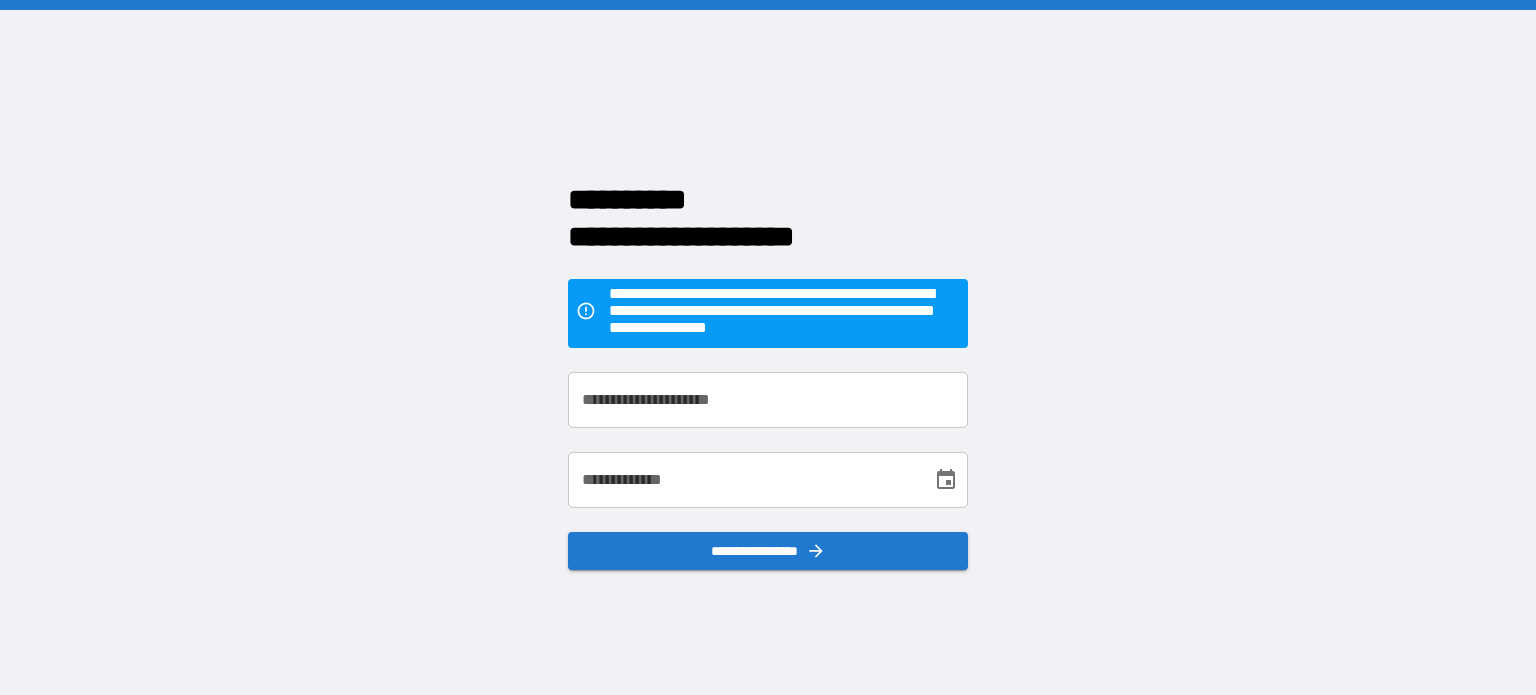 scroll, scrollTop: 0, scrollLeft: 0, axis: both 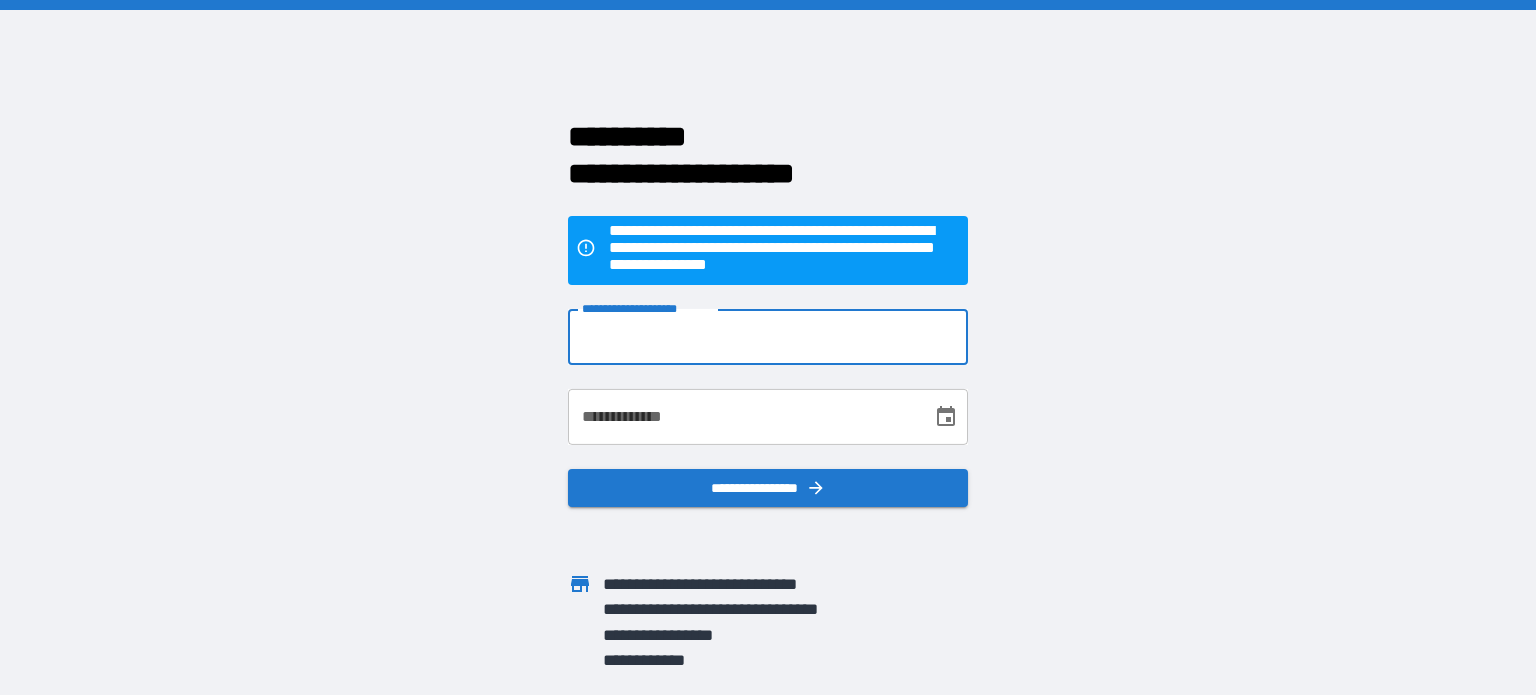 click on "**********" at bounding box center [768, 337] 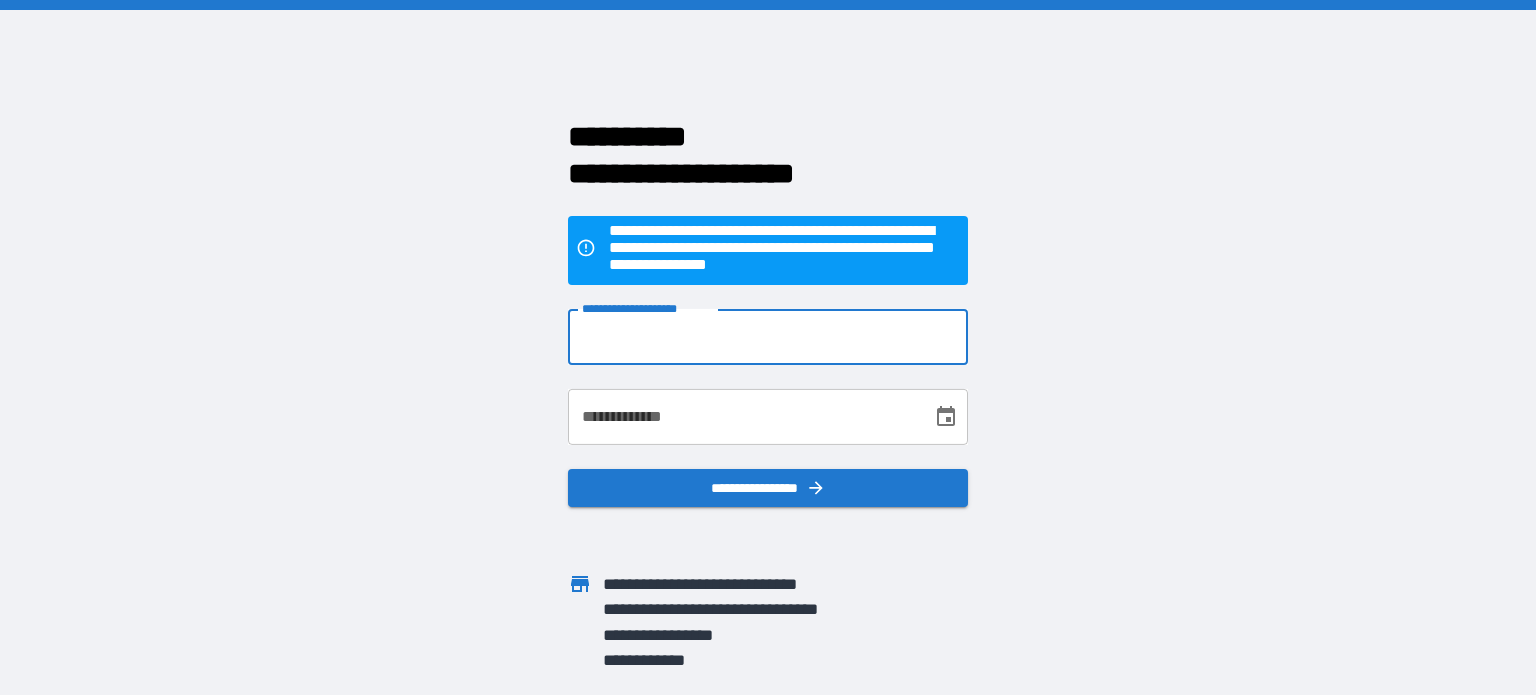 type on "**********" 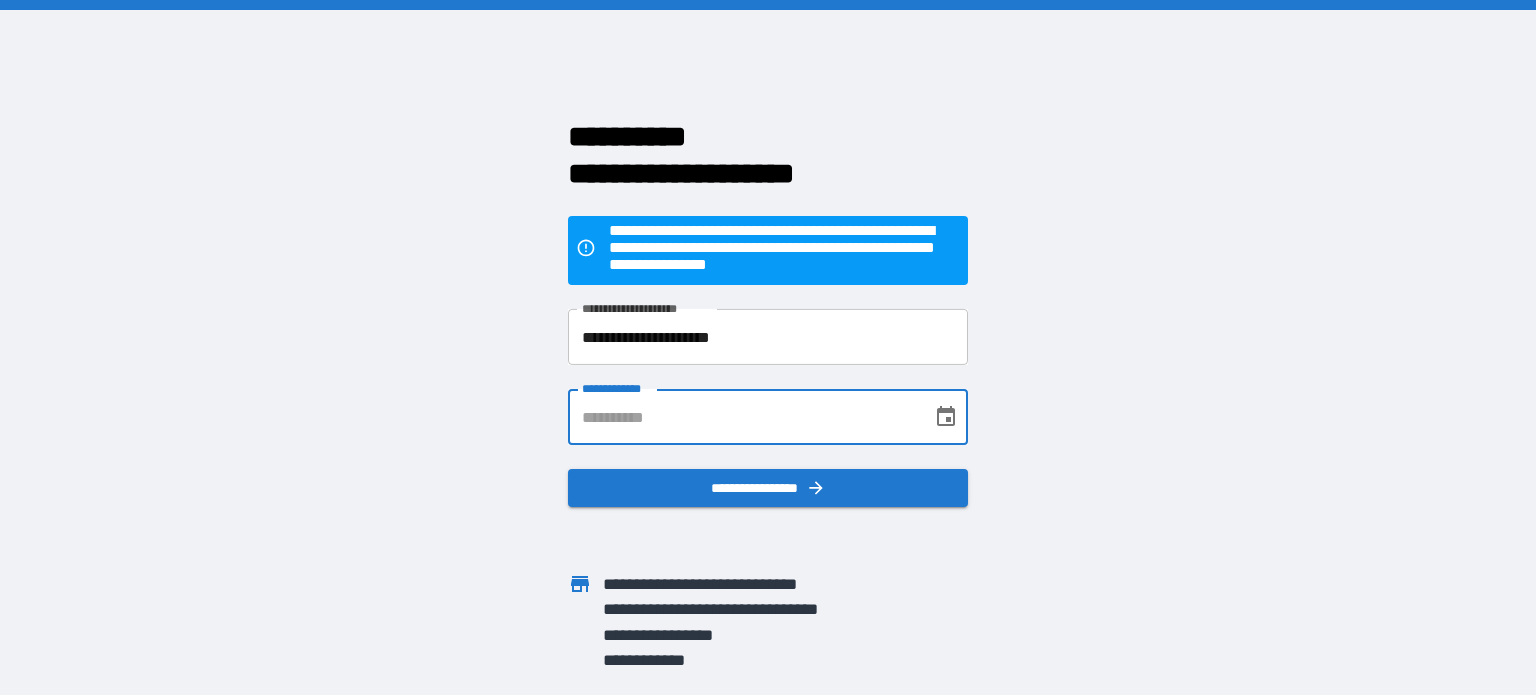 click on "**********" at bounding box center (743, 417) 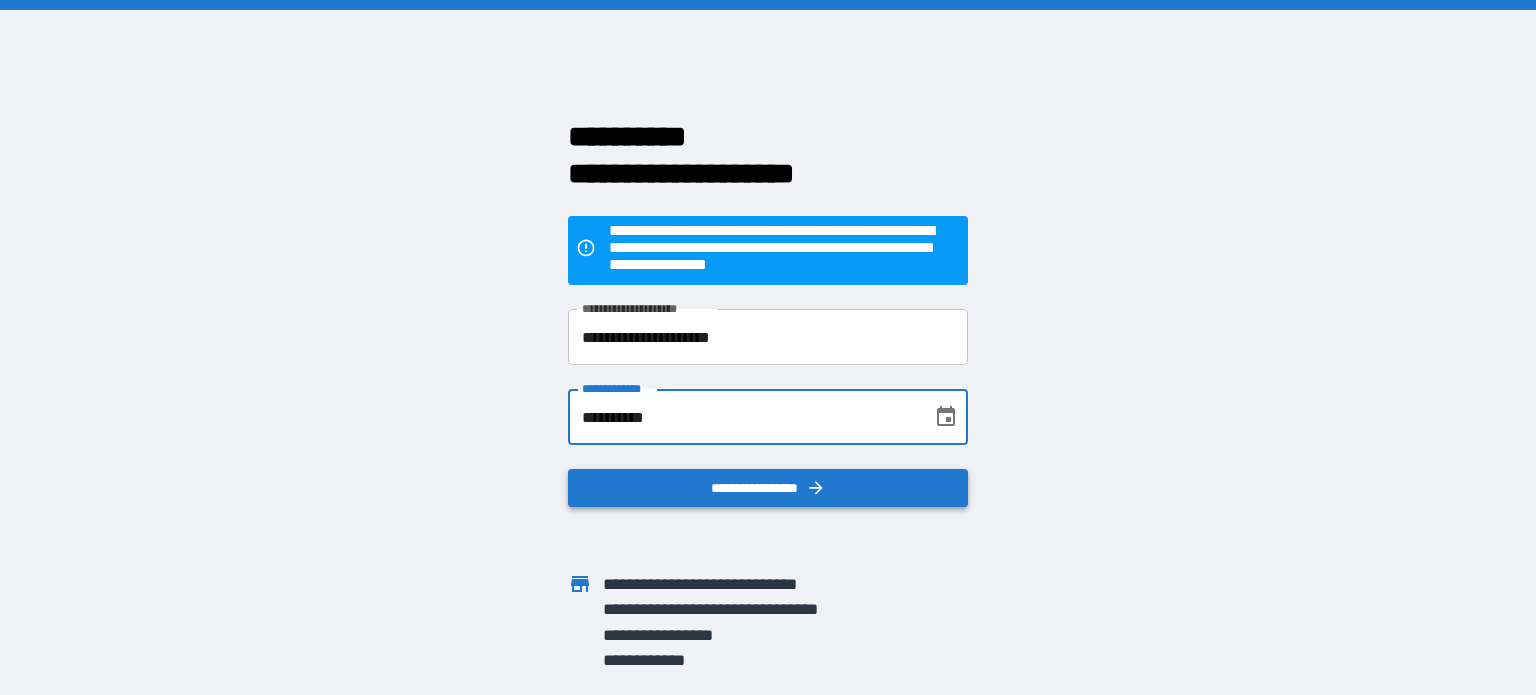 type on "**********" 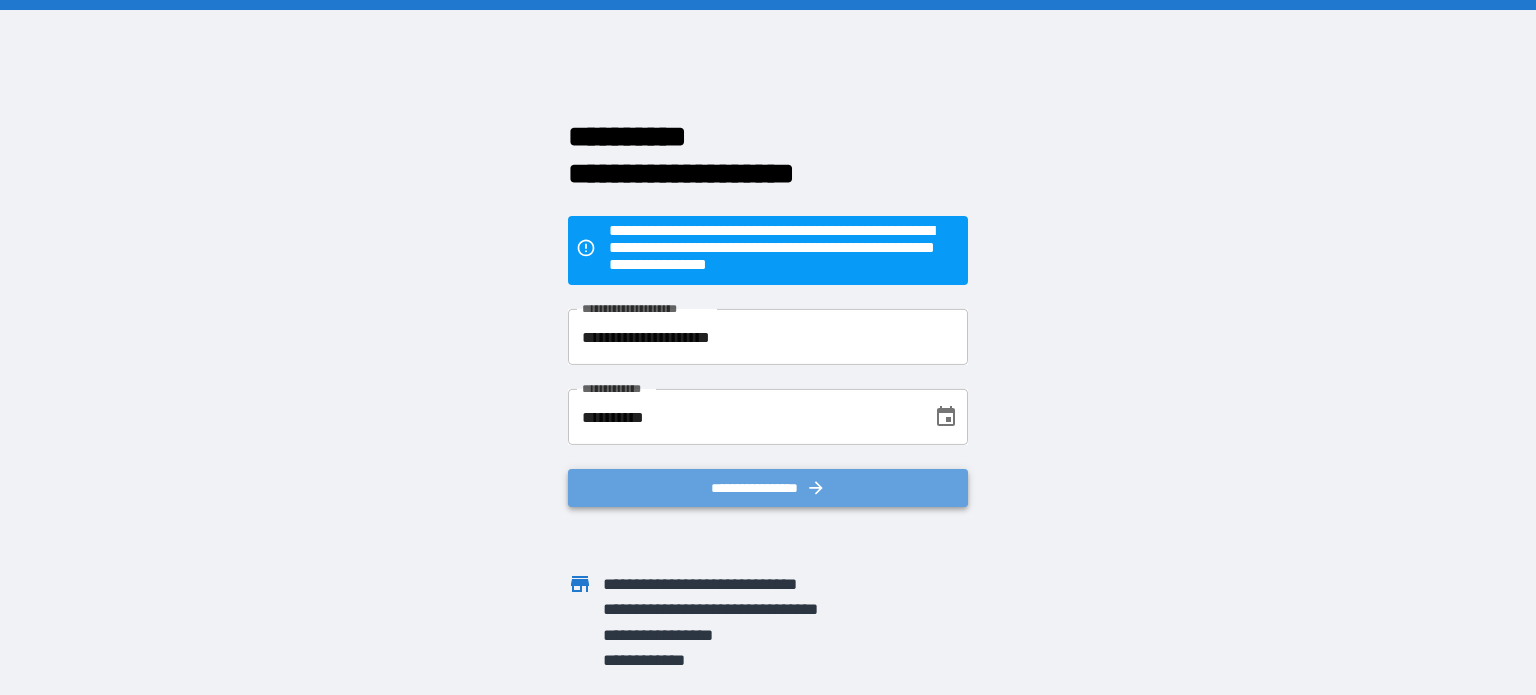 click 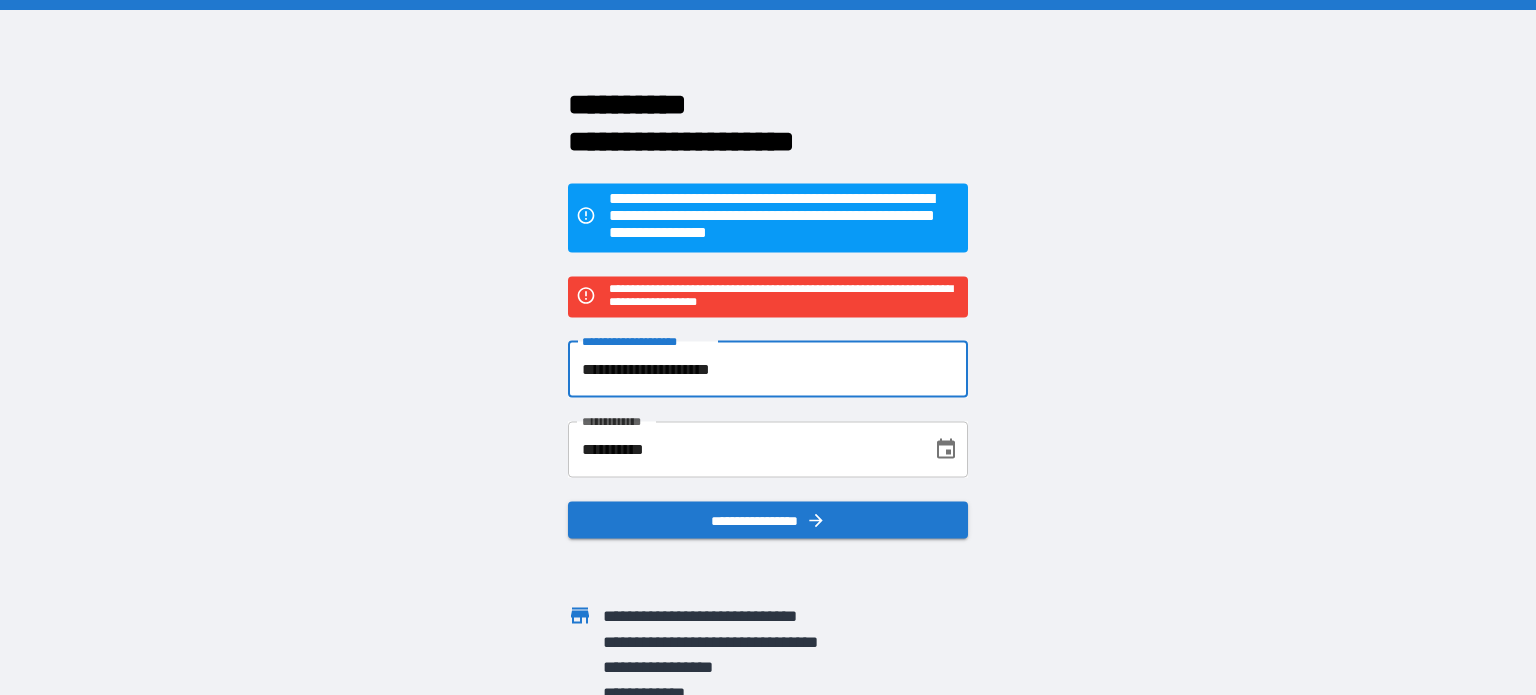 click on "**********" at bounding box center [768, 369] 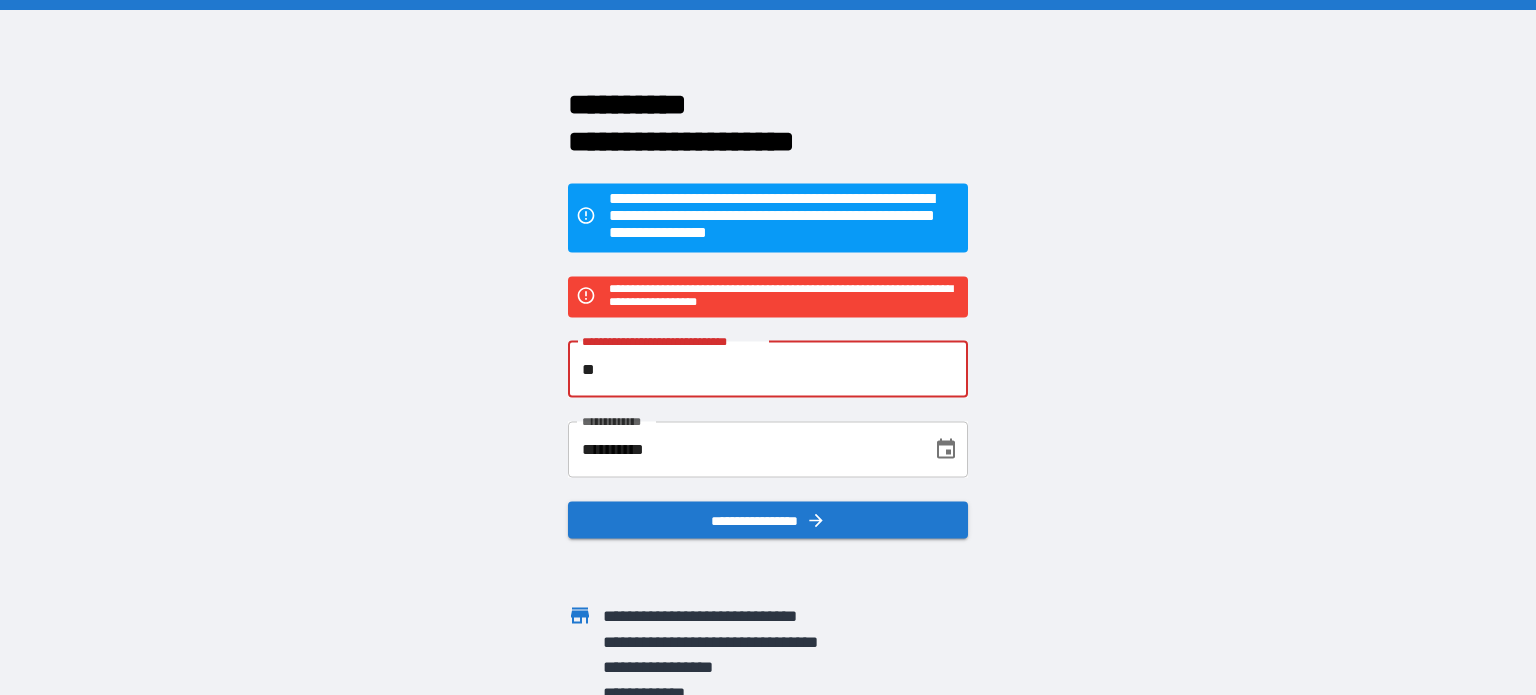 type on "*" 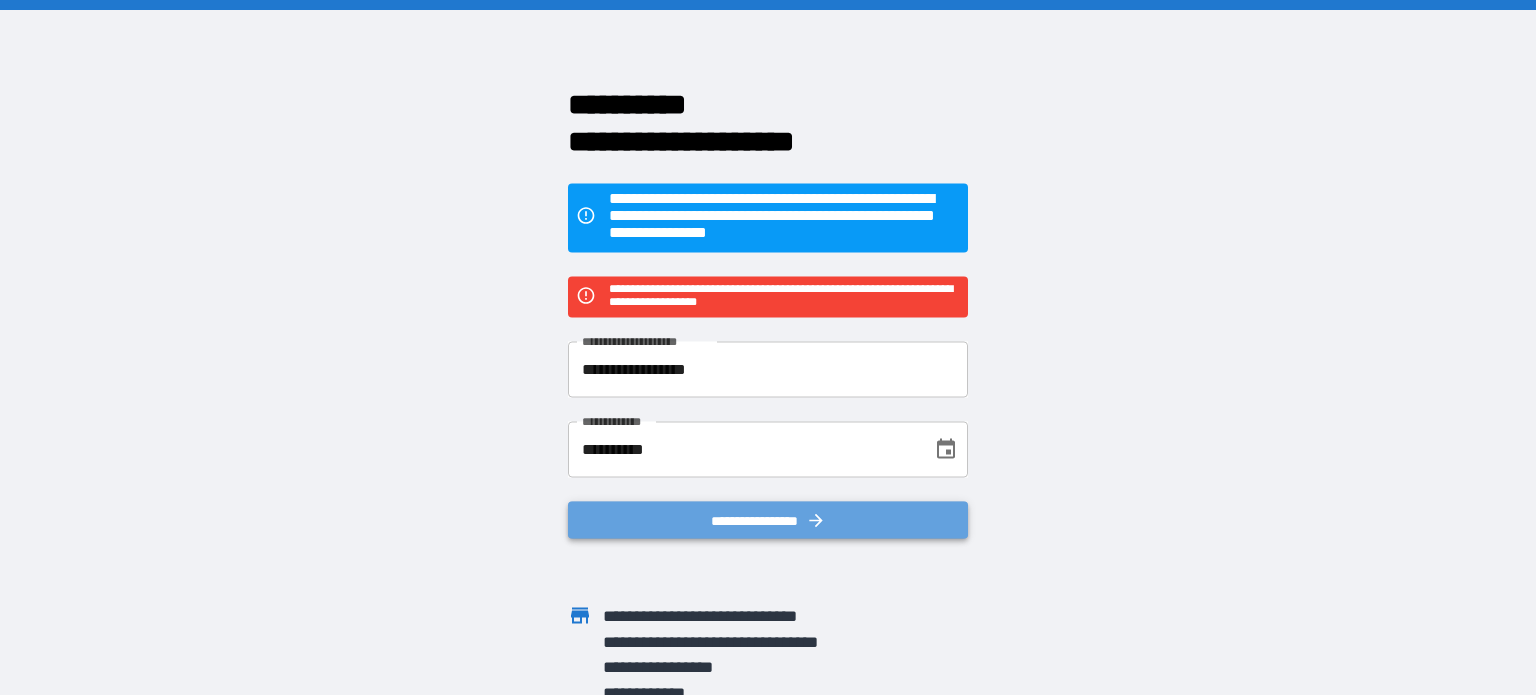 click on "**********" at bounding box center [768, 520] 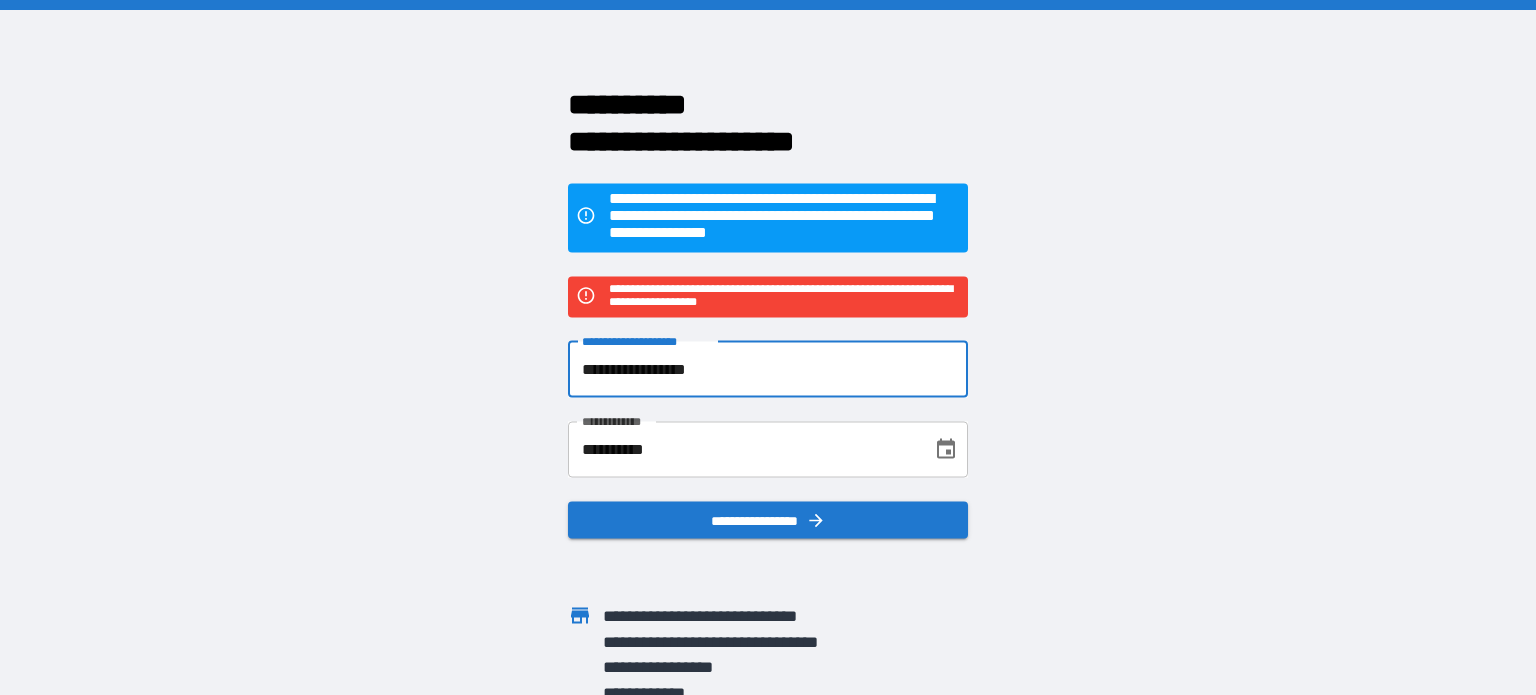 click on "**********" at bounding box center [768, 369] 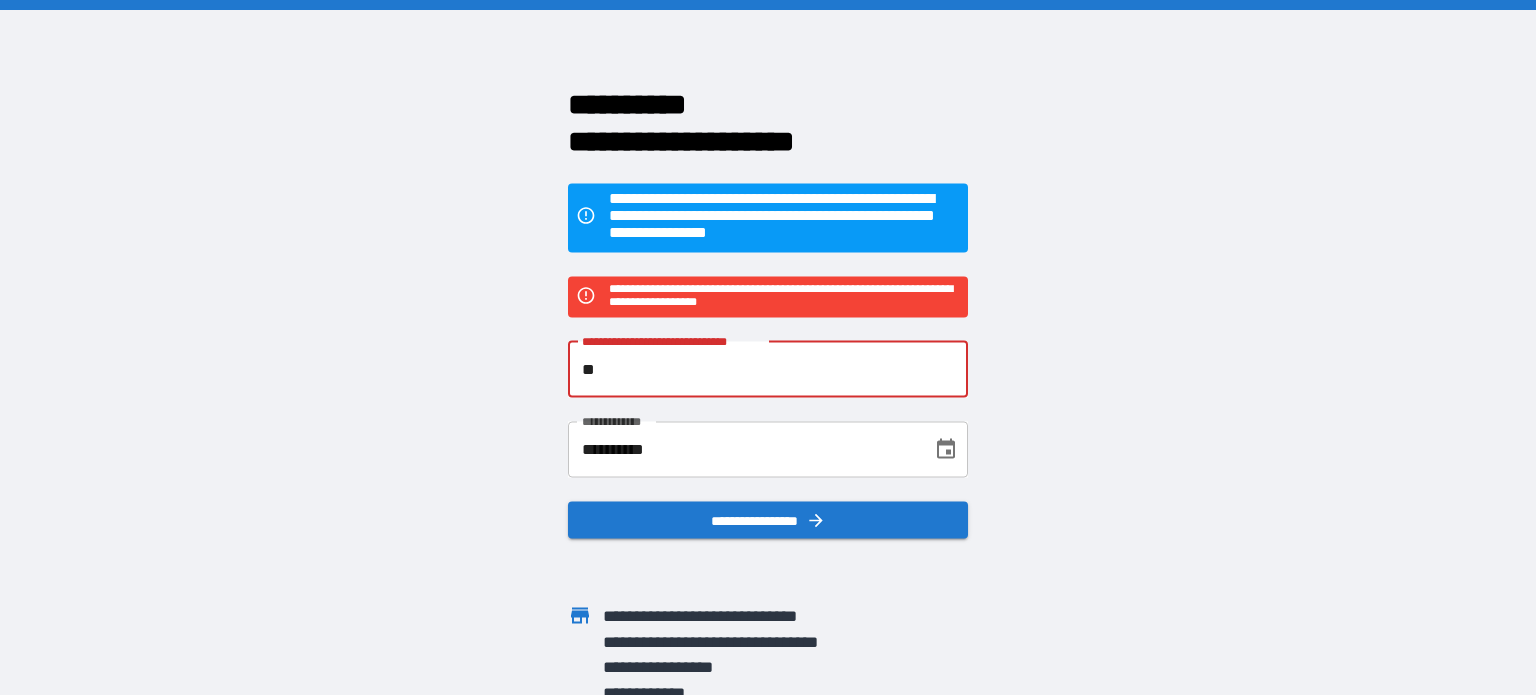 type on "*" 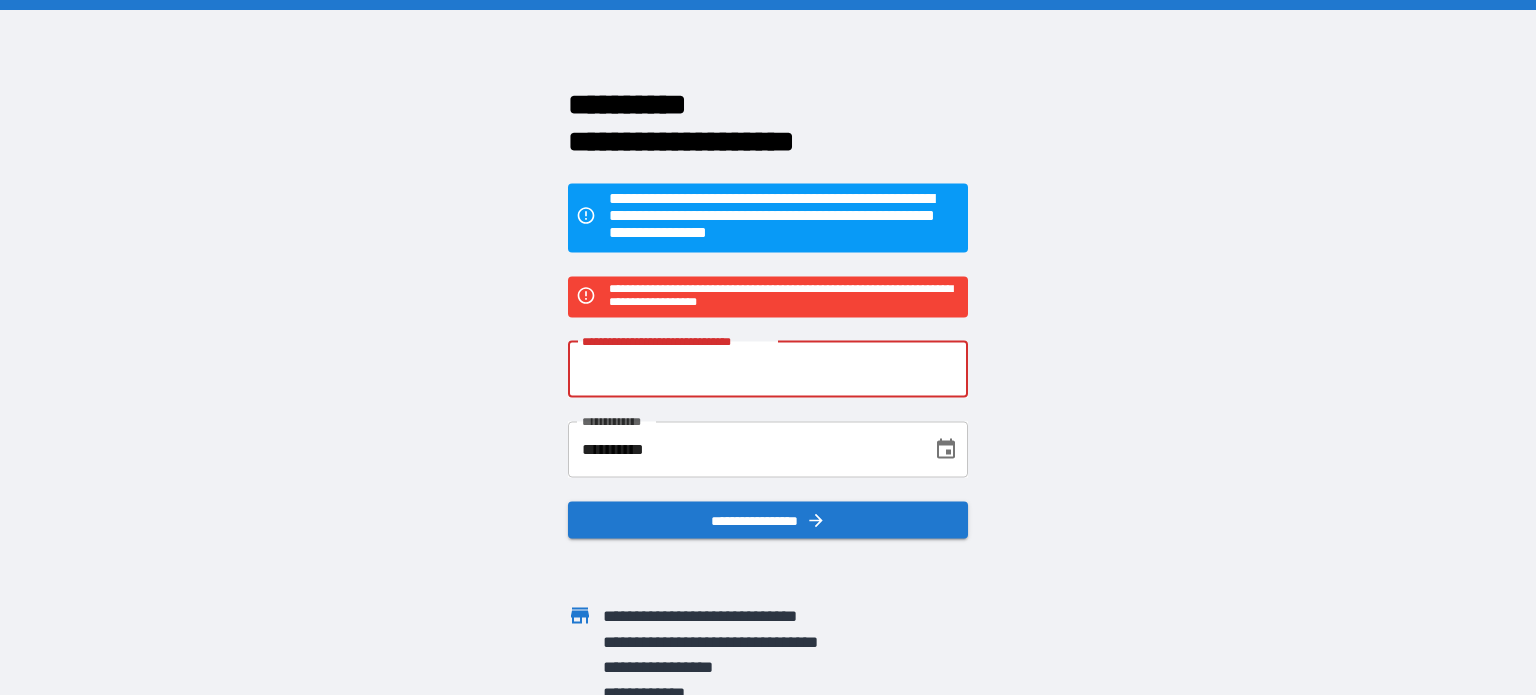 click on "**********" at bounding box center [768, 369] 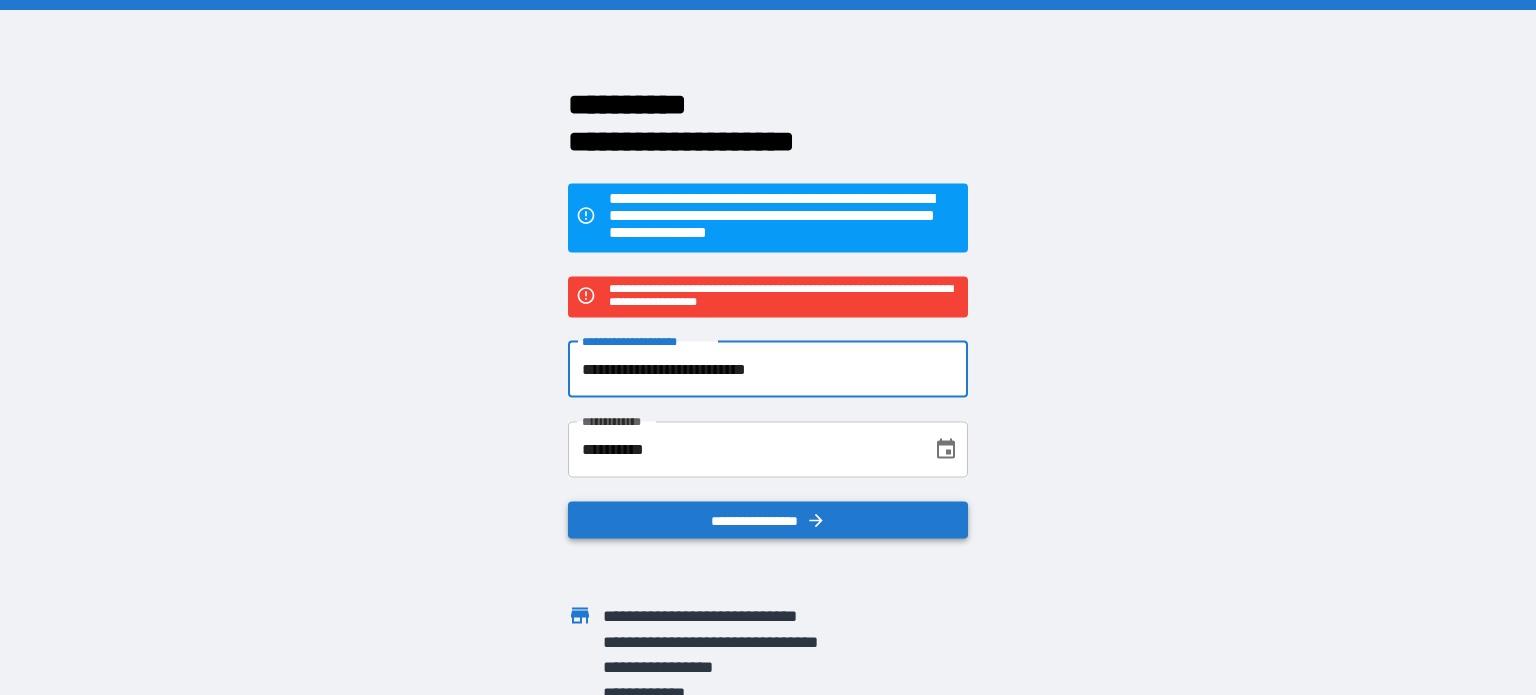 click on "**********" at bounding box center (768, 520) 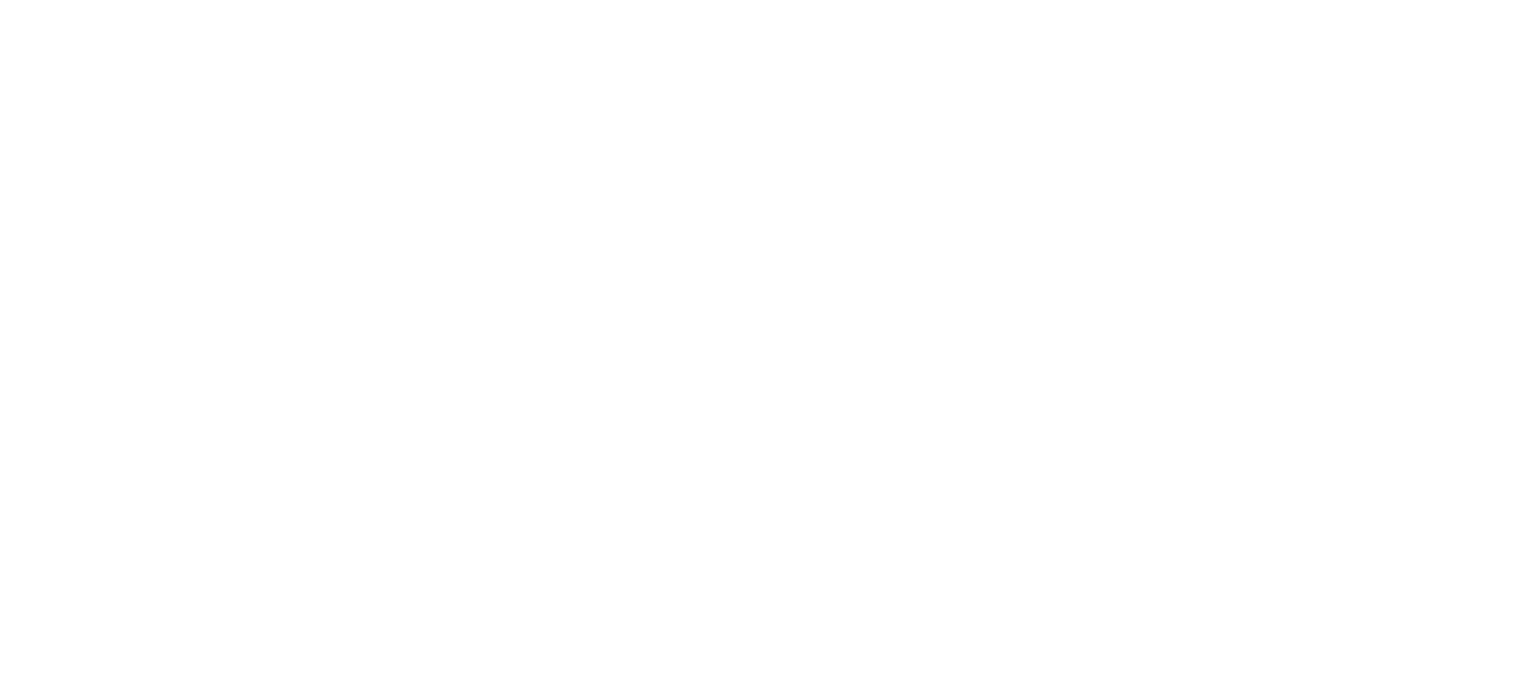 scroll, scrollTop: 0, scrollLeft: 0, axis: both 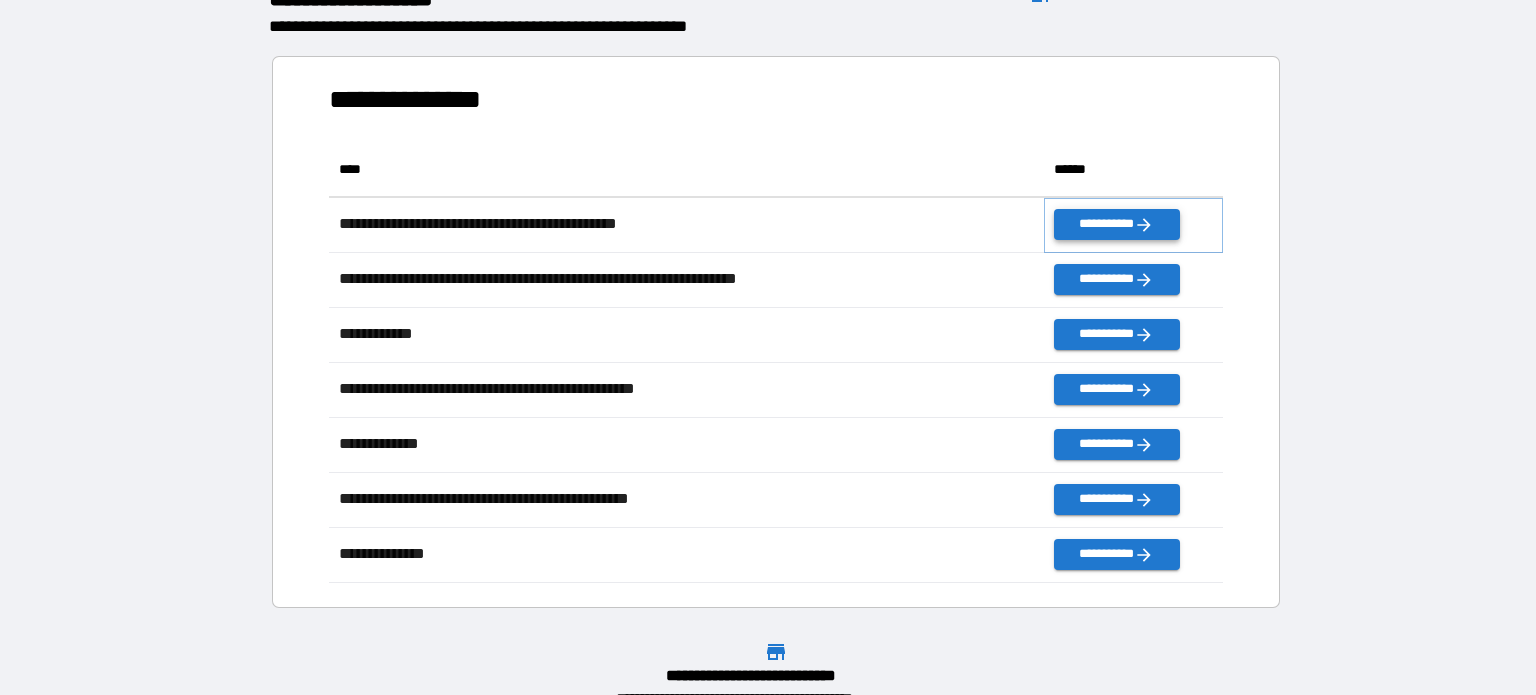 click on "**********" at bounding box center [1116, 224] 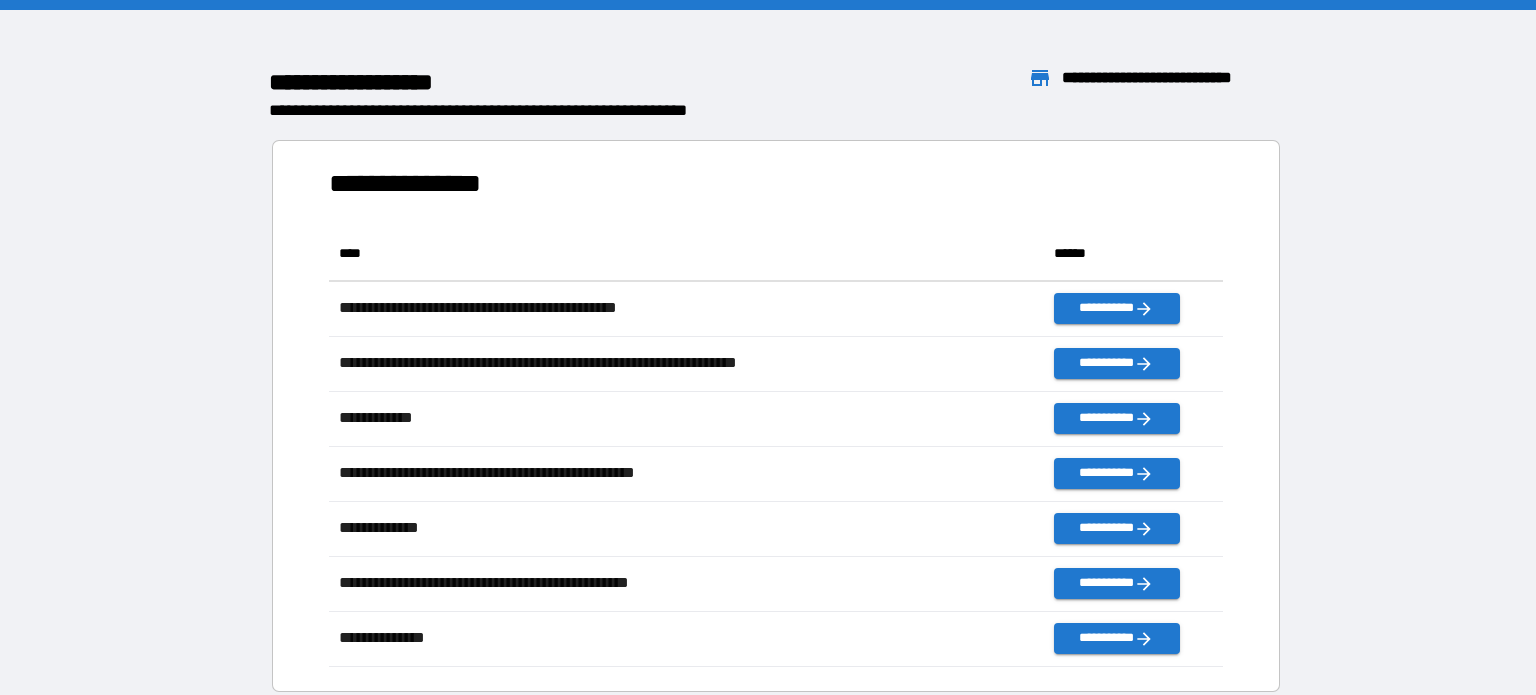 scroll, scrollTop: 1, scrollLeft: 0, axis: vertical 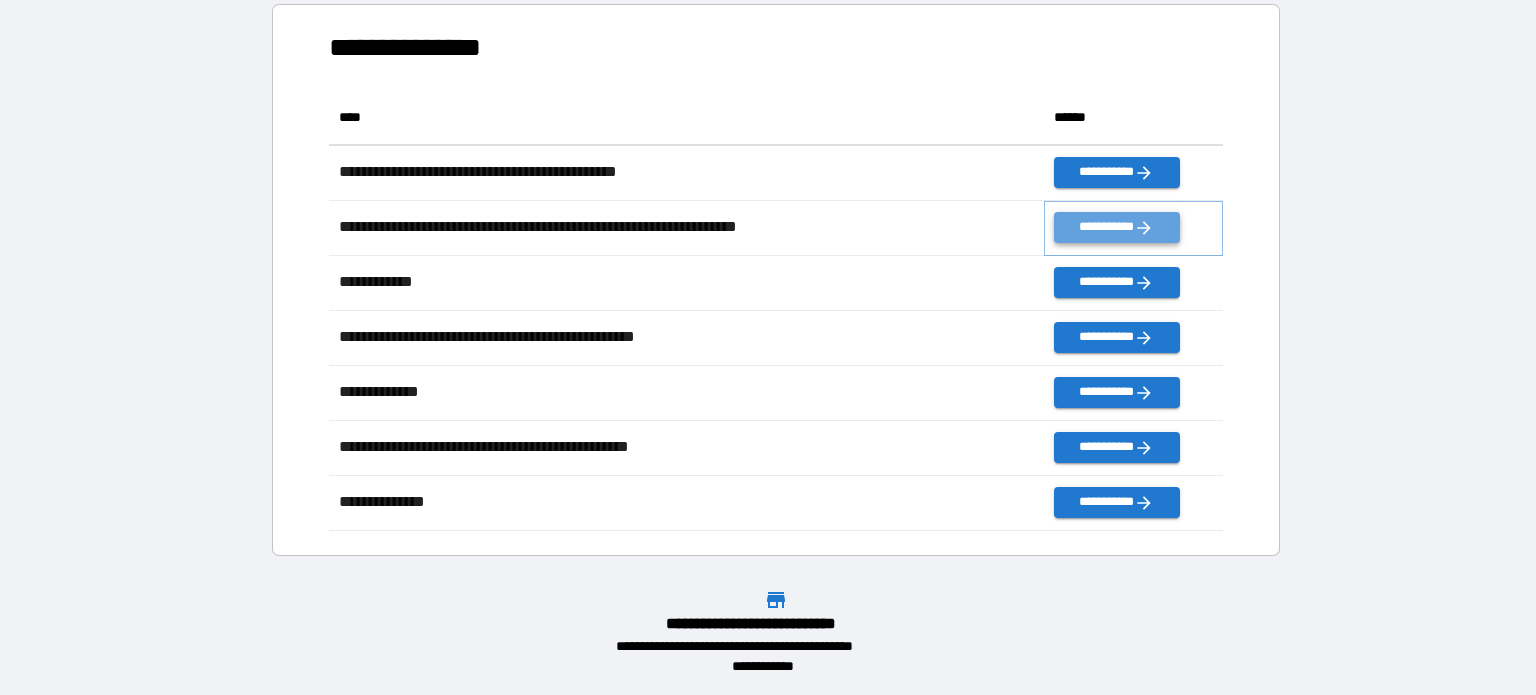click on "**********" at bounding box center (1116, 227) 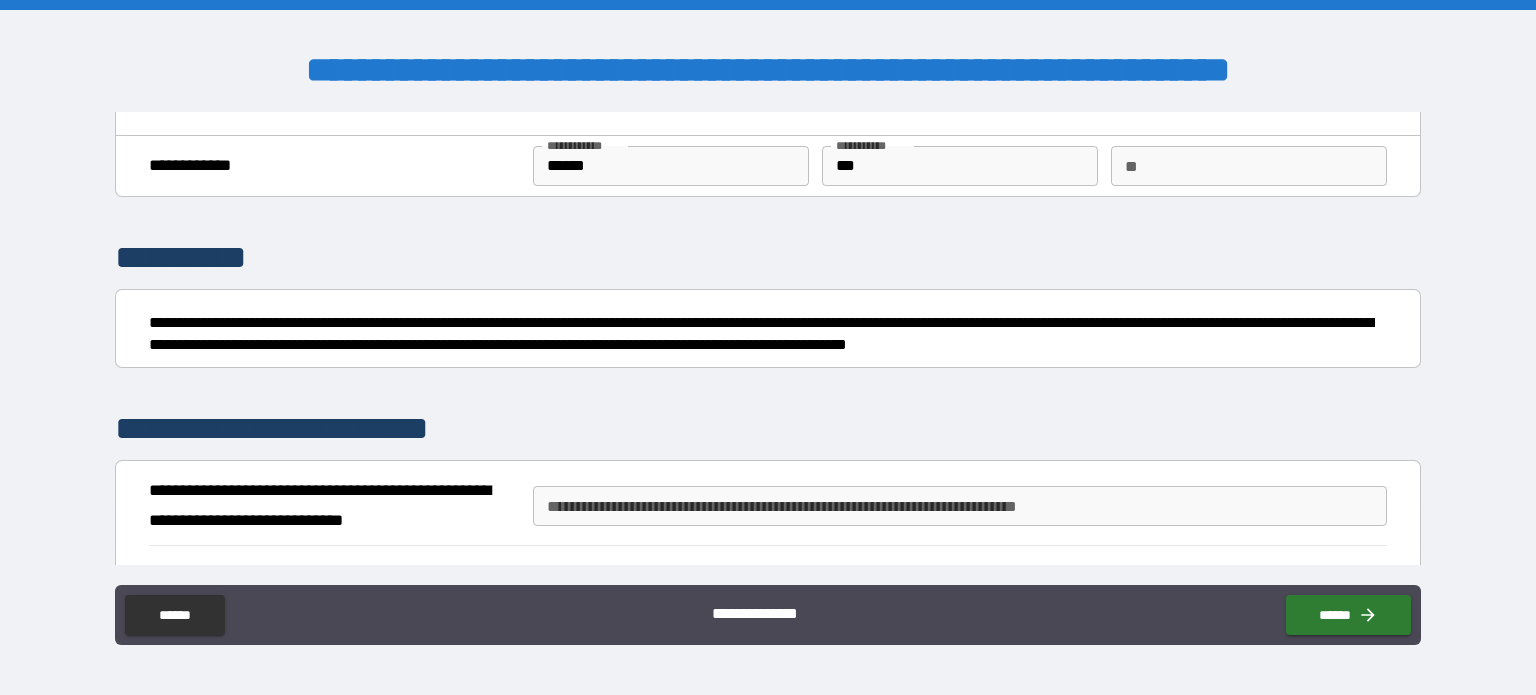 scroll, scrollTop: 42, scrollLeft: 0, axis: vertical 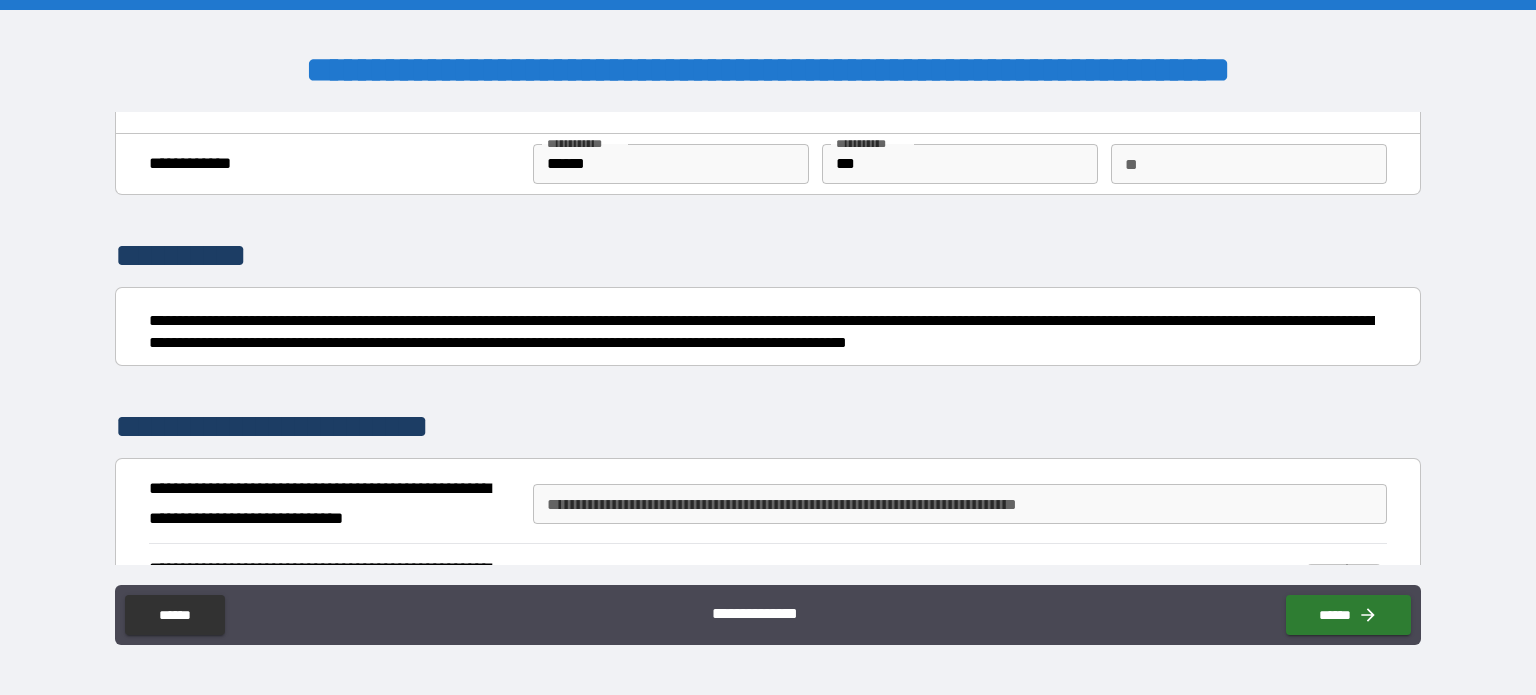 click on "**" at bounding box center [1249, 164] 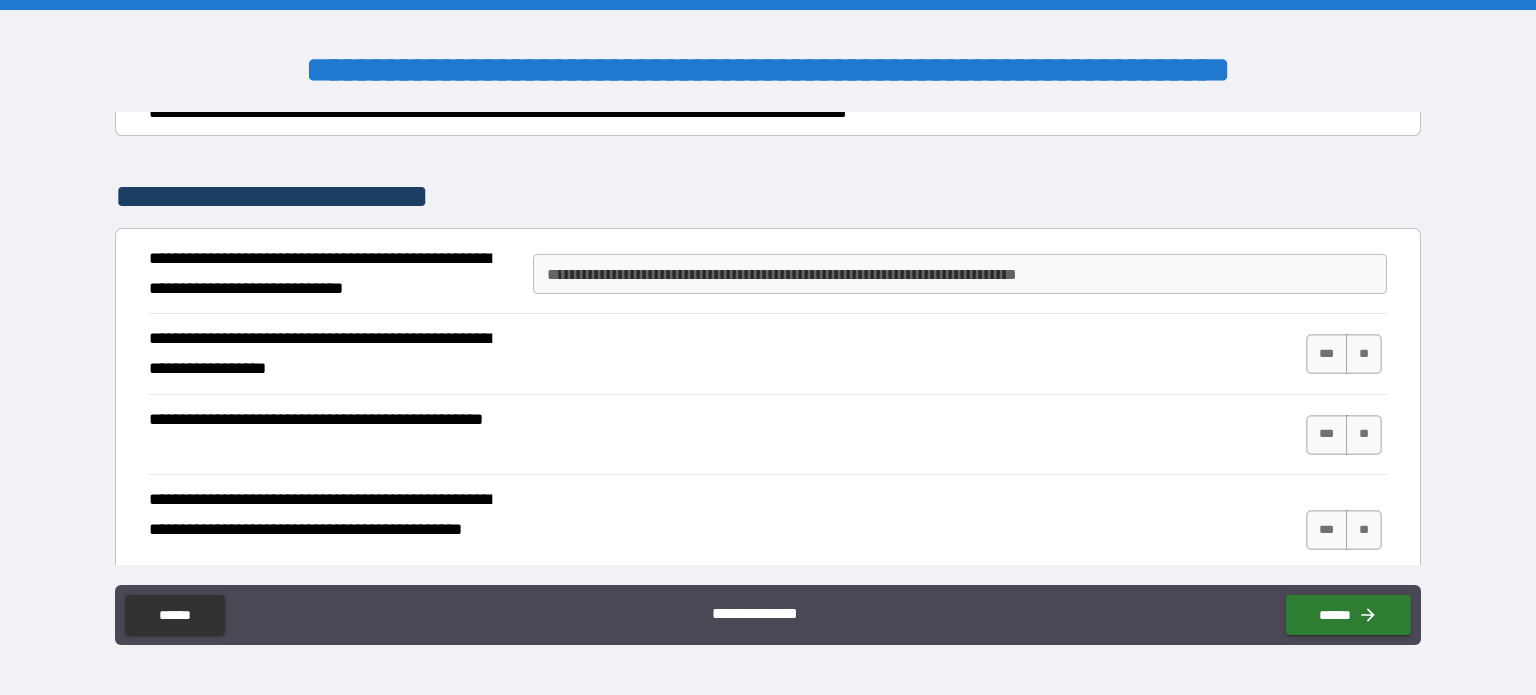 scroll, scrollTop: 275, scrollLeft: 0, axis: vertical 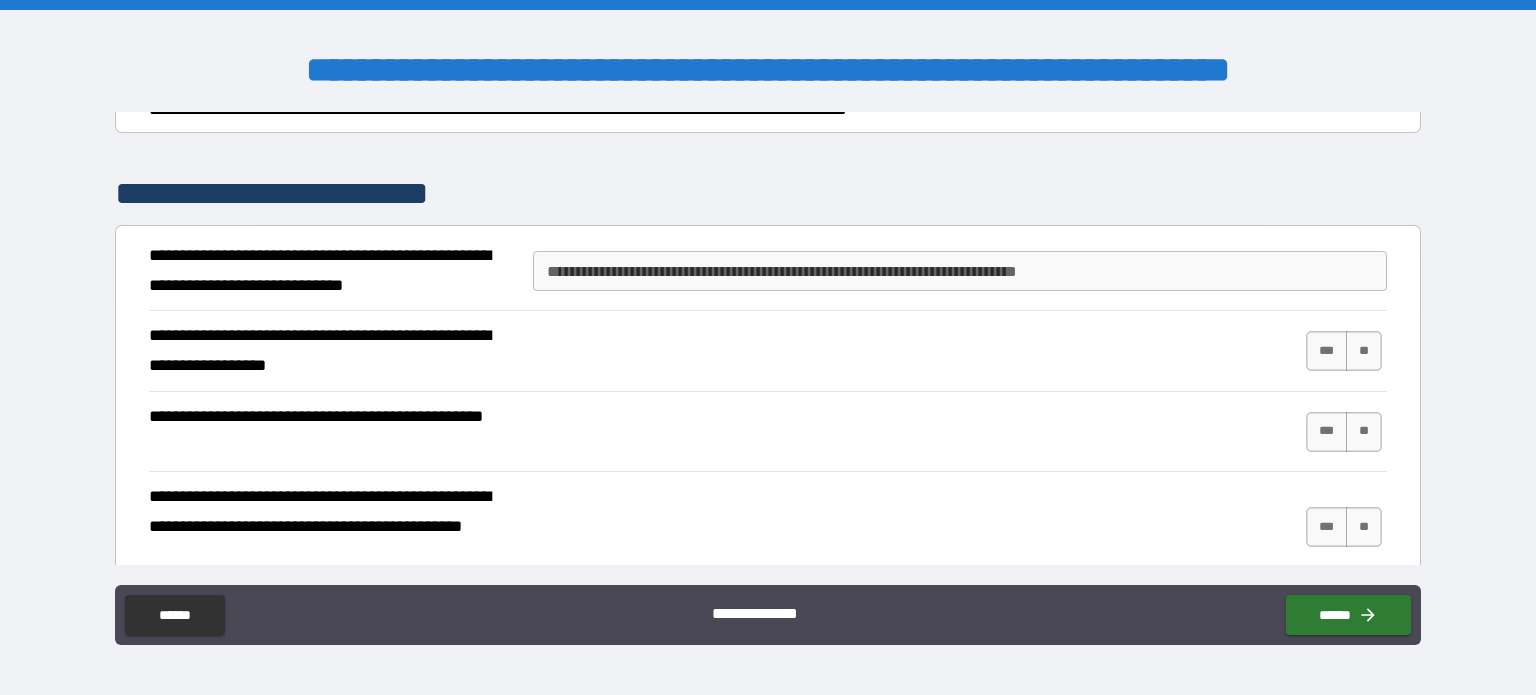 type on "*" 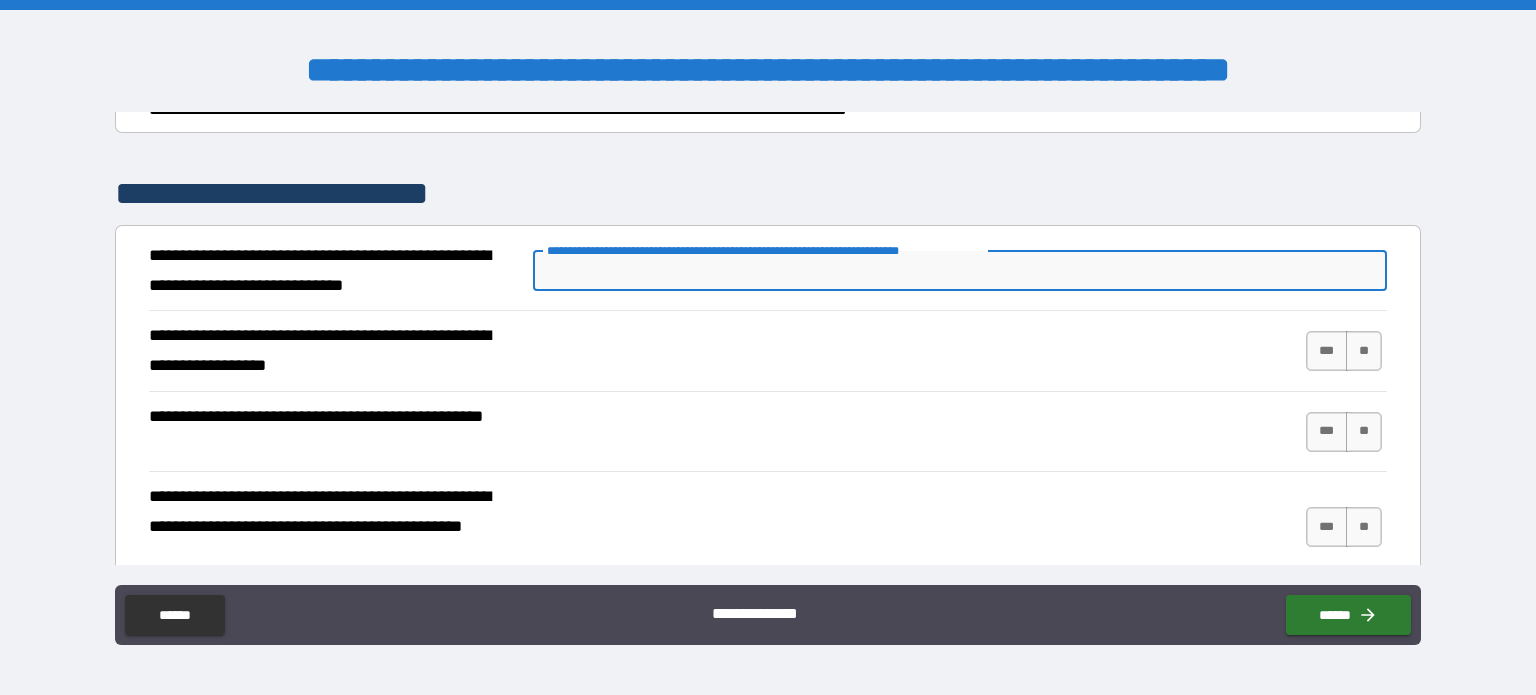 click on "**********" at bounding box center [960, 271] 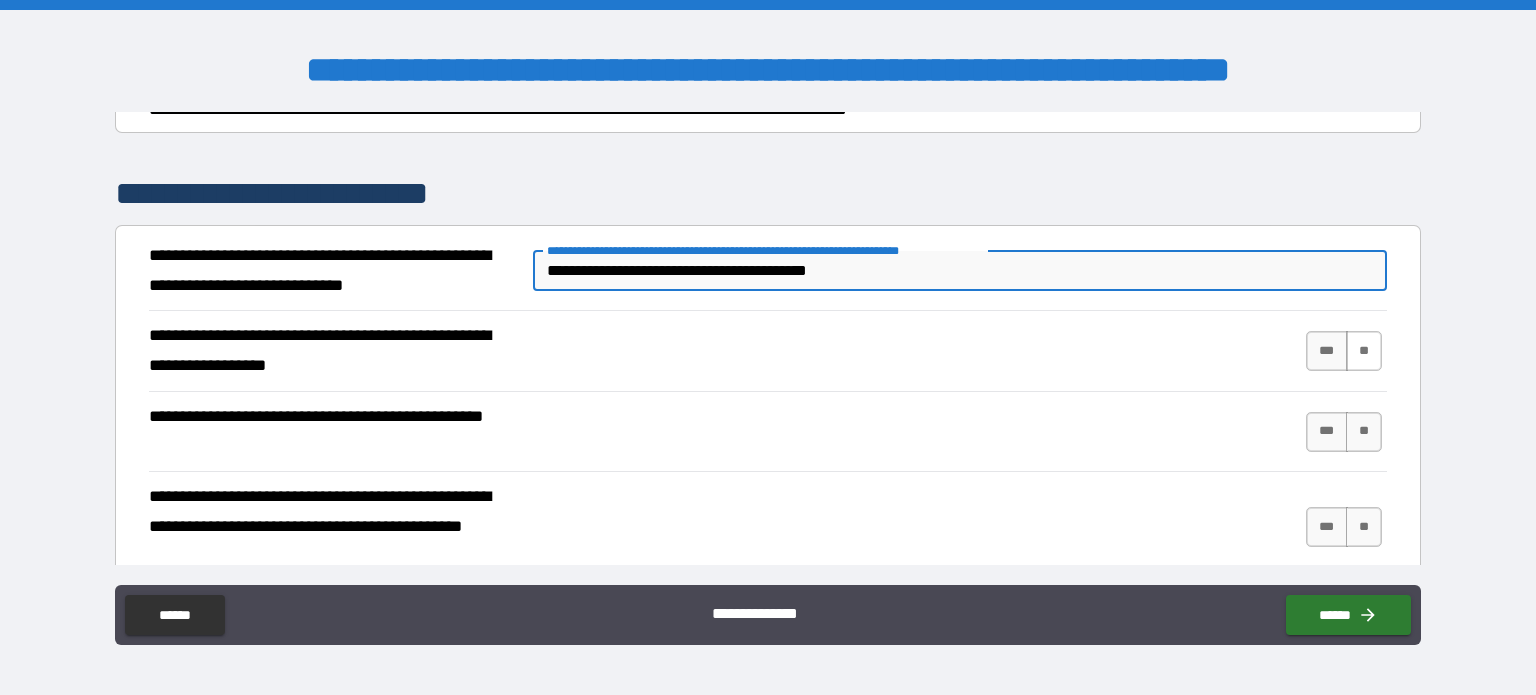 type on "**********" 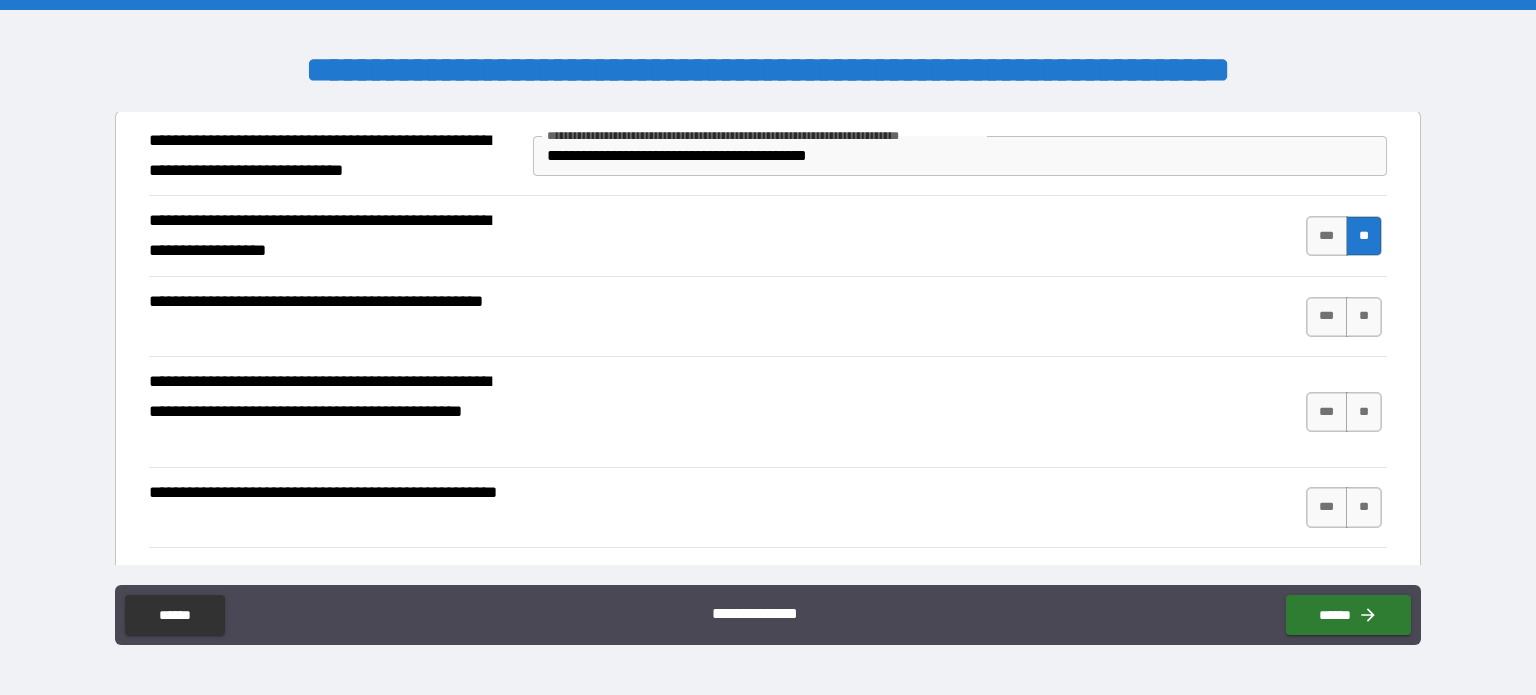 scroll, scrollTop: 397, scrollLeft: 0, axis: vertical 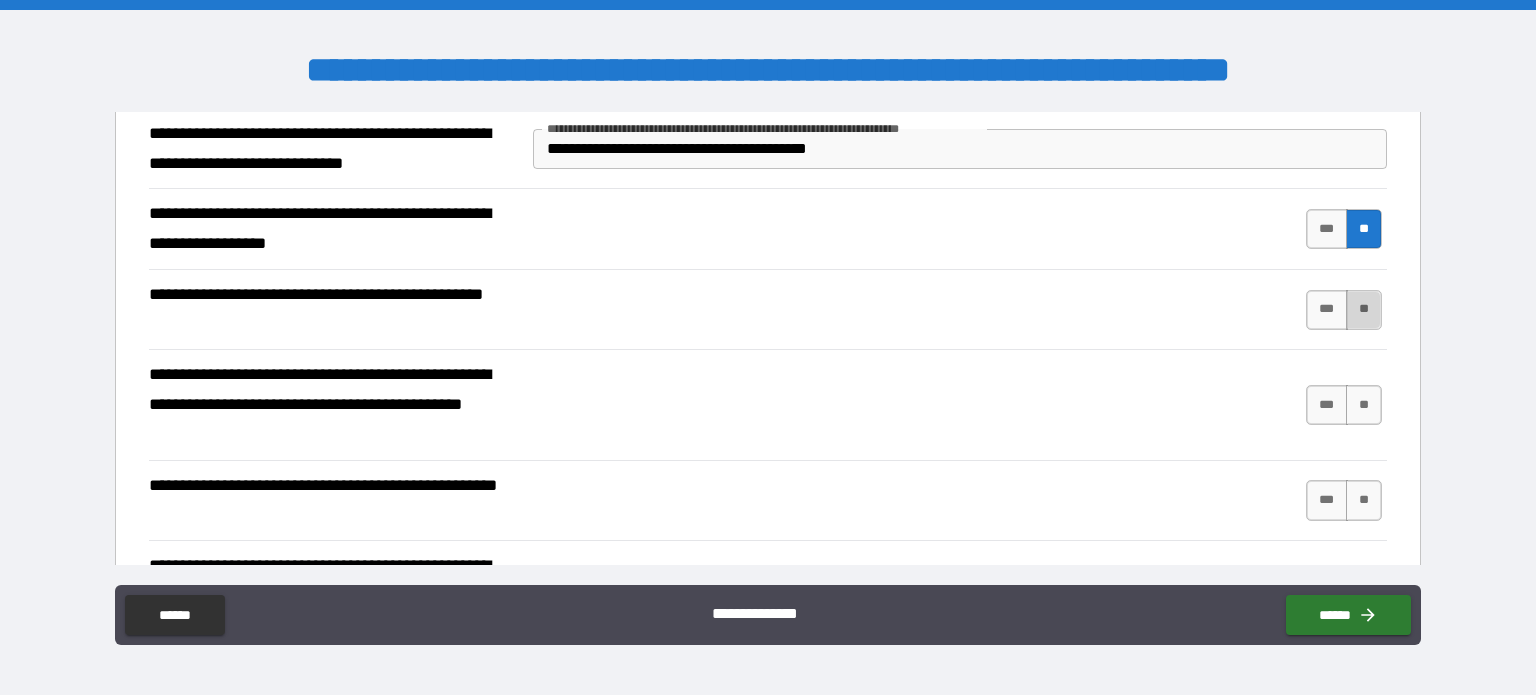 click on "**" at bounding box center [1364, 310] 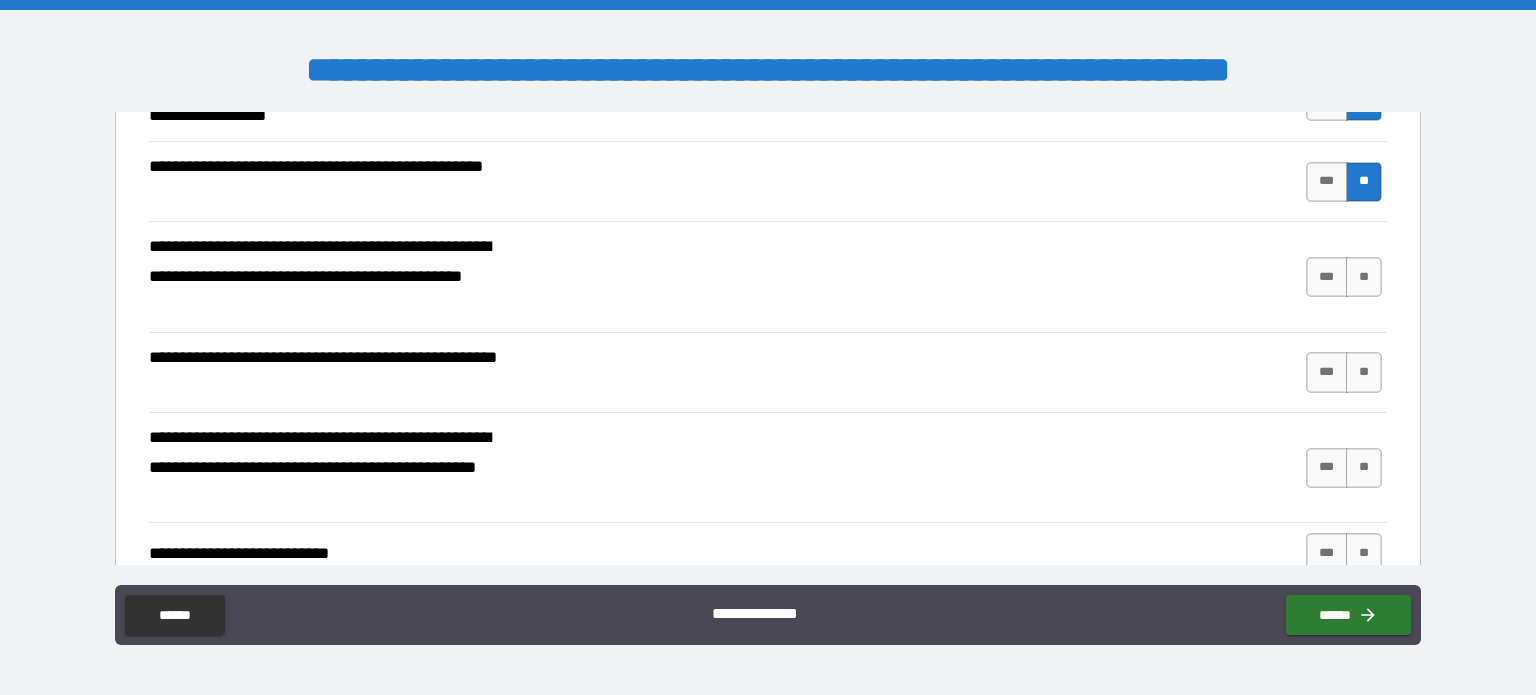 scroll, scrollTop: 526, scrollLeft: 0, axis: vertical 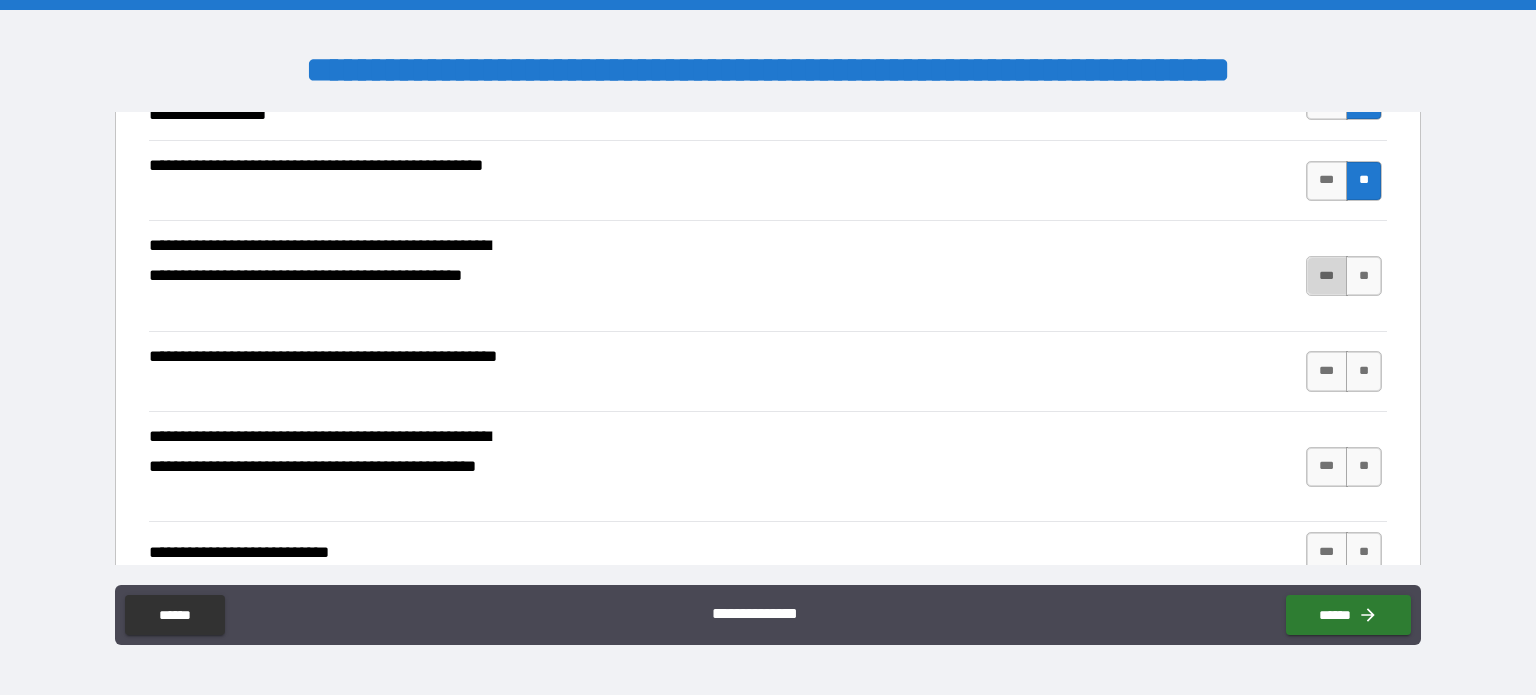 click on "***" at bounding box center (1327, 276) 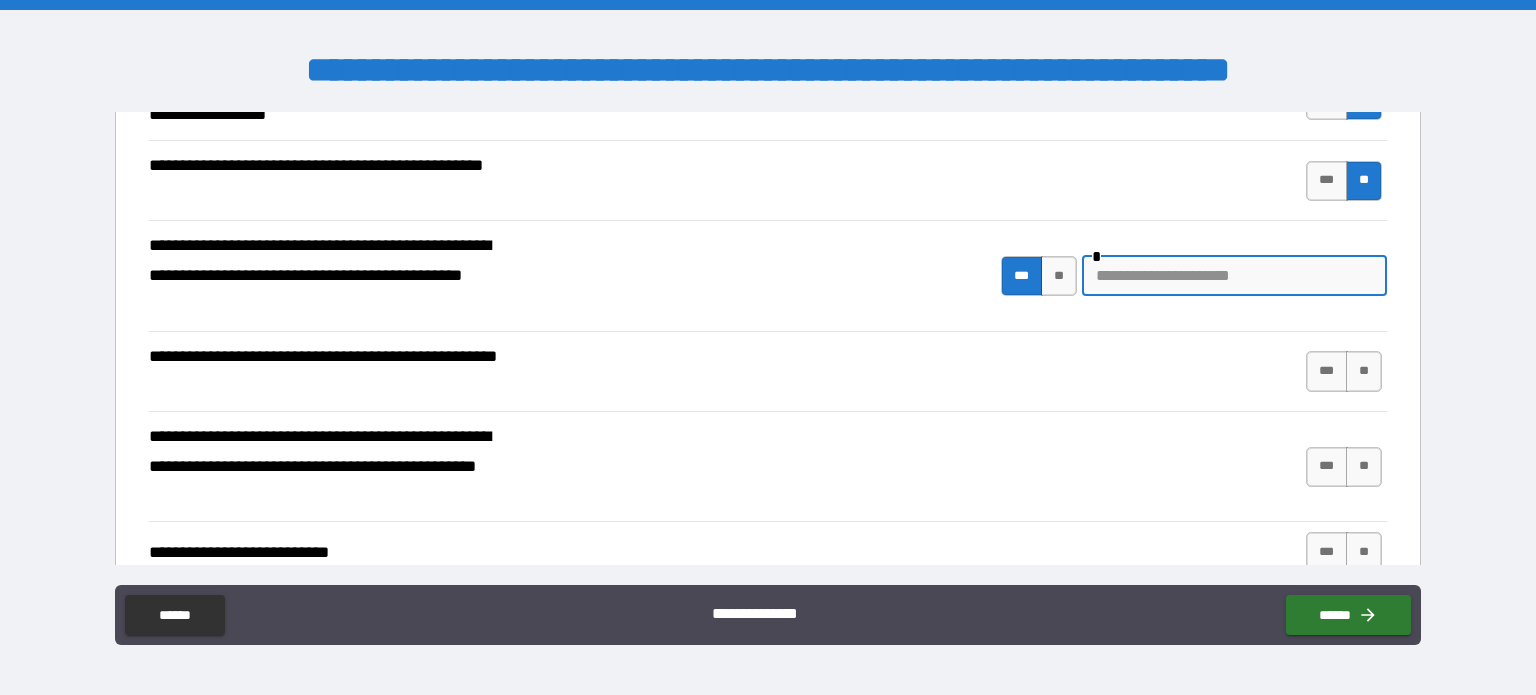 click at bounding box center [1234, 276] 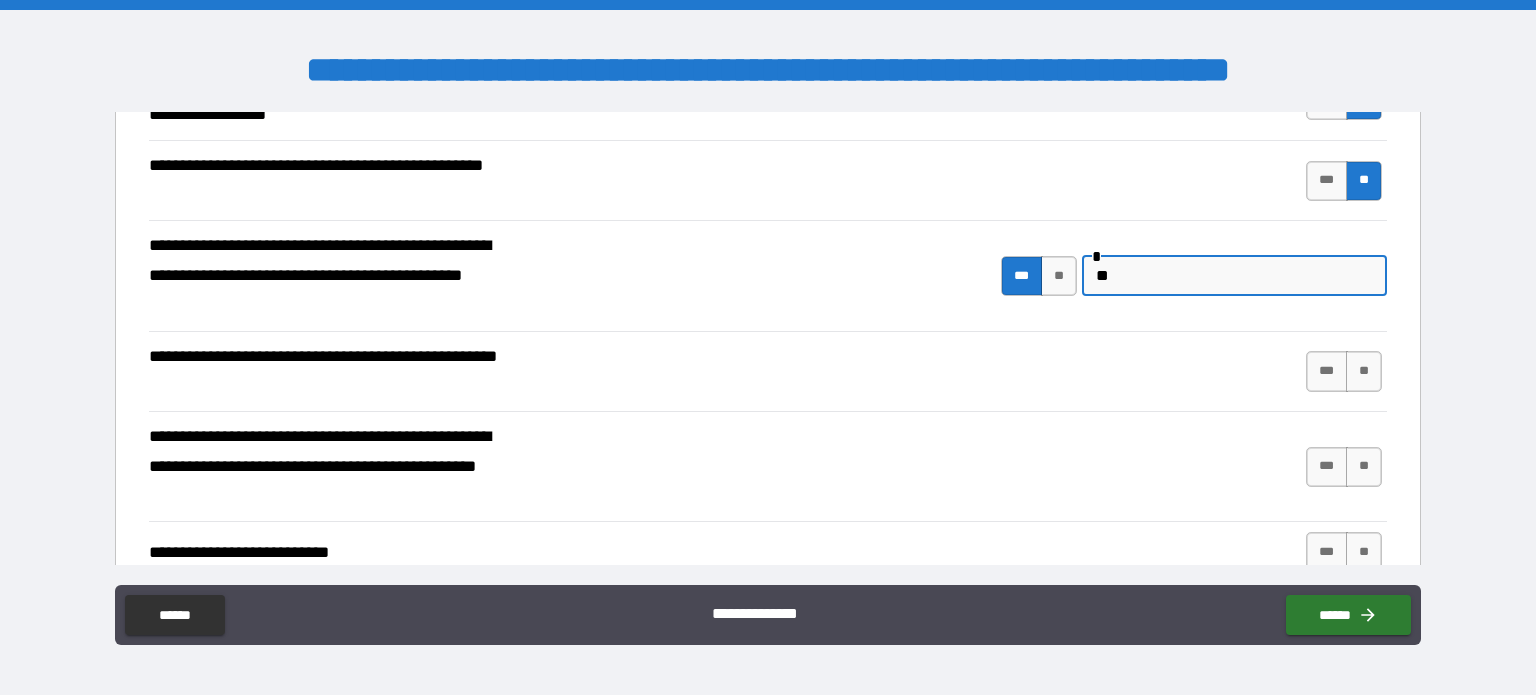 type on "*" 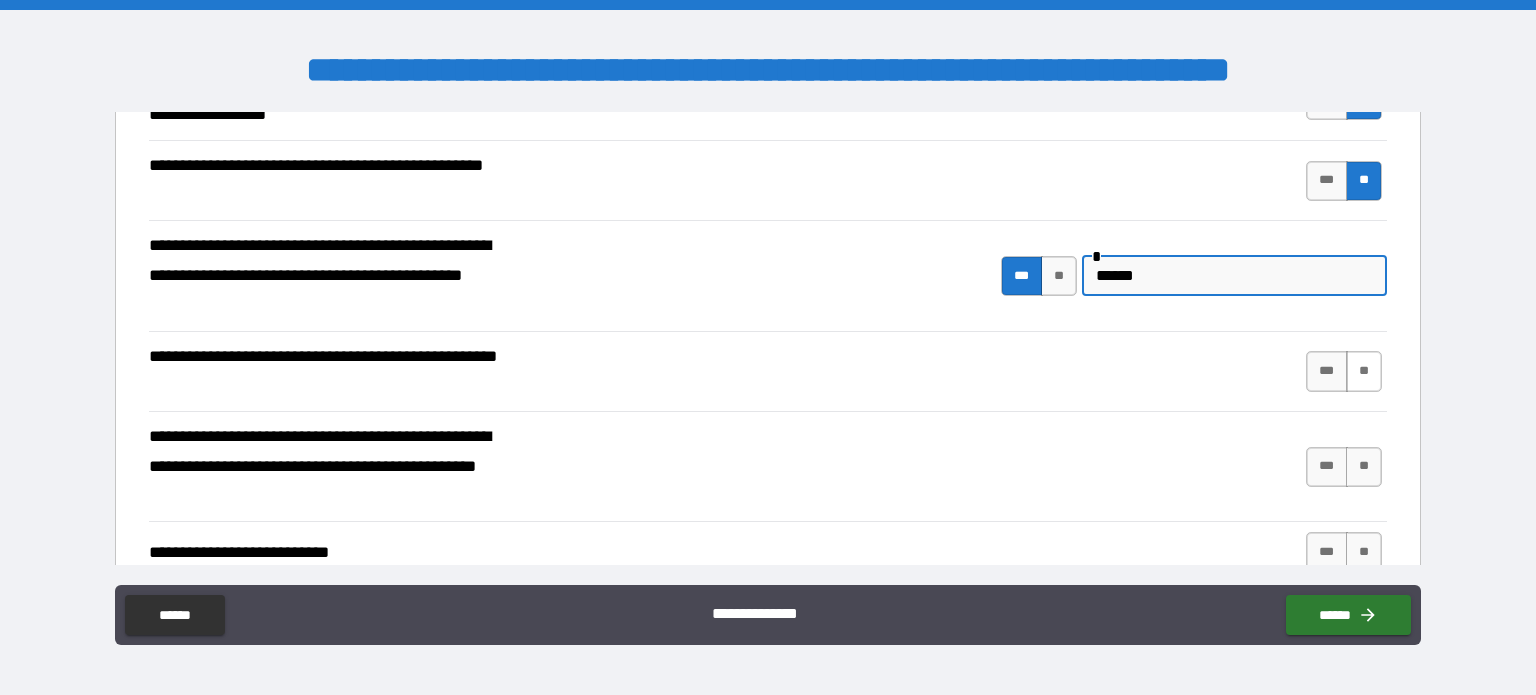 type on "******" 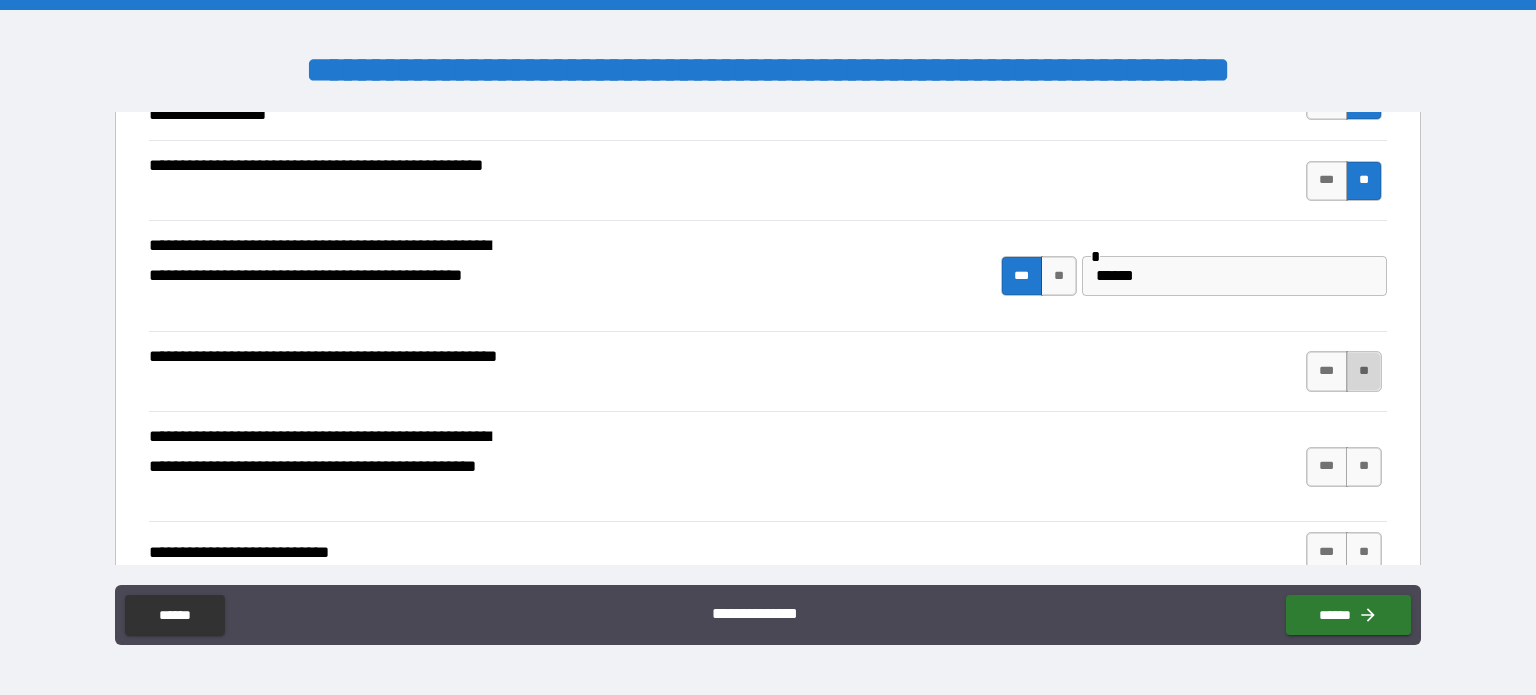 click on "**" at bounding box center [1364, 371] 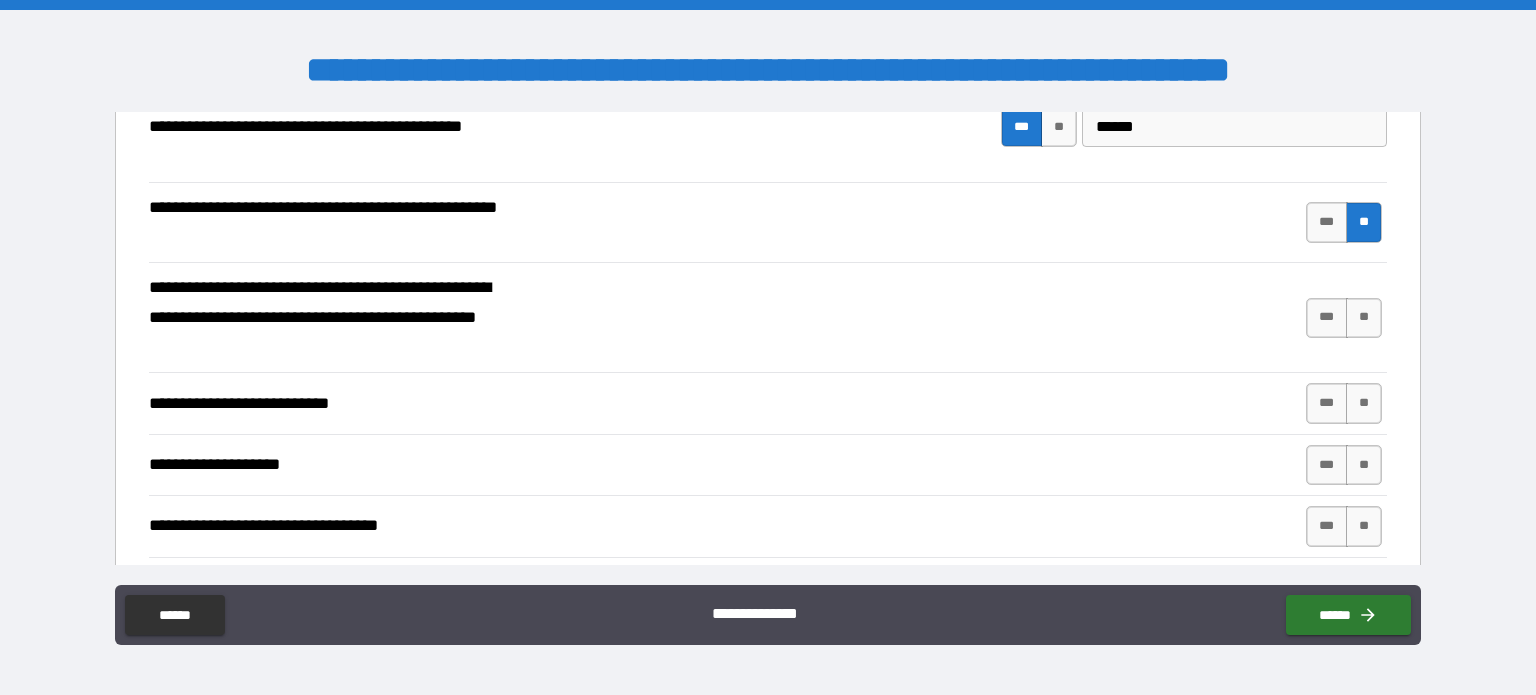 scroll, scrollTop: 690, scrollLeft: 0, axis: vertical 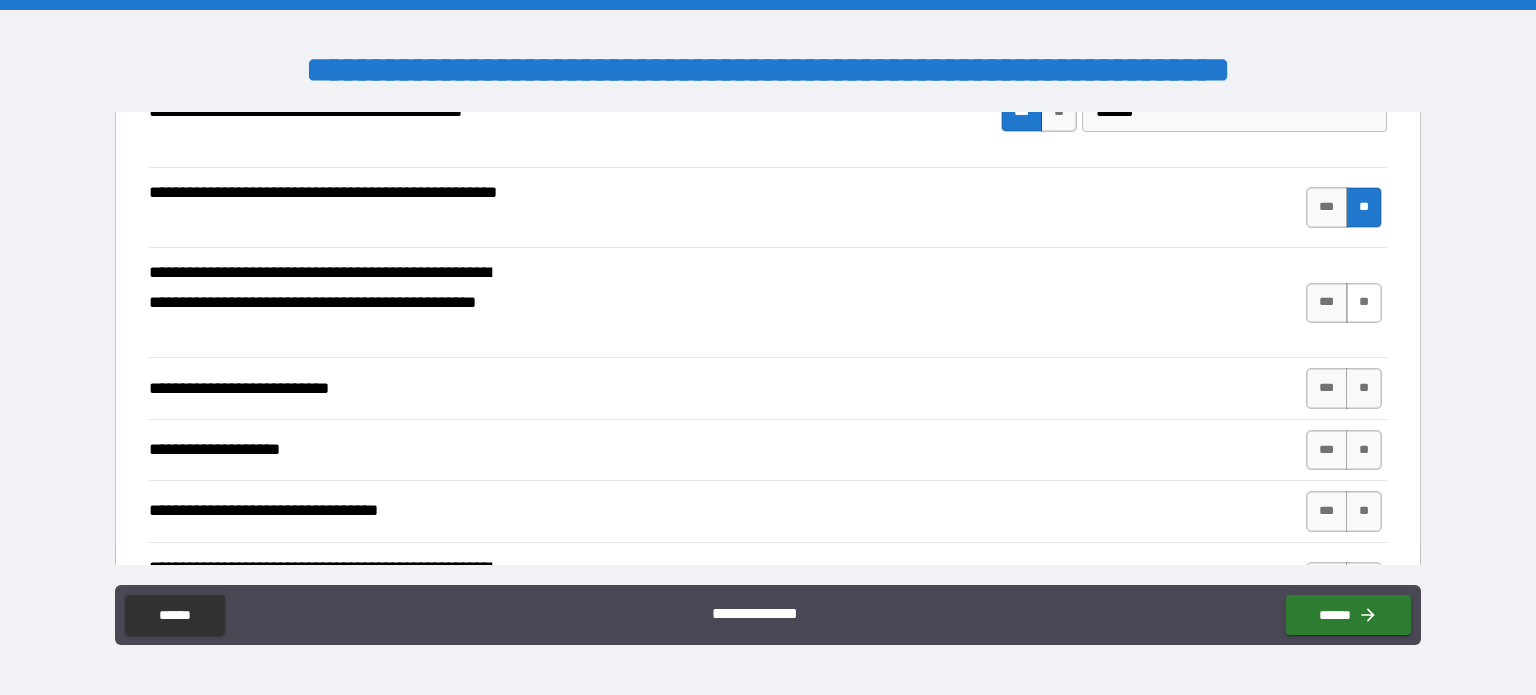 click on "**" at bounding box center (1364, 303) 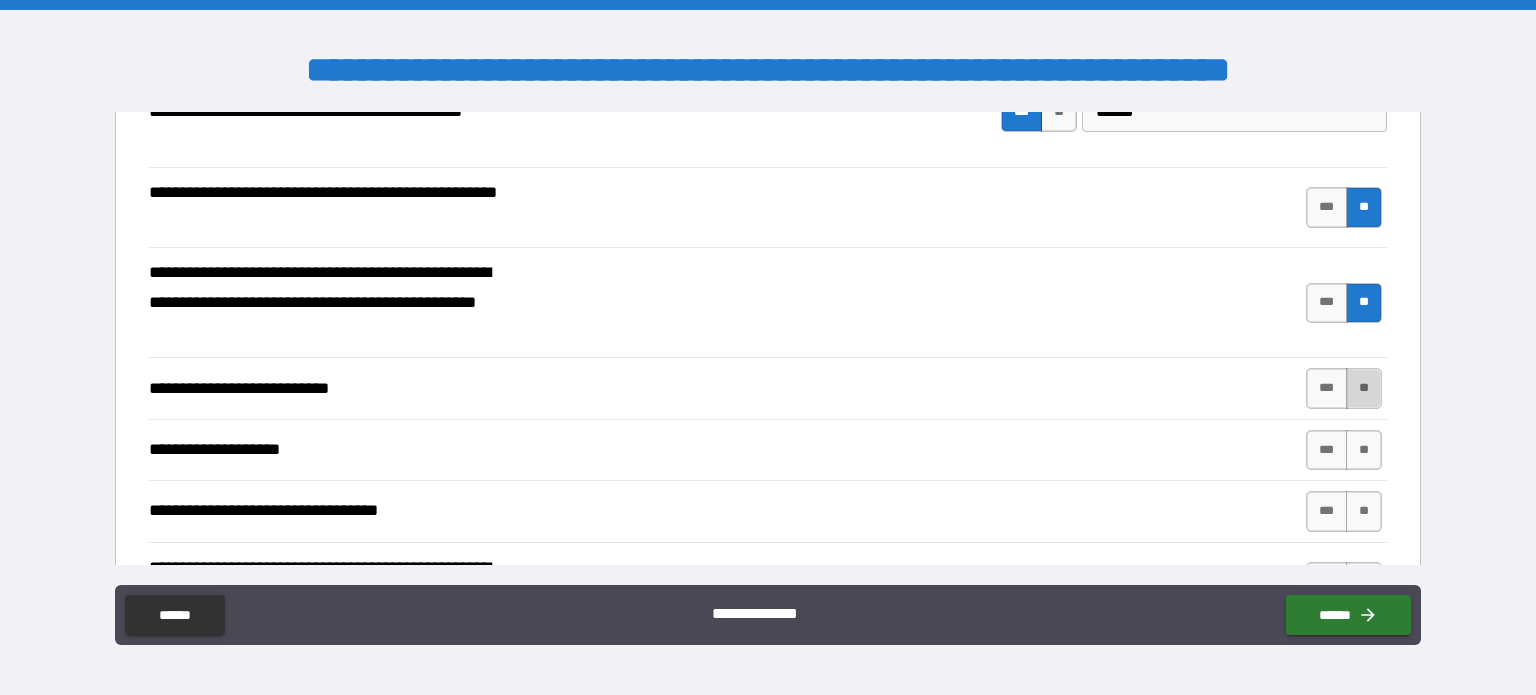 click on "**" at bounding box center (1364, 388) 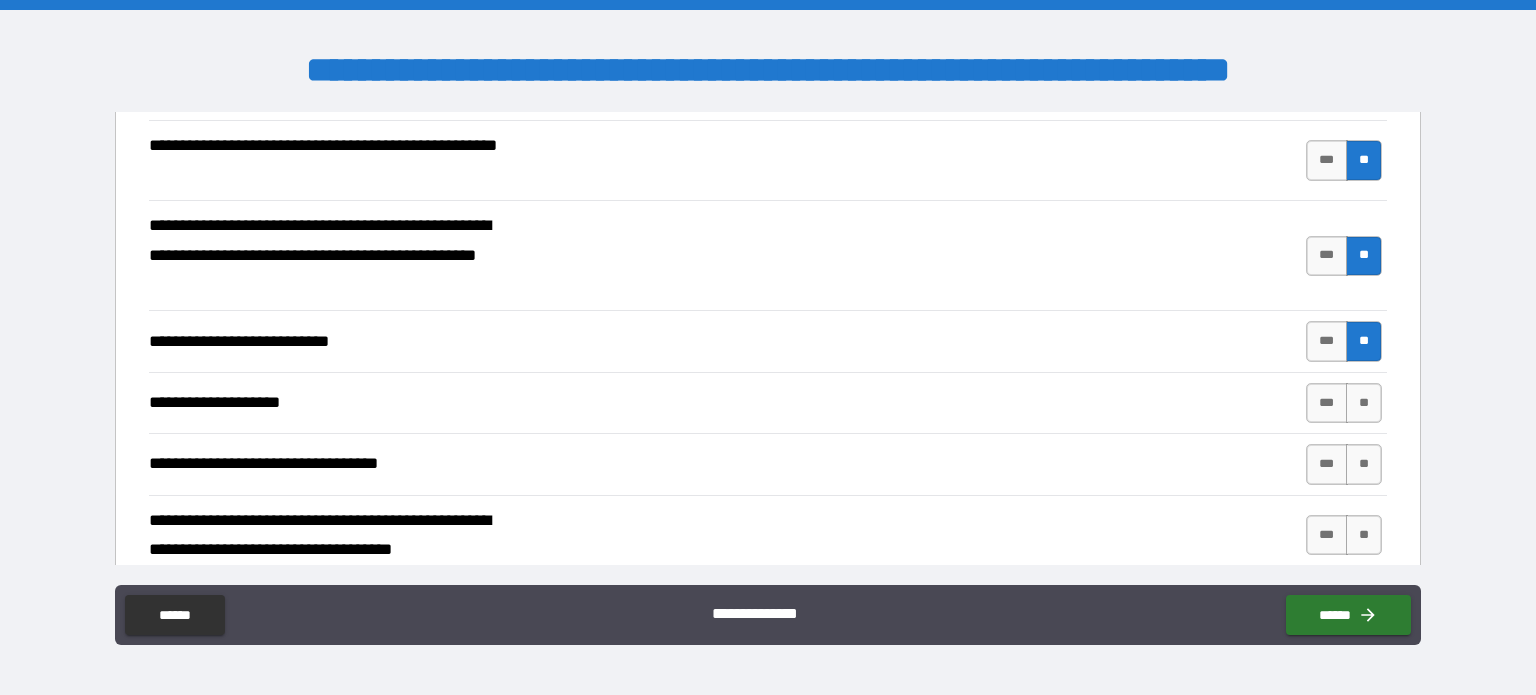 scroll, scrollTop: 739, scrollLeft: 0, axis: vertical 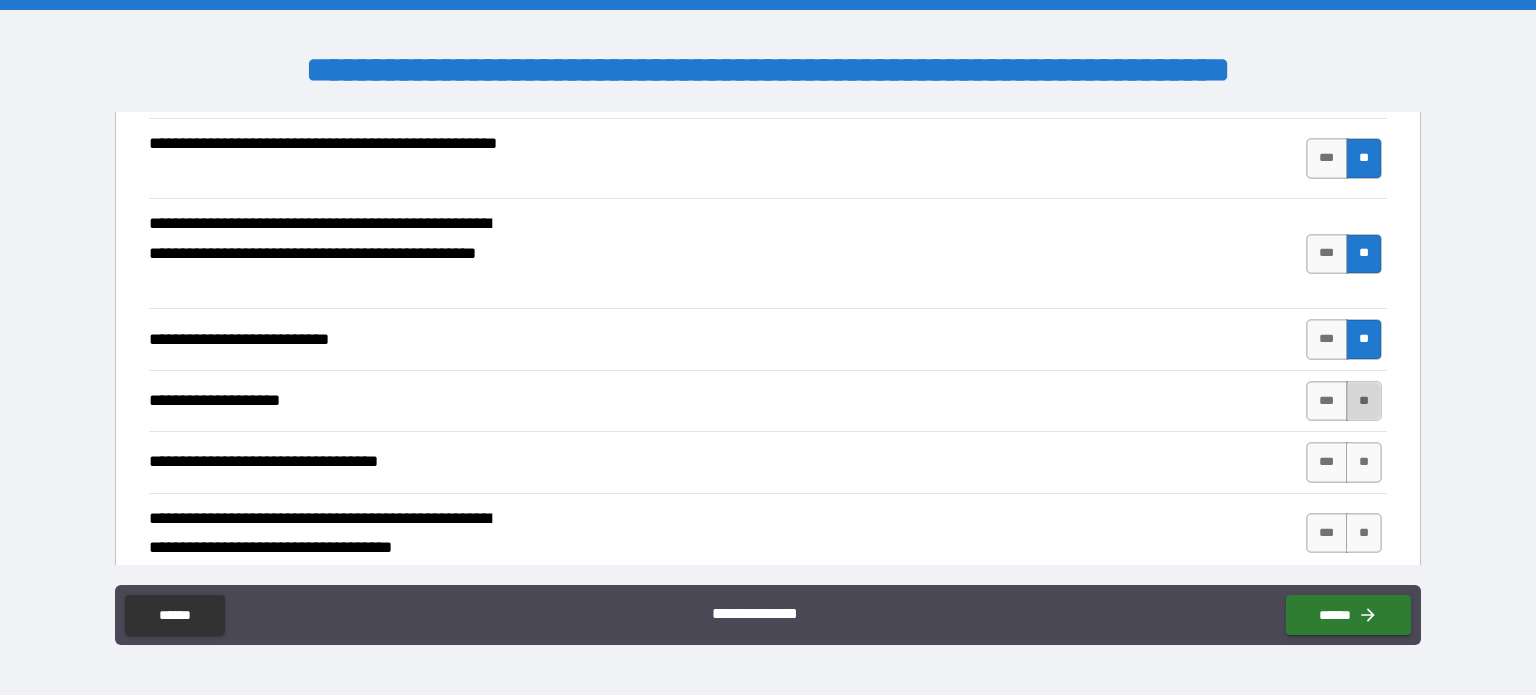 click on "**" at bounding box center (1364, 401) 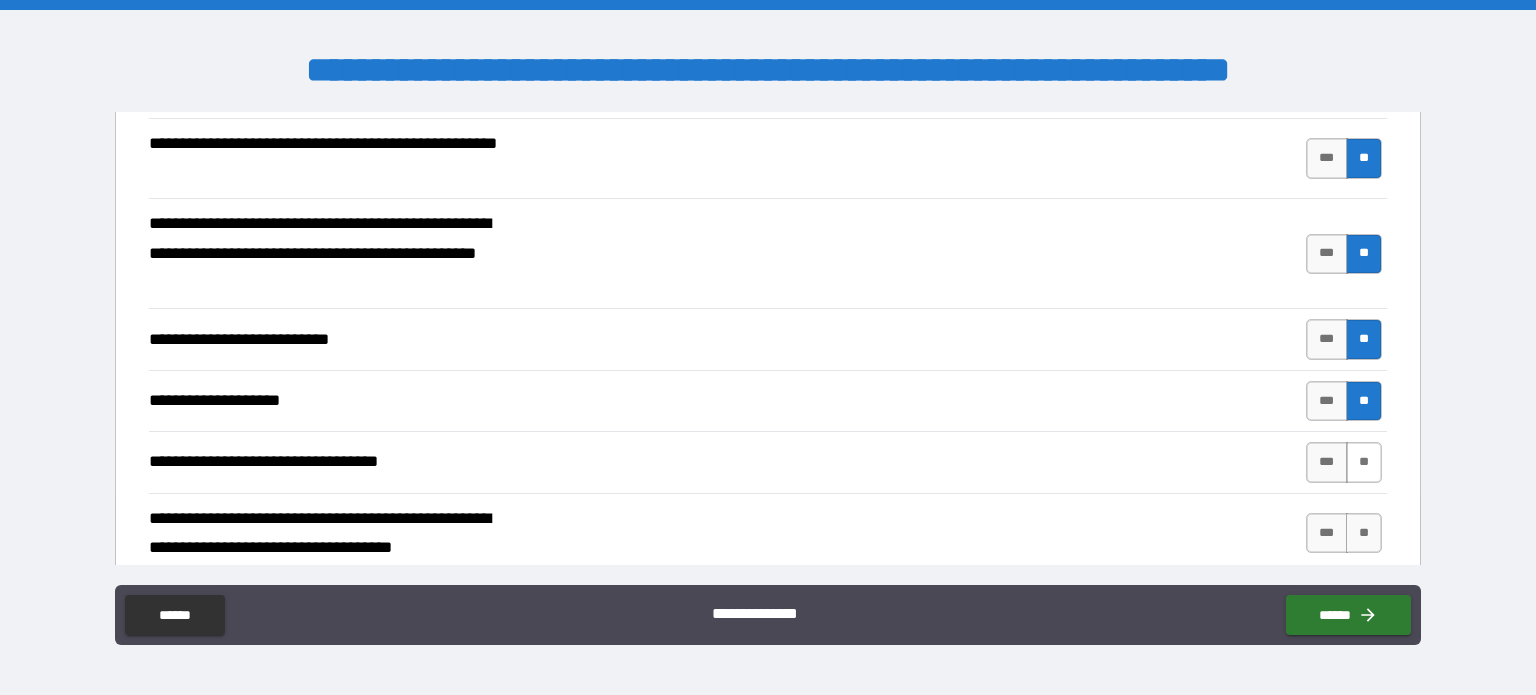 click on "**" at bounding box center (1364, 462) 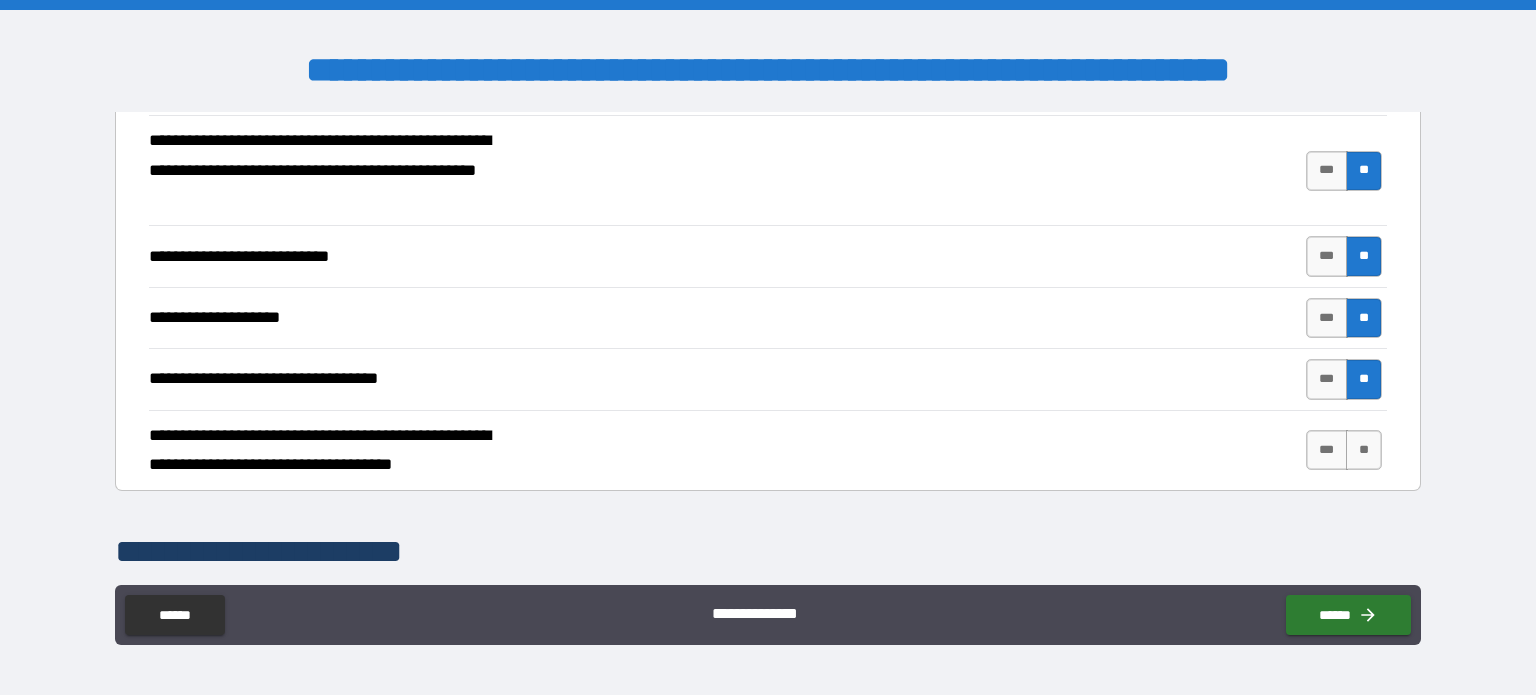 scroll, scrollTop: 840, scrollLeft: 0, axis: vertical 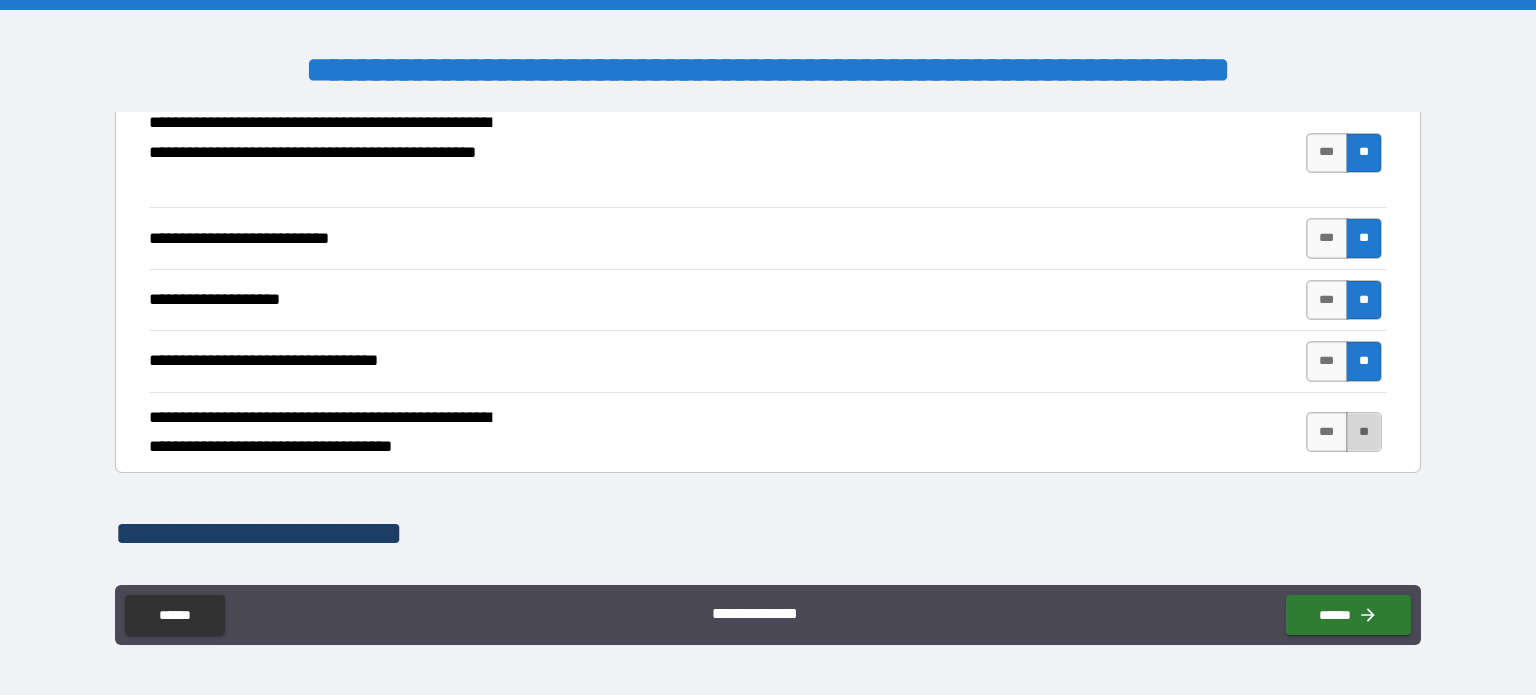 click on "**" at bounding box center (1364, 432) 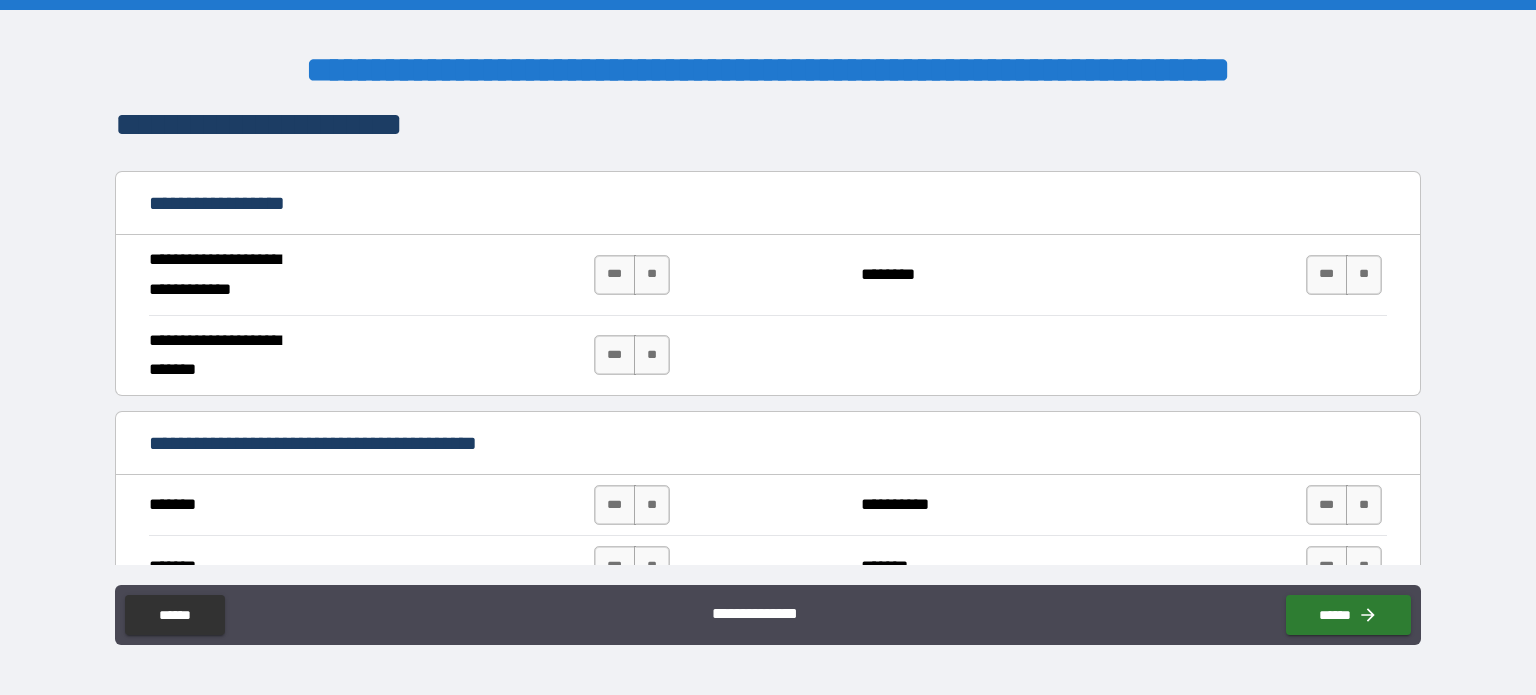 scroll, scrollTop: 1261, scrollLeft: 0, axis: vertical 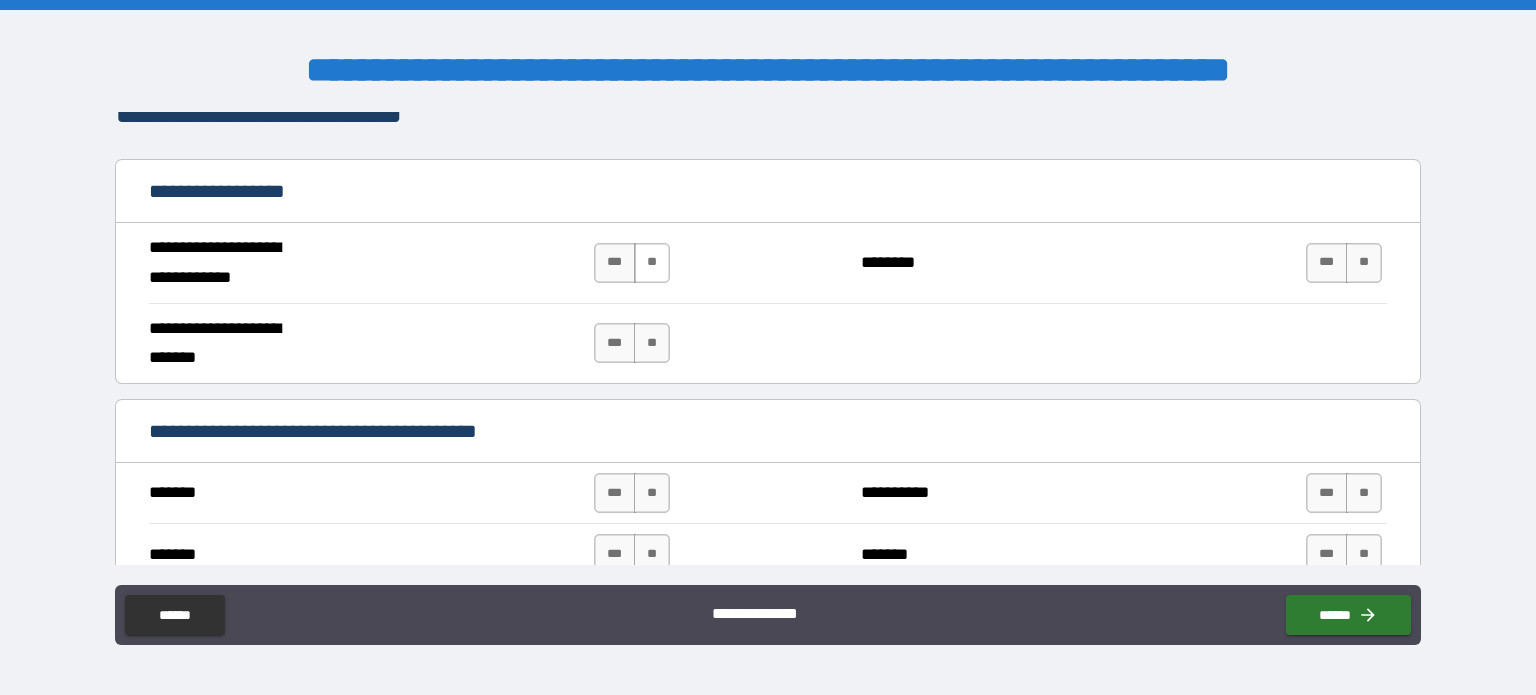click on "**" at bounding box center (652, 263) 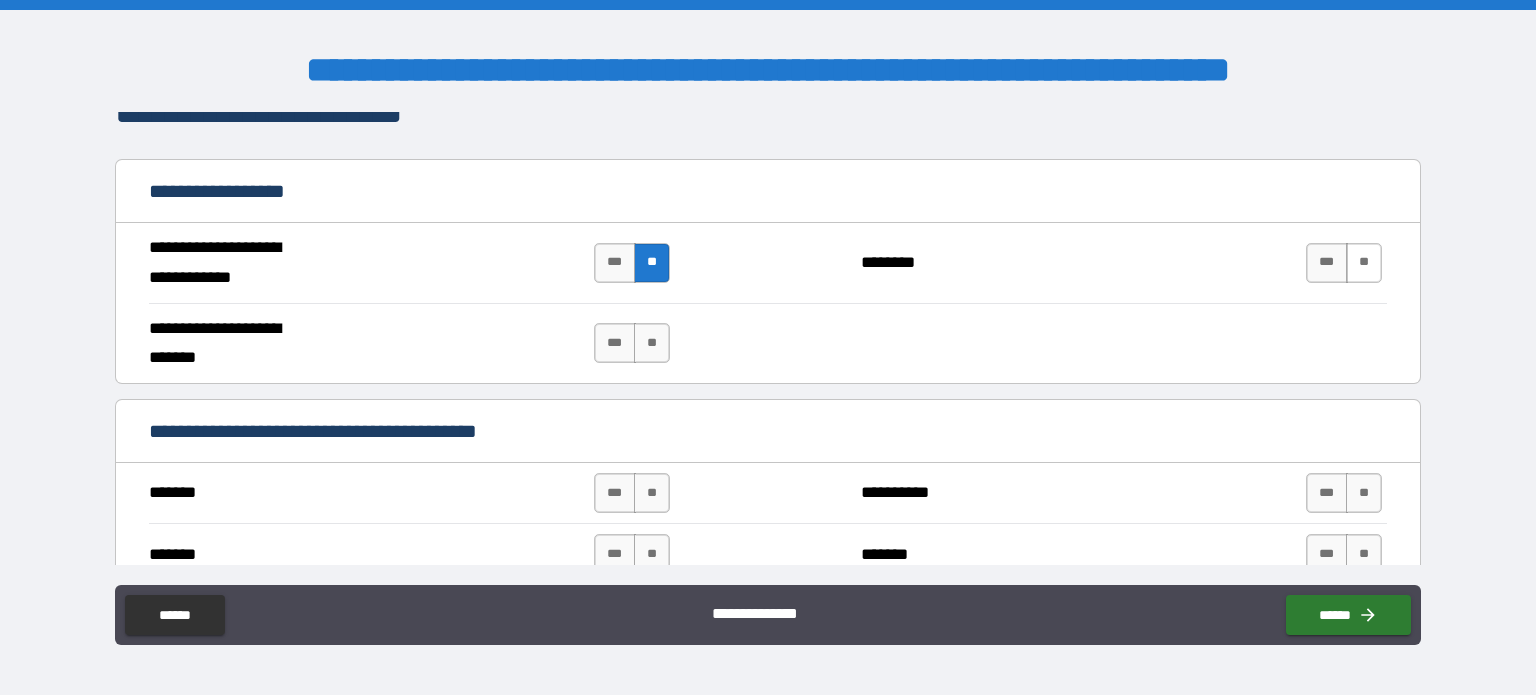 click on "**" at bounding box center (1364, 263) 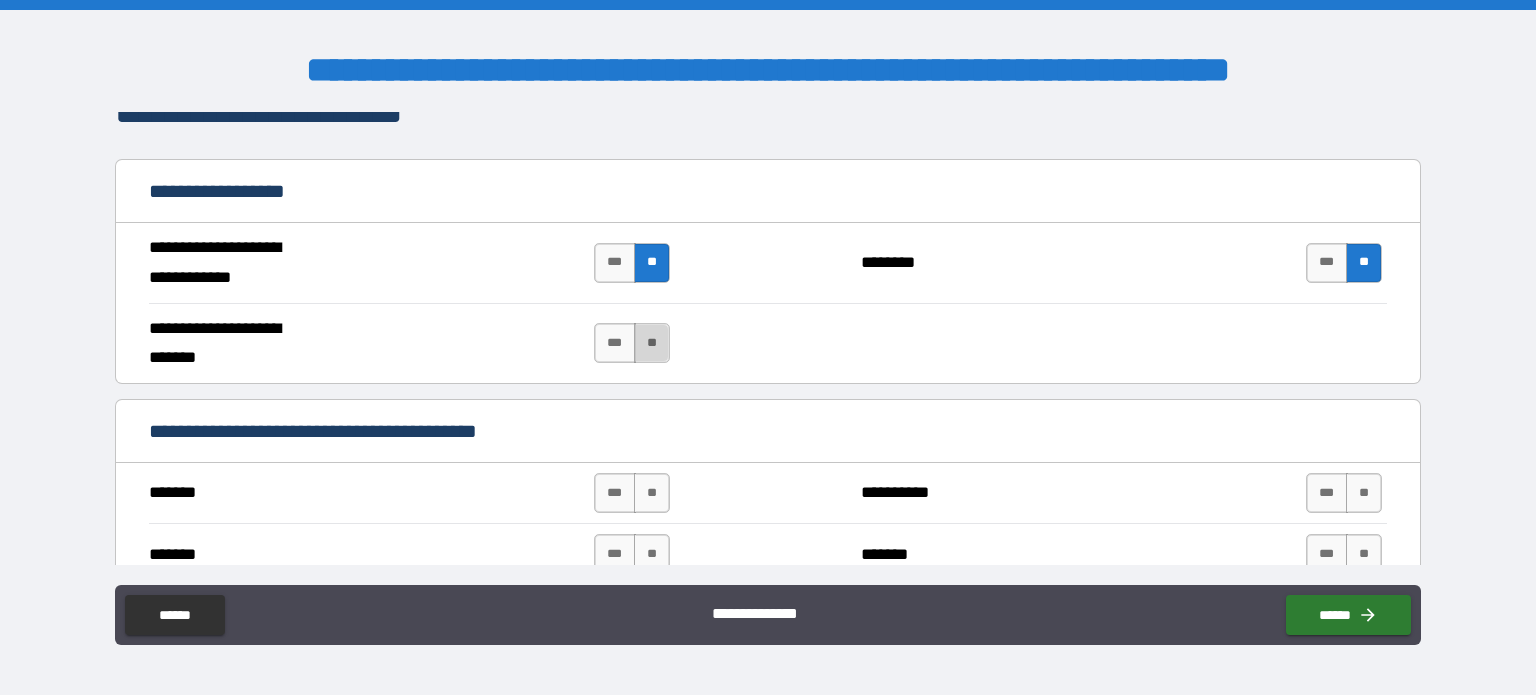 click on "**" at bounding box center [652, 343] 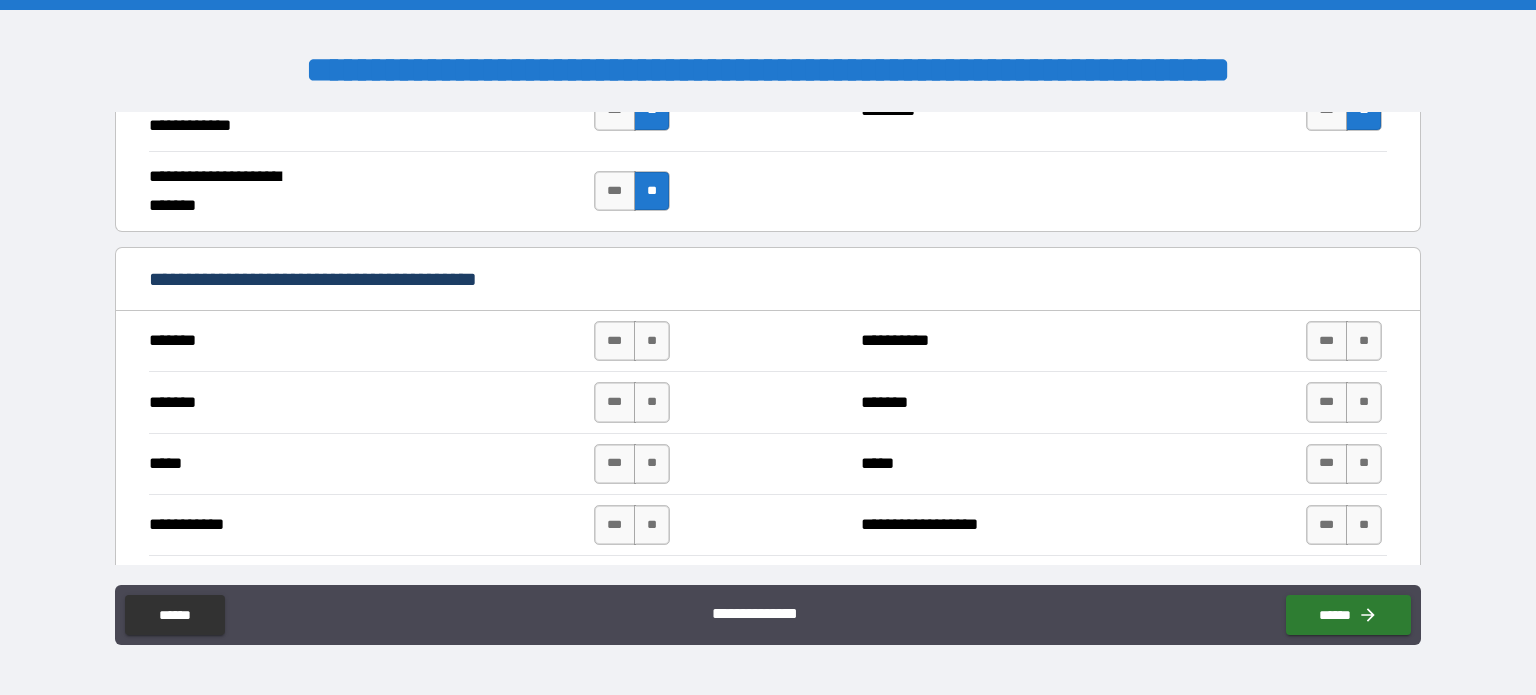 scroll, scrollTop: 1415, scrollLeft: 0, axis: vertical 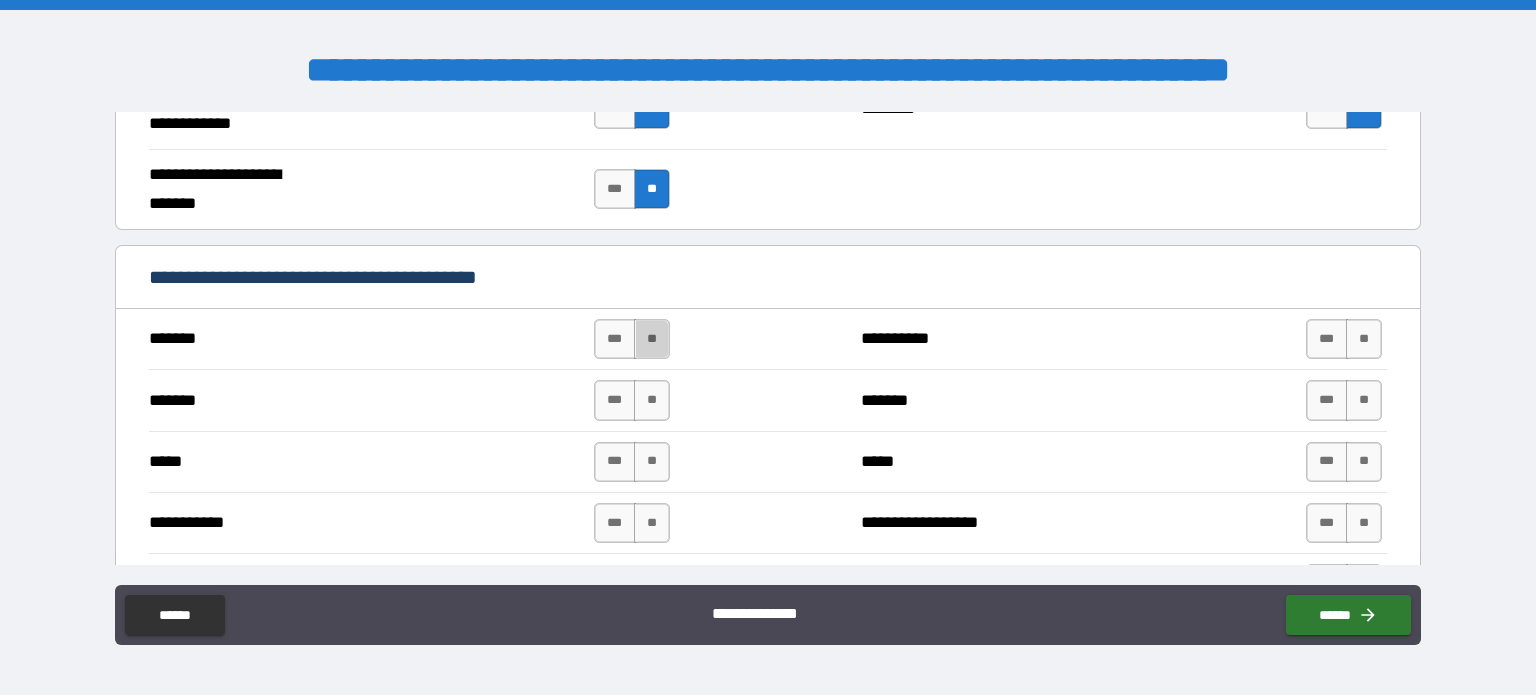 click on "**" at bounding box center (652, 339) 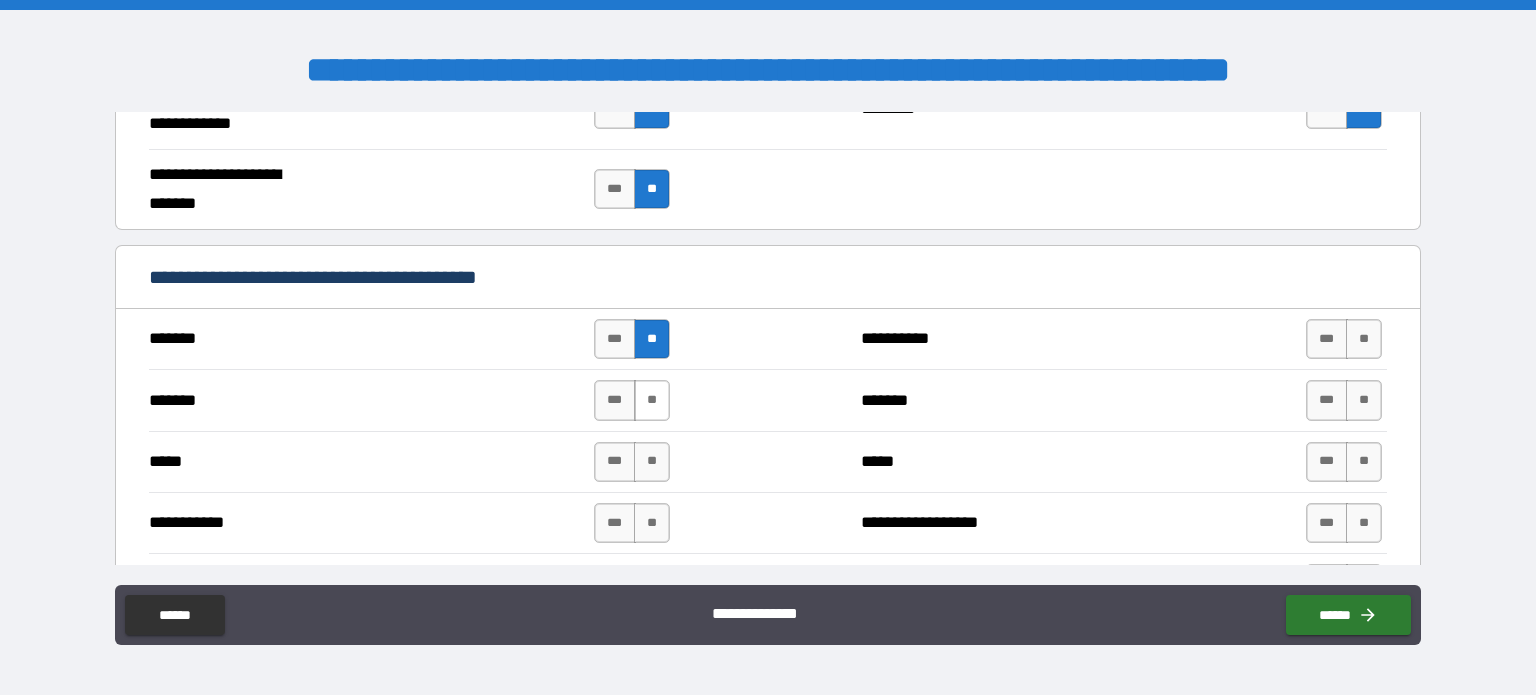 click on "**" at bounding box center (652, 400) 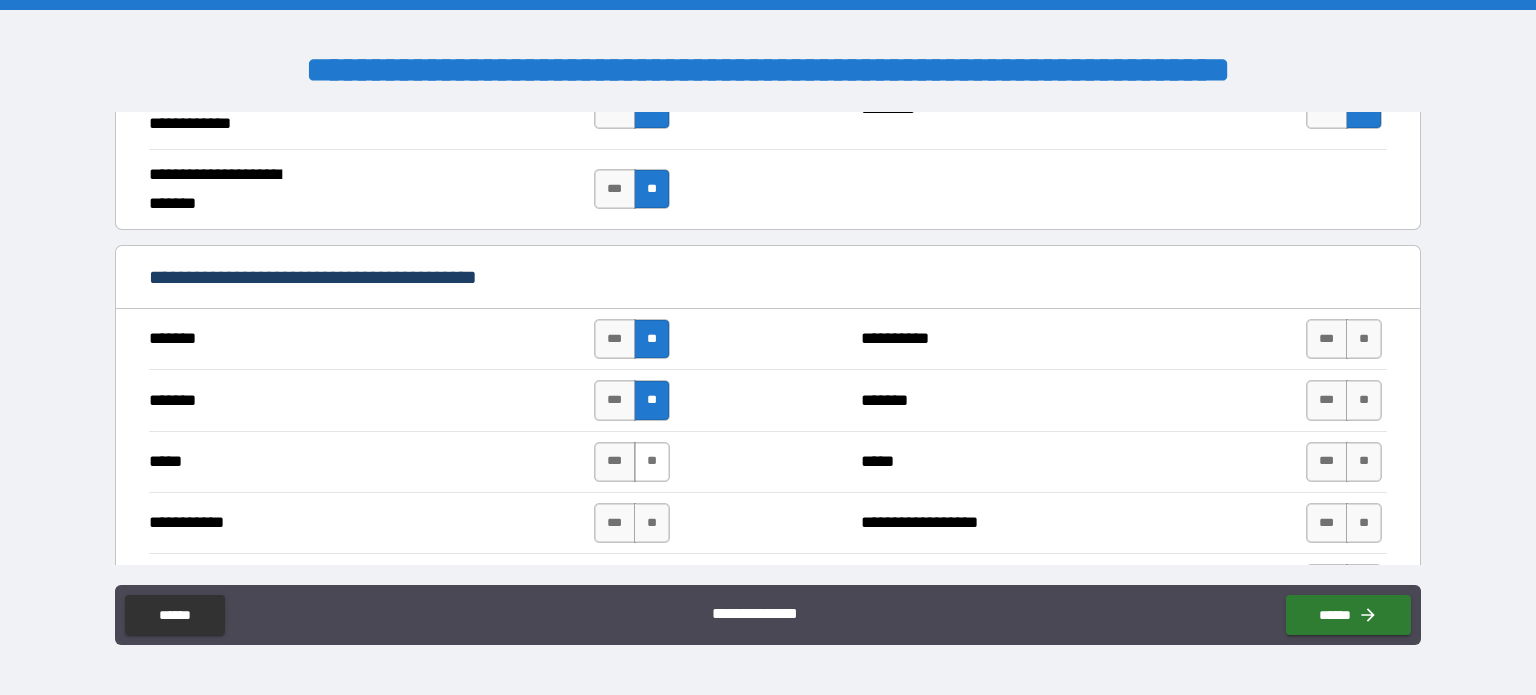 click on "**" at bounding box center [652, 462] 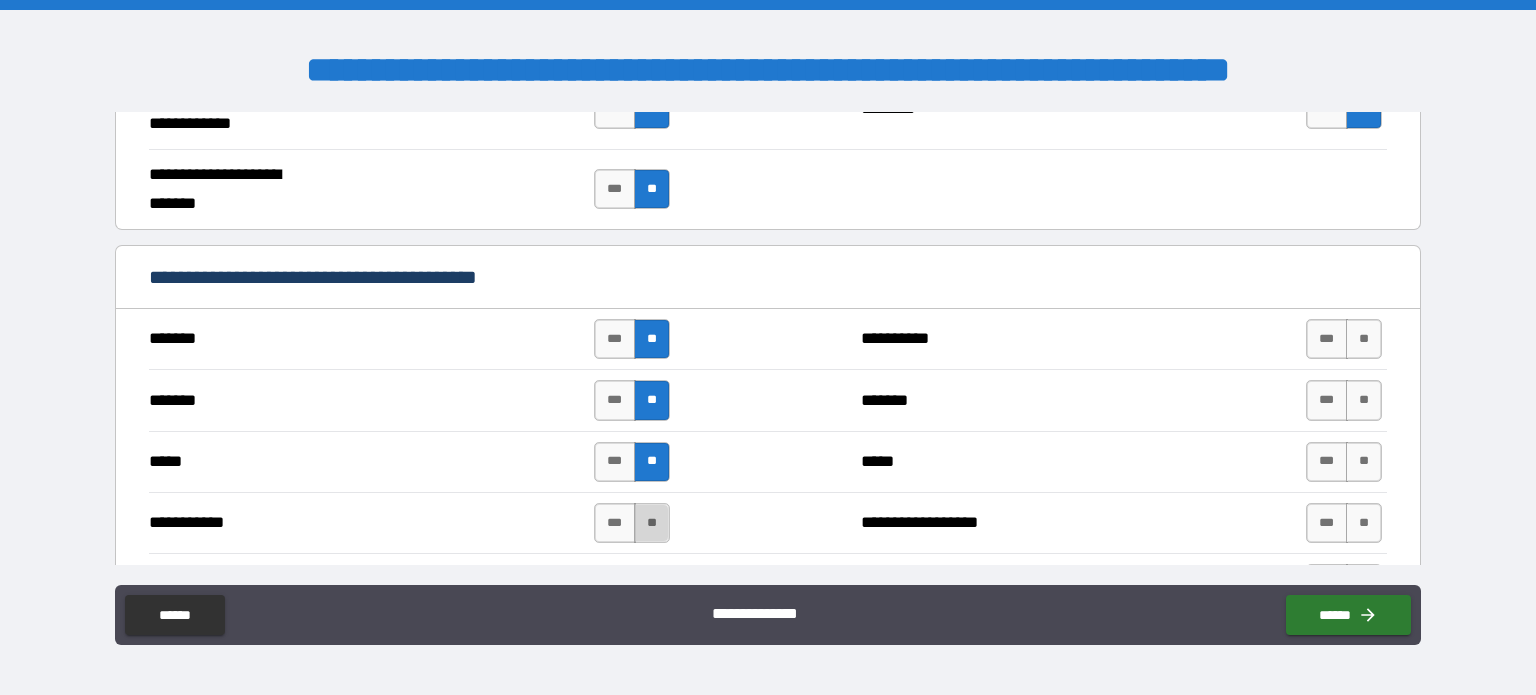 click on "**" at bounding box center [652, 523] 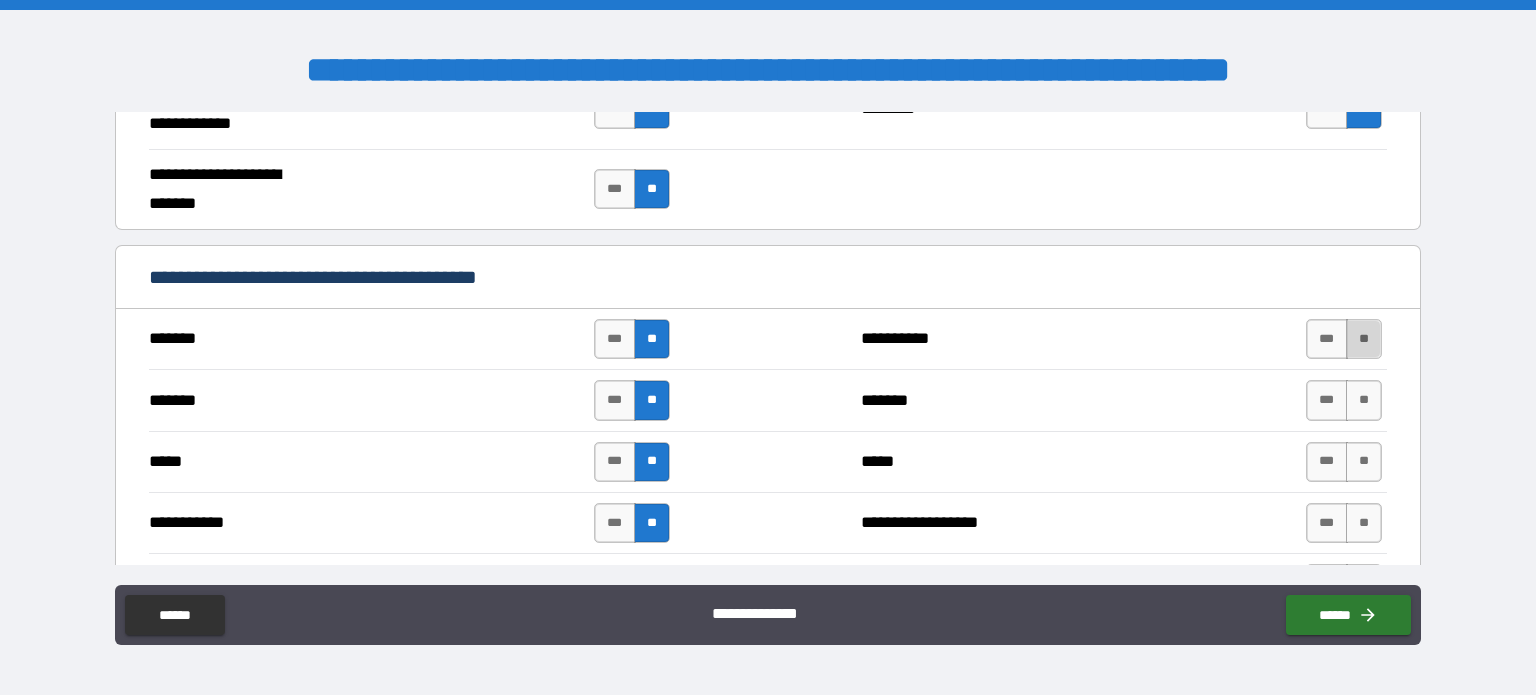 click on "**" at bounding box center (1364, 339) 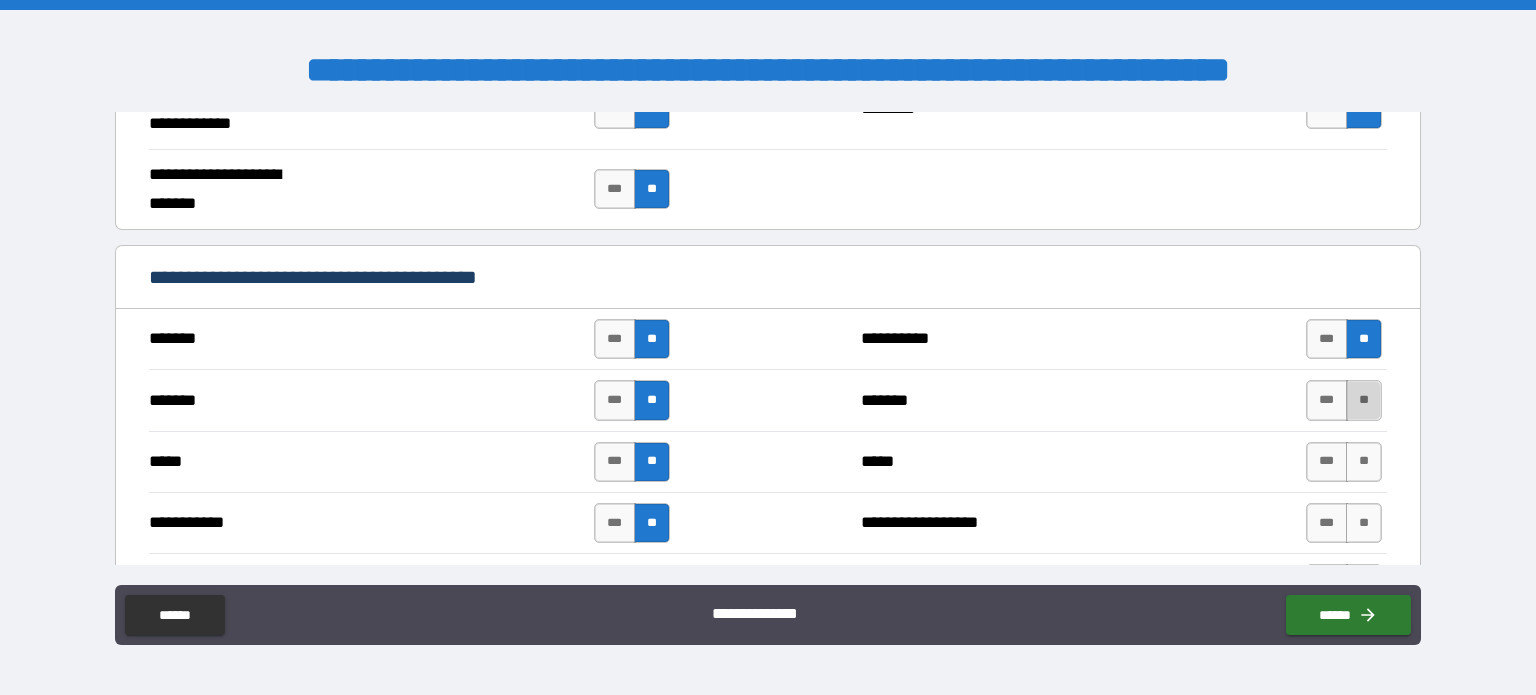 click on "**" at bounding box center (1364, 400) 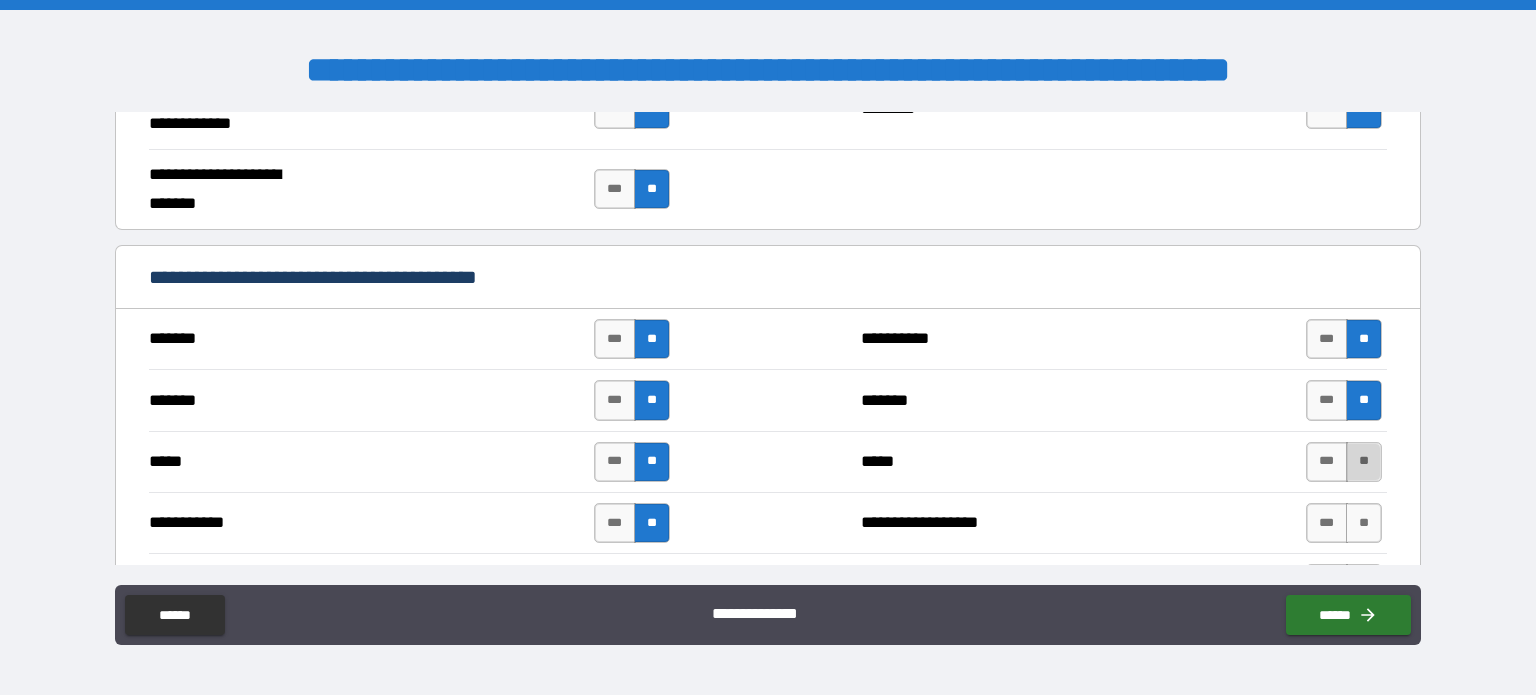 click on "**" at bounding box center (1364, 462) 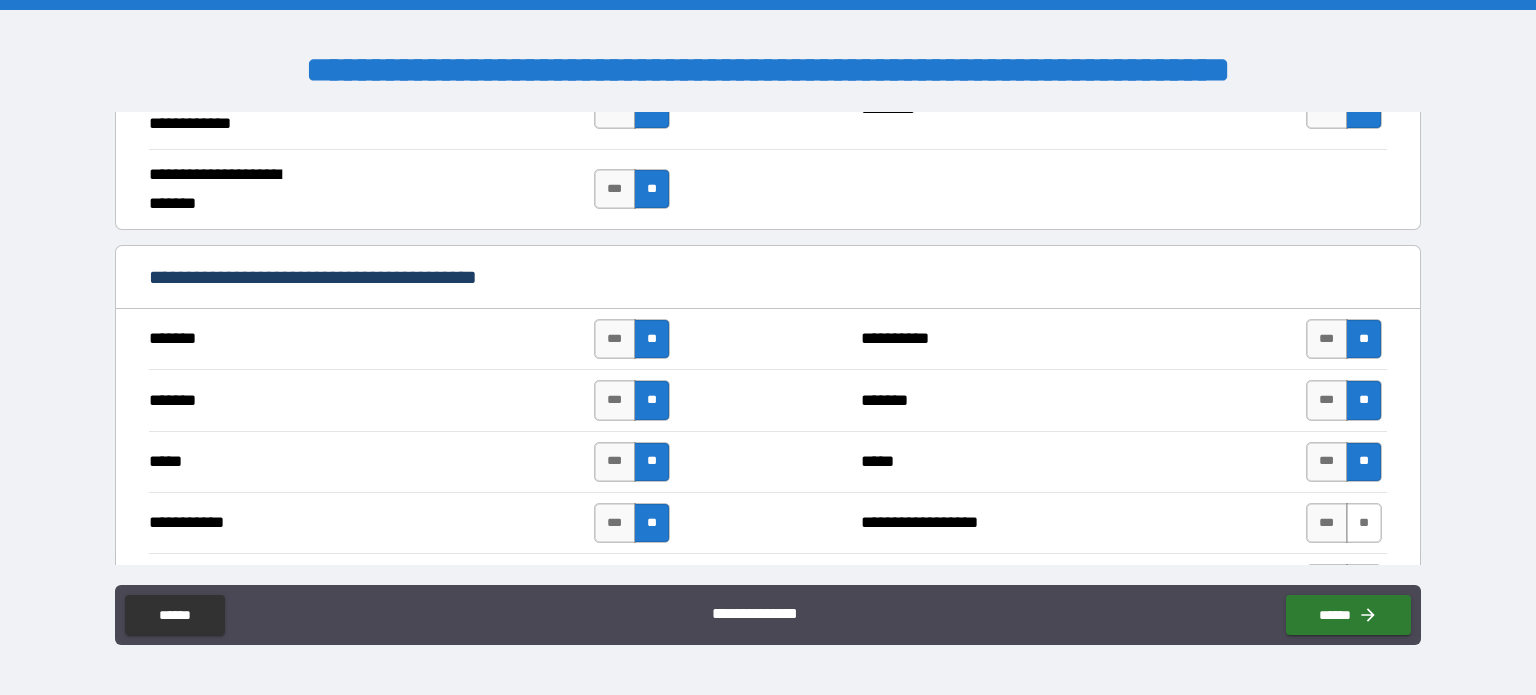 click on "**" at bounding box center [1364, 523] 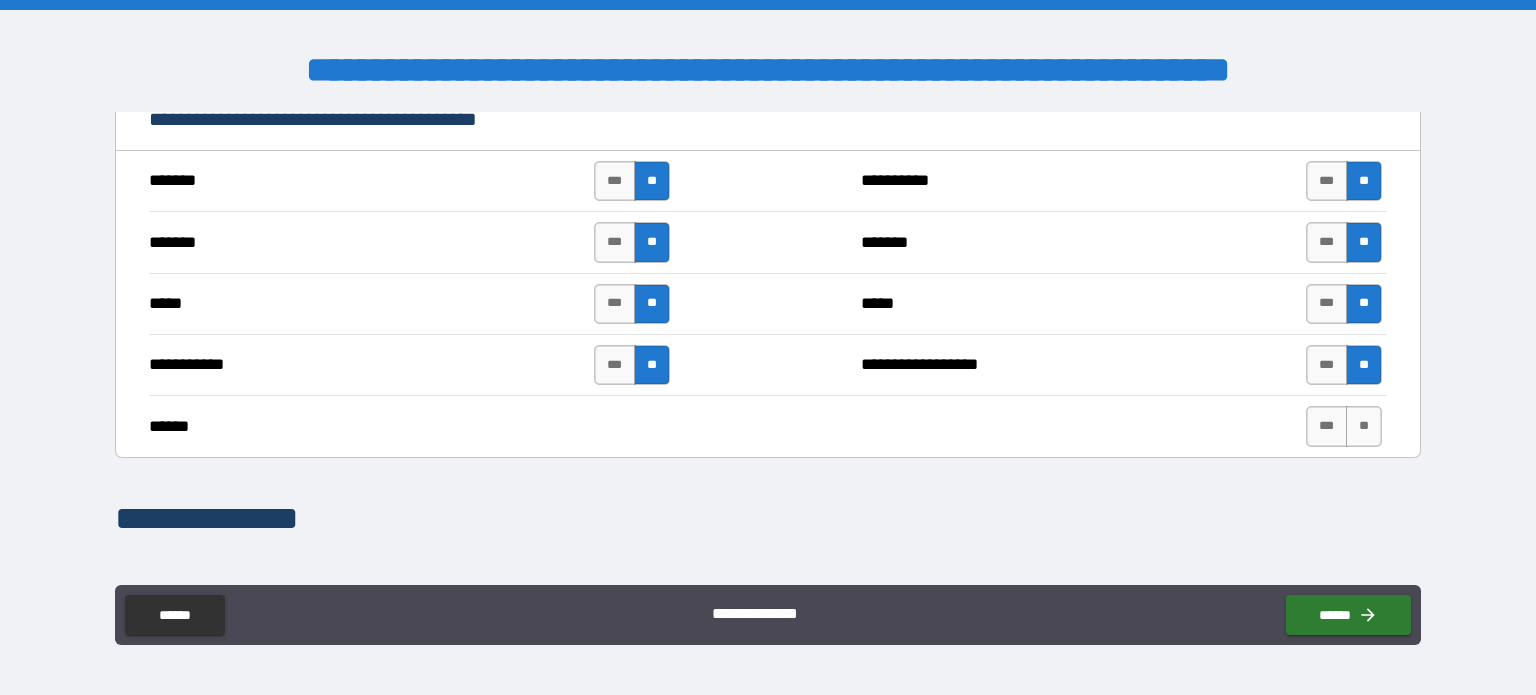 scroll, scrollTop: 1576, scrollLeft: 0, axis: vertical 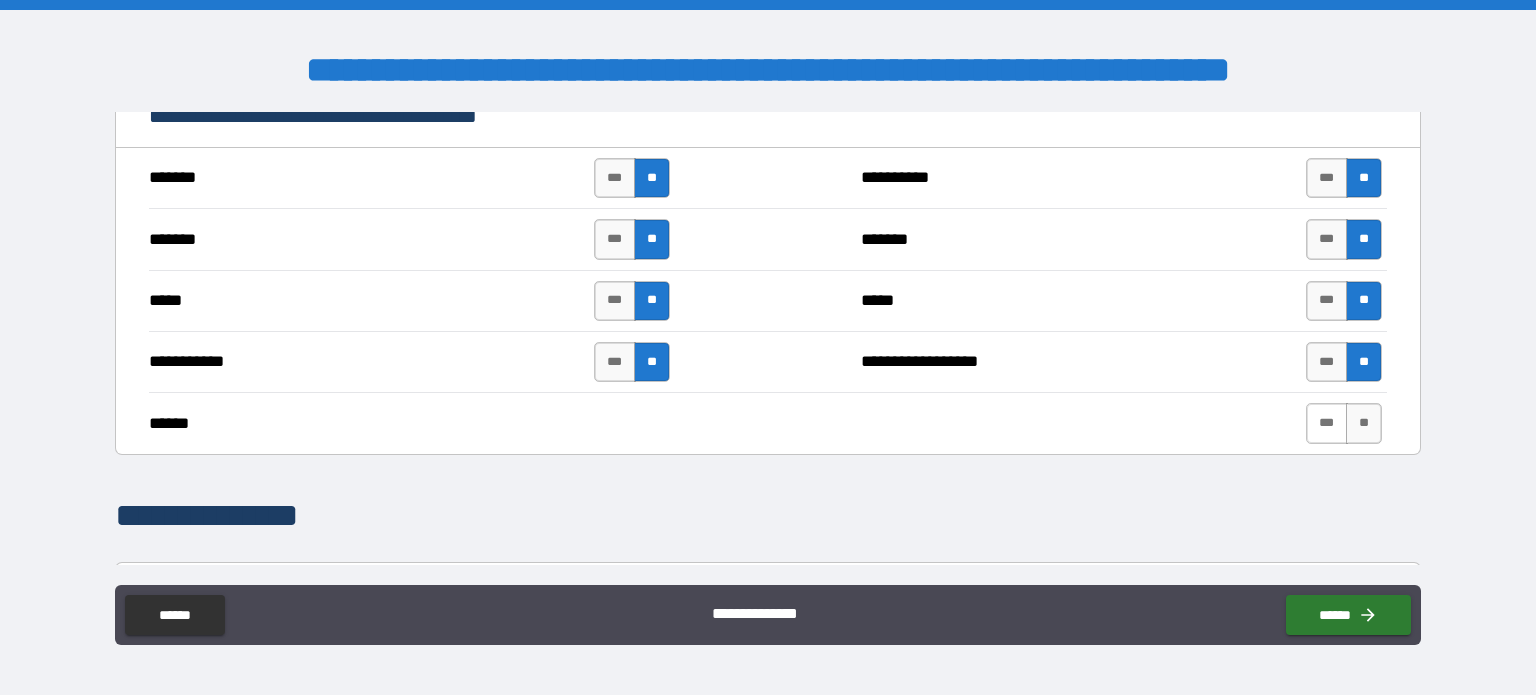 click on "***" at bounding box center (1327, 423) 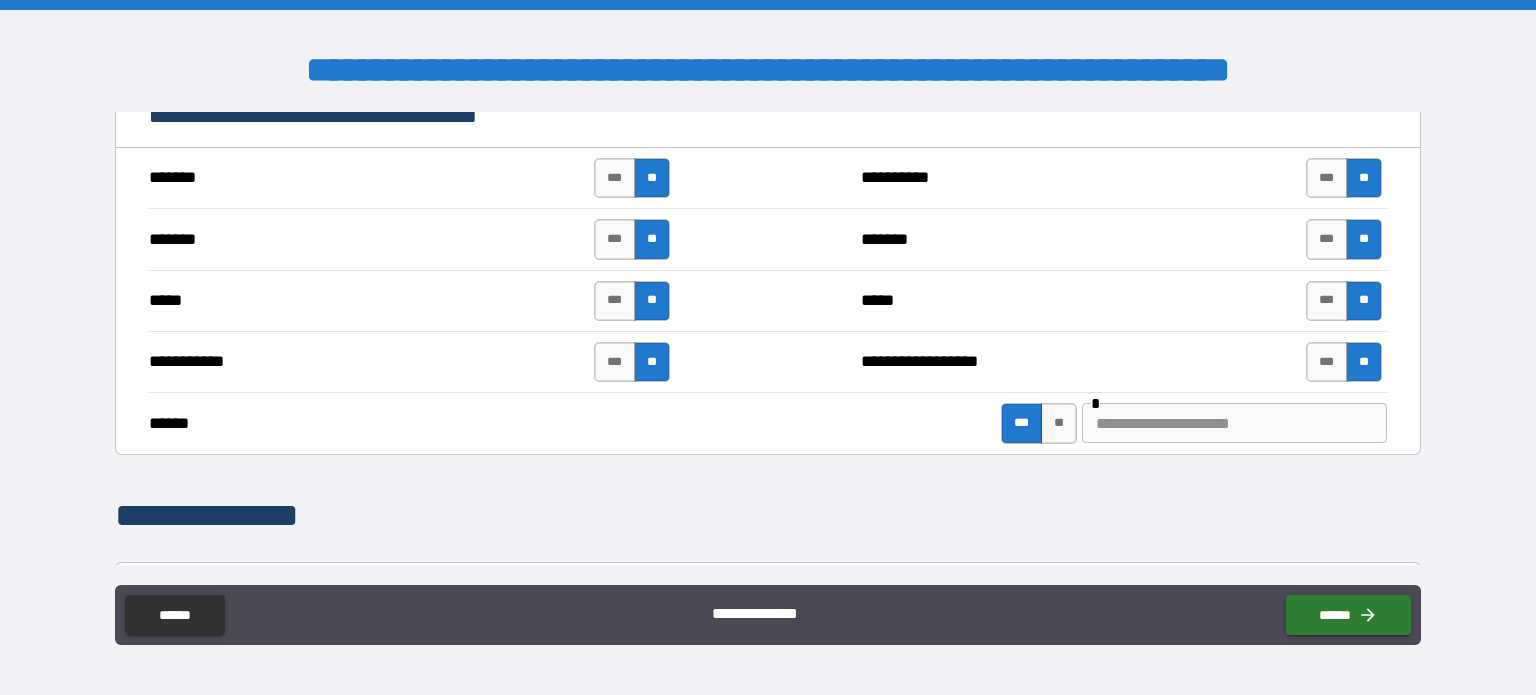 click at bounding box center (1234, 423) 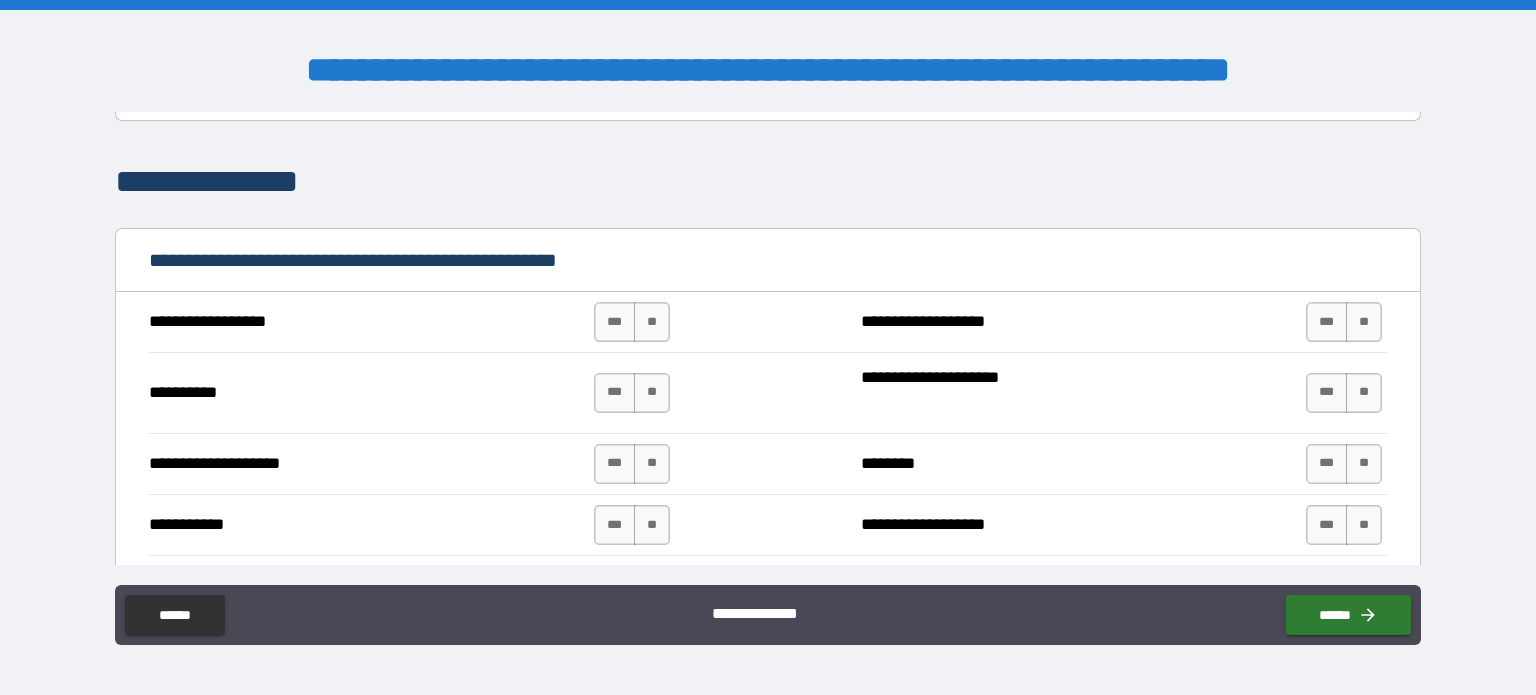 scroll, scrollTop: 1912, scrollLeft: 0, axis: vertical 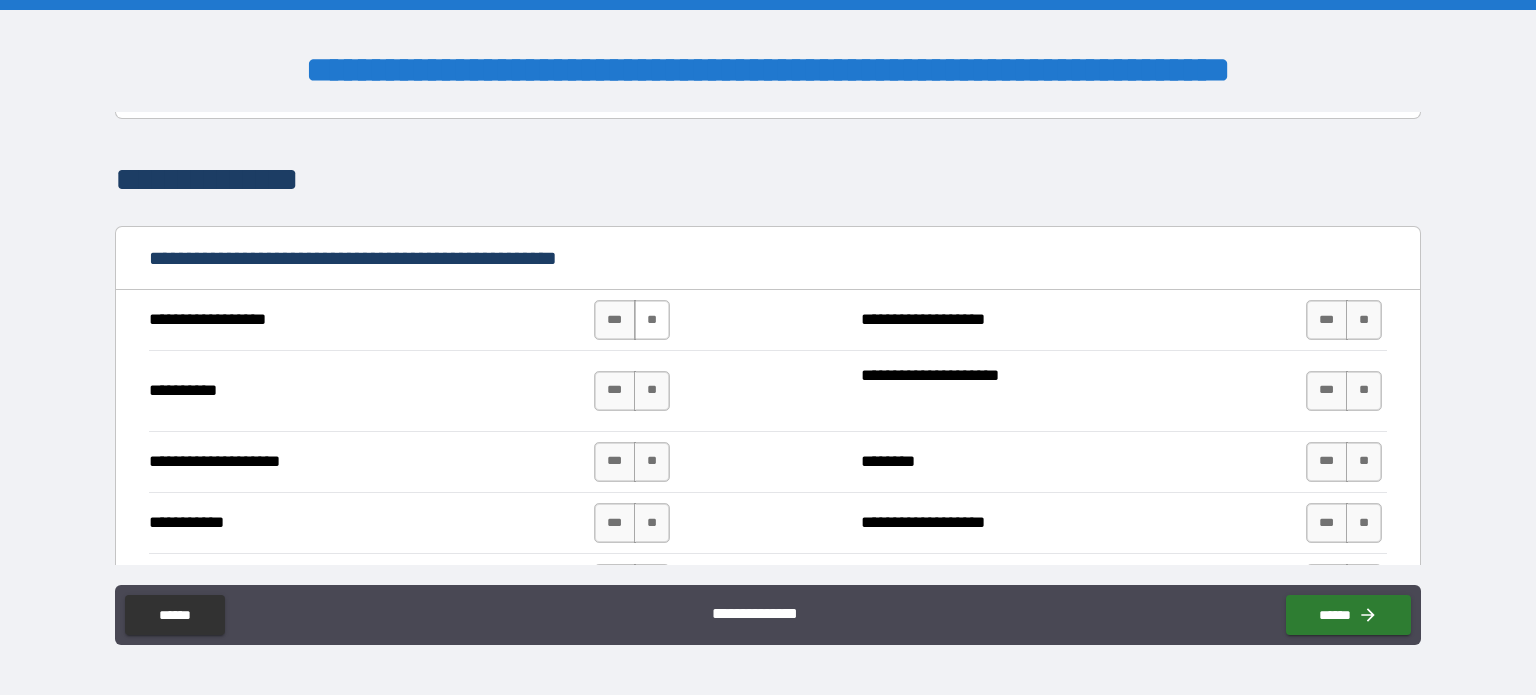 type on "**********" 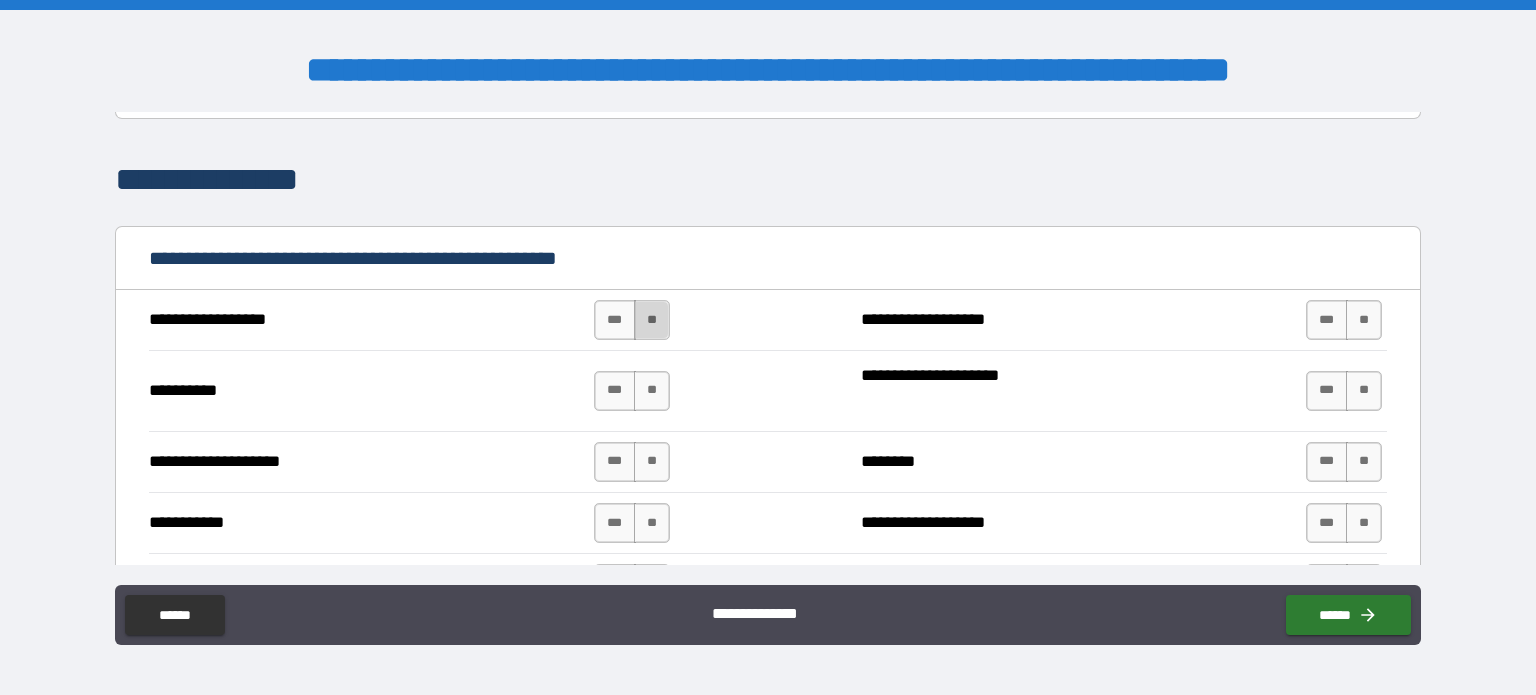 click on "**" at bounding box center (652, 320) 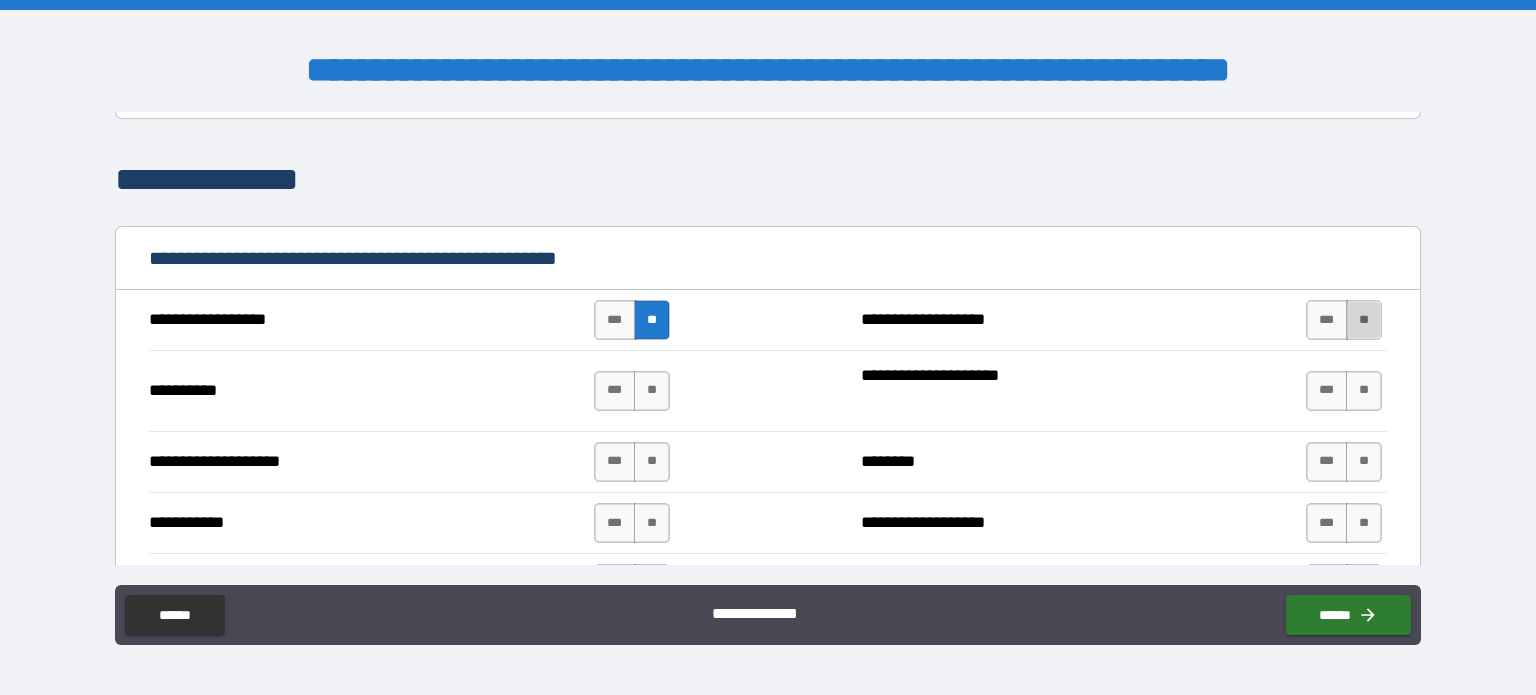 click on "**" at bounding box center (1364, 320) 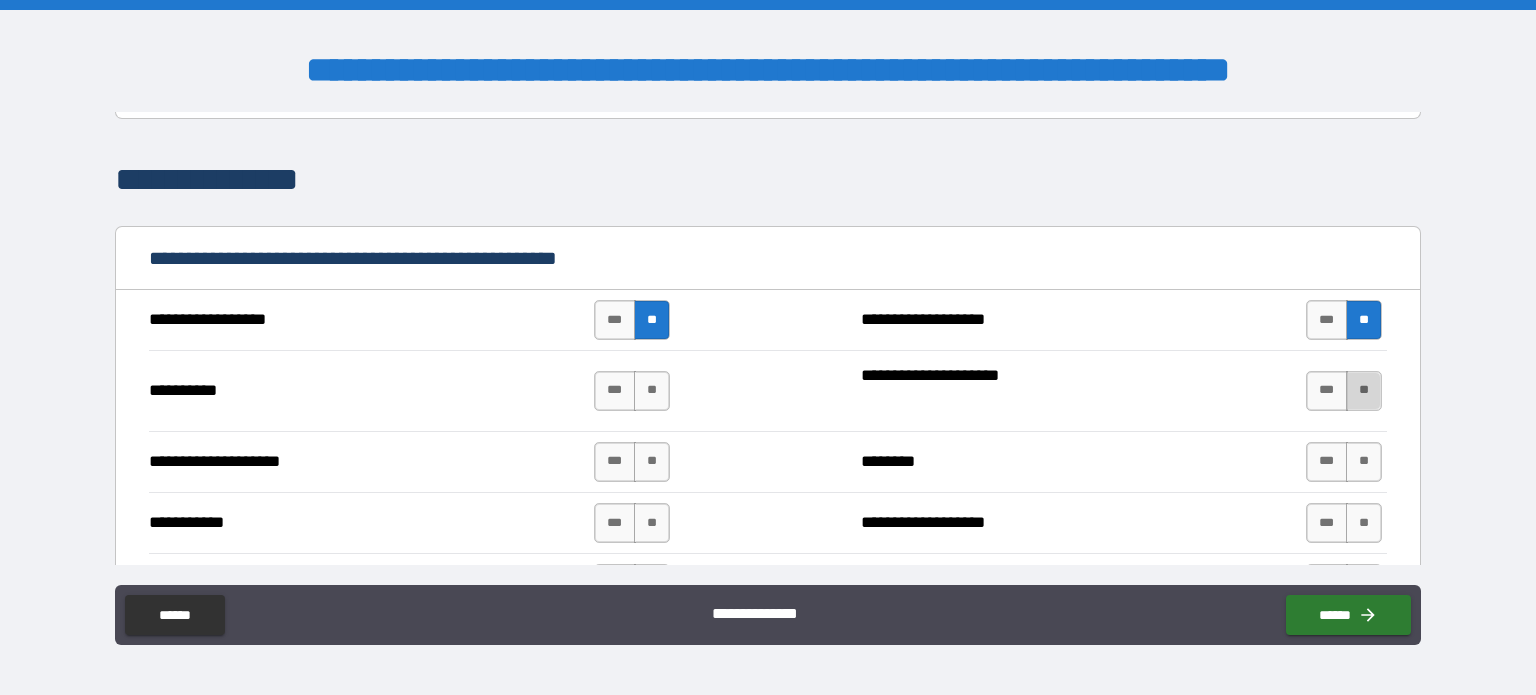click on "**" at bounding box center [1364, 391] 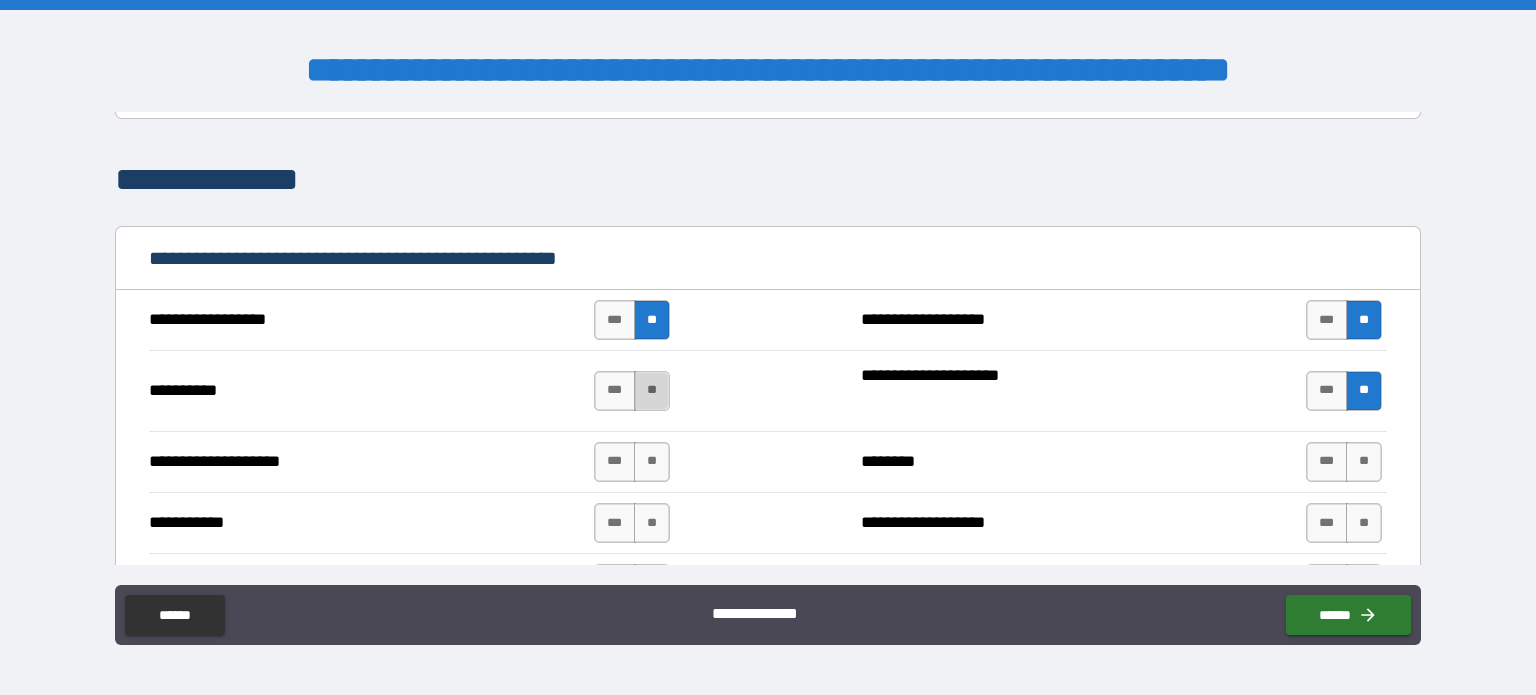 click on "**" at bounding box center [652, 391] 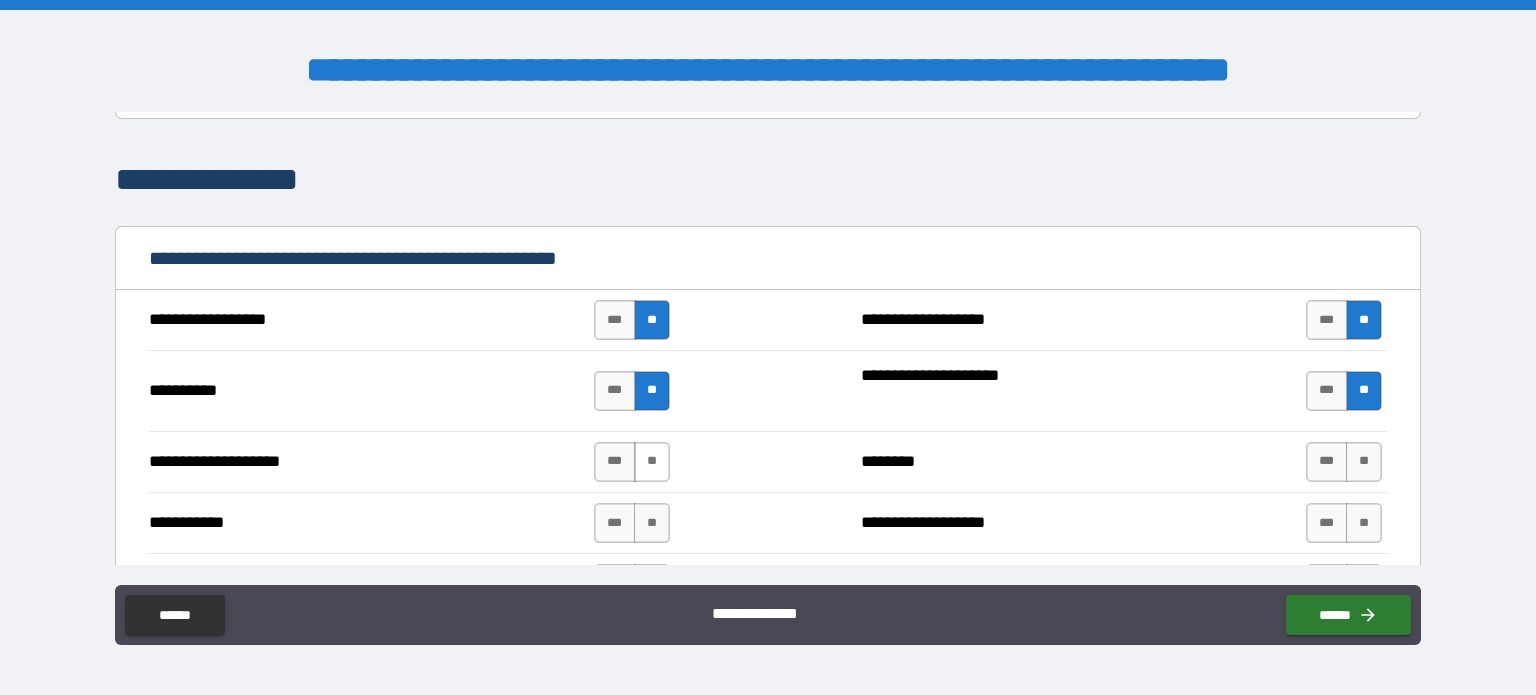 click on "**" at bounding box center (652, 462) 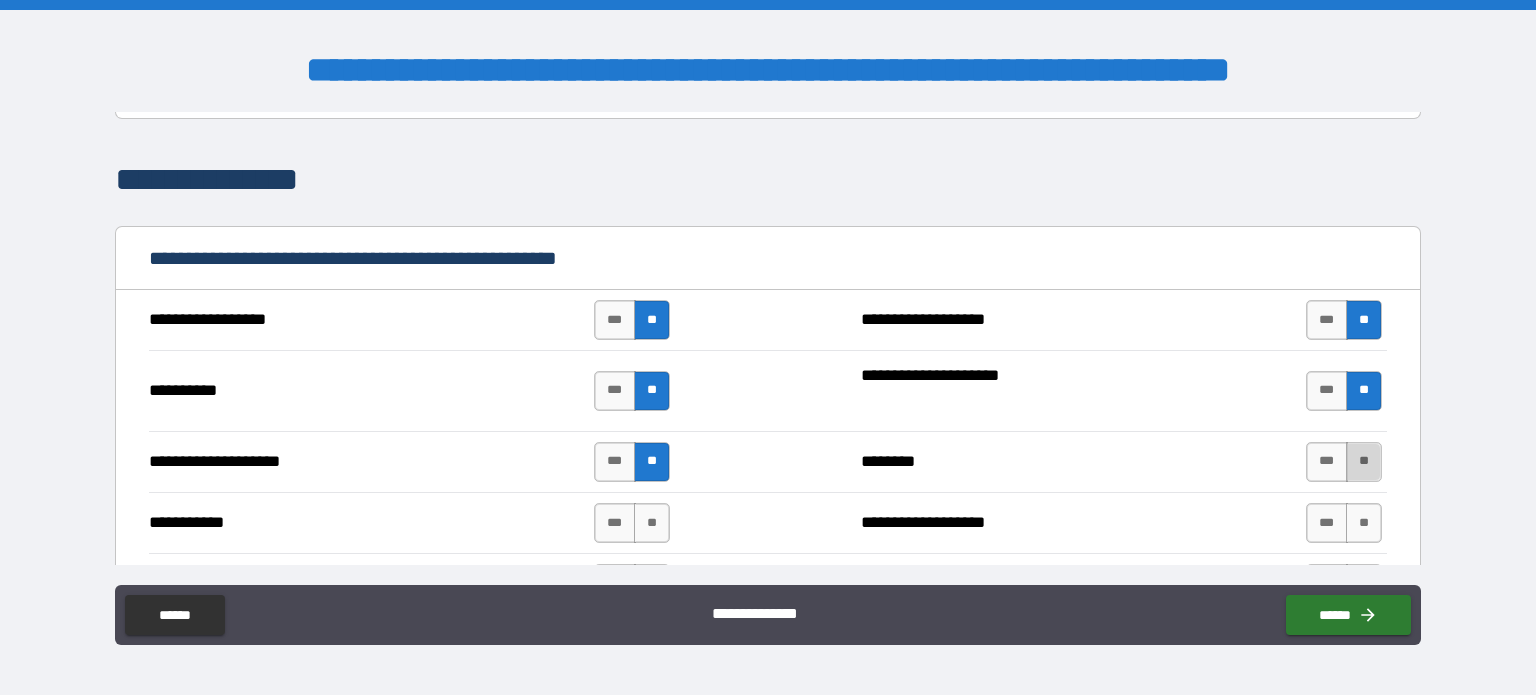 click on "**" at bounding box center [1364, 462] 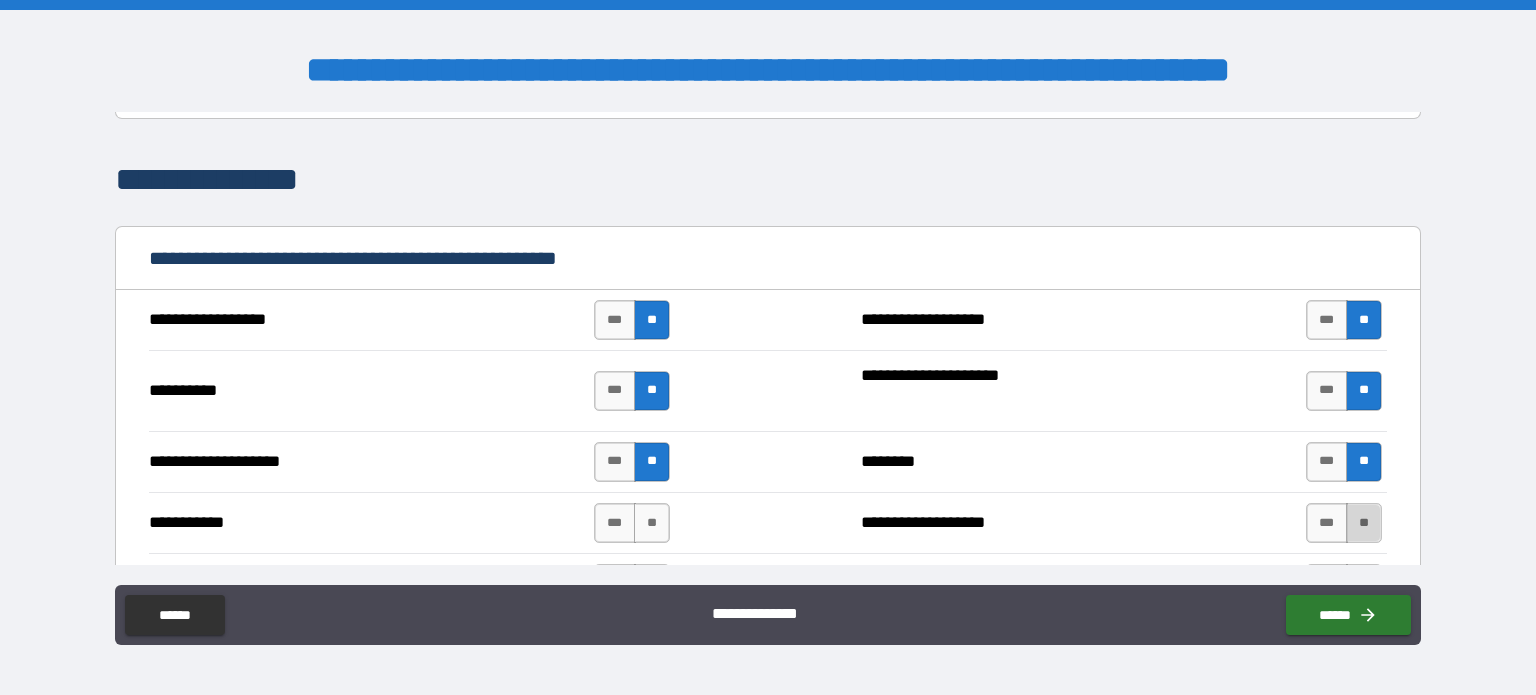click on "**" at bounding box center [1364, 523] 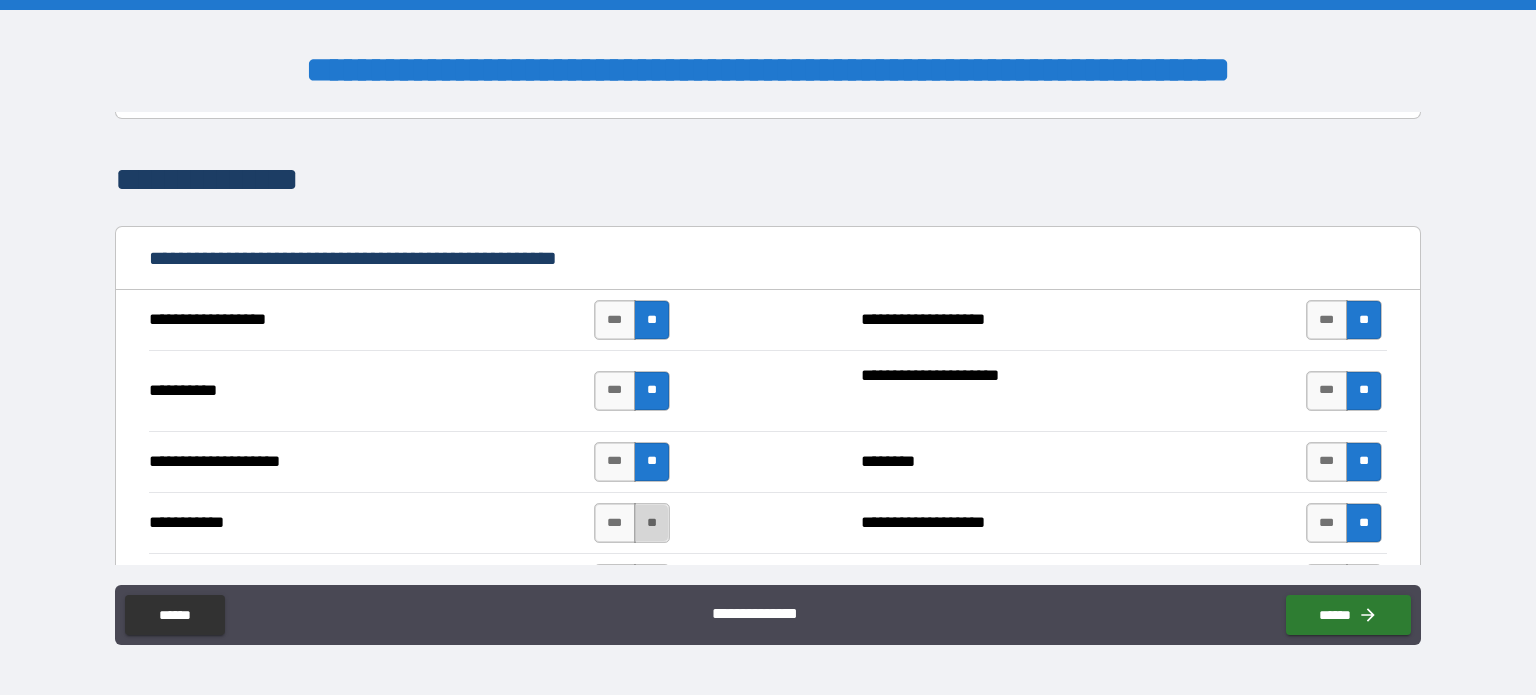 click on "**" at bounding box center [652, 523] 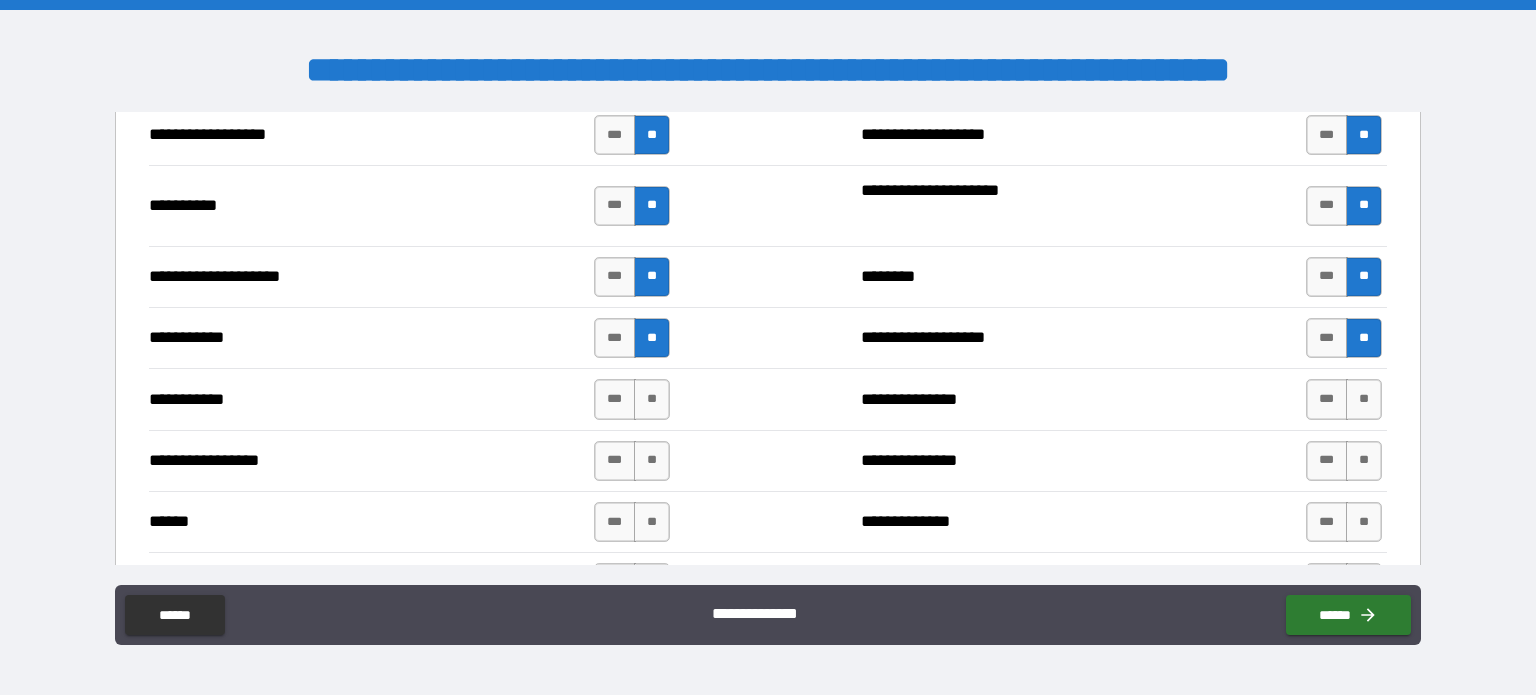 scroll, scrollTop: 2100, scrollLeft: 0, axis: vertical 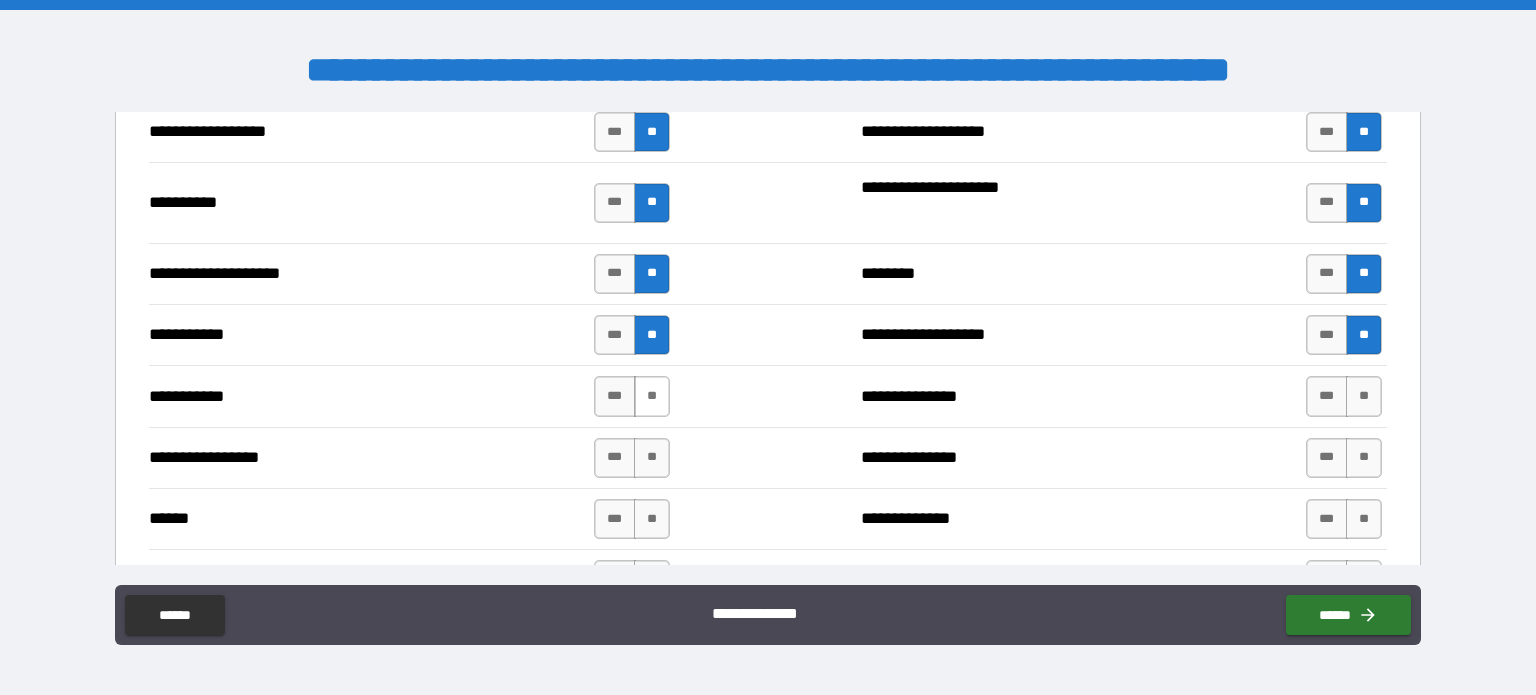 click on "**" at bounding box center (652, 396) 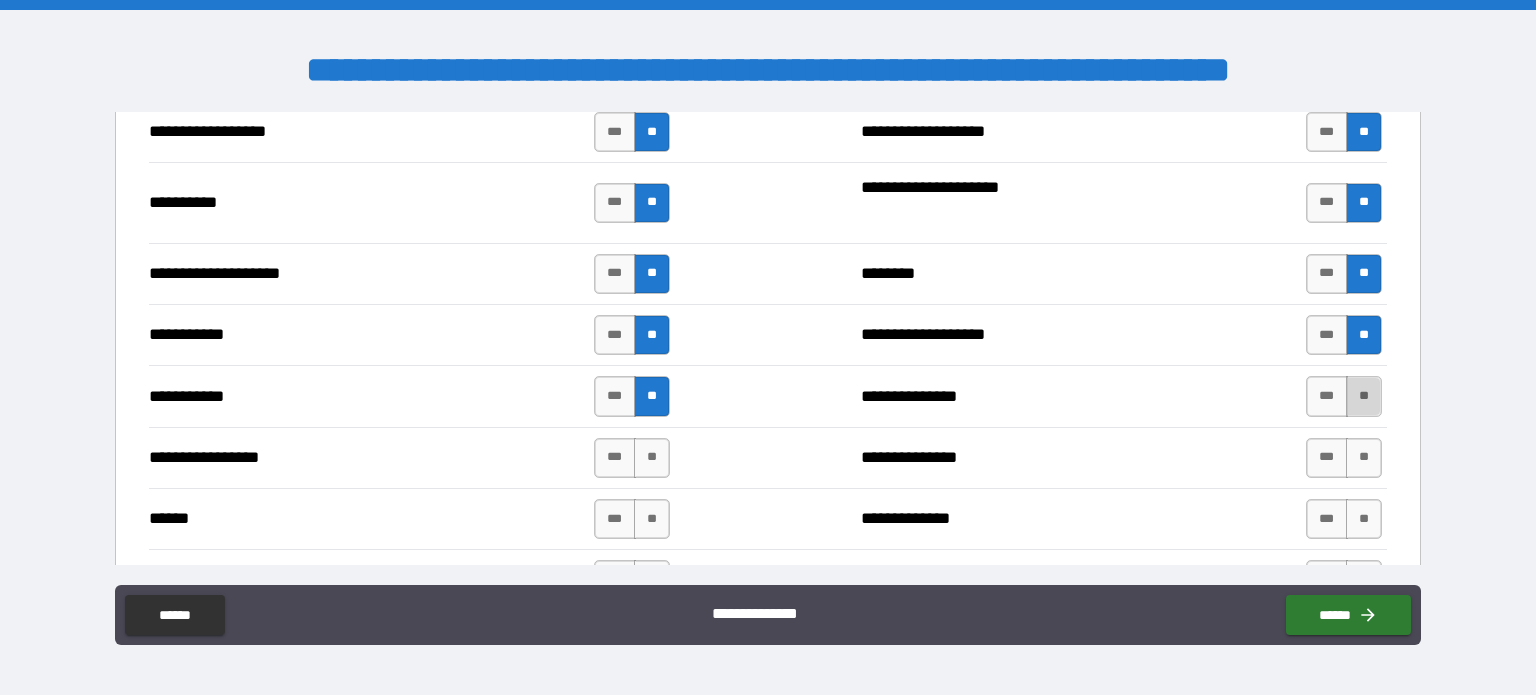 click on "**" at bounding box center (1364, 396) 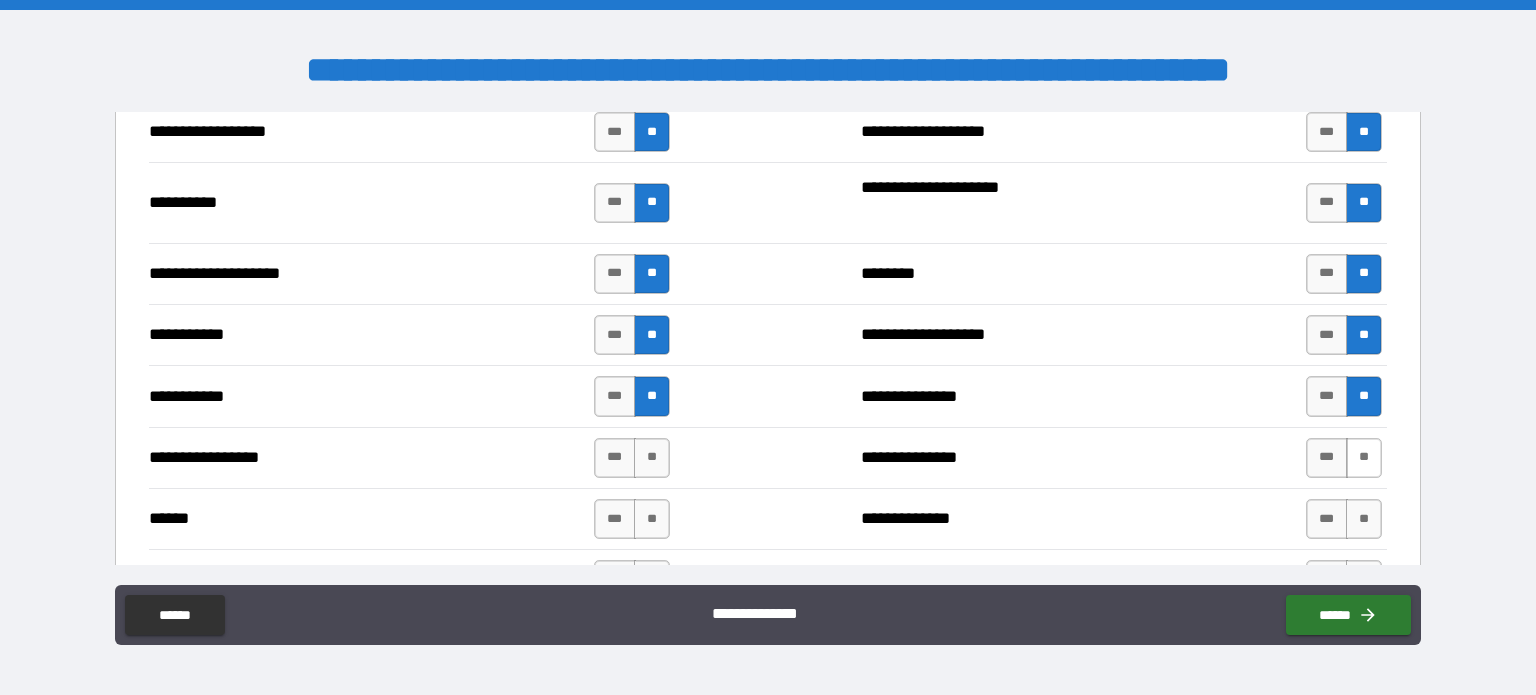 click on "**" at bounding box center (1364, 458) 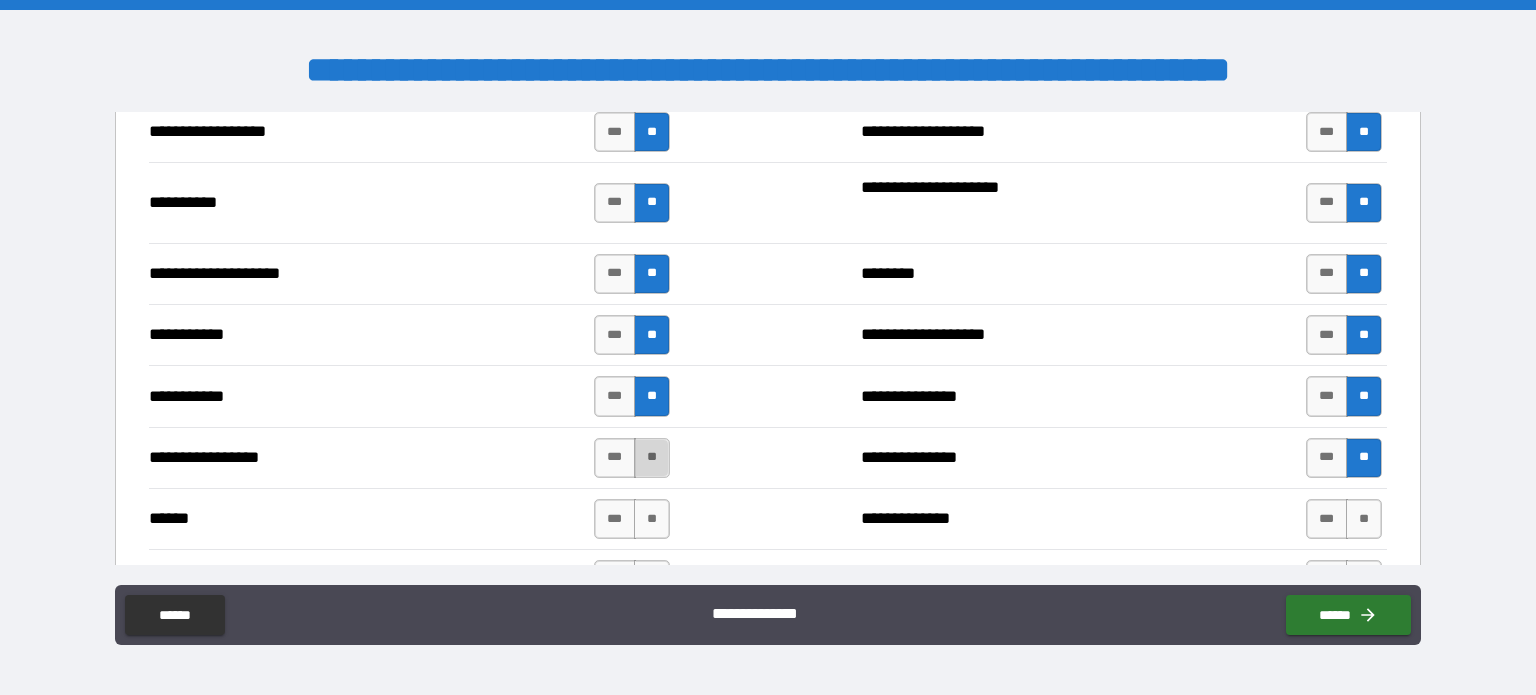click on "**" at bounding box center (652, 458) 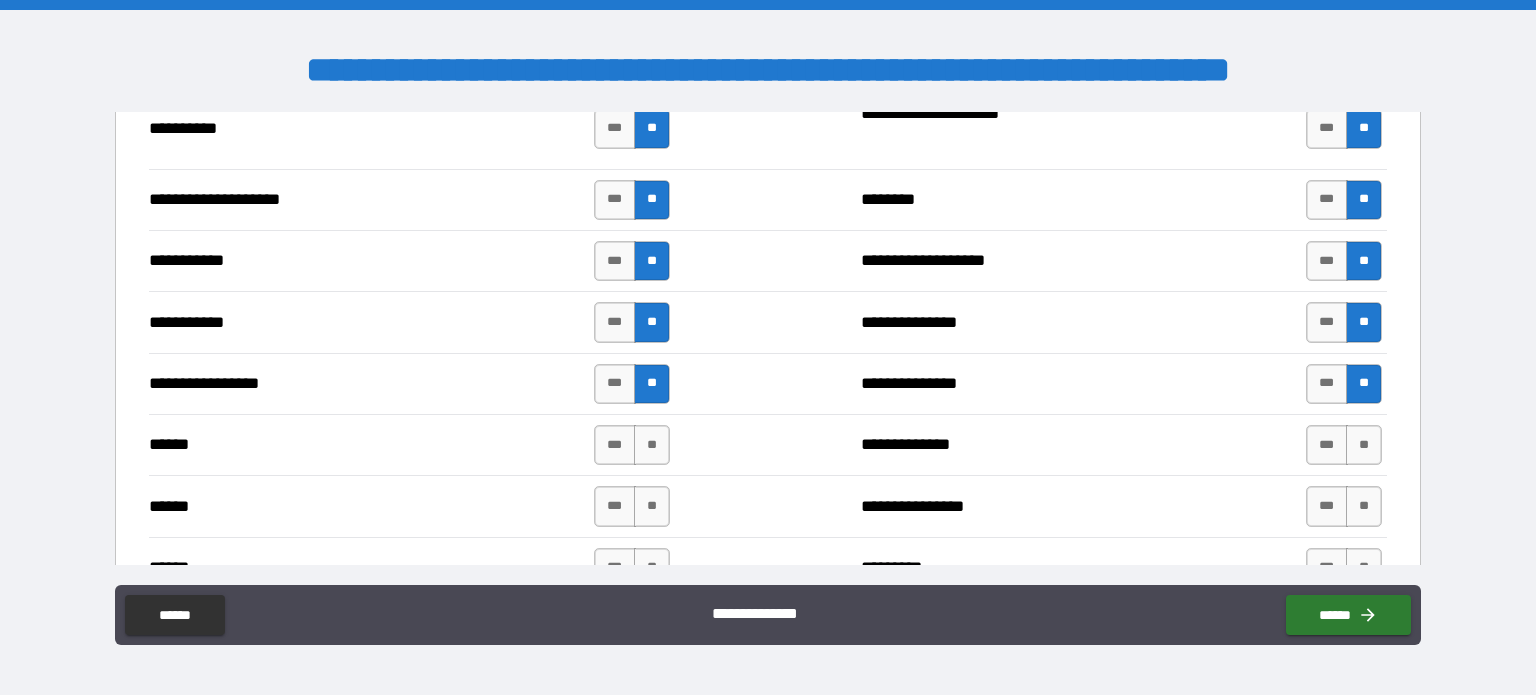 scroll, scrollTop: 2178, scrollLeft: 0, axis: vertical 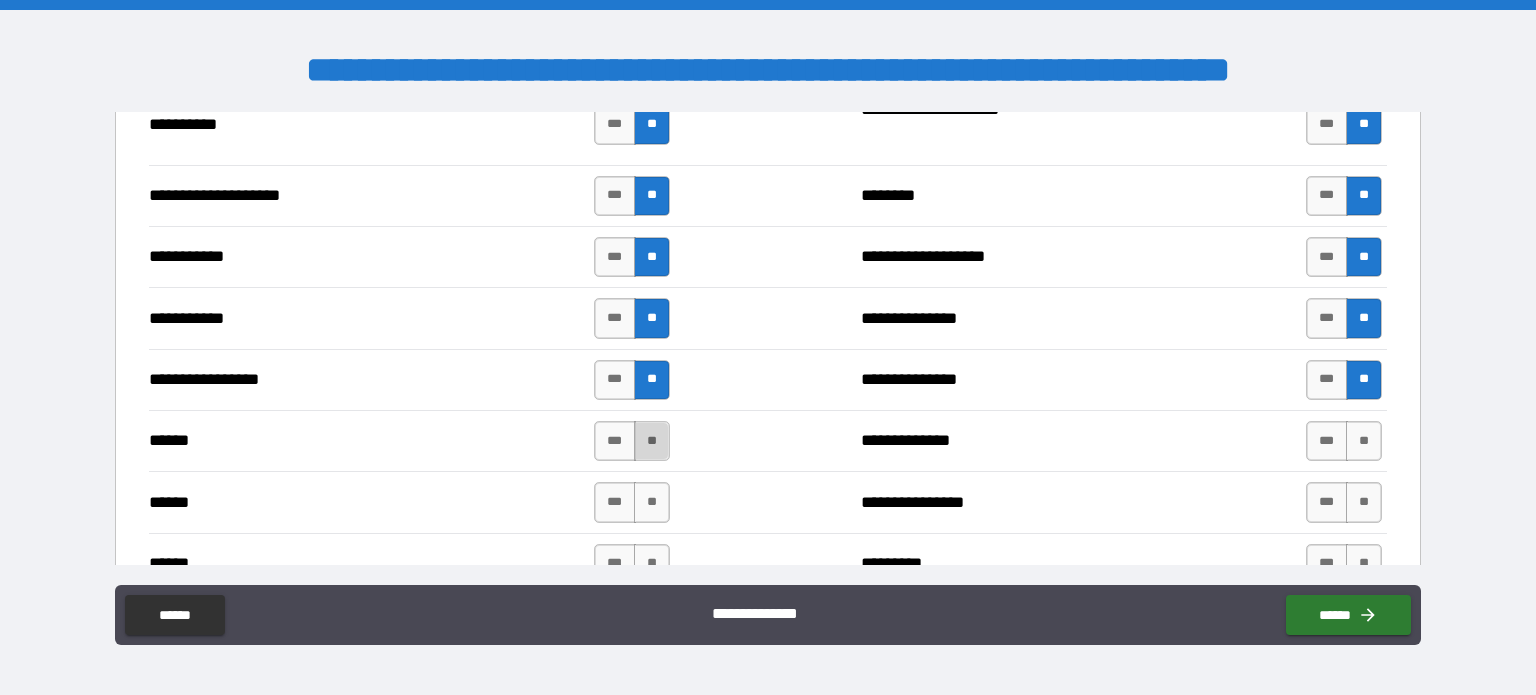 click on "**" at bounding box center [652, 441] 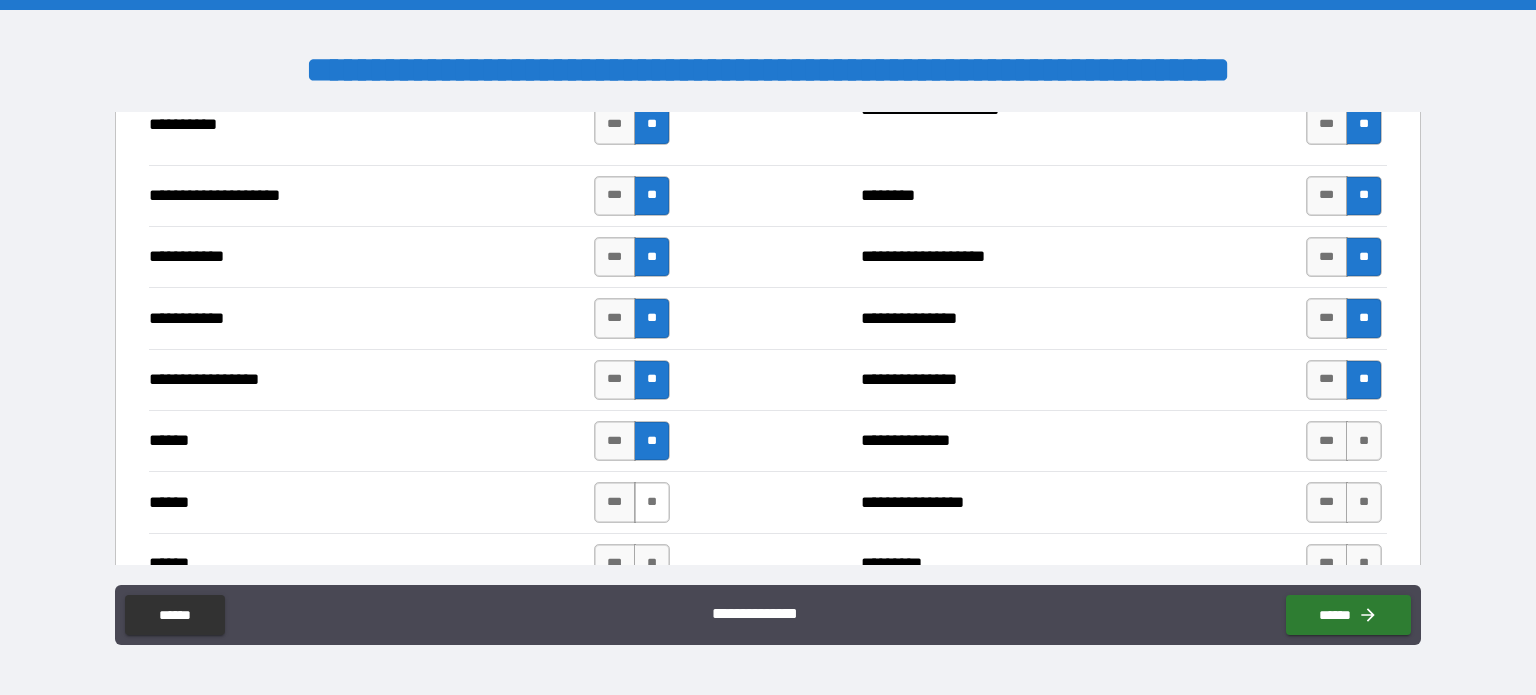 click on "**" at bounding box center [652, 502] 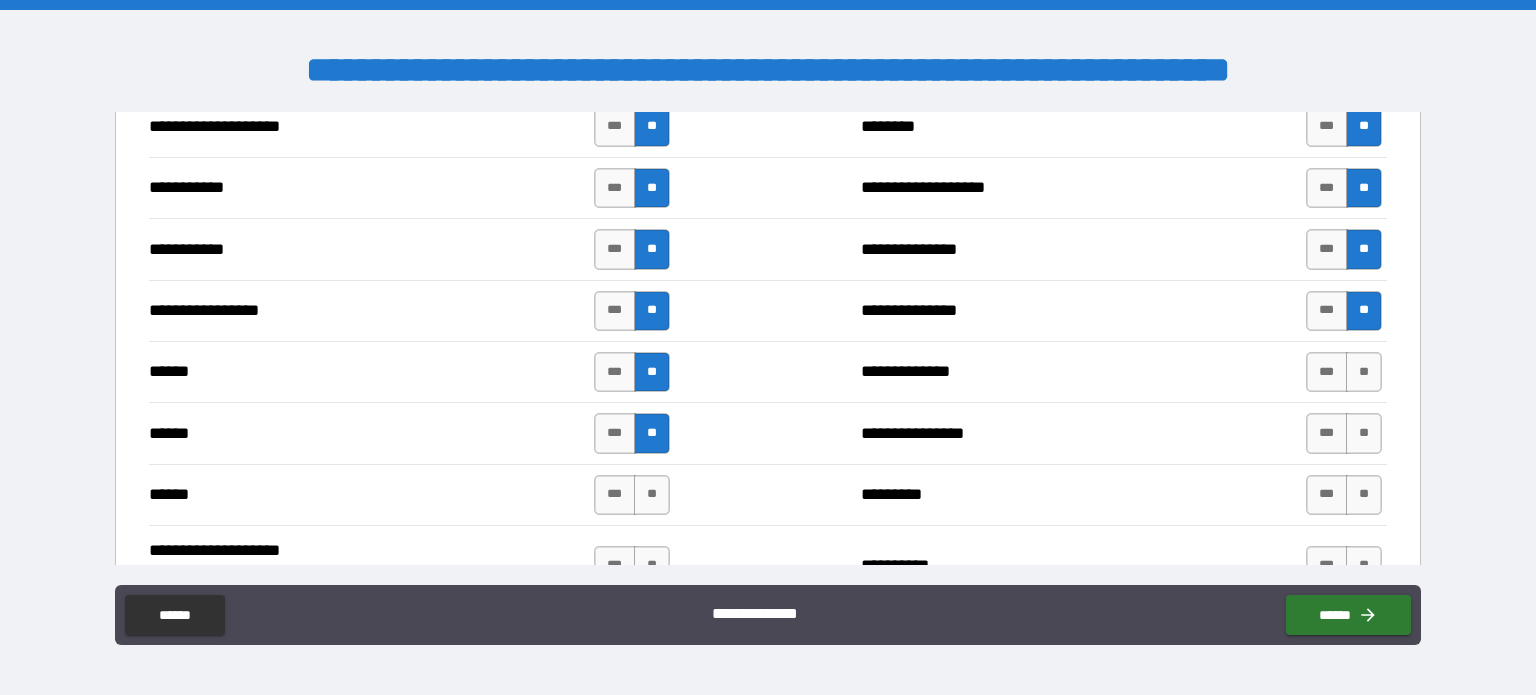 scroll, scrollTop: 2248, scrollLeft: 0, axis: vertical 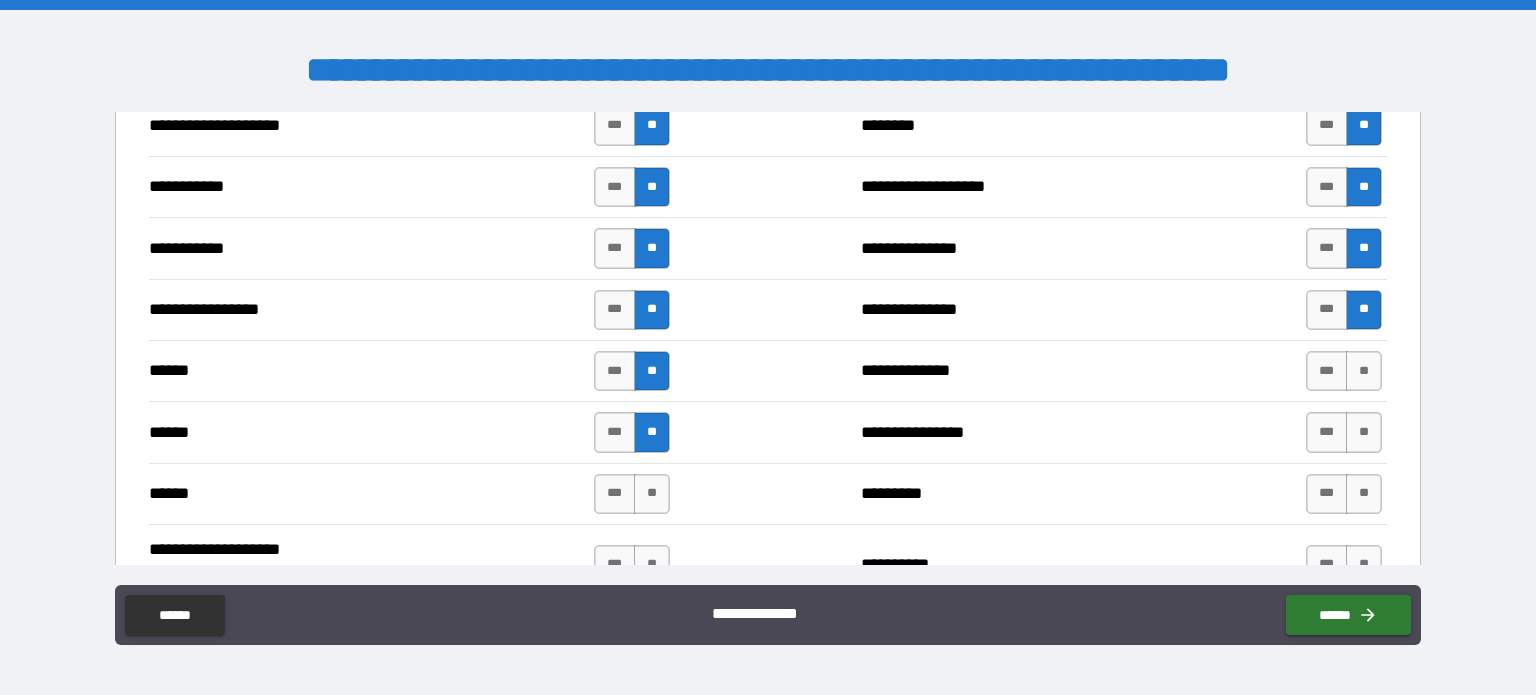 click on "**" at bounding box center (652, 494) 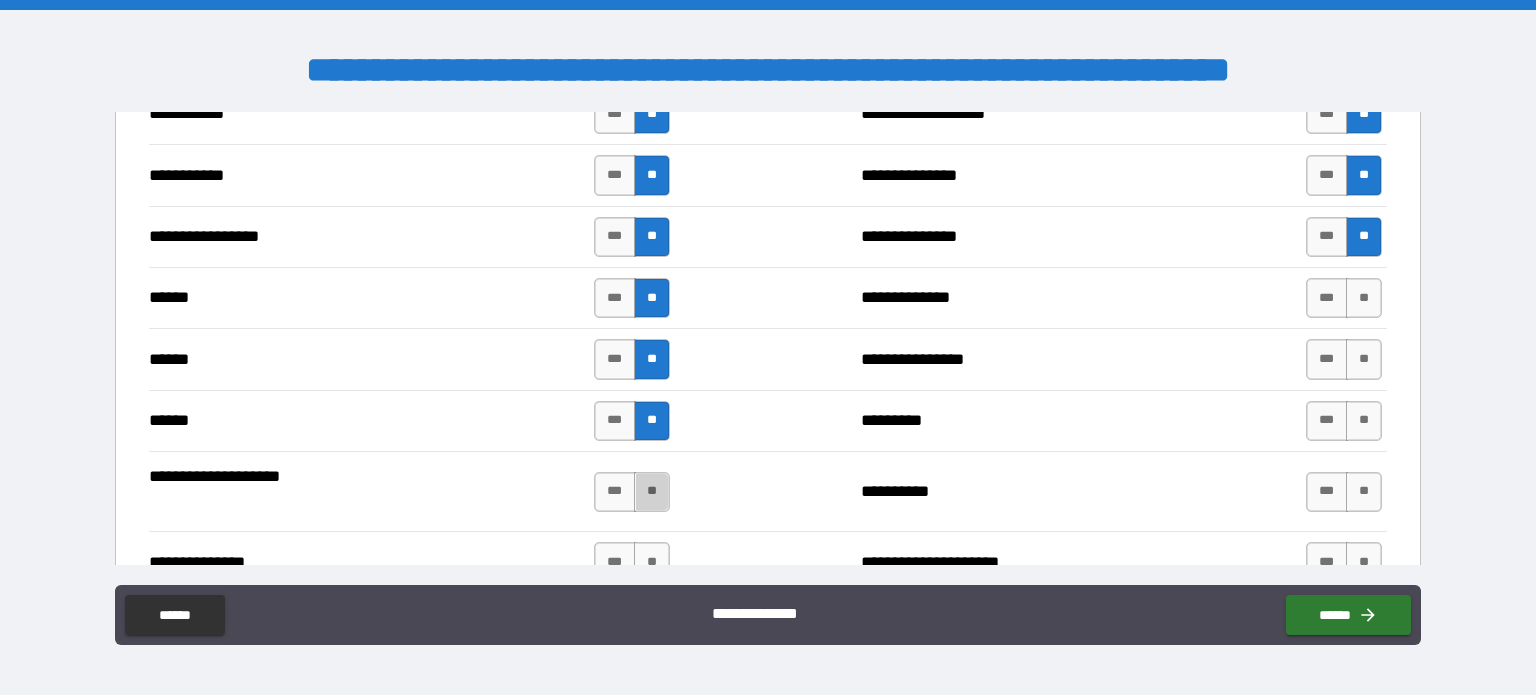 click on "**" at bounding box center [652, 492] 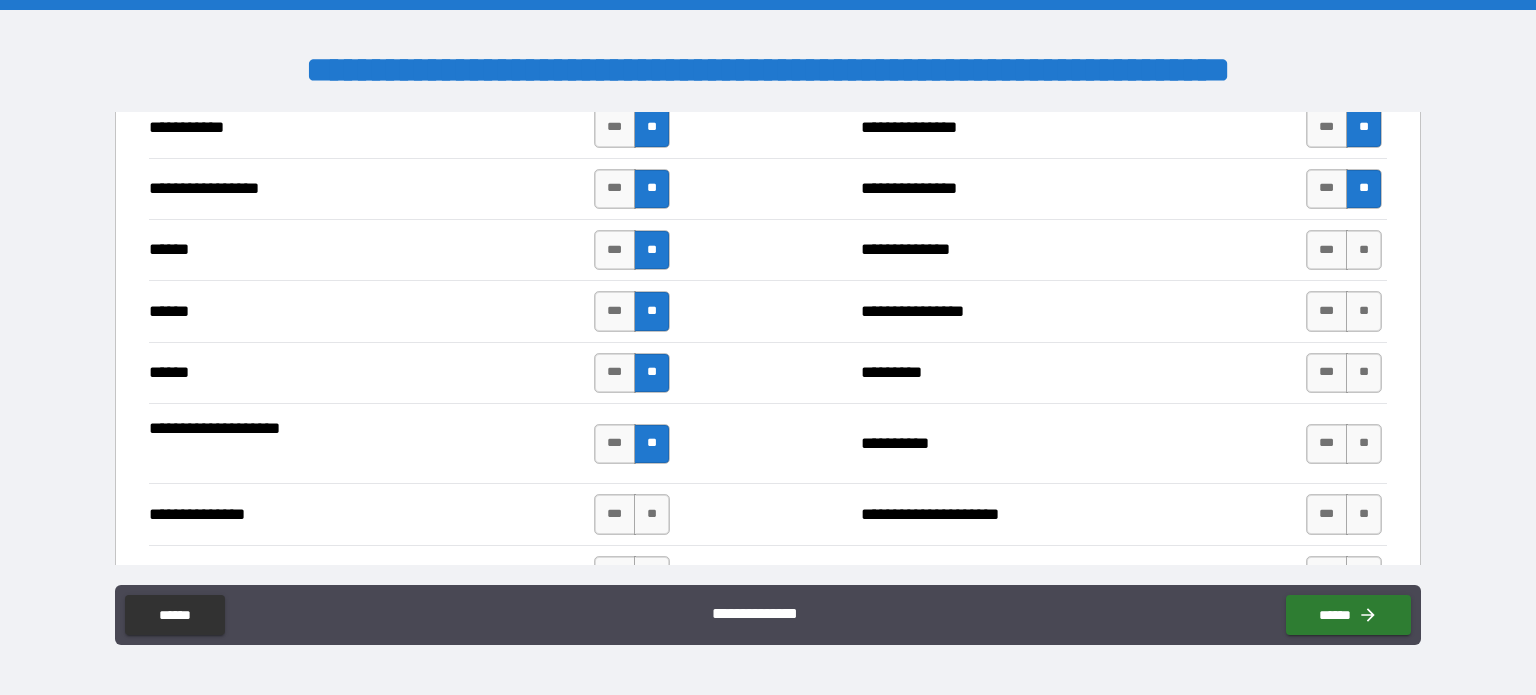 scroll, scrollTop: 2375, scrollLeft: 0, axis: vertical 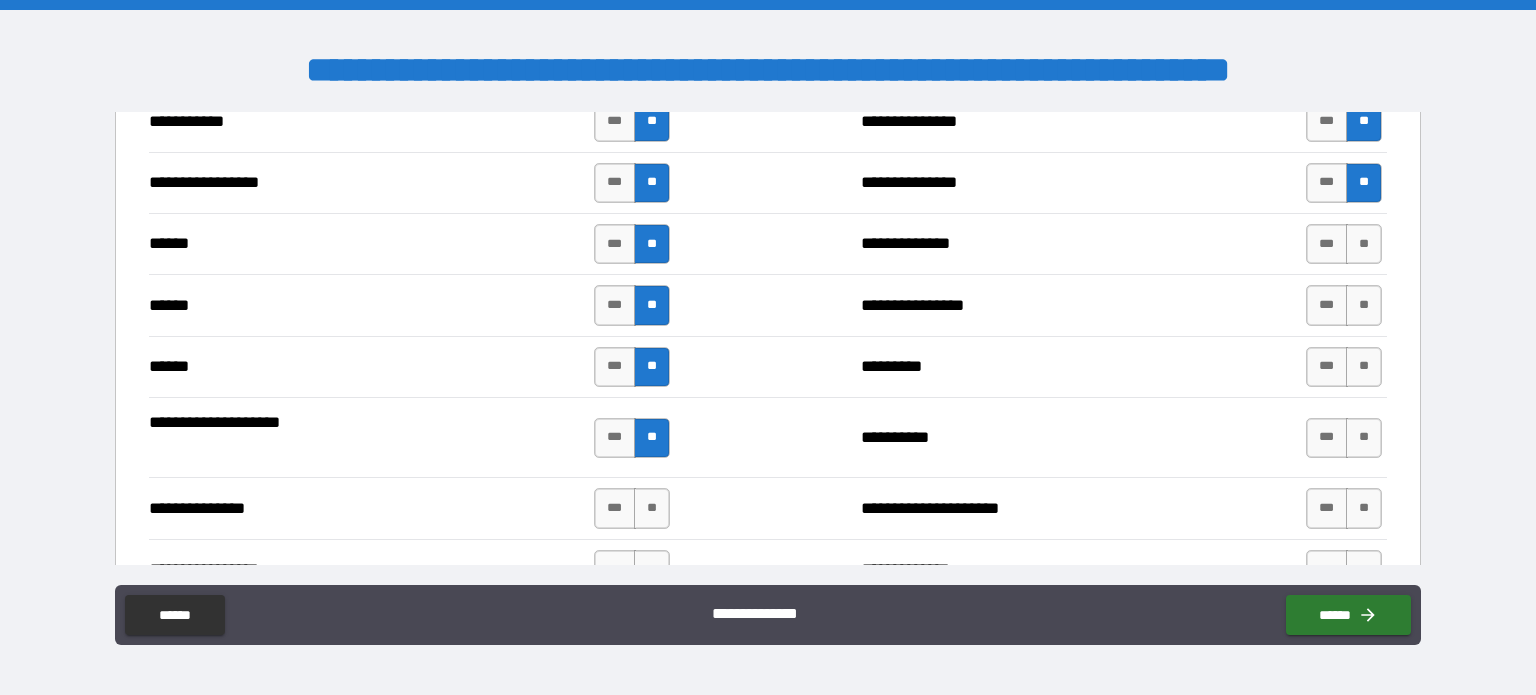 click on "**" at bounding box center [652, 508] 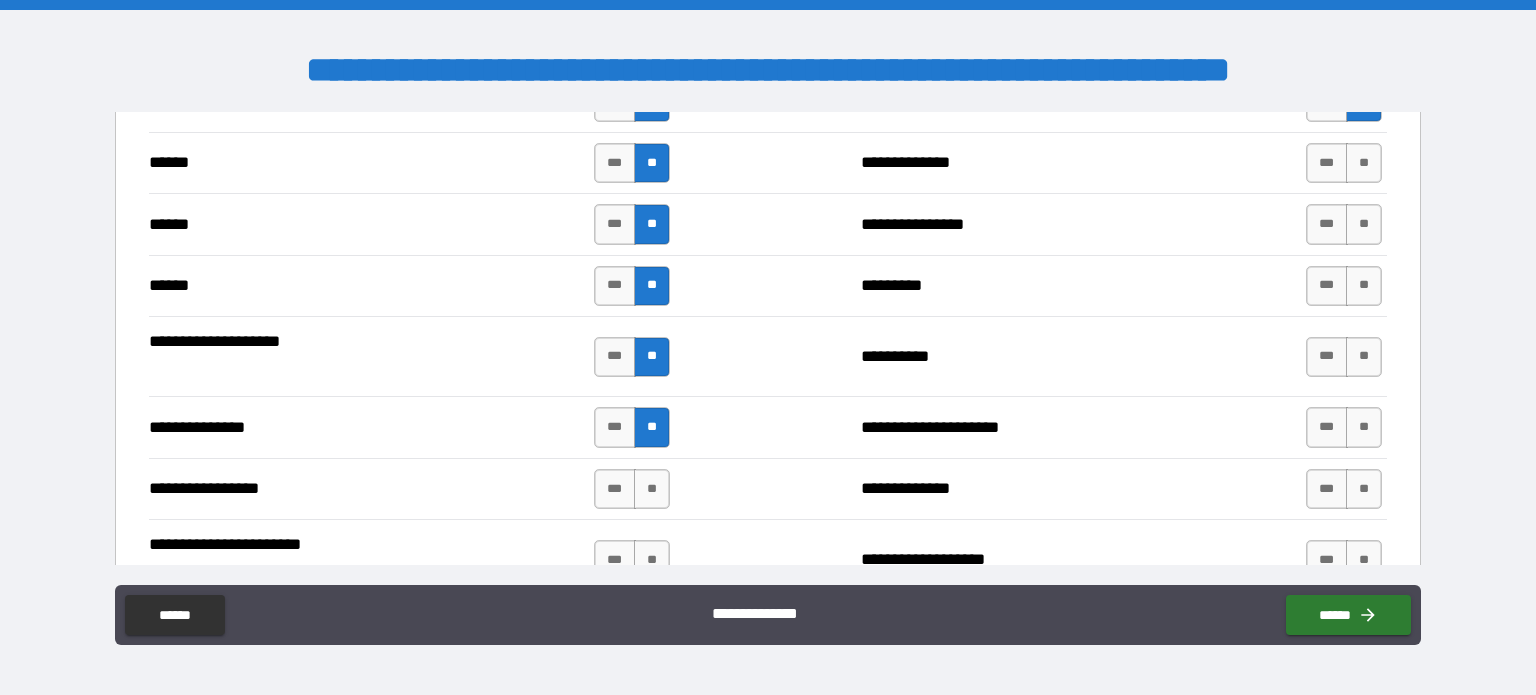 scroll, scrollTop: 2457, scrollLeft: 0, axis: vertical 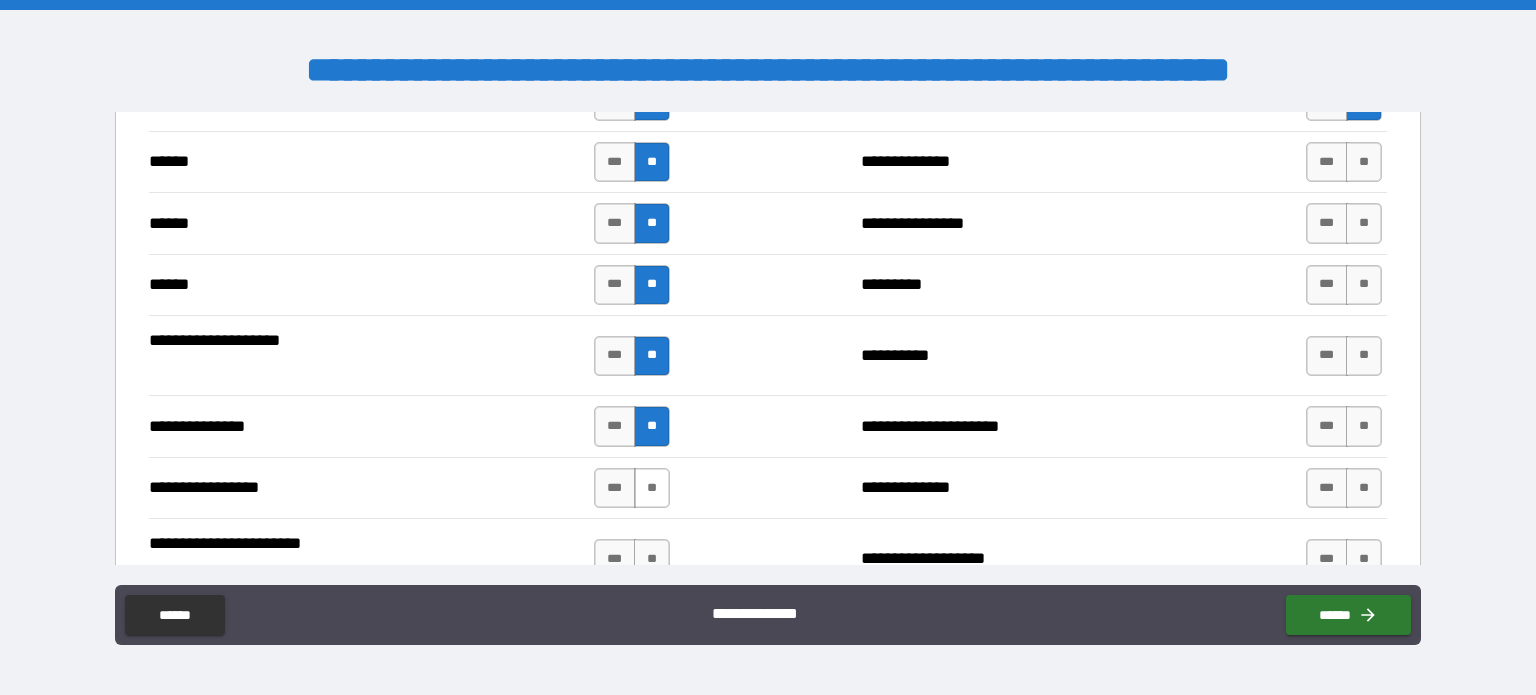 click on "**" at bounding box center [652, 488] 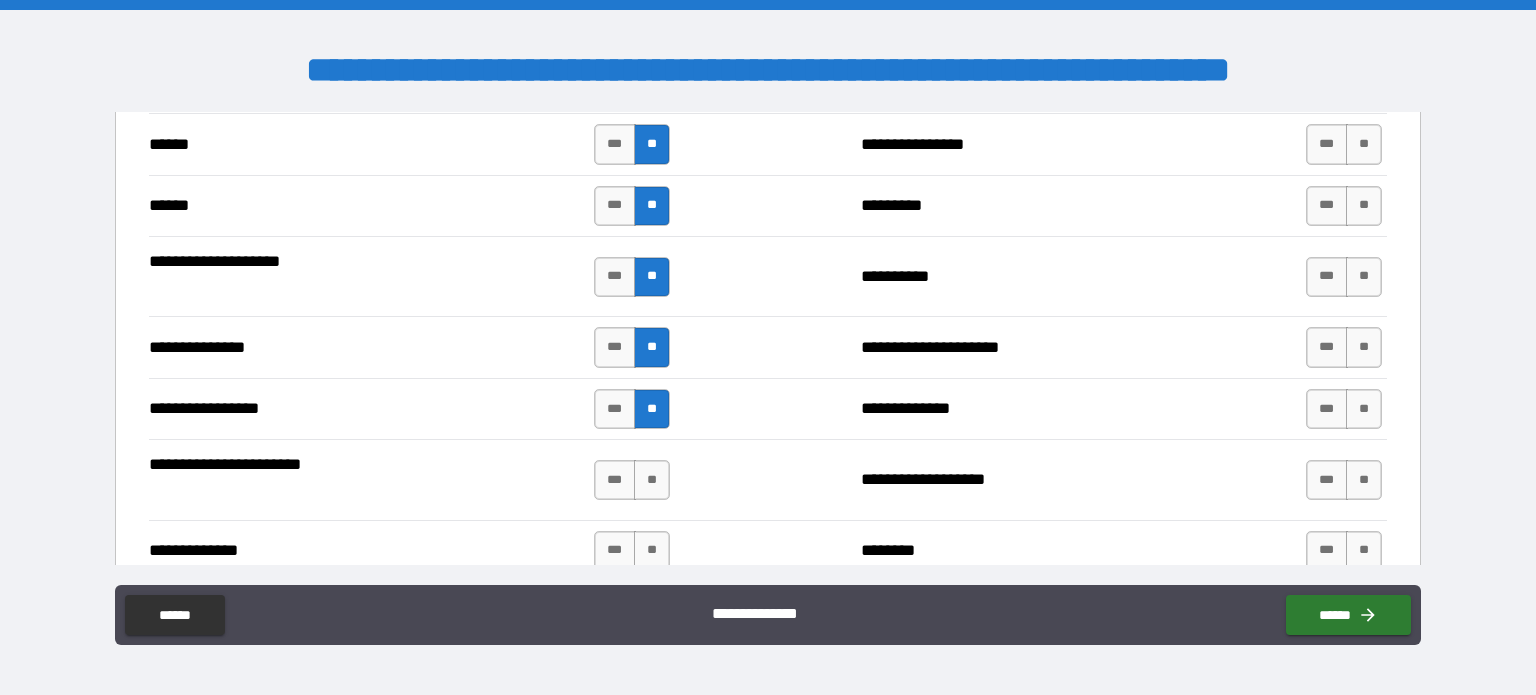 scroll, scrollTop: 2544, scrollLeft: 0, axis: vertical 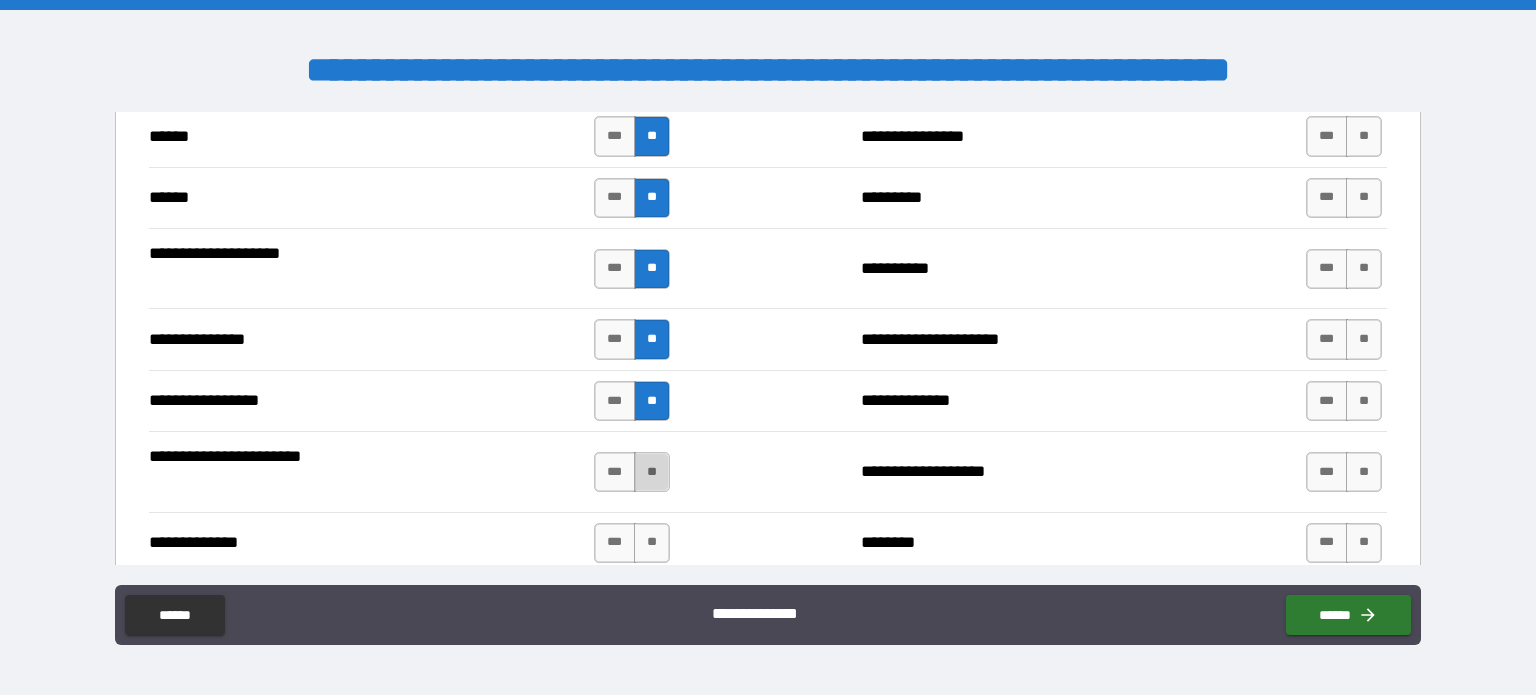 click on "**" at bounding box center (652, 472) 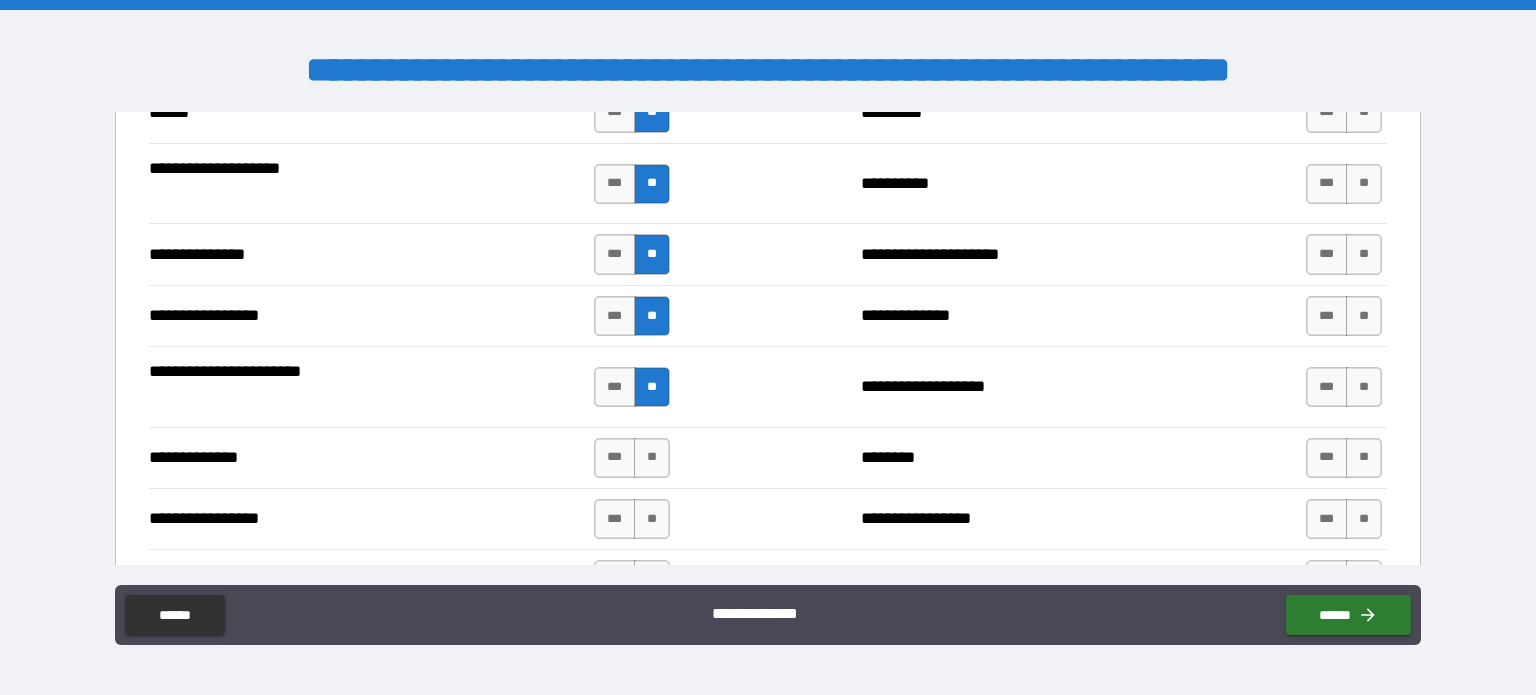 scroll, scrollTop: 2639, scrollLeft: 0, axis: vertical 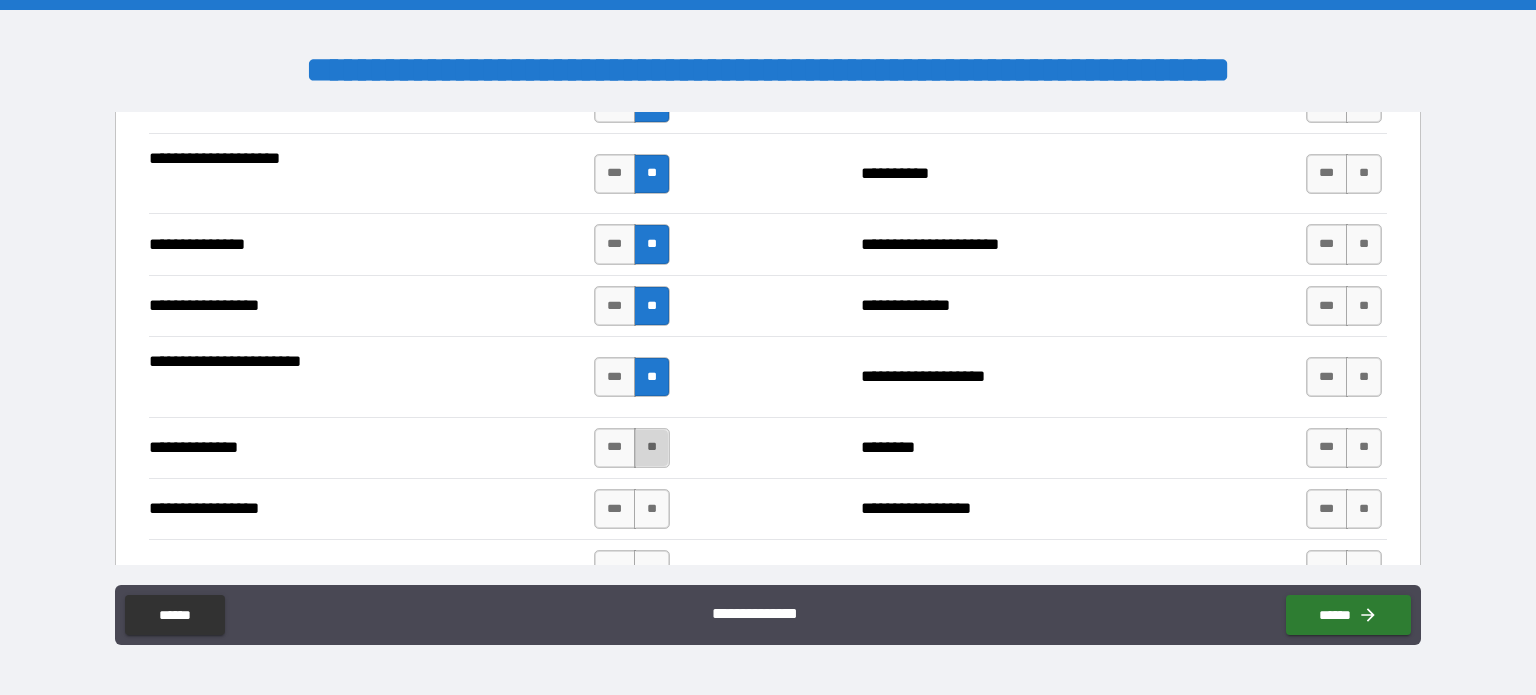 click on "**" at bounding box center [652, 448] 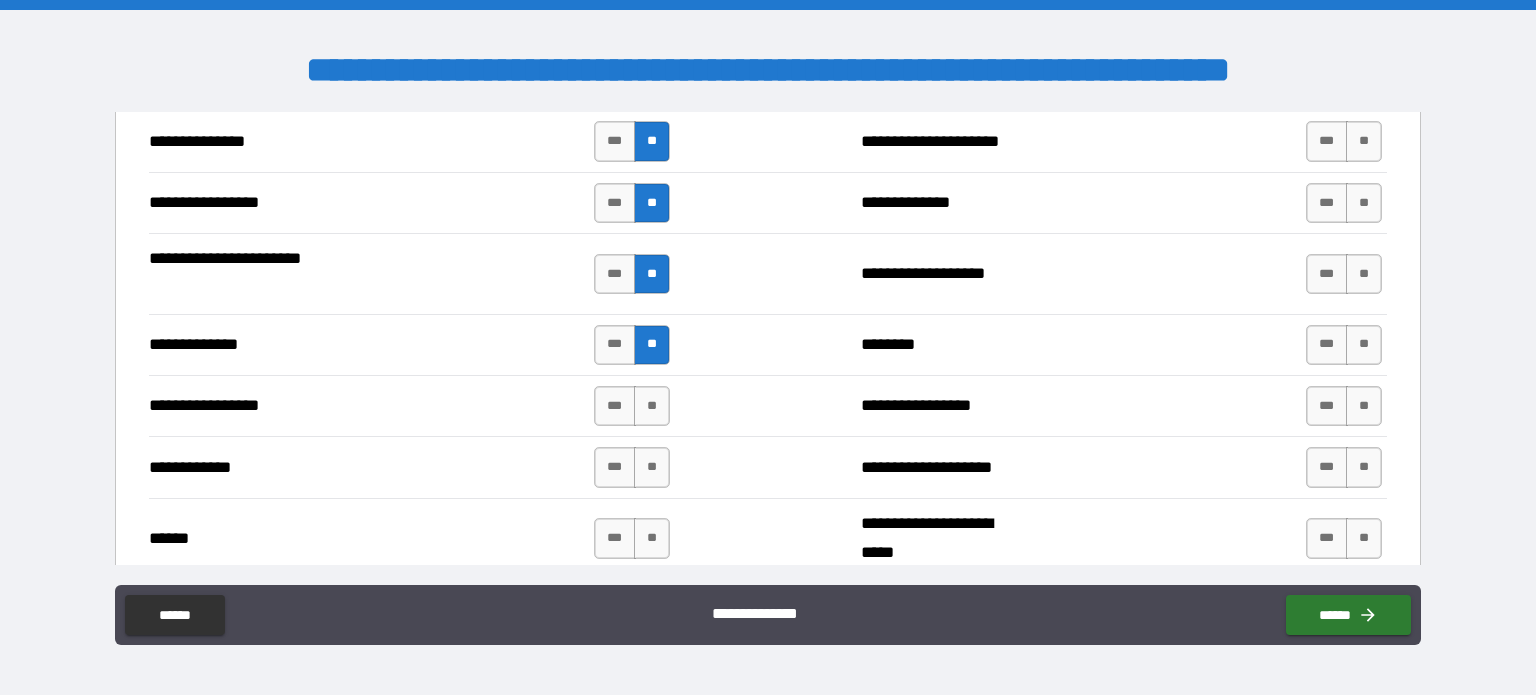 scroll, scrollTop: 2744, scrollLeft: 0, axis: vertical 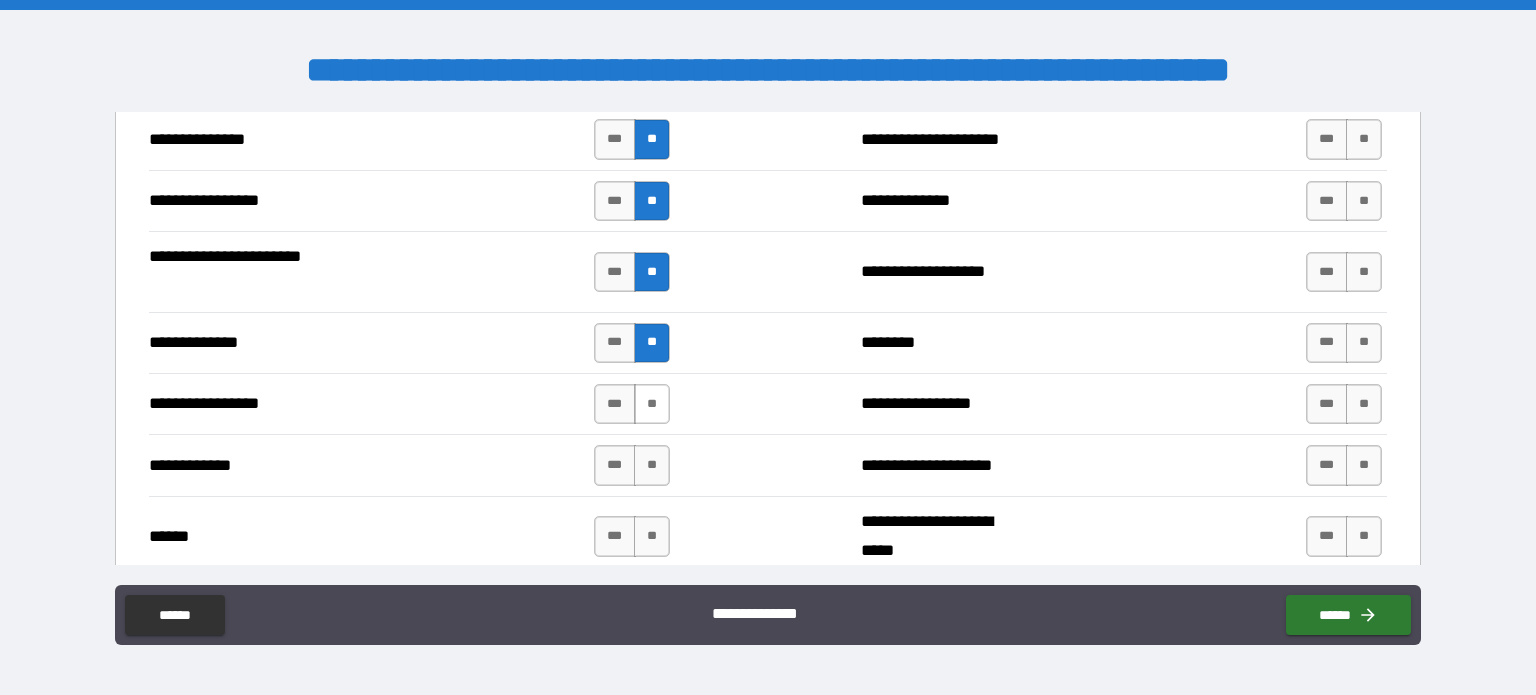 click on "**" at bounding box center (652, 404) 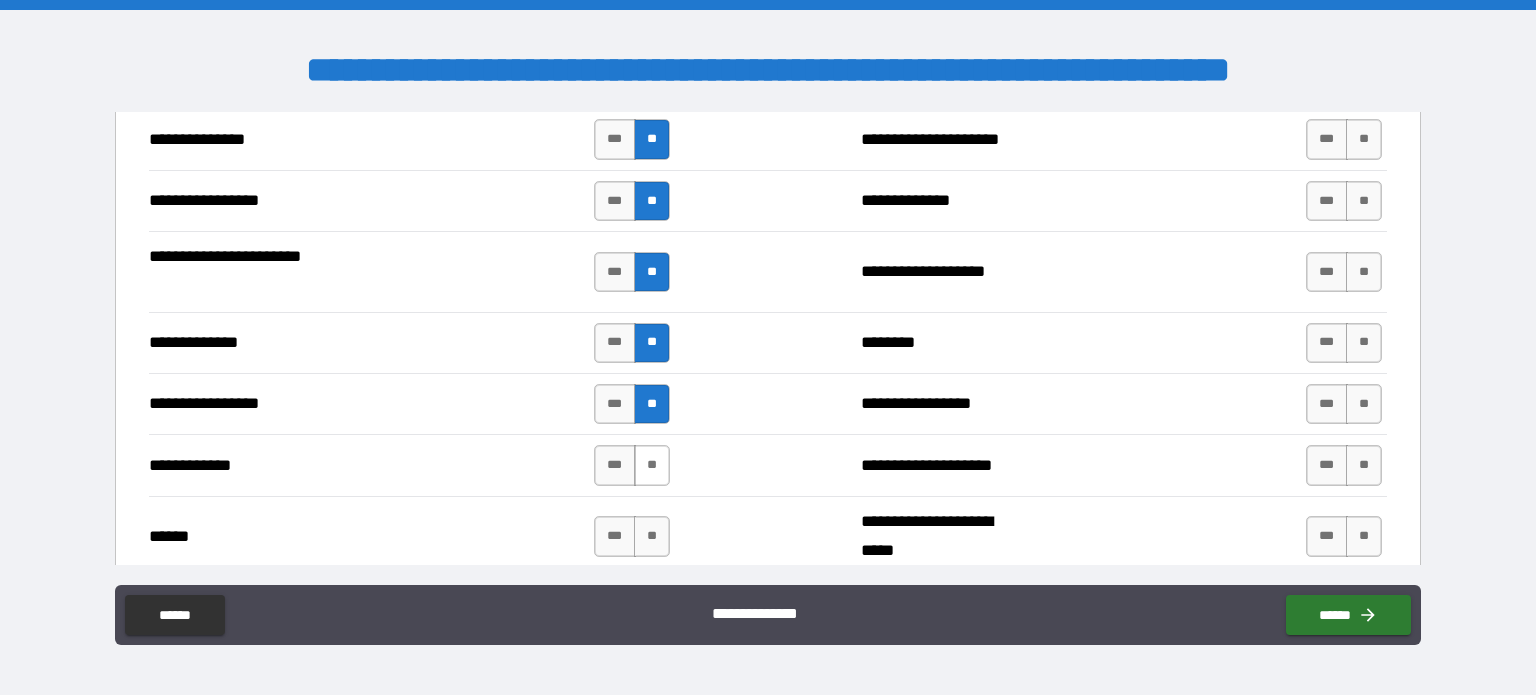 click on "**" at bounding box center [652, 465] 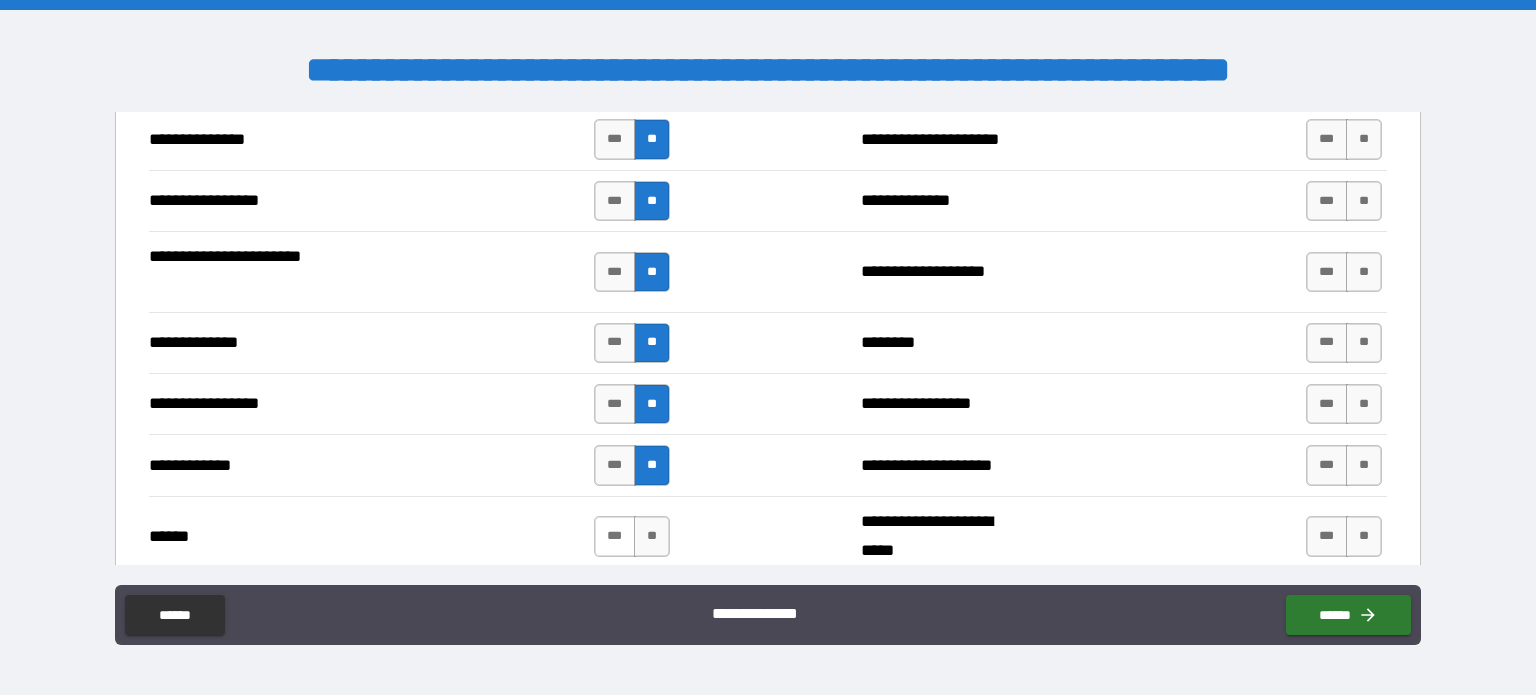 click on "***" at bounding box center (615, 536) 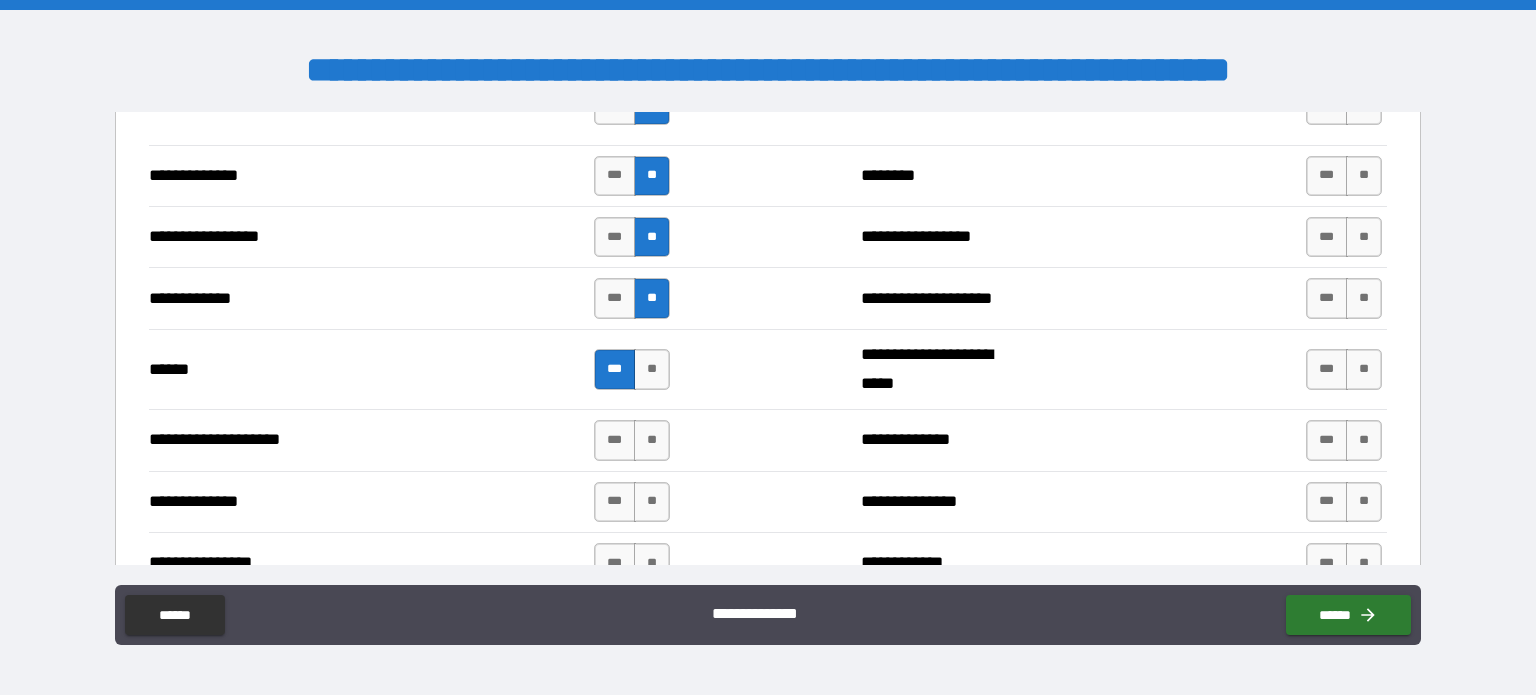 scroll, scrollTop: 2915, scrollLeft: 0, axis: vertical 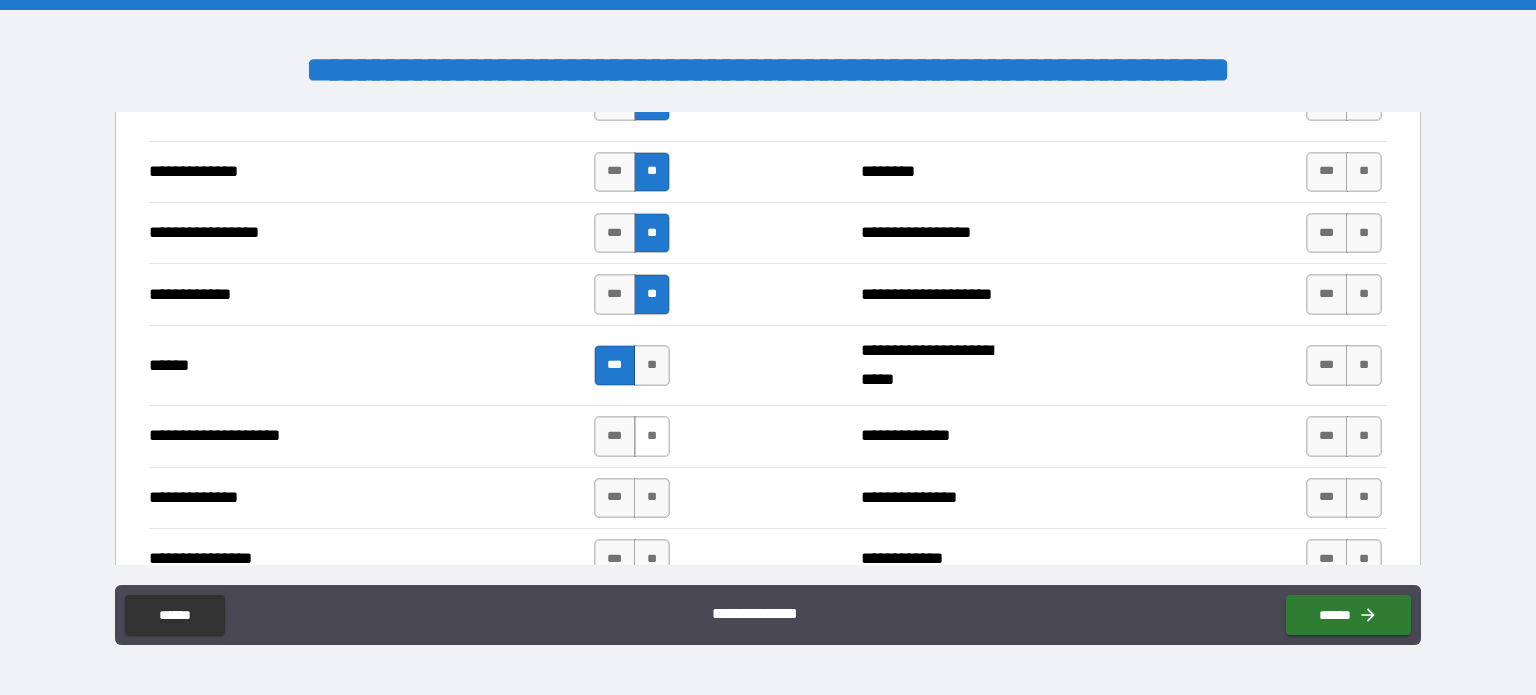 click on "**" at bounding box center (652, 436) 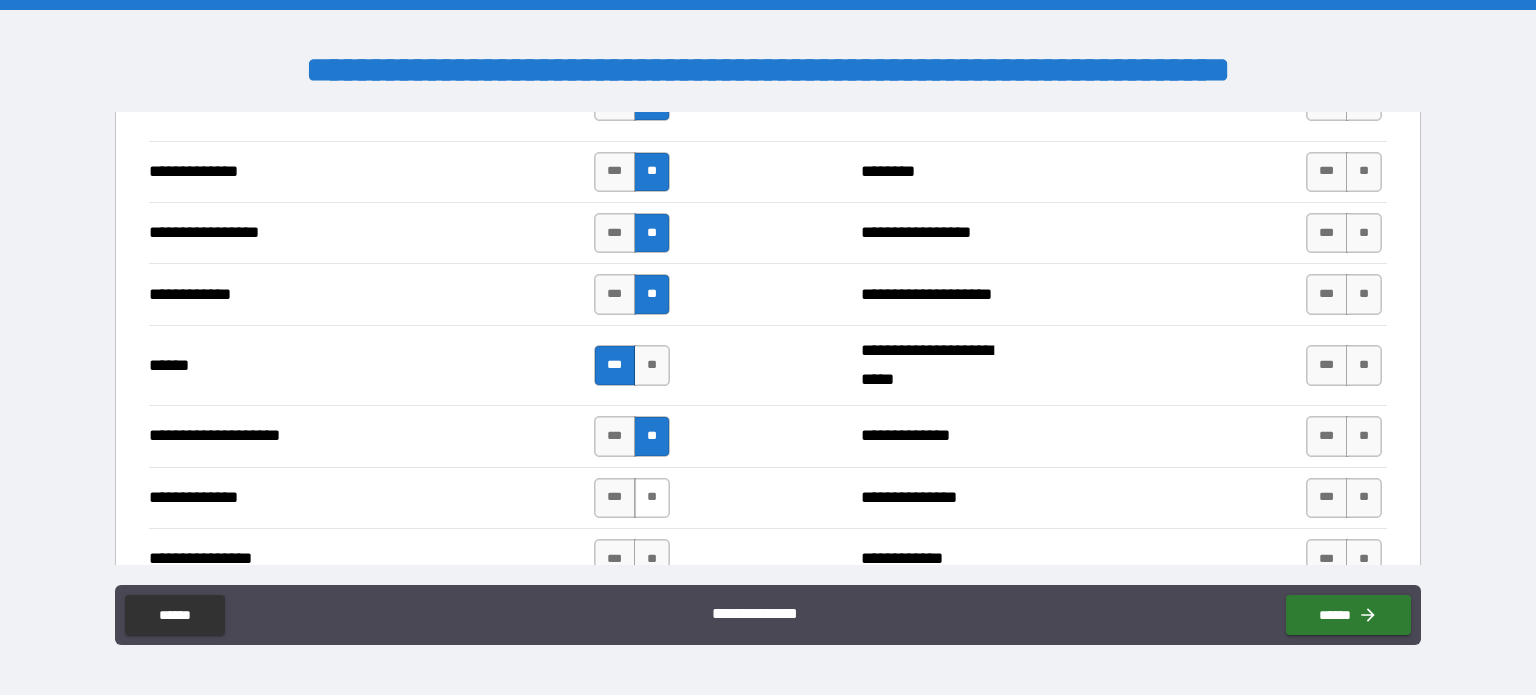 click on "**" at bounding box center [652, 498] 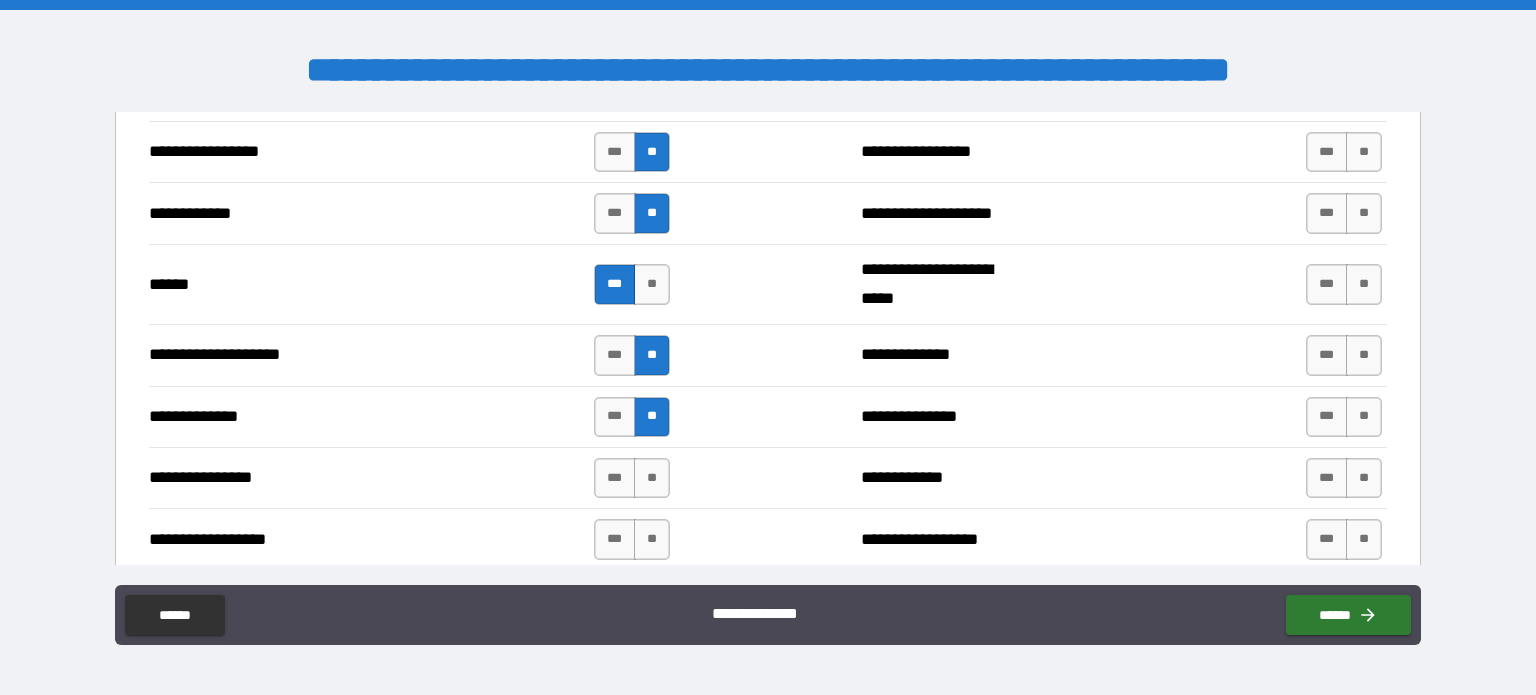 scroll, scrollTop: 2996, scrollLeft: 0, axis: vertical 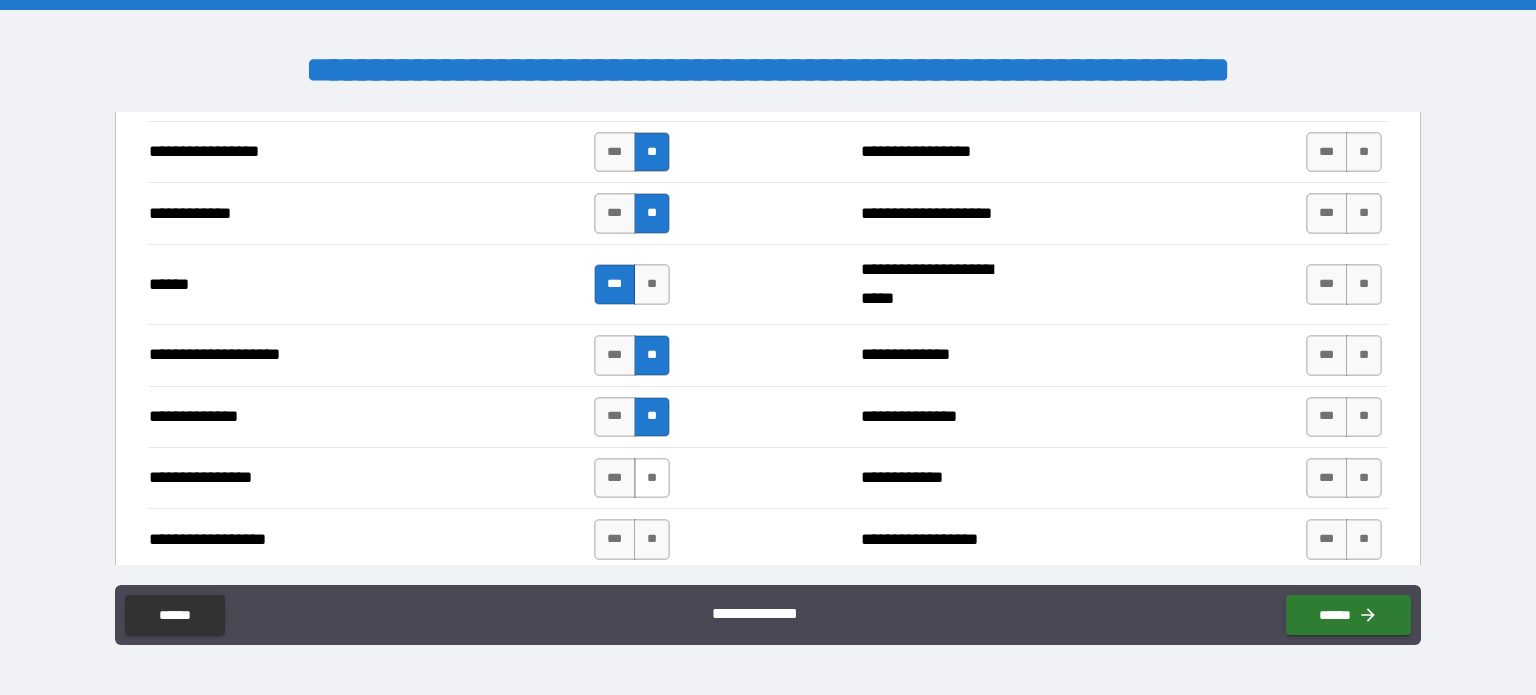 click on "**" at bounding box center [652, 478] 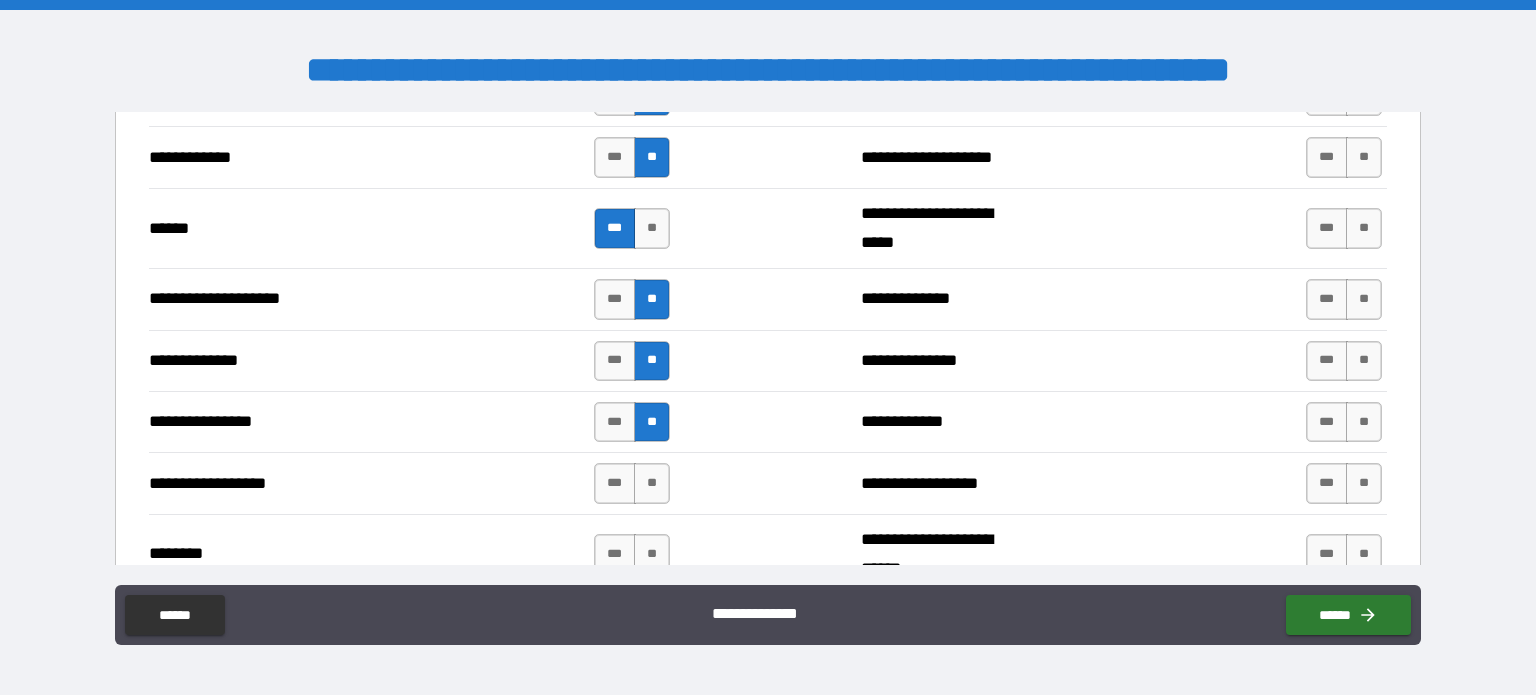 scroll, scrollTop: 3057, scrollLeft: 0, axis: vertical 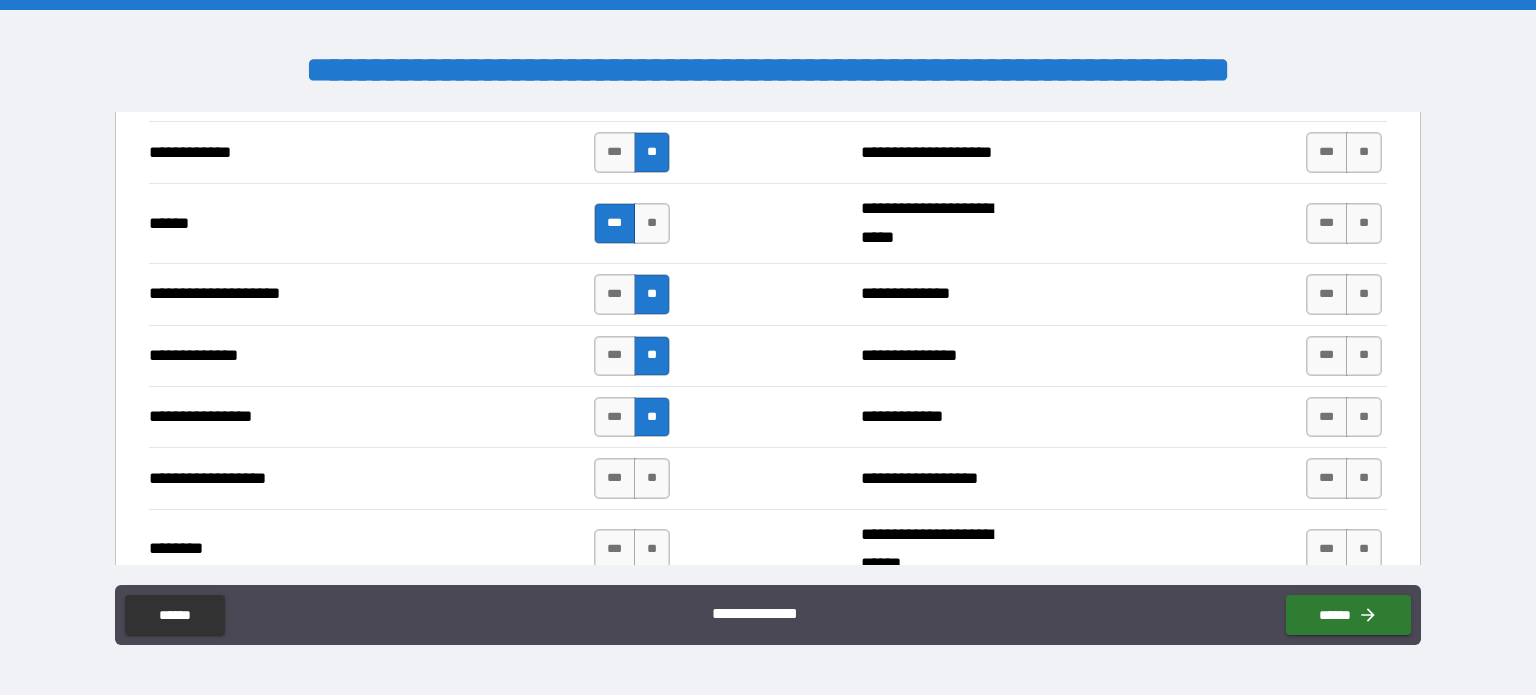 click on "**" at bounding box center [652, 478] 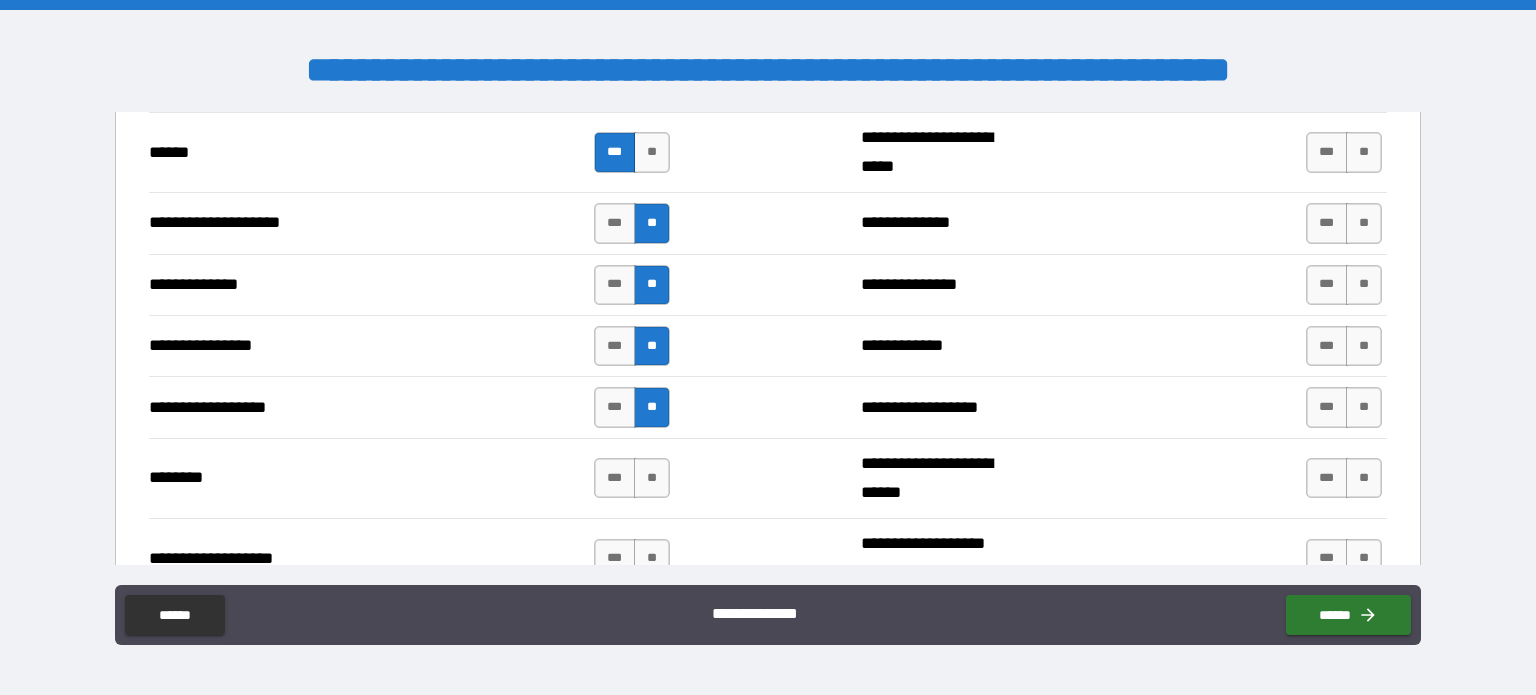 click on "**" at bounding box center (652, 478) 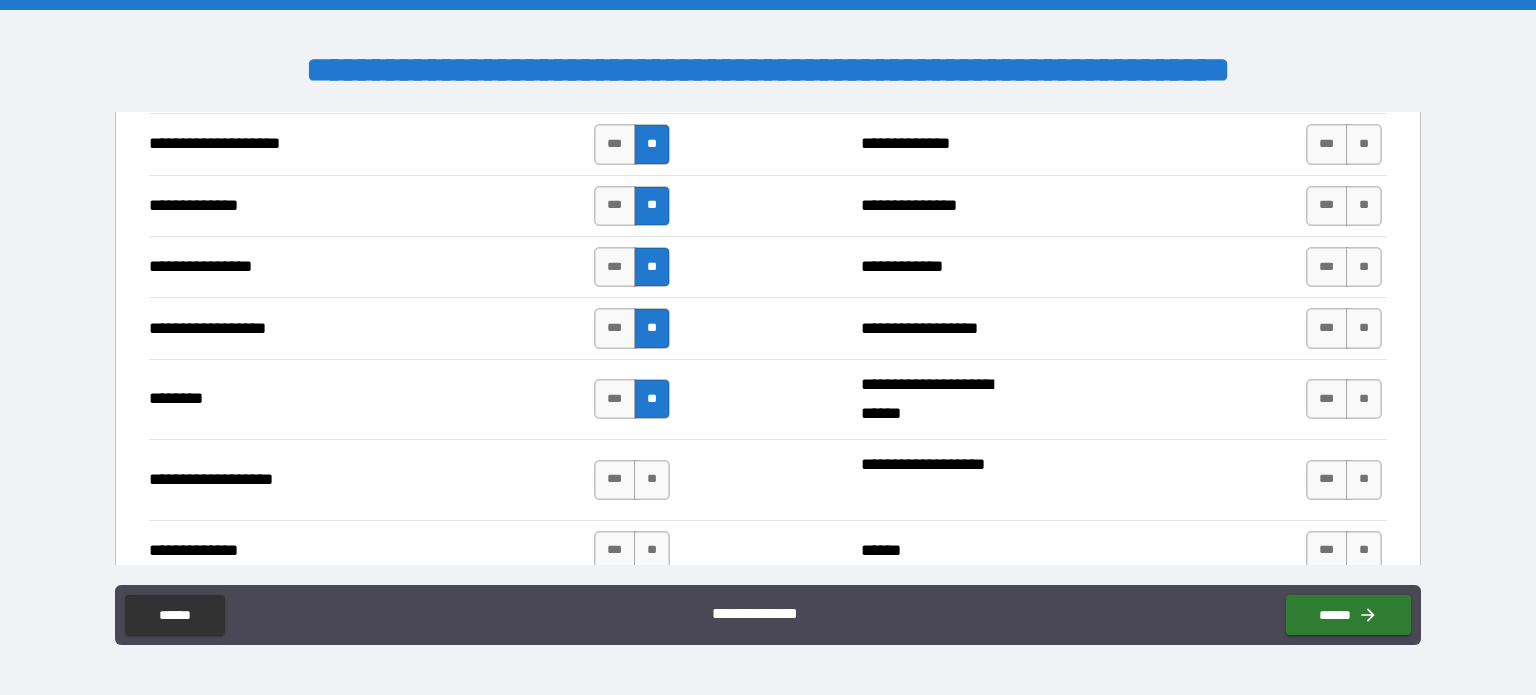 scroll, scrollTop: 3208, scrollLeft: 0, axis: vertical 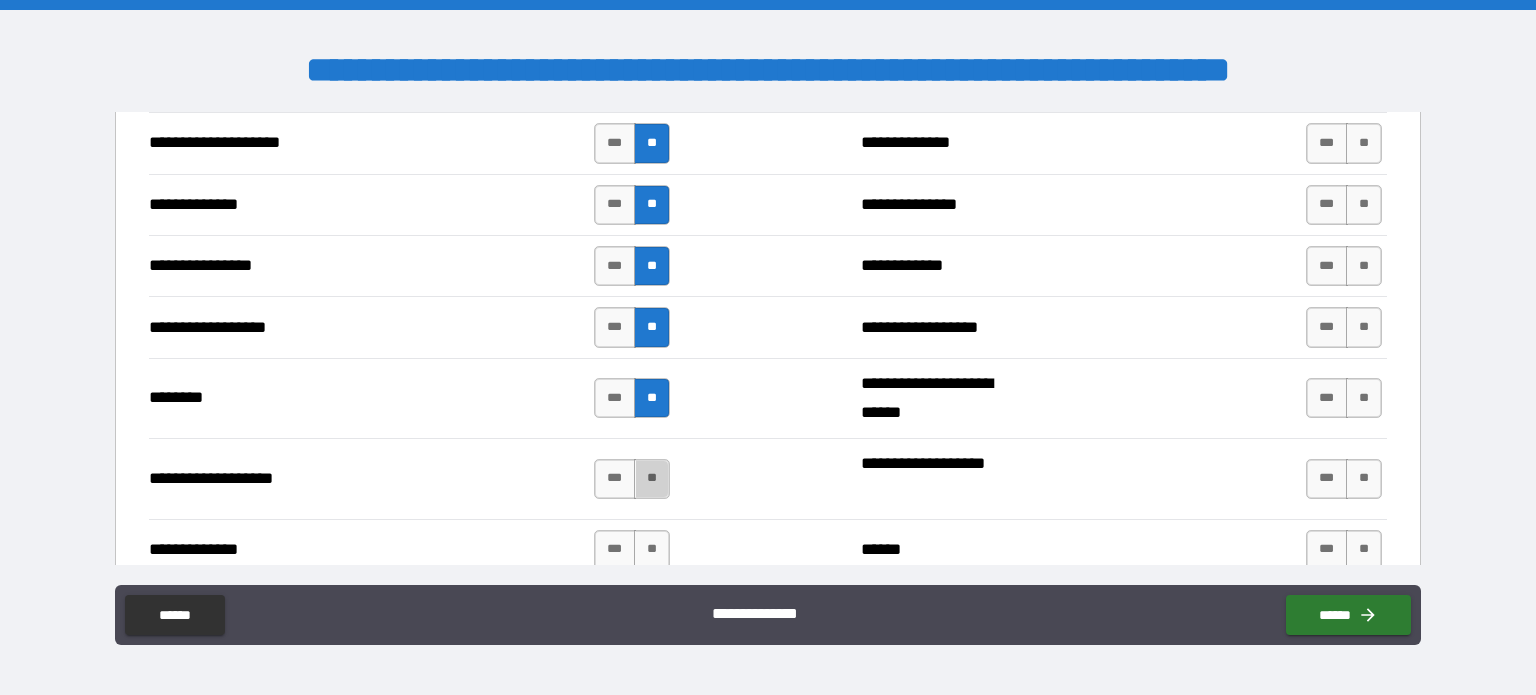 click on "**" at bounding box center [652, 479] 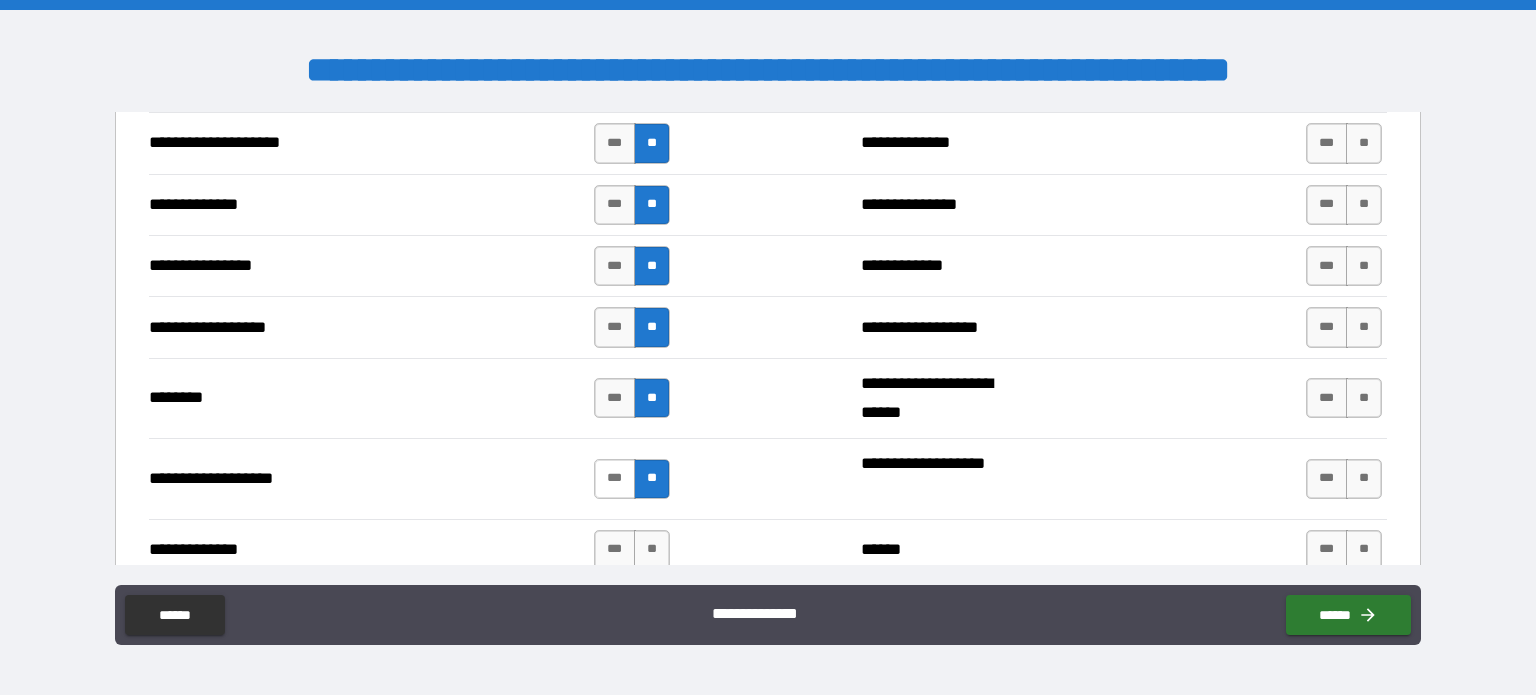 click on "***" at bounding box center (615, 479) 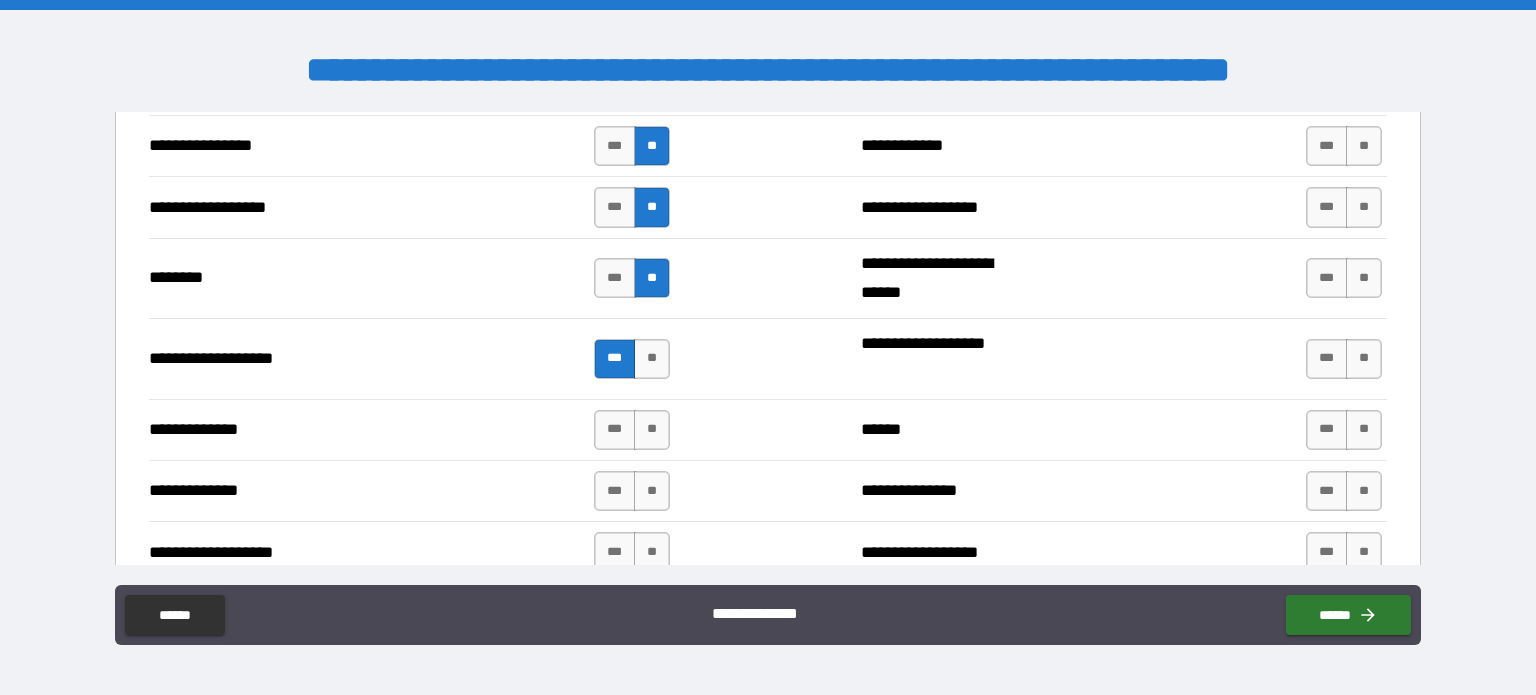 scroll, scrollTop: 3336, scrollLeft: 0, axis: vertical 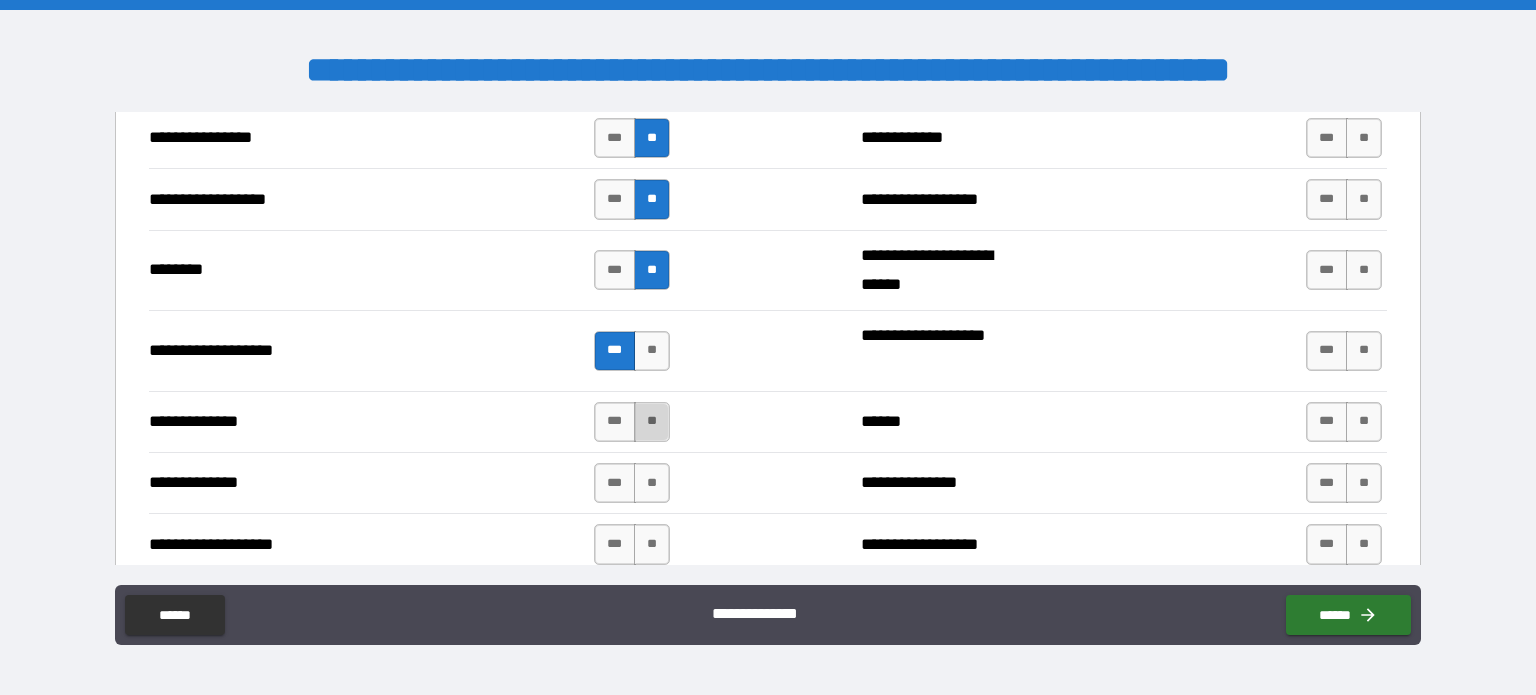 click on "**" at bounding box center (652, 422) 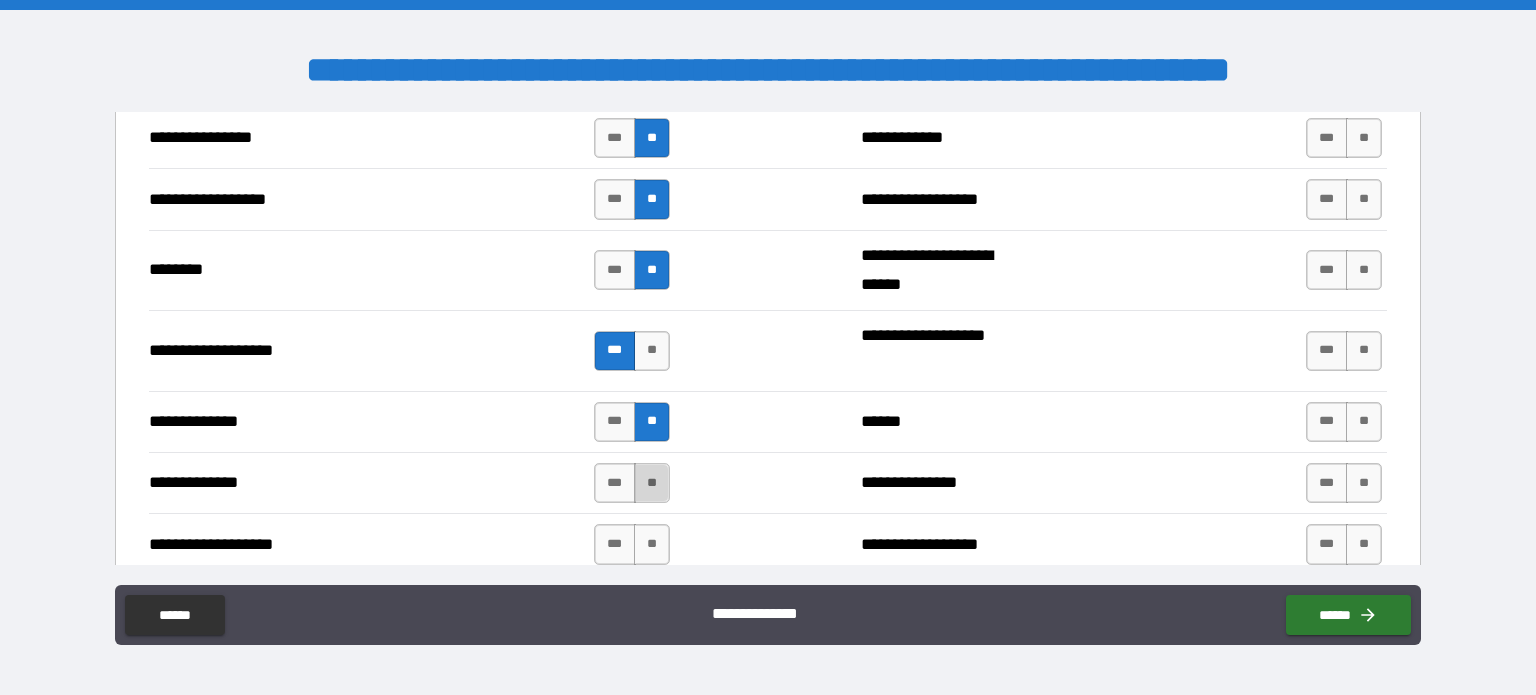 click on "**" at bounding box center [652, 483] 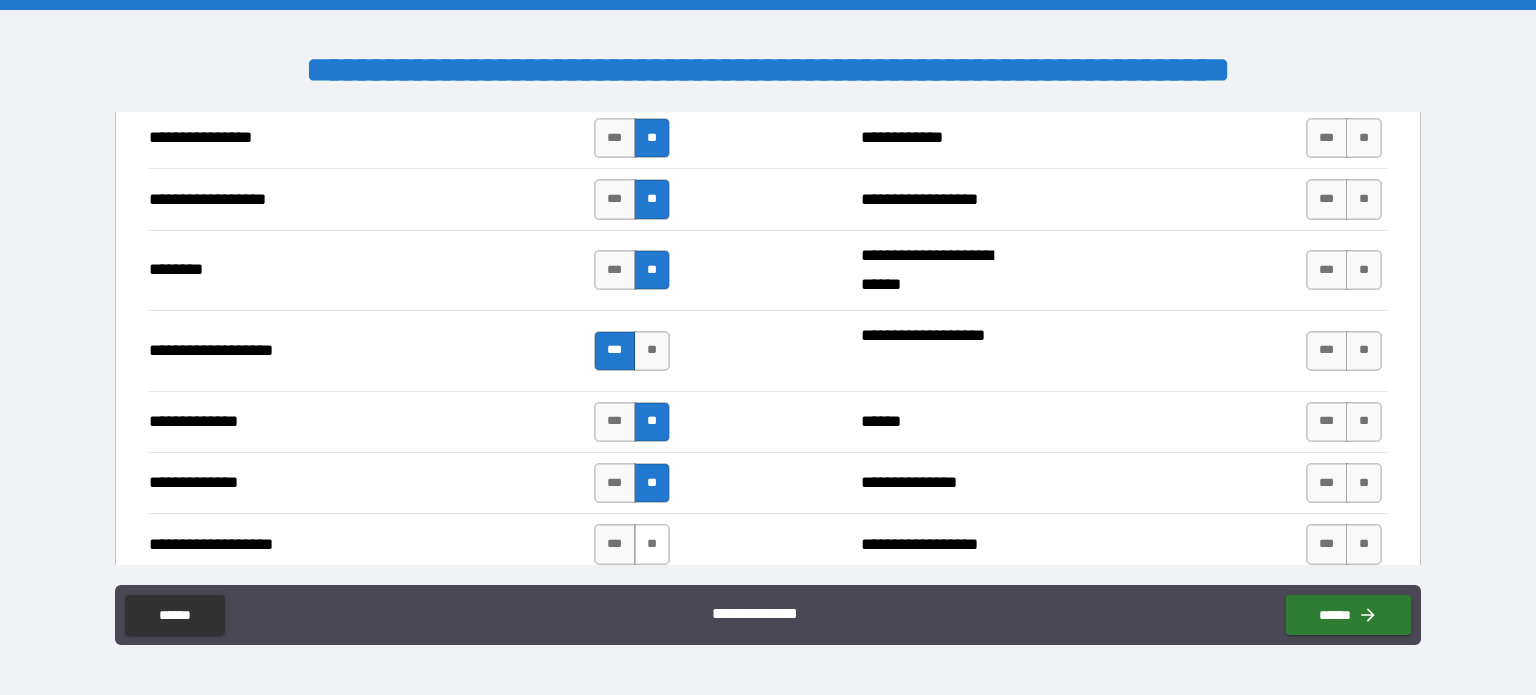 click on "**" at bounding box center [652, 544] 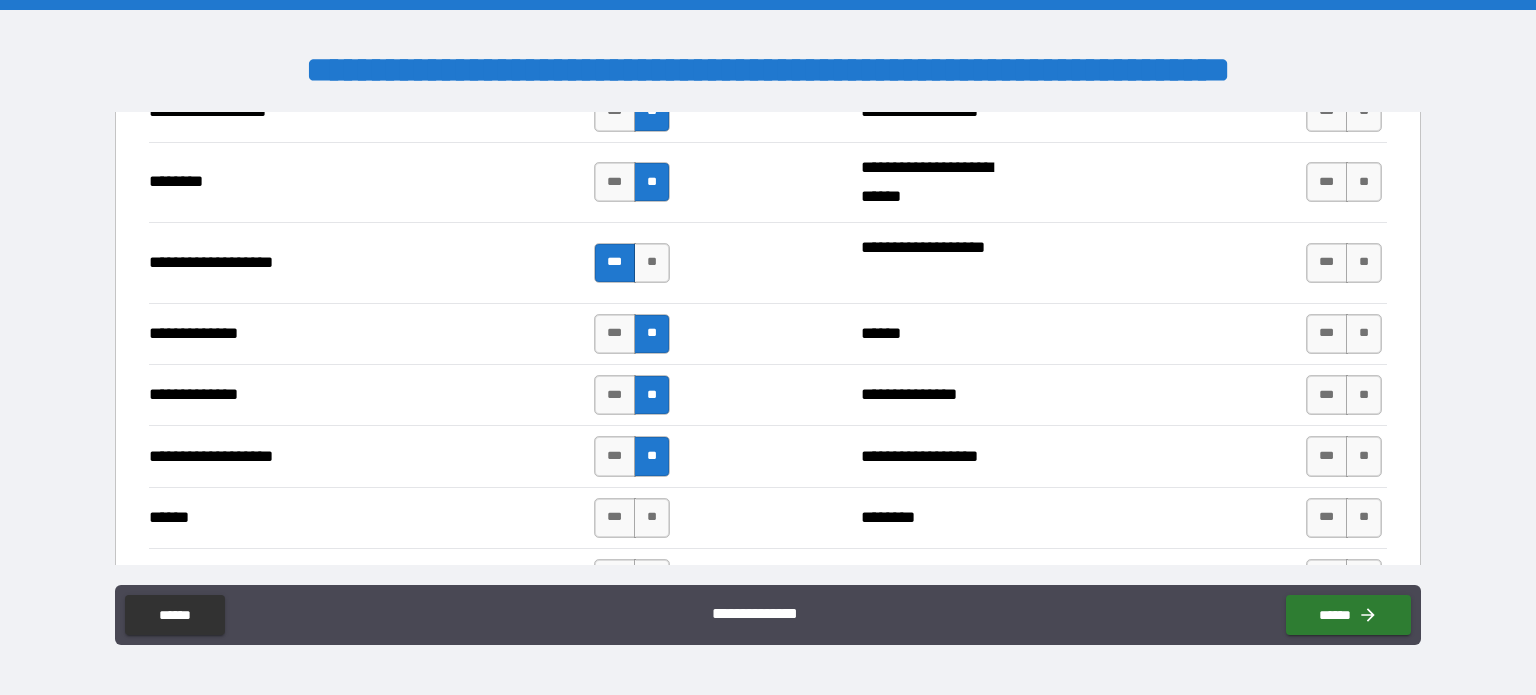 scroll, scrollTop: 3426, scrollLeft: 0, axis: vertical 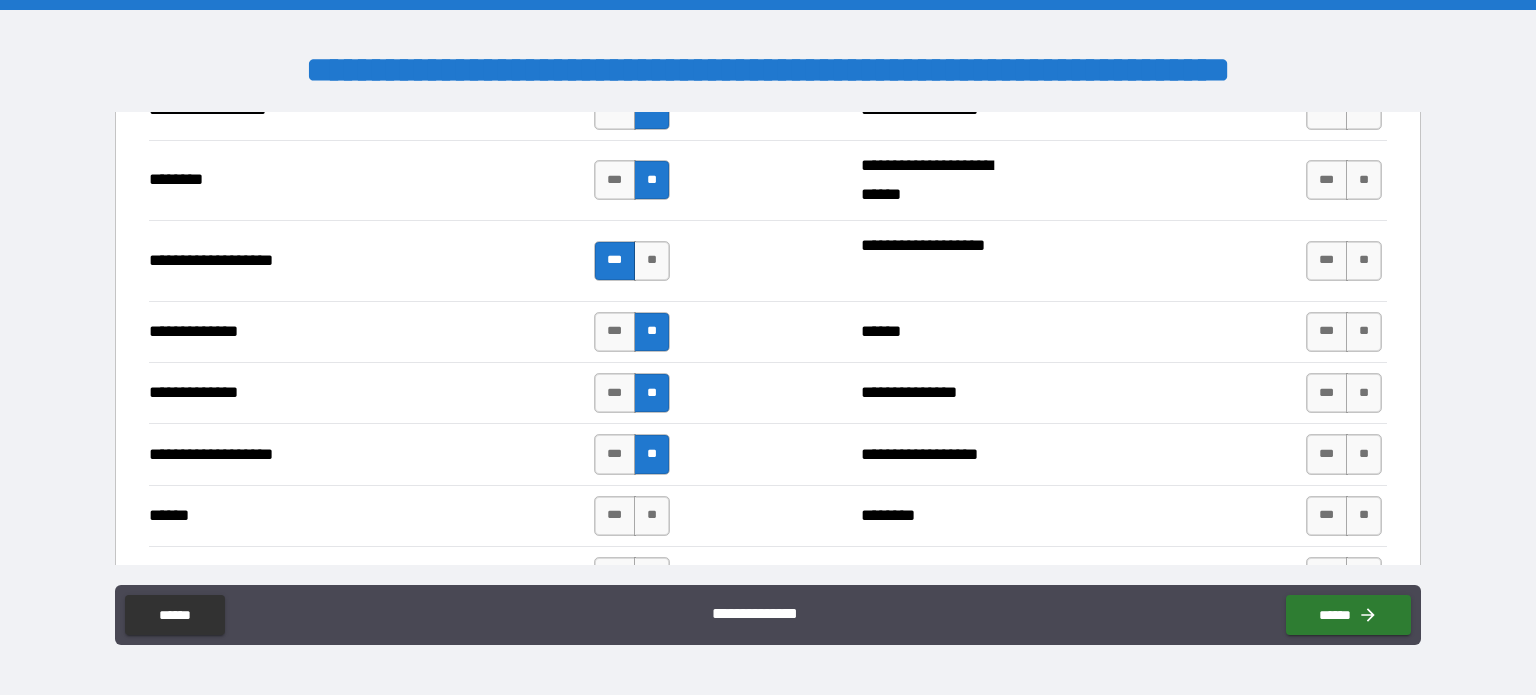 click on "****** *** ** ******** *** **" at bounding box center (768, 515) 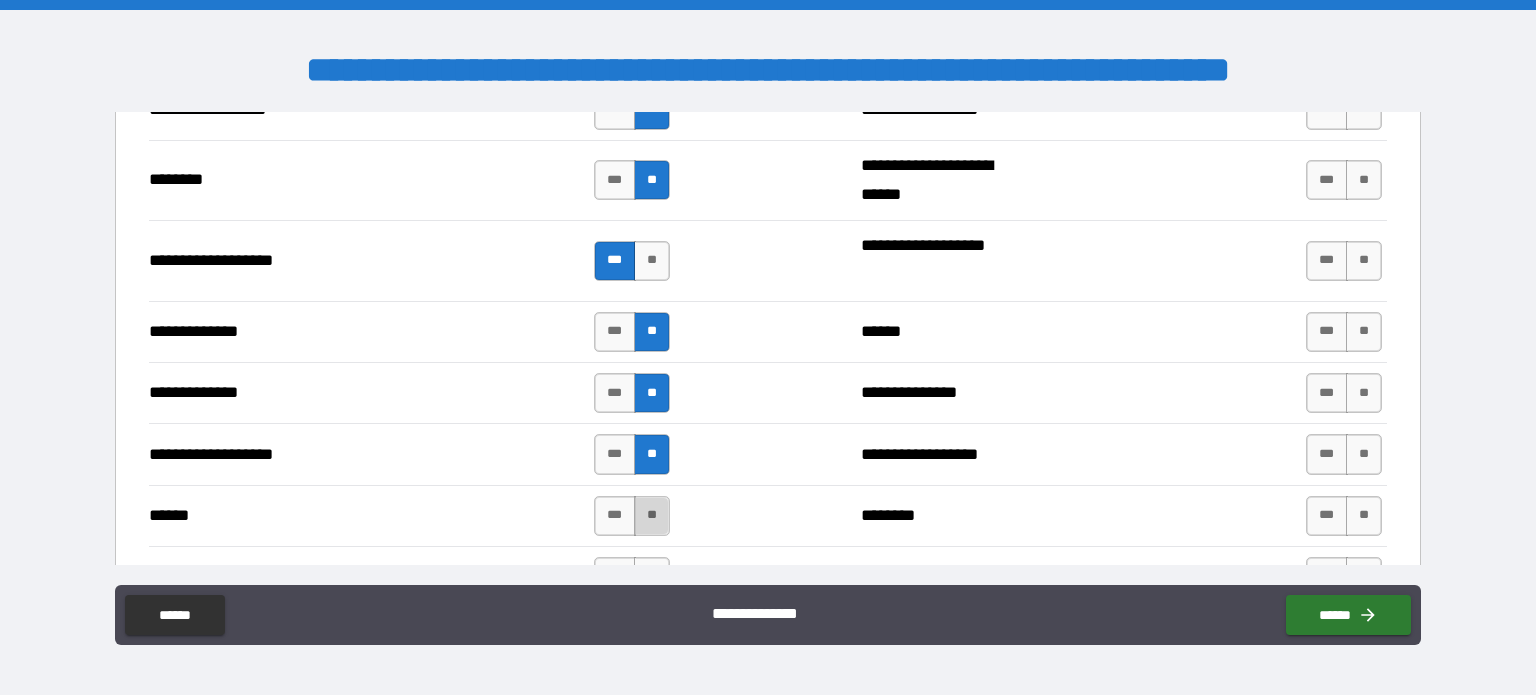 click on "**" at bounding box center (652, 516) 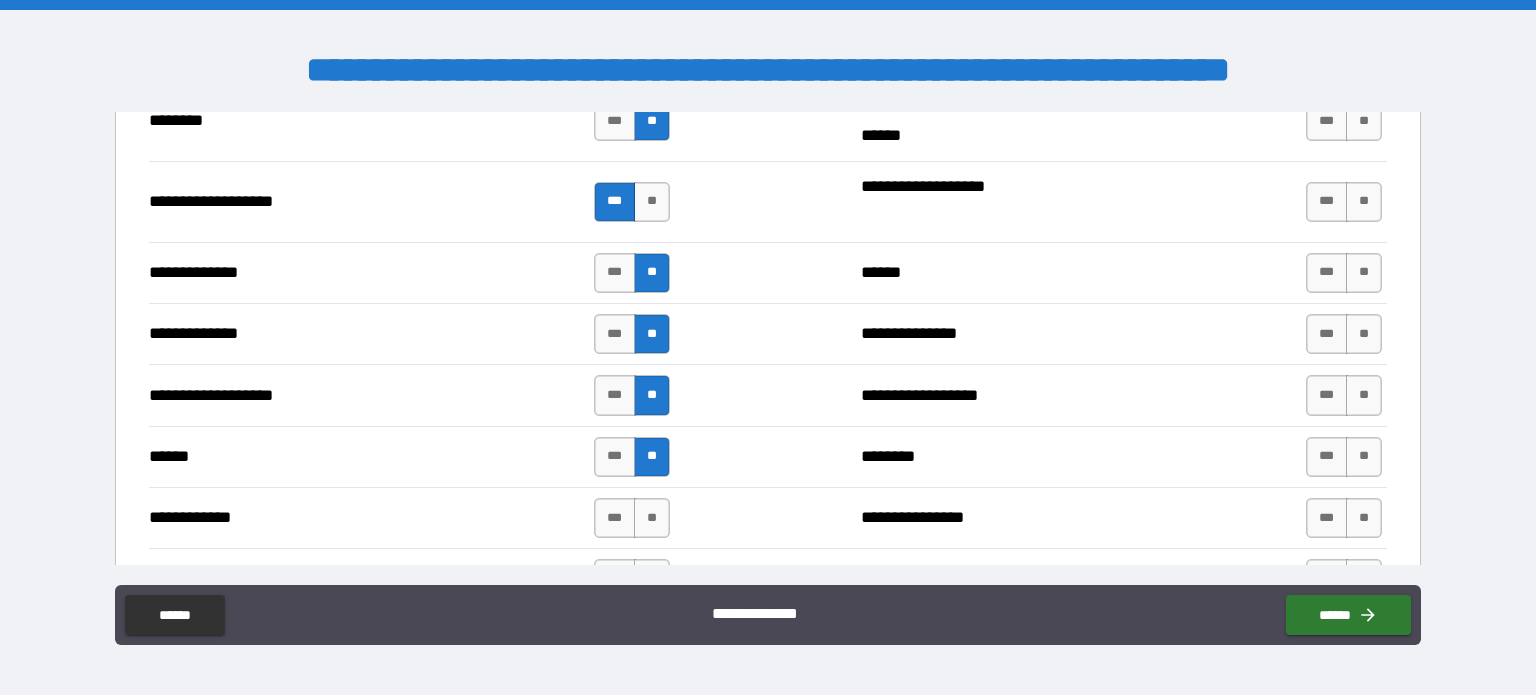 scroll, scrollTop: 3491, scrollLeft: 0, axis: vertical 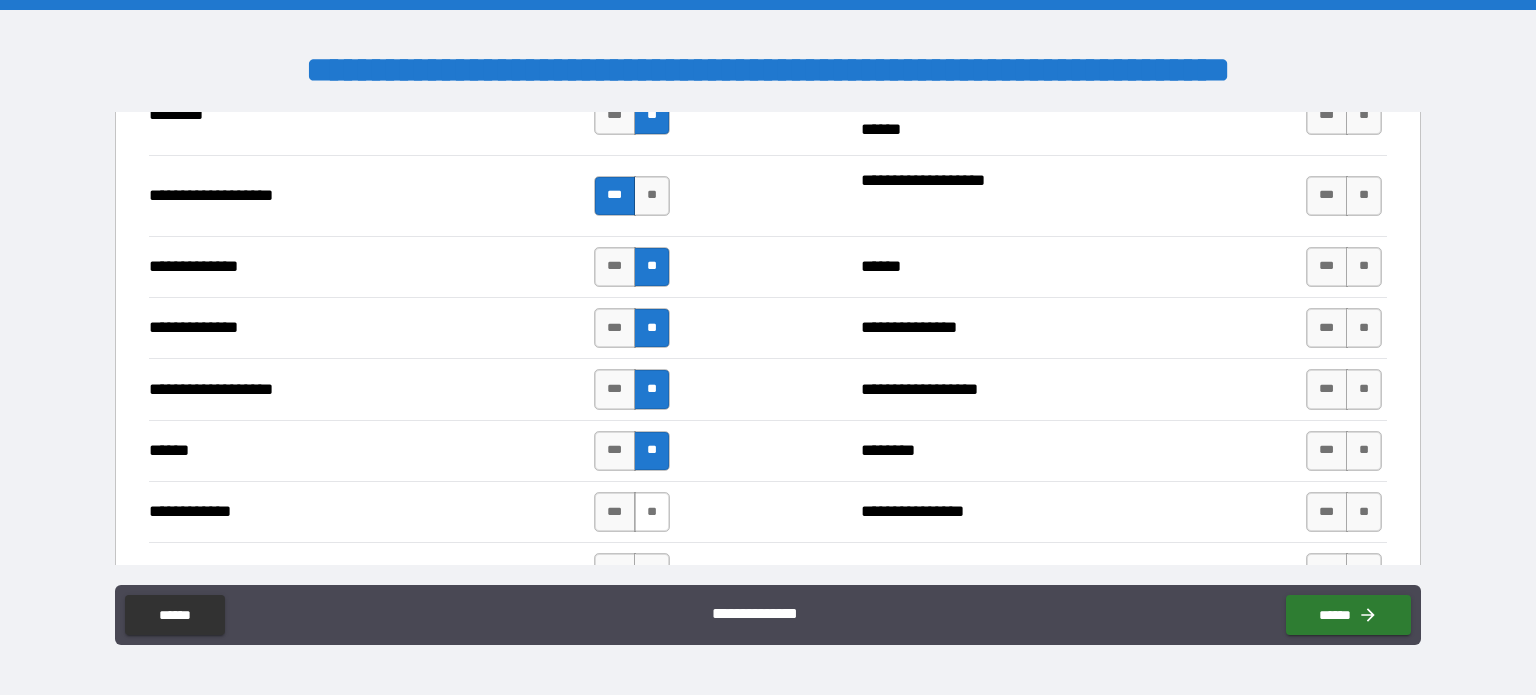 click on "**" at bounding box center (652, 512) 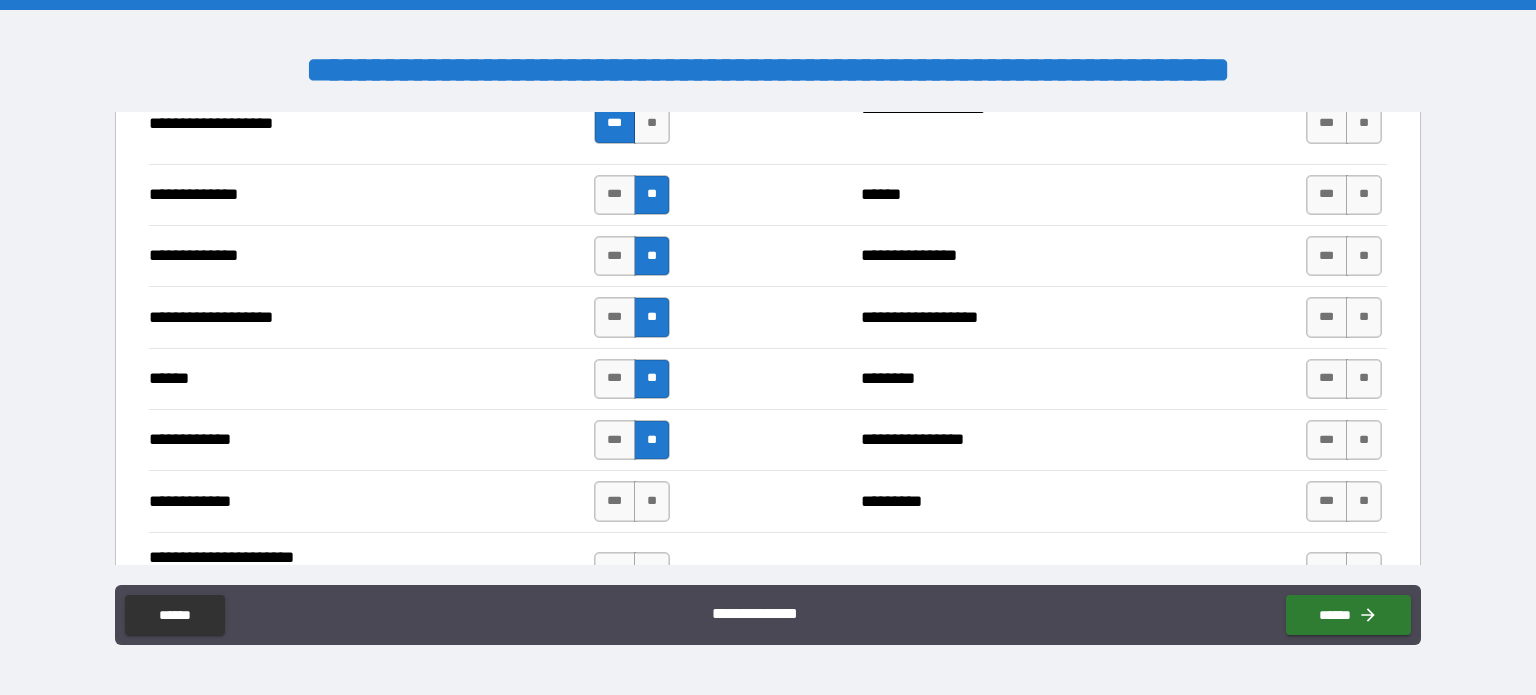scroll, scrollTop: 3566, scrollLeft: 0, axis: vertical 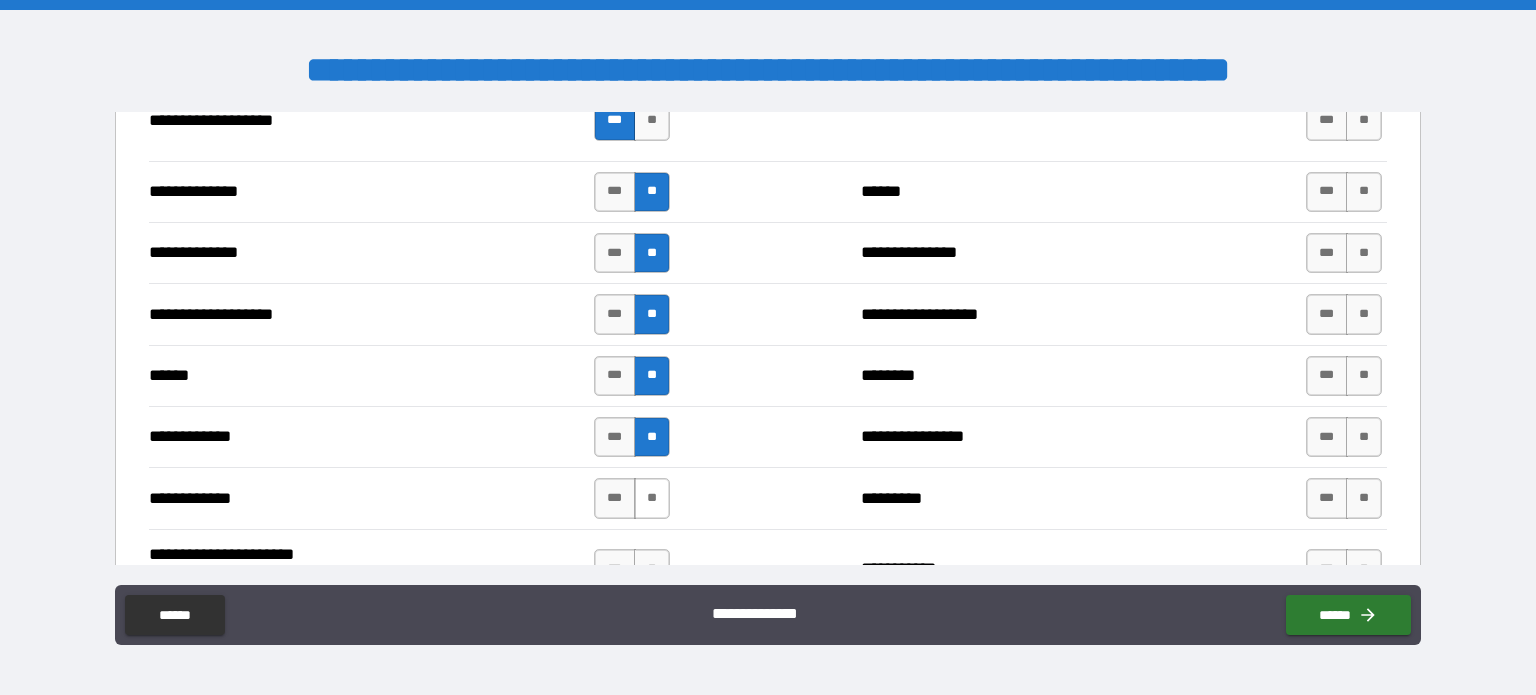 click on "**" at bounding box center (652, 498) 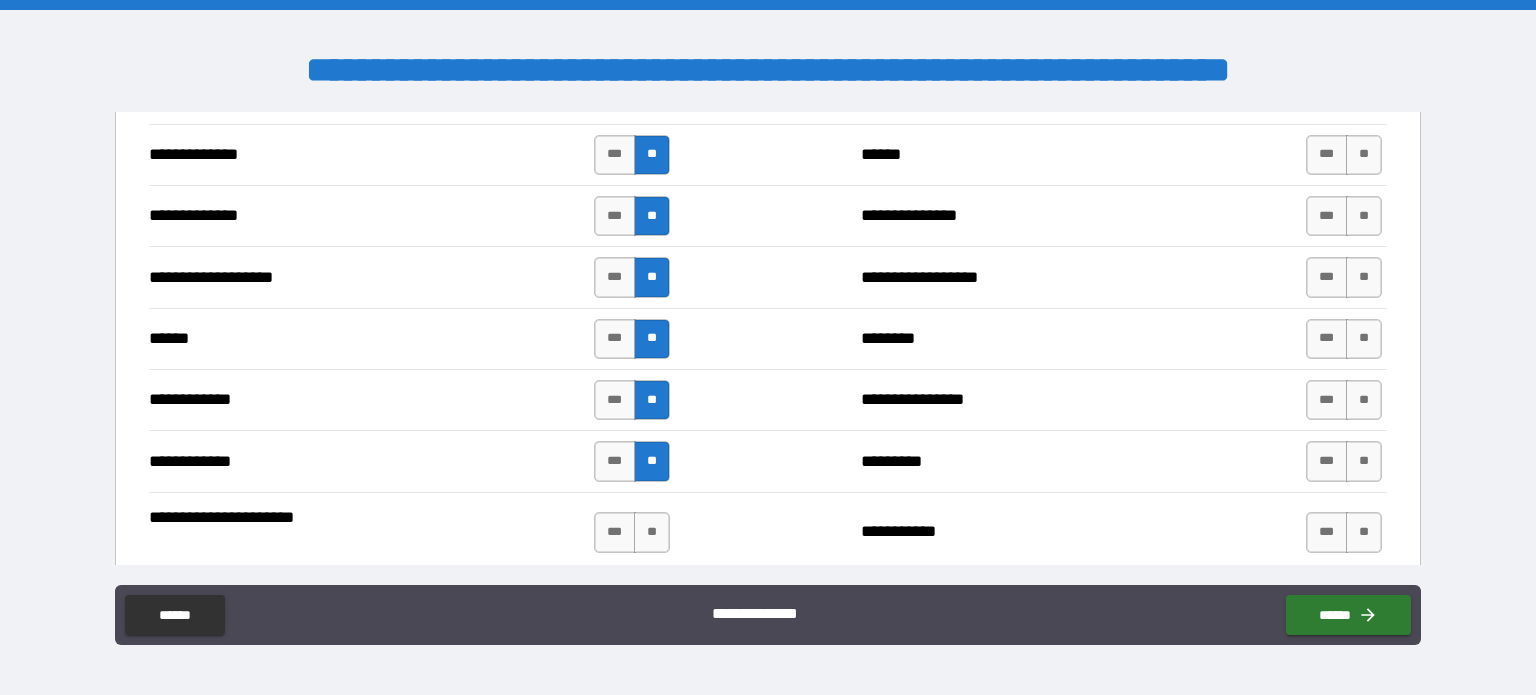 scroll, scrollTop: 3605, scrollLeft: 0, axis: vertical 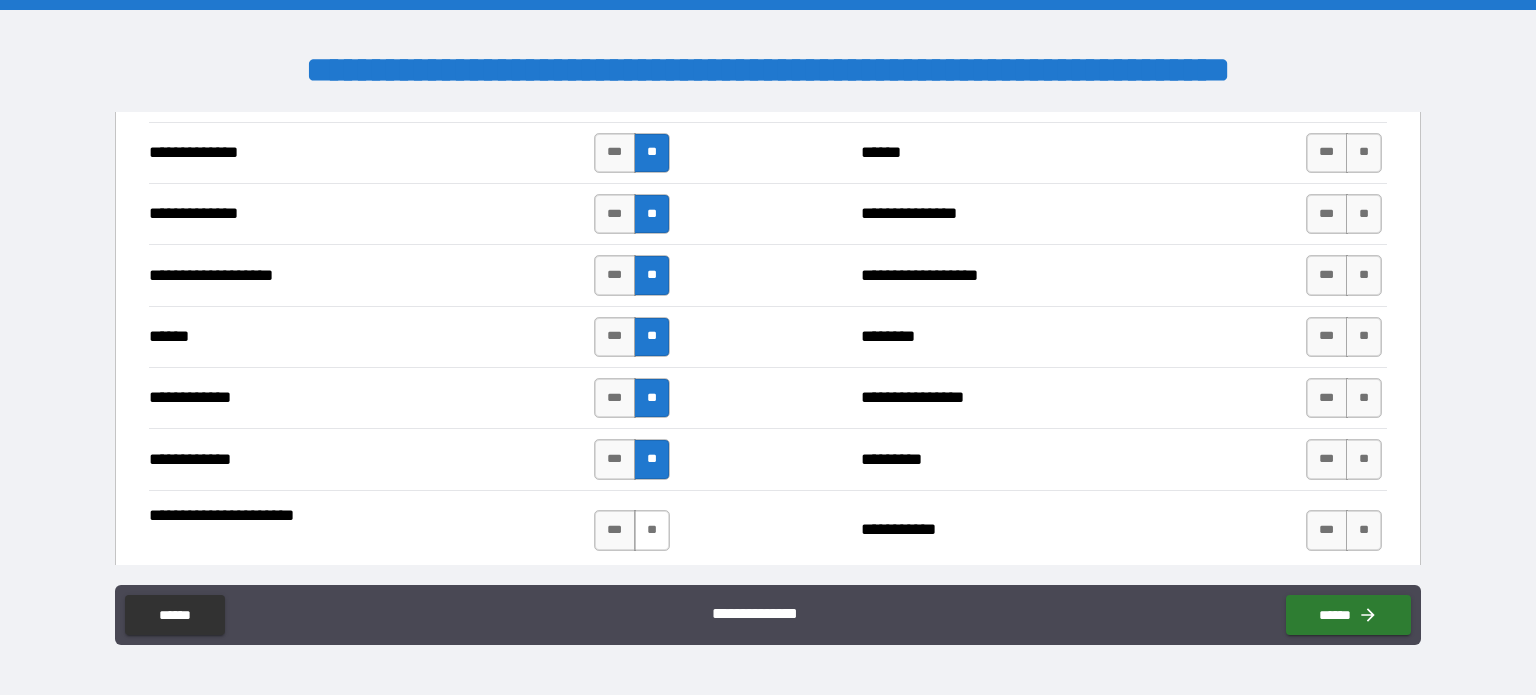 click on "**" at bounding box center [652, 530] 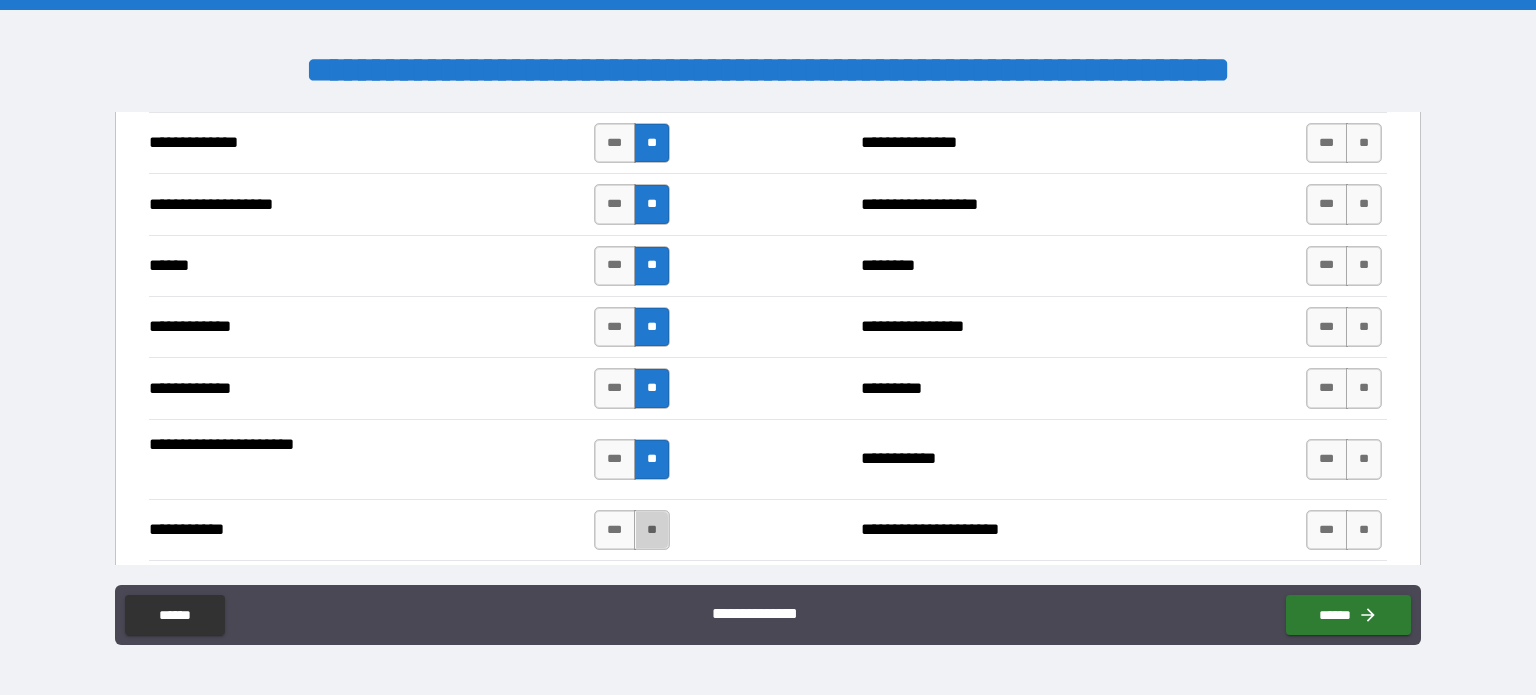 click on "**" at bounding box center [652, 530] 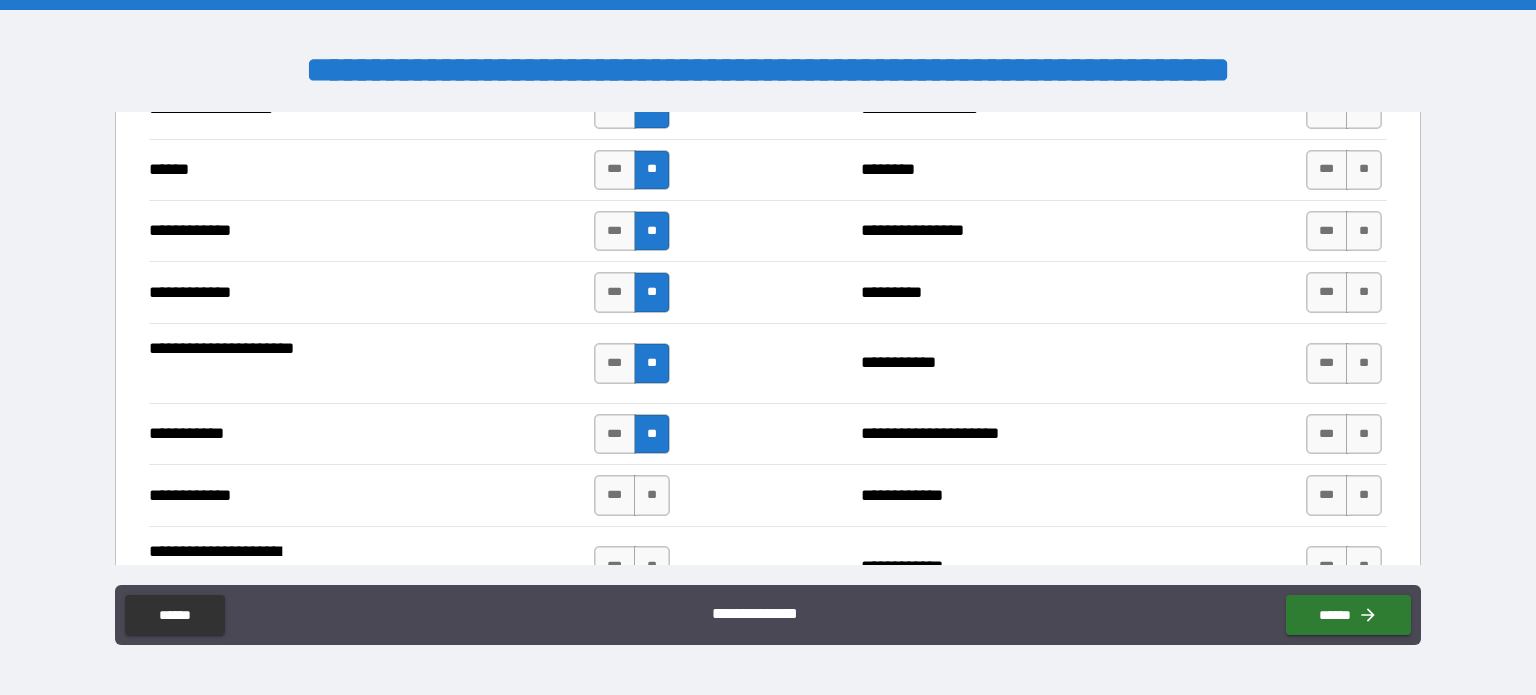 scroll, scrollTop: 3776, scrollLeft: 0, axis: vertical 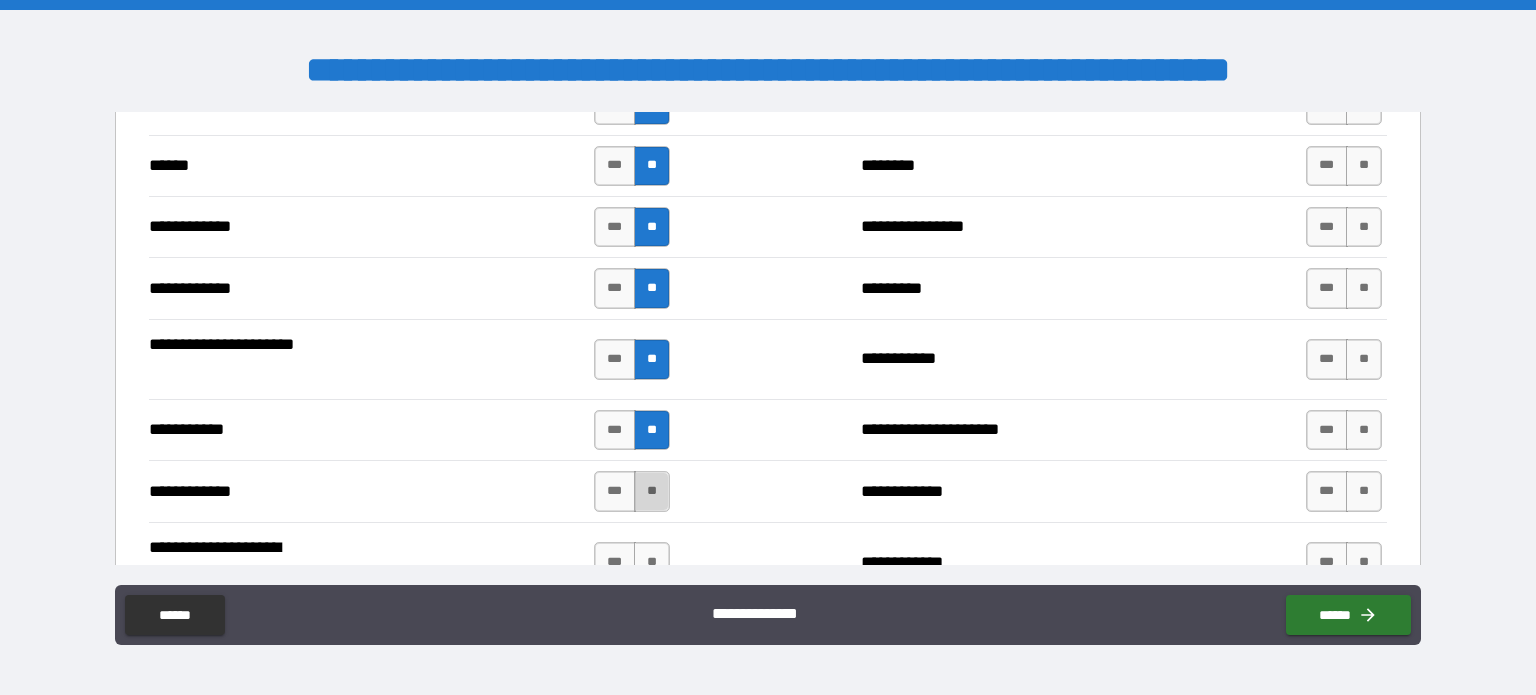 click on "**" at bounding box center (652, 491) 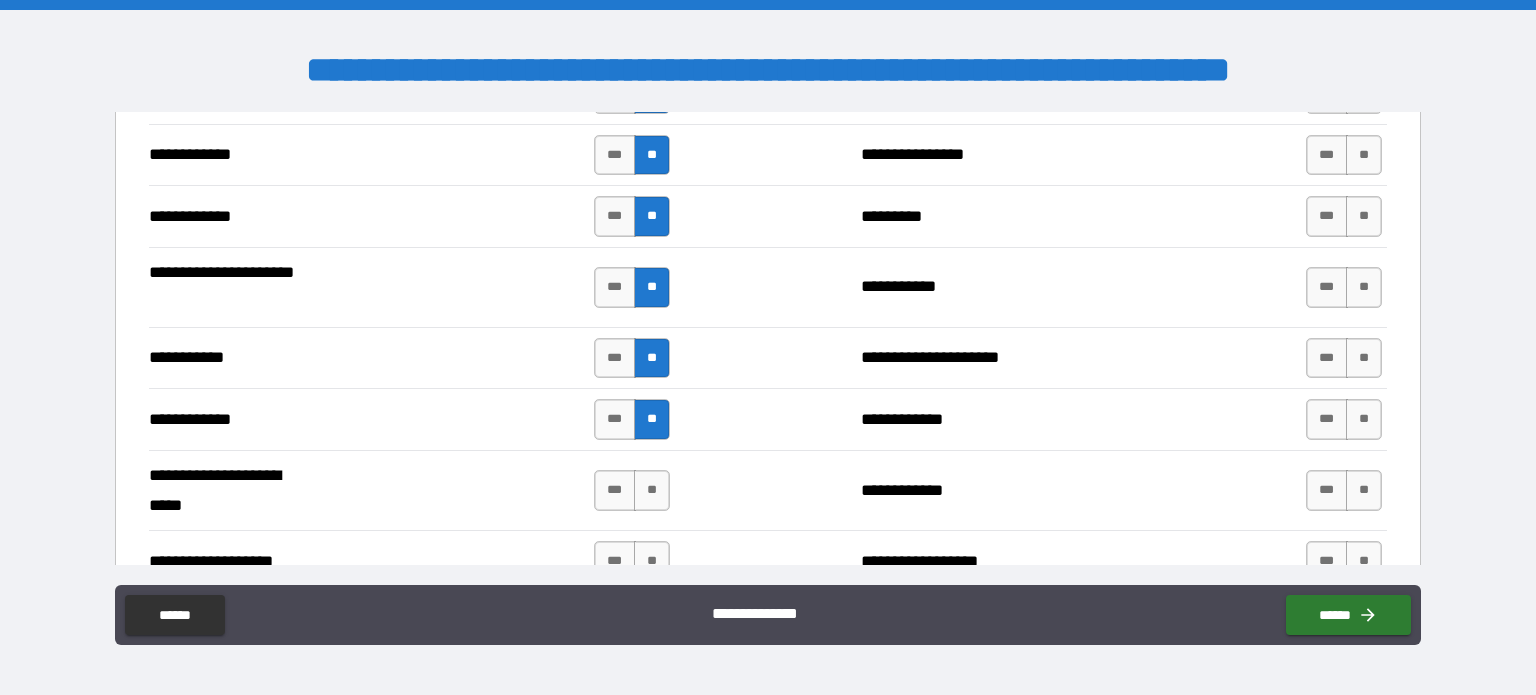 scroll, scrollTop: 3857, scrollLeft: 0, axis: vertical 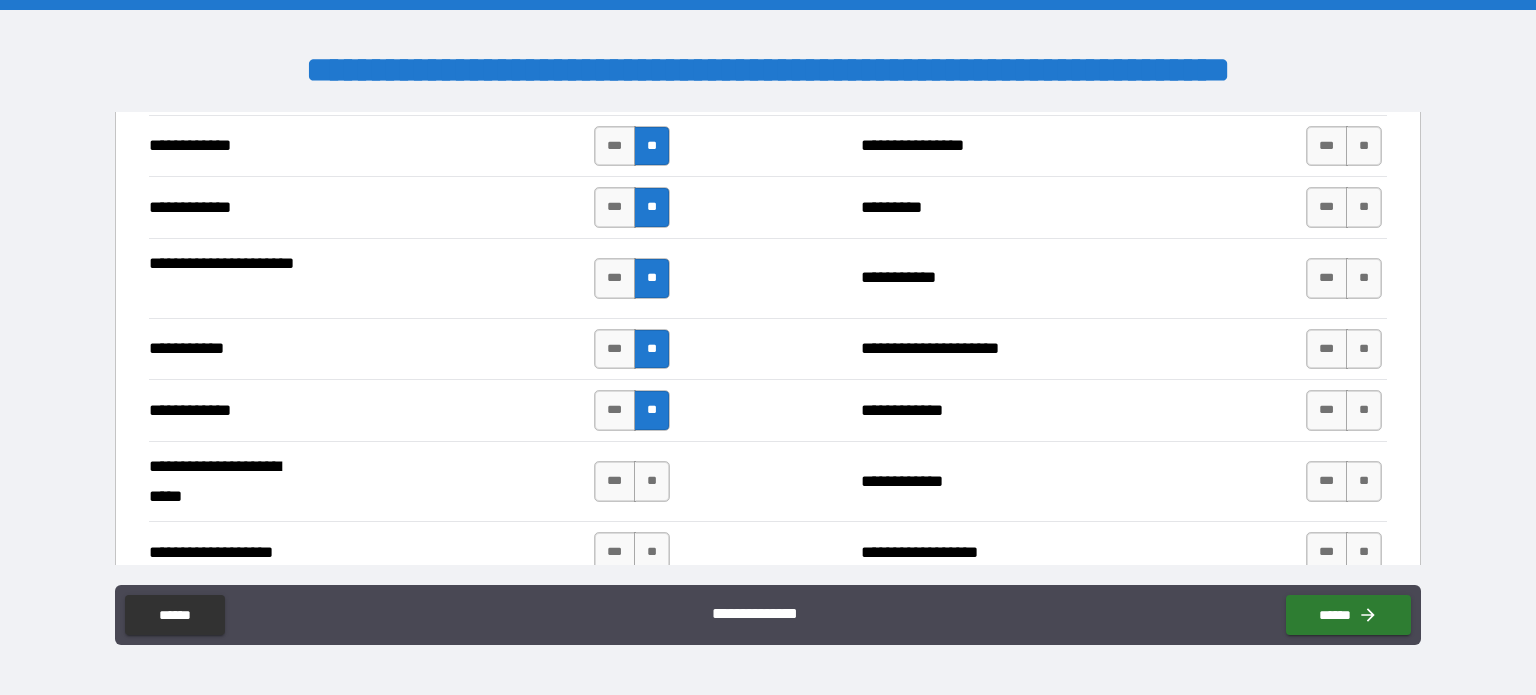 click on "**" at bounding box center (652, 481) 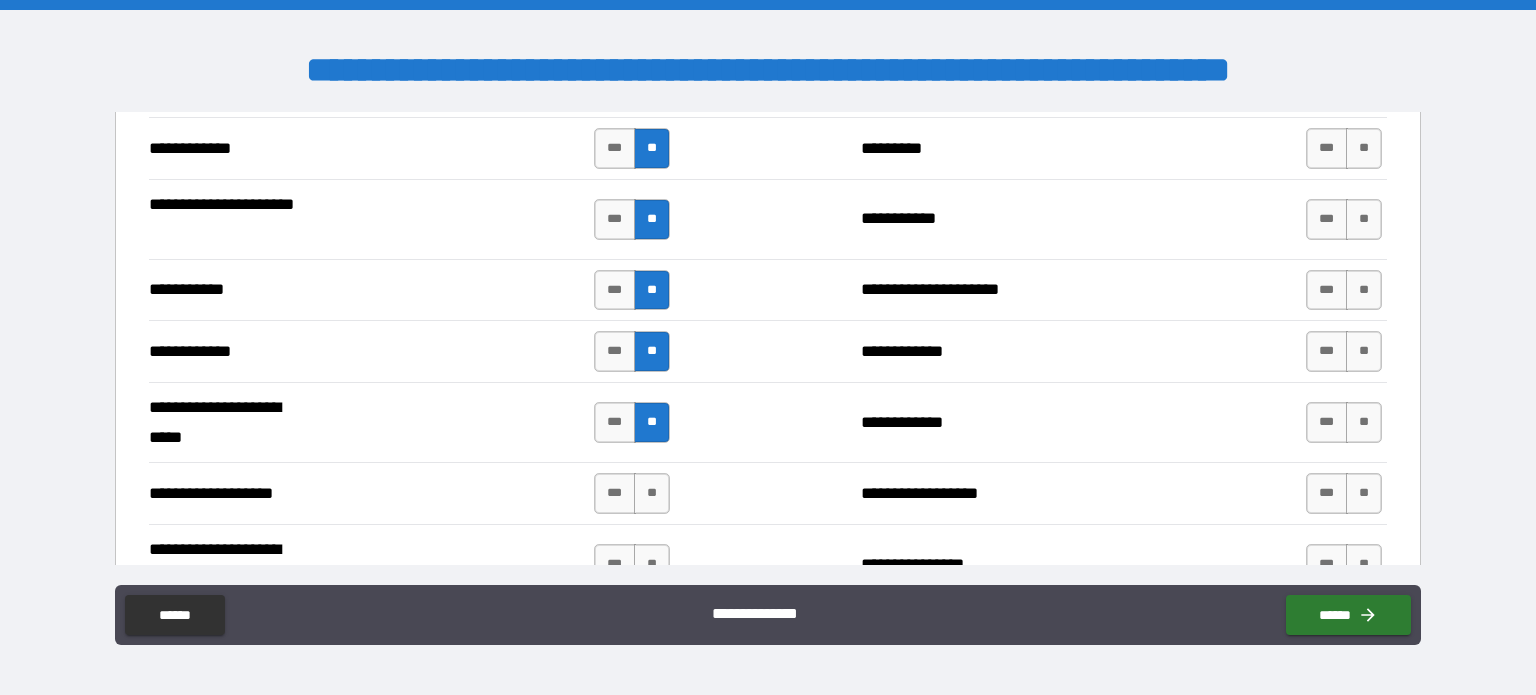 scroll, scrollTop: 3920, scrollLeft: 0, axis: vertical 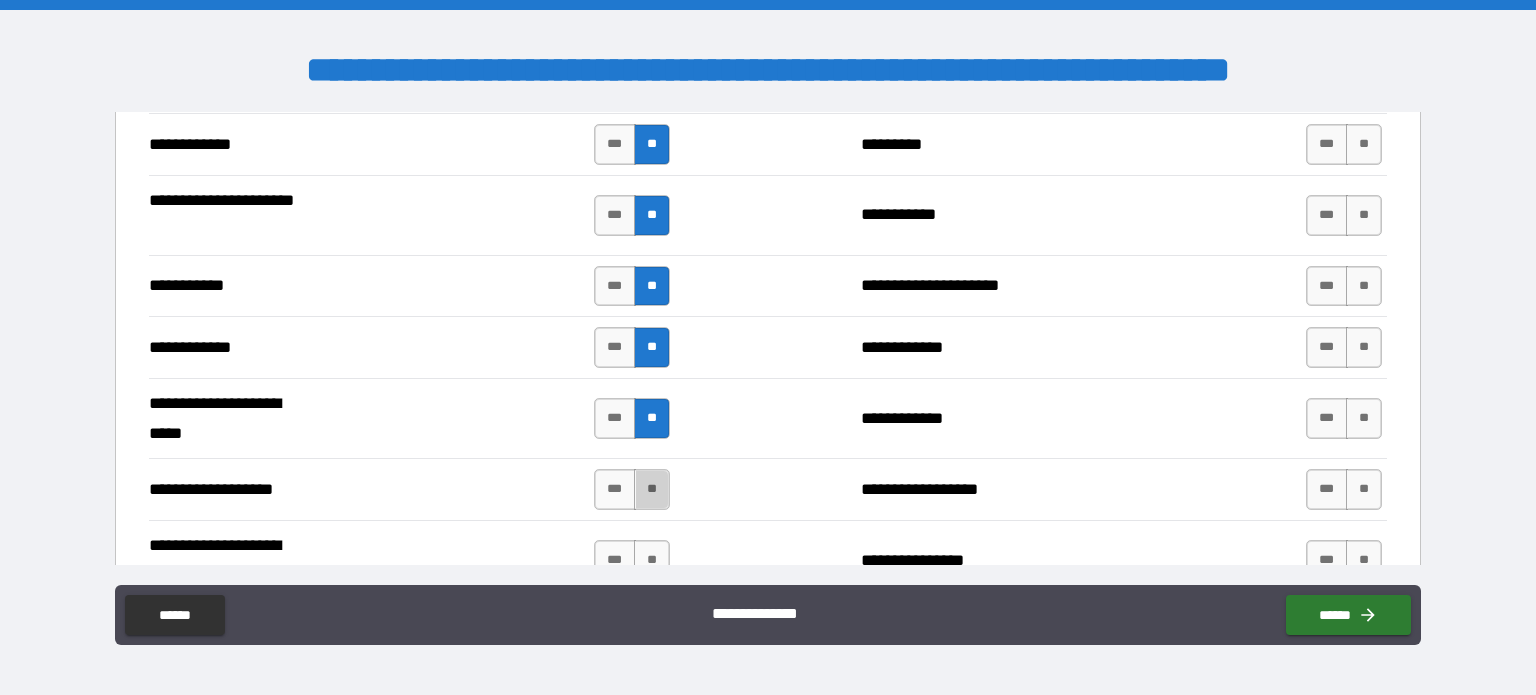 click on "**" at bounding box center (652, 489) 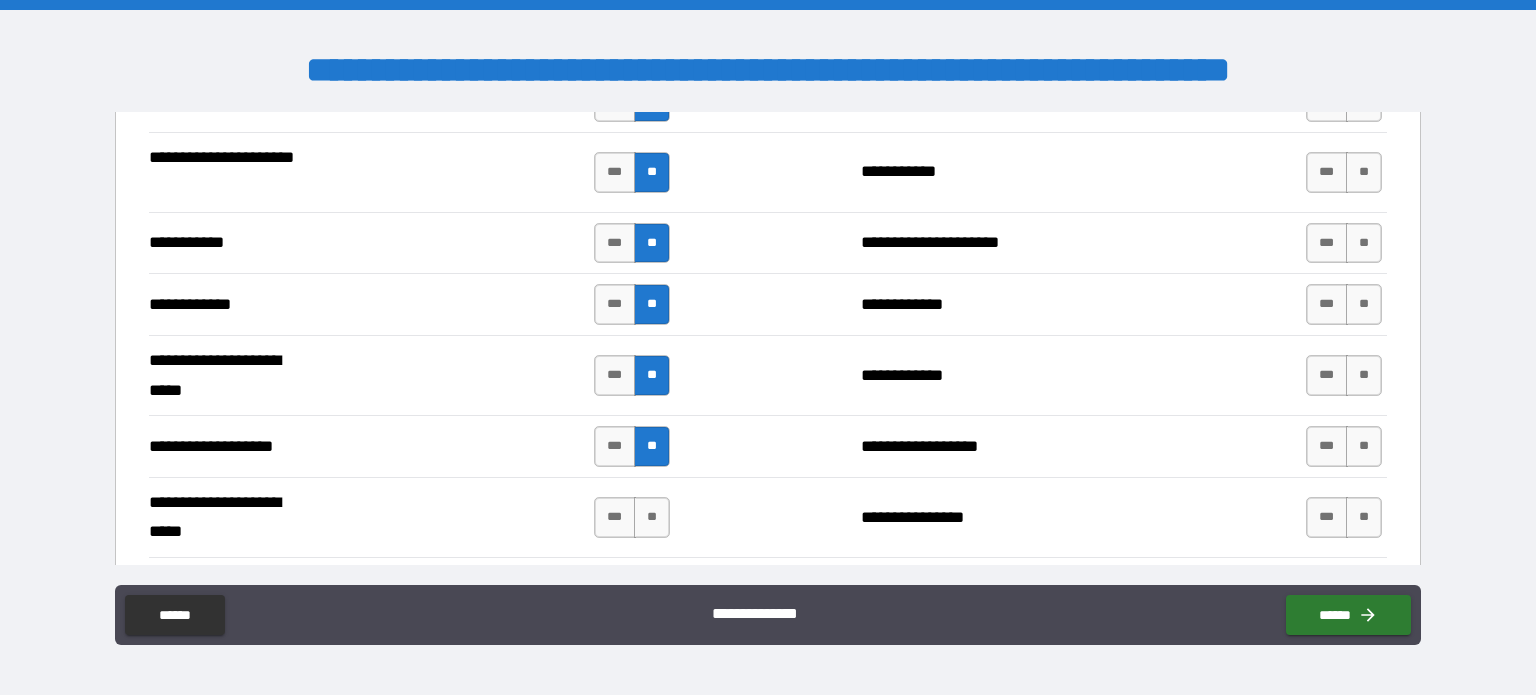 scroll, scrollTop: 3964, scrollLeft: 0, axis: vertical 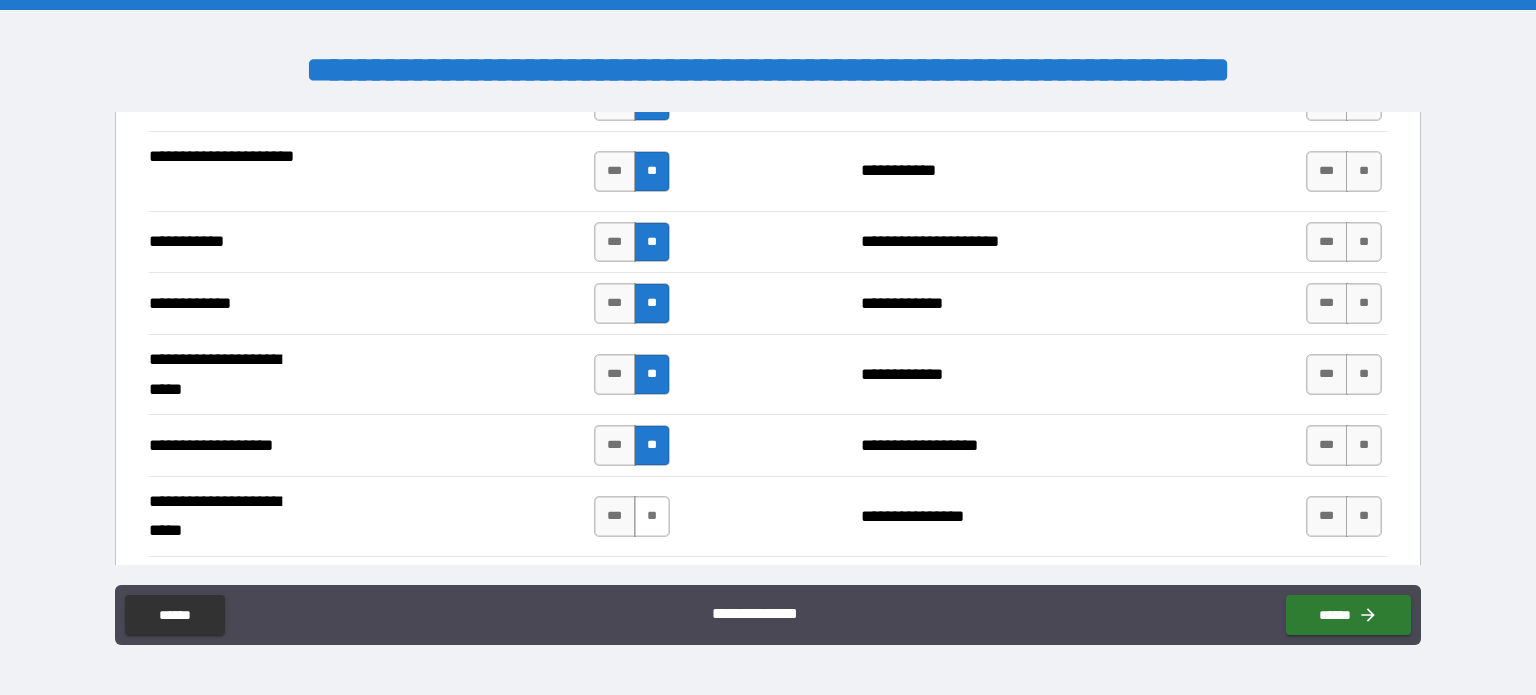 click on "**" at bounding box center [652, 516] 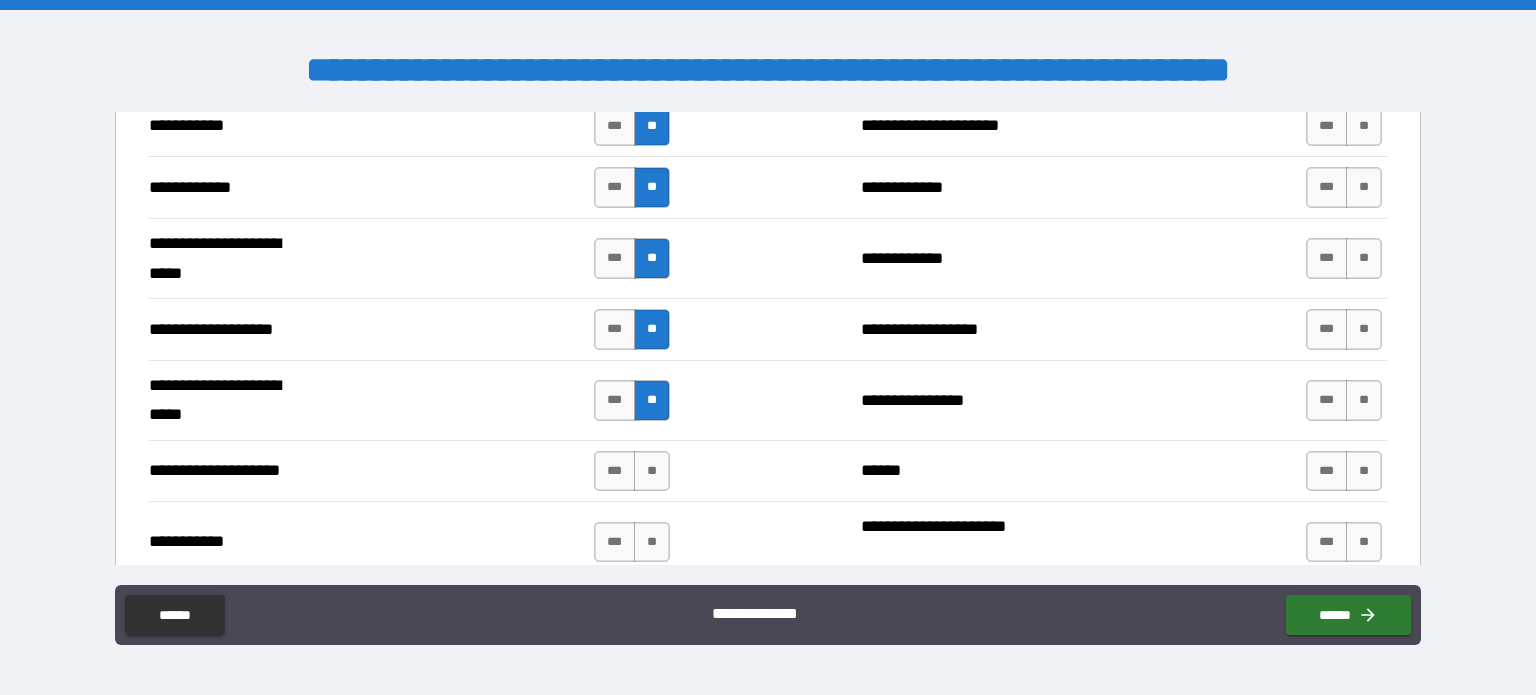 scroll, scrollTop: 4084, scrollLeft: 0, axis: vertical 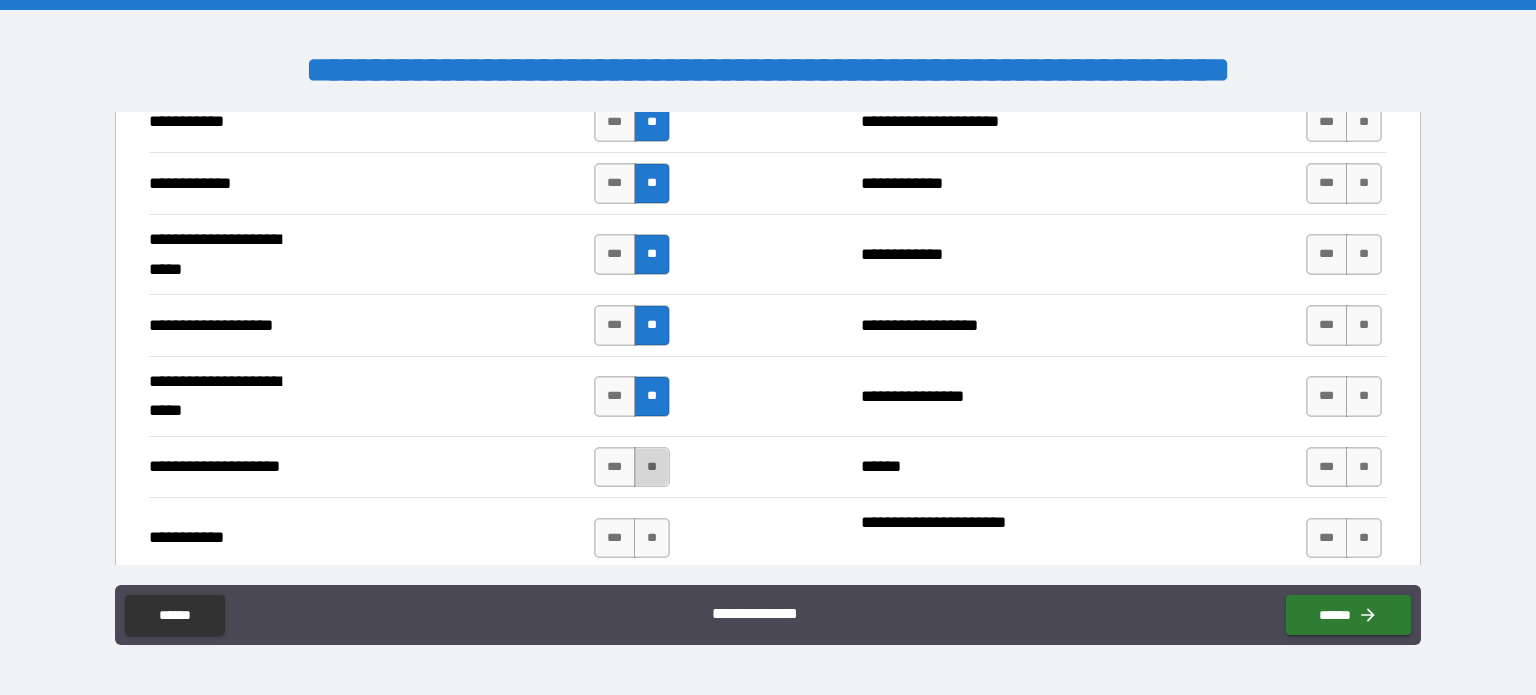 click on "**" at bounding box center (652, 467) 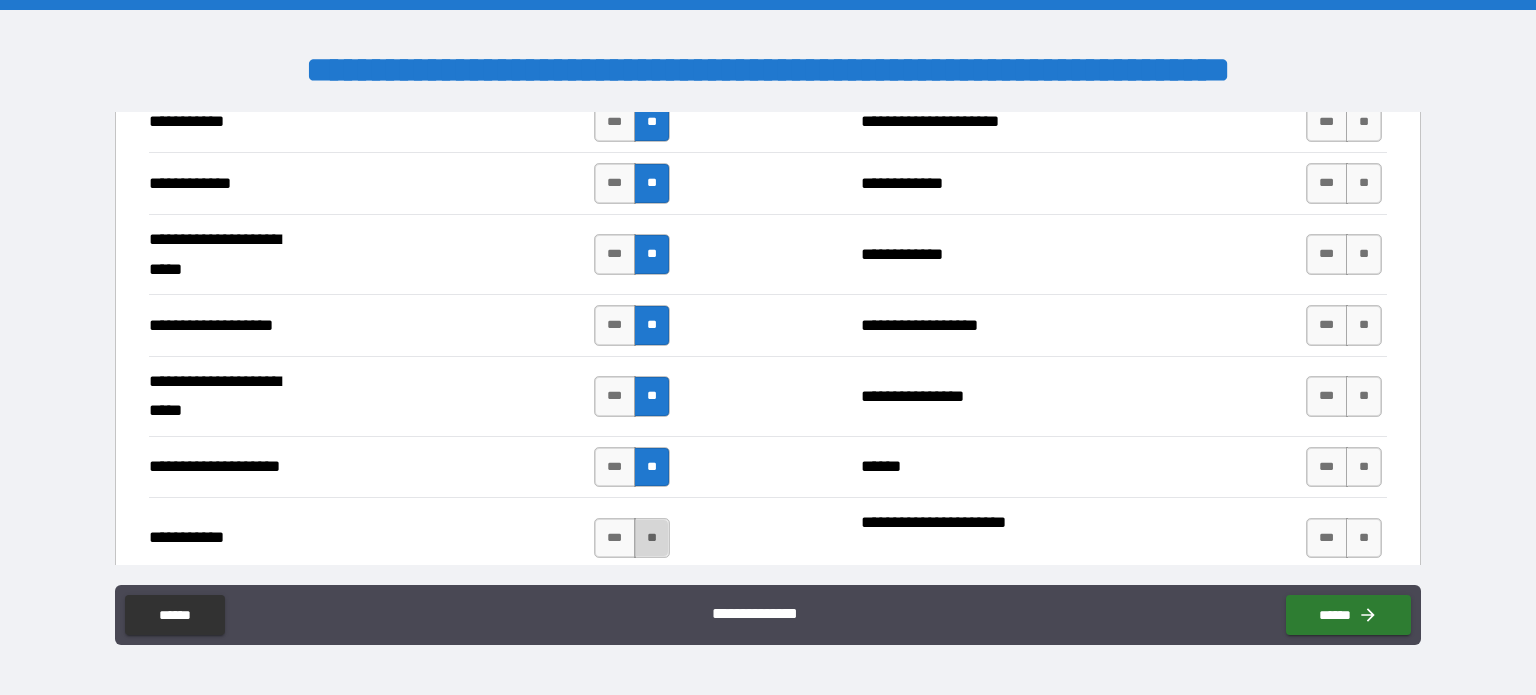 click on "**" at bounding box center [652, 538] 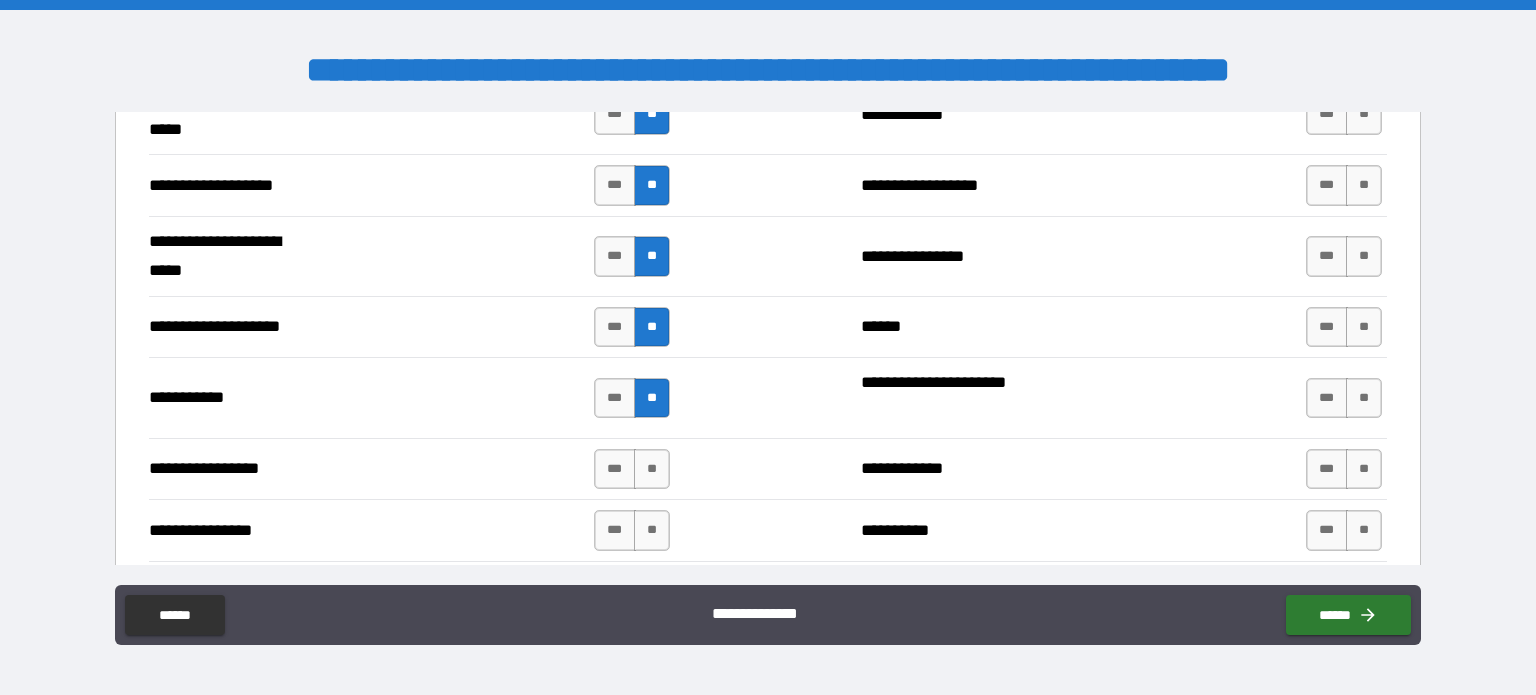 scroll, scrollTop: 4225, scrollLeft: 0, axis: vertical 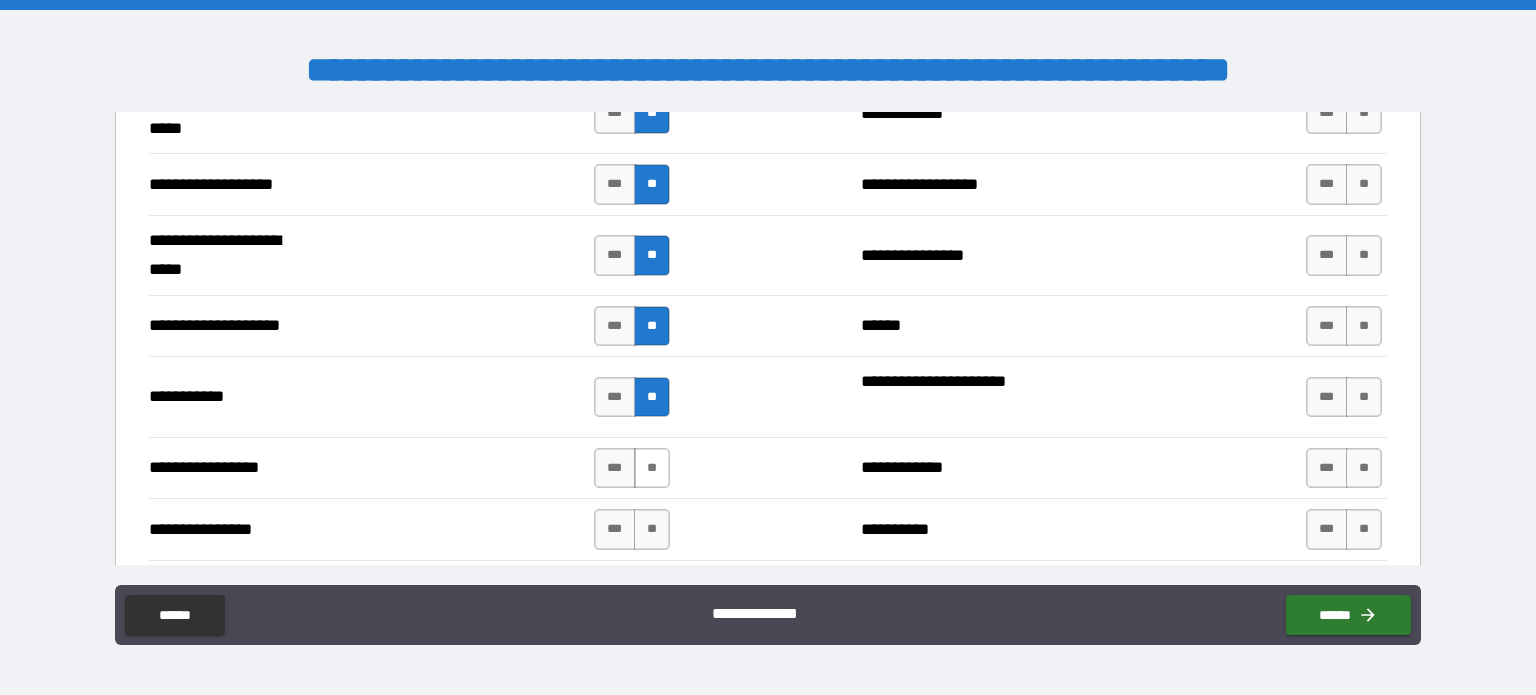 click on "**" at bounding box center [652, 468] 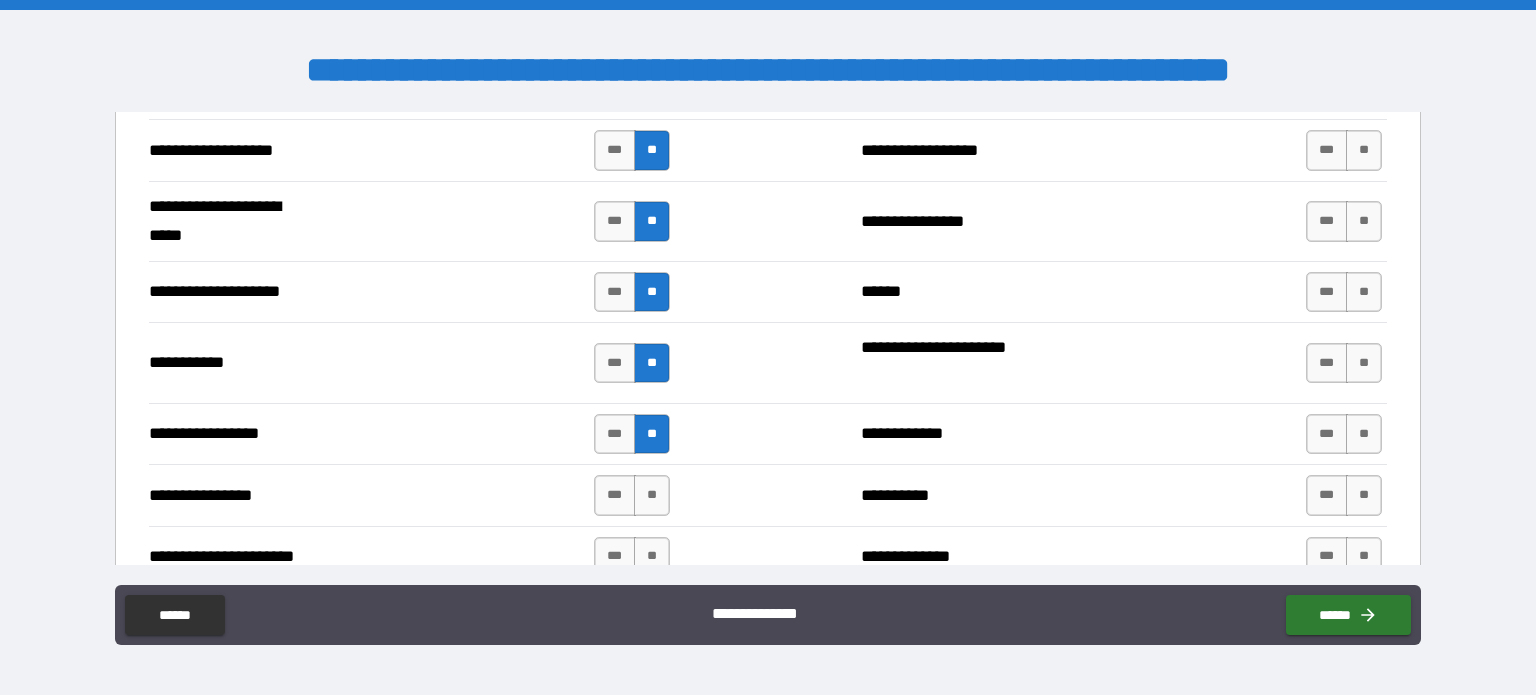 scroll, scrollTop: 4265, scrollLeft: 0, axis: vertical 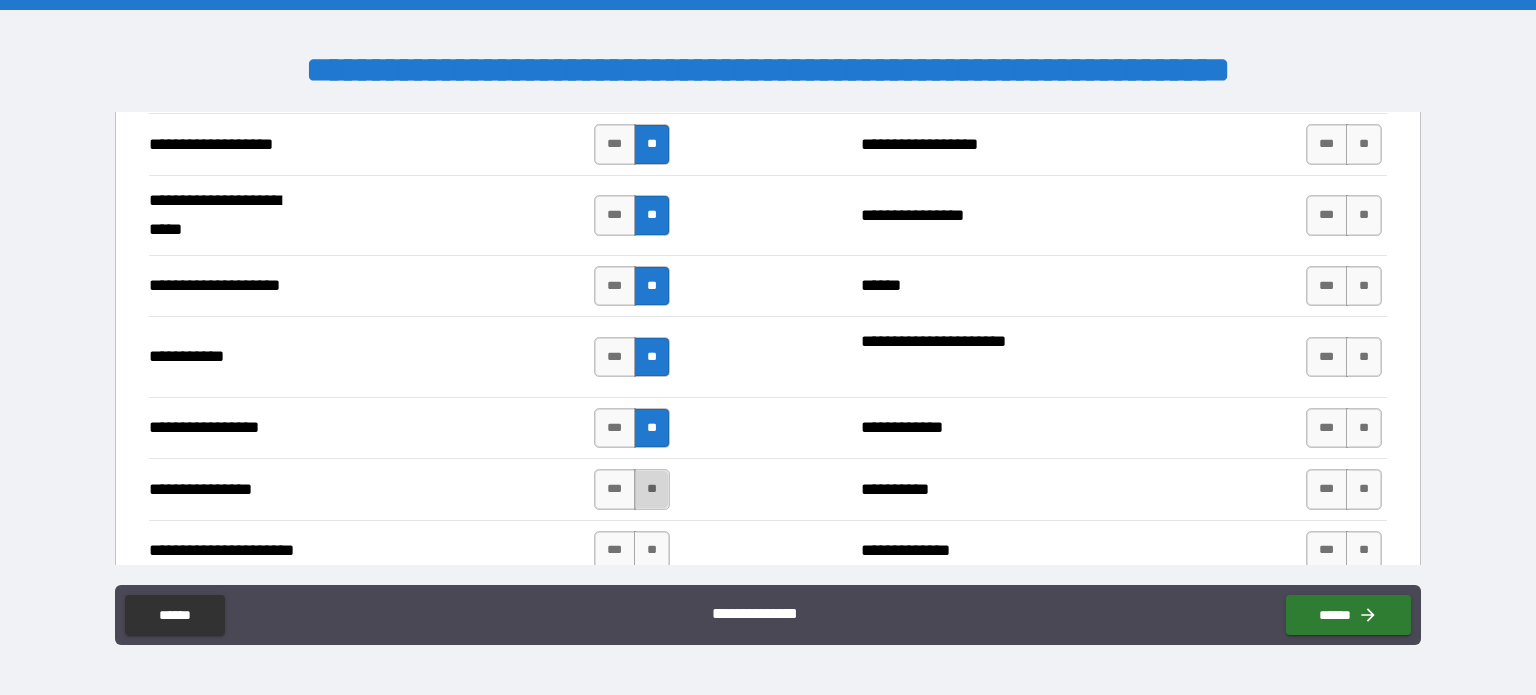 click on "**" at bounding box center (652, 489) 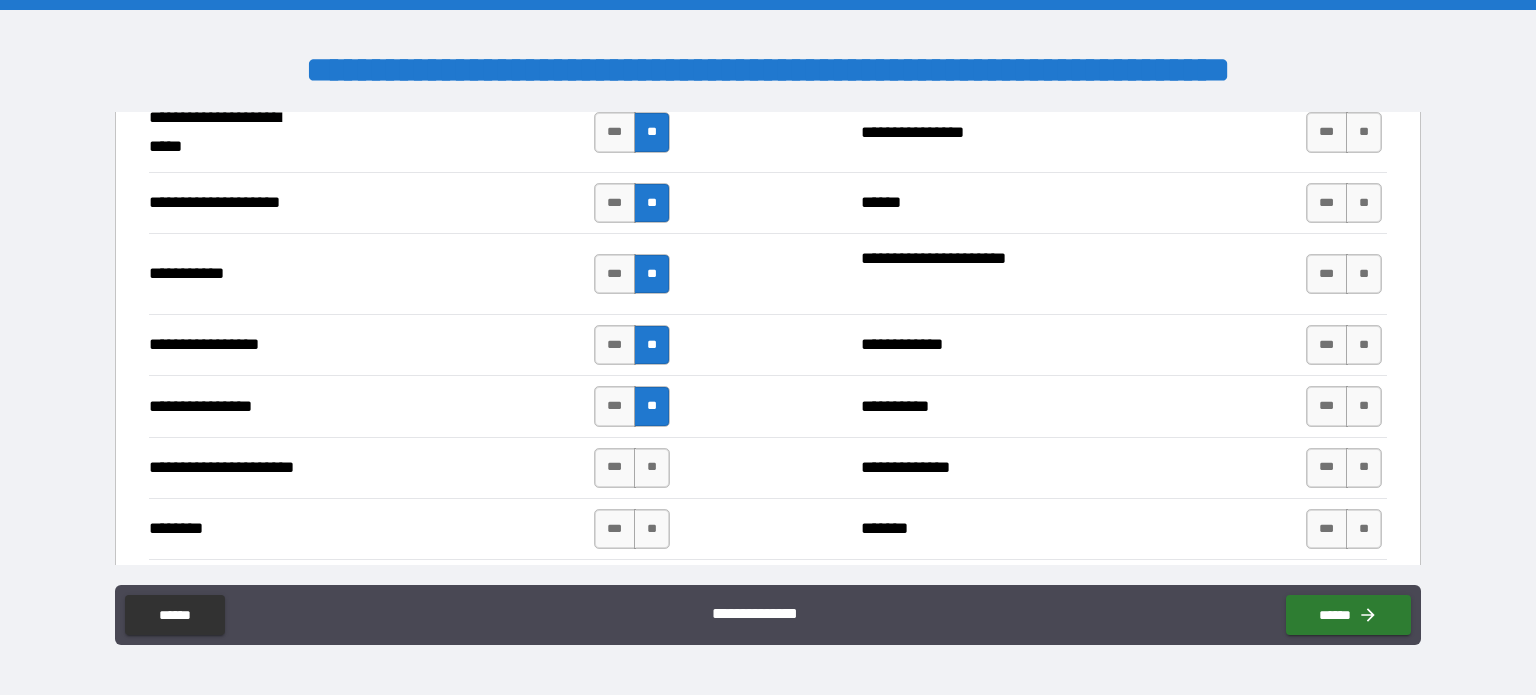scroll, scrollTop: 4354, scrollLeft: 0, axis: vertical 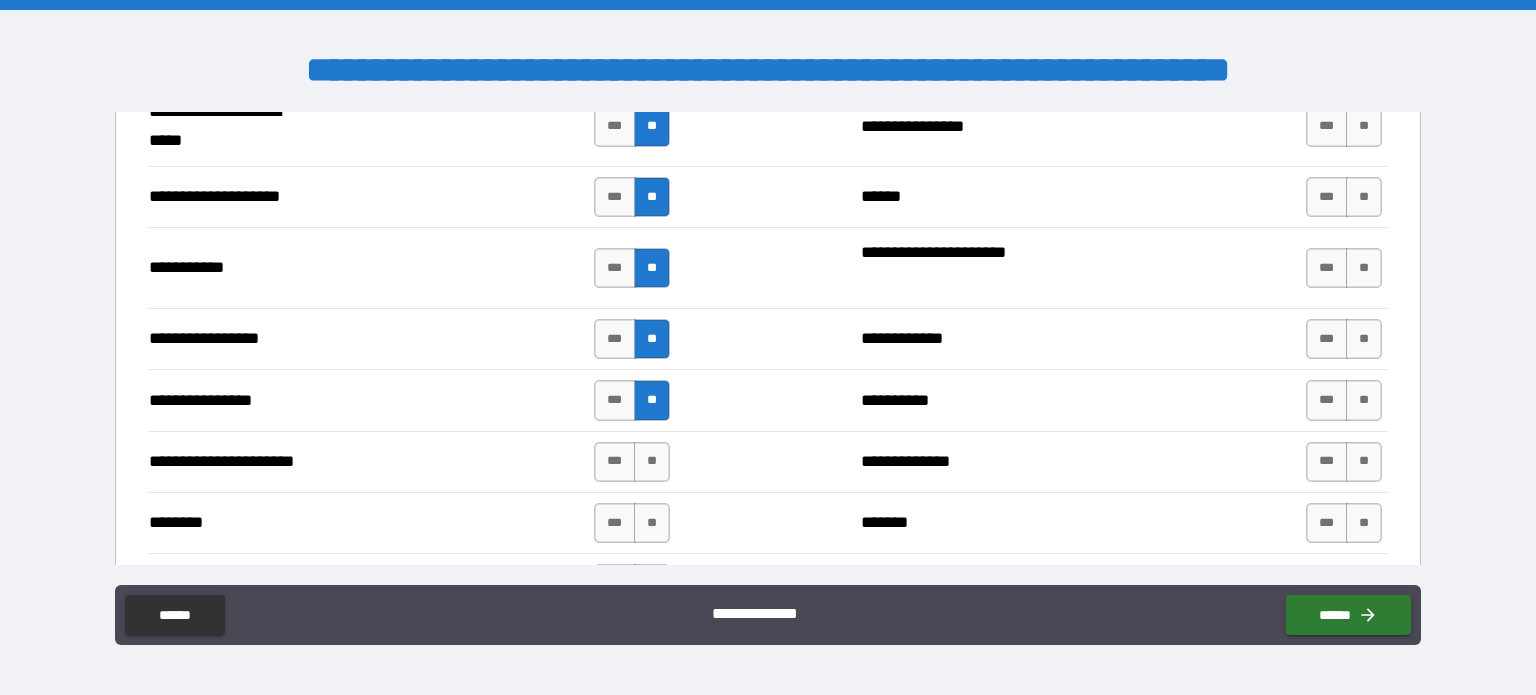 click on "**********" at bounding box center (768, 461) 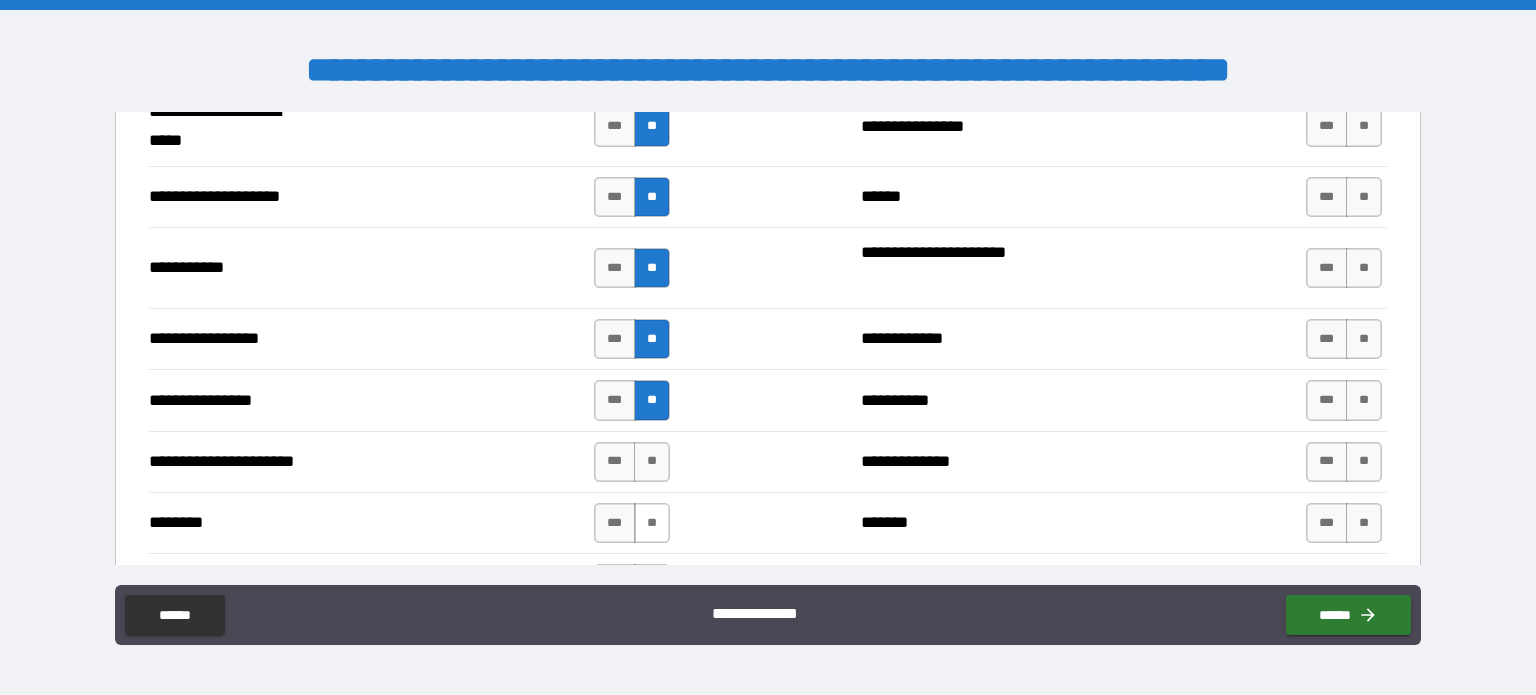 click on "**" at bounding box center [652, 523] 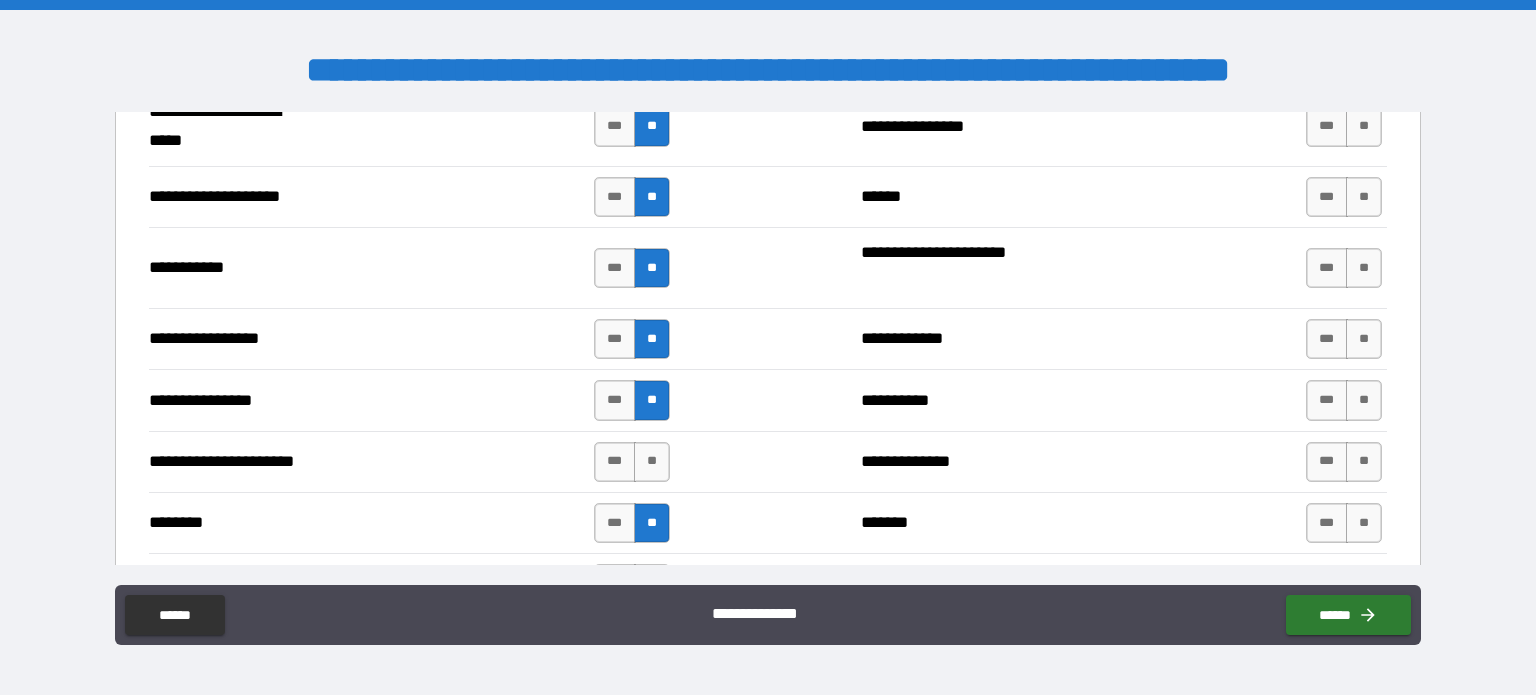 click on "**********" at bounding box center (768, 461) 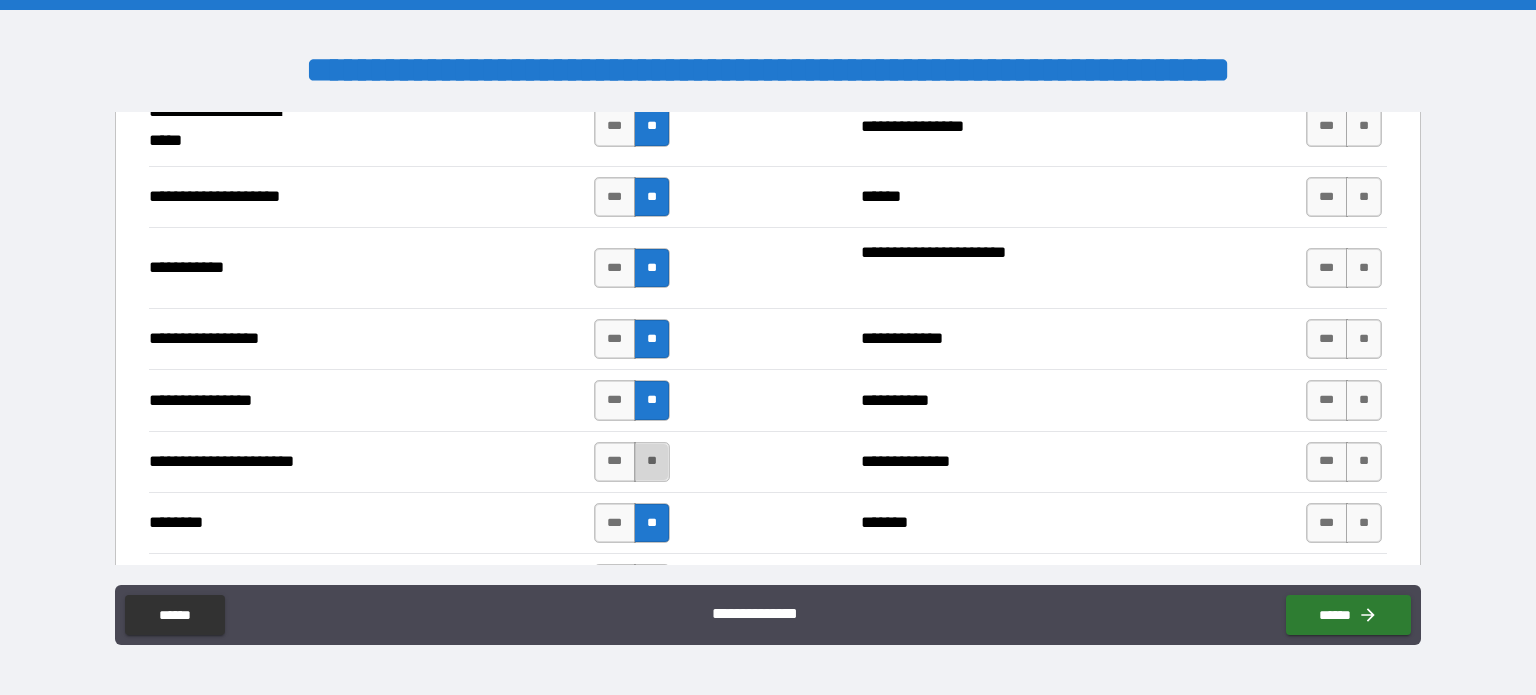 click on "**" at bounding box center [652, 462] 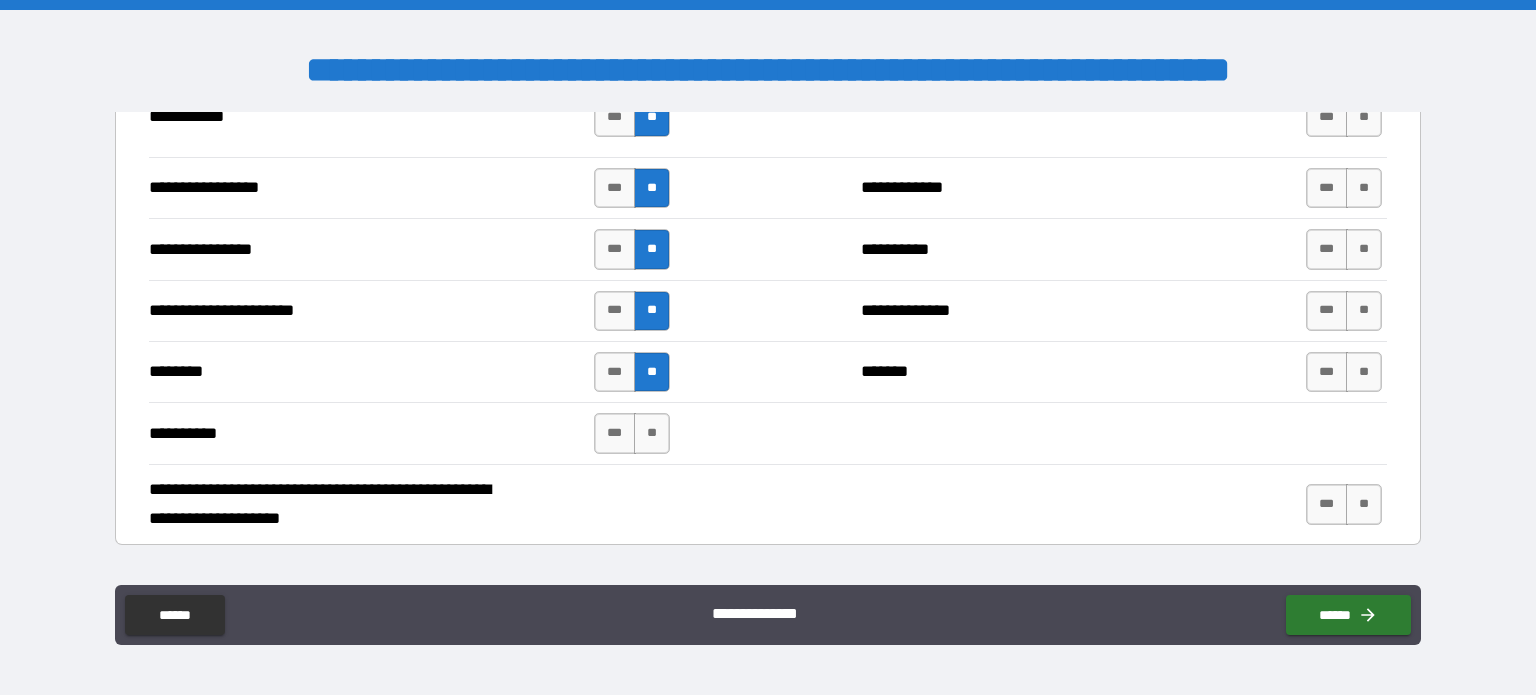 scroll, scrollTop: 4507, scrollLeft: 0, axis: vertical 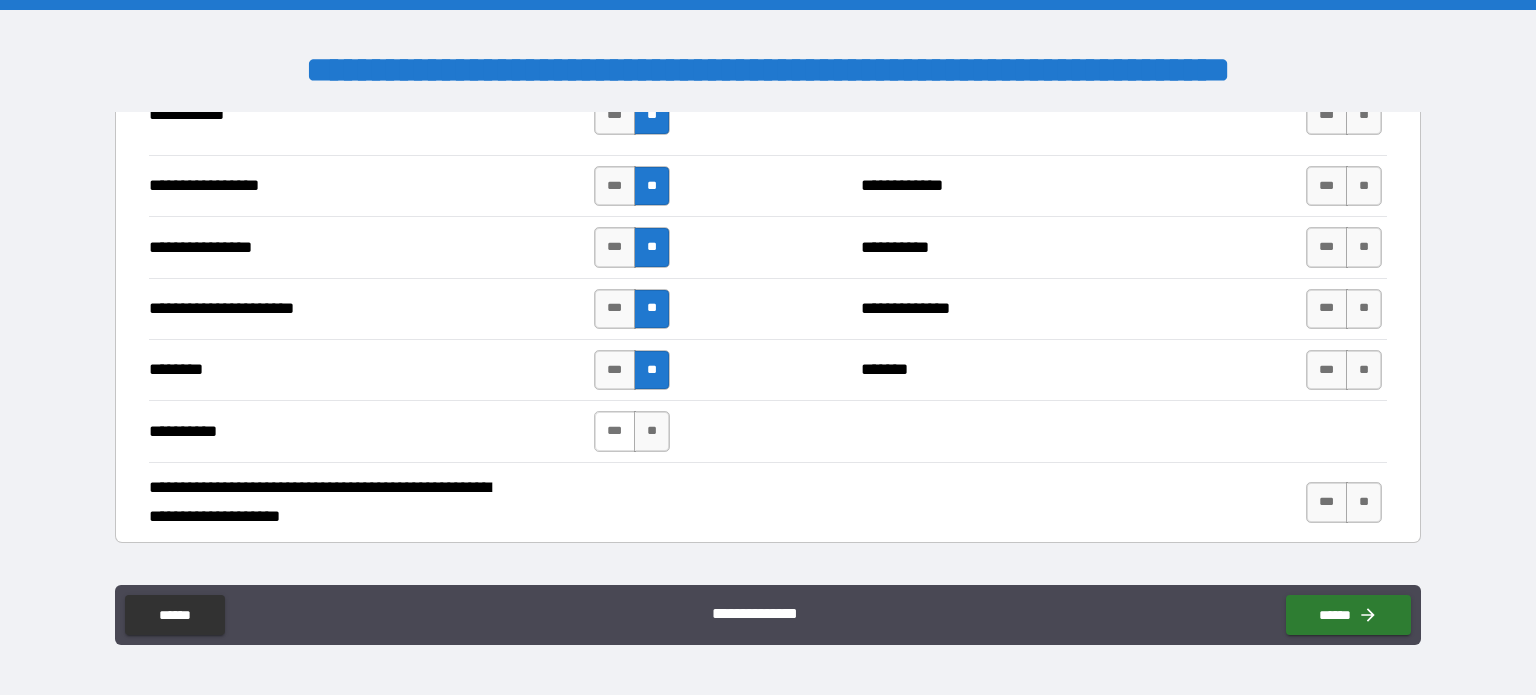 click on "***" at bounding box center (615, 431) 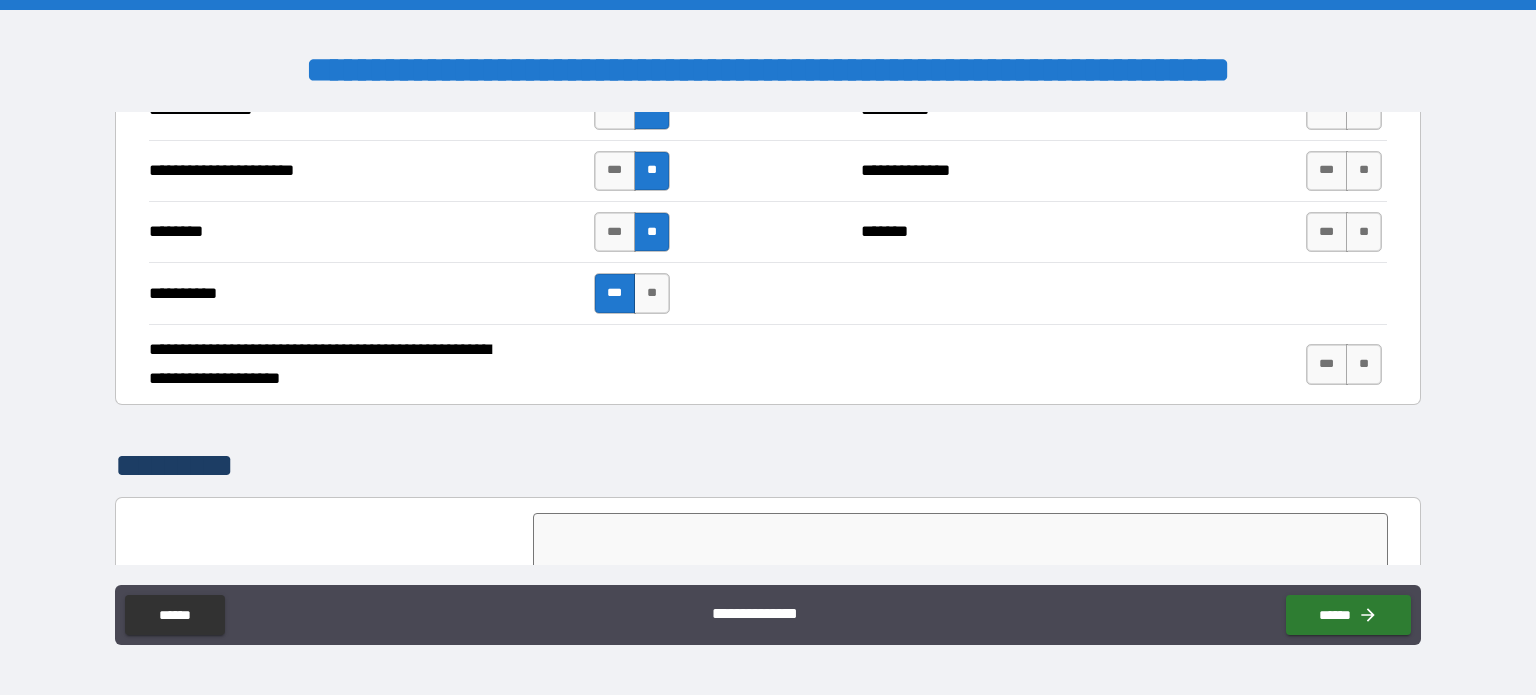 scroll, scrollTop: 4529, scrollLeft: 0, axis: vertical 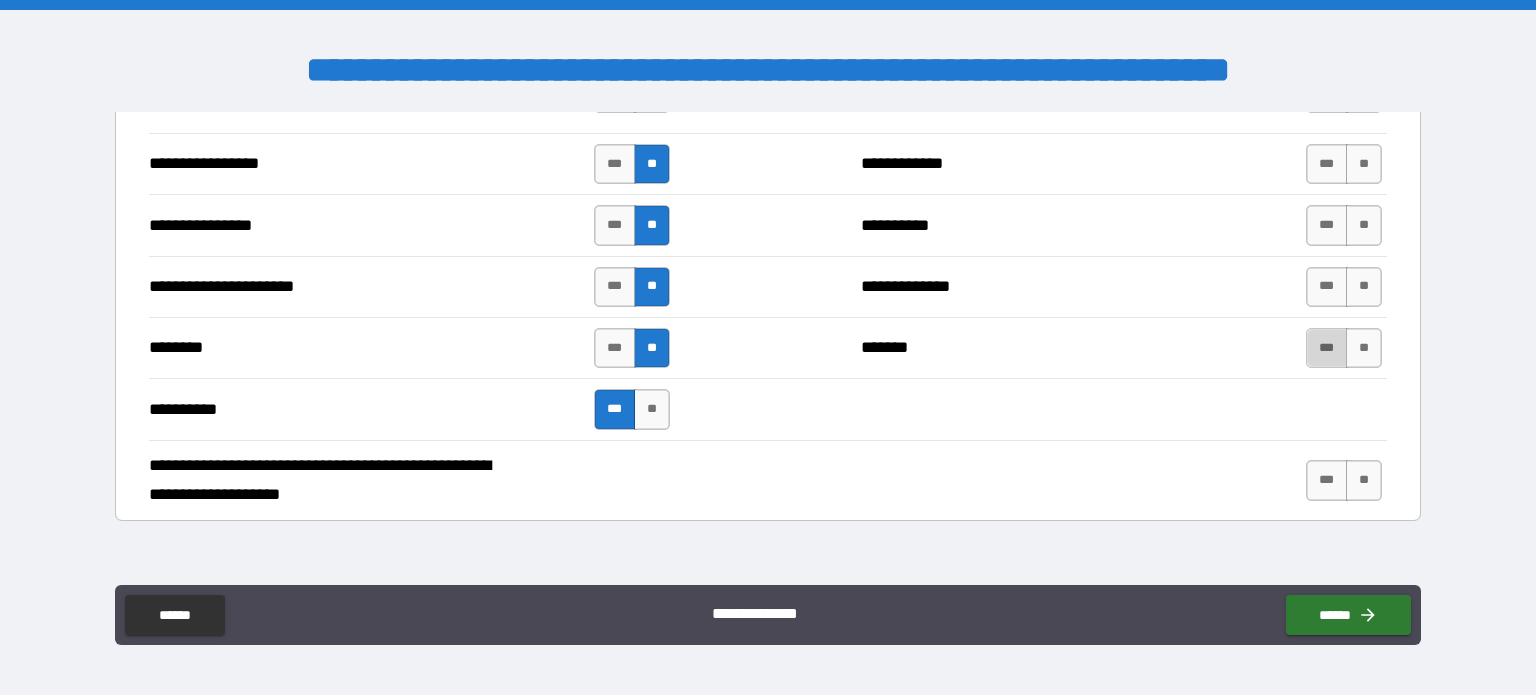click on "***" at bounding box center (1327, 348) 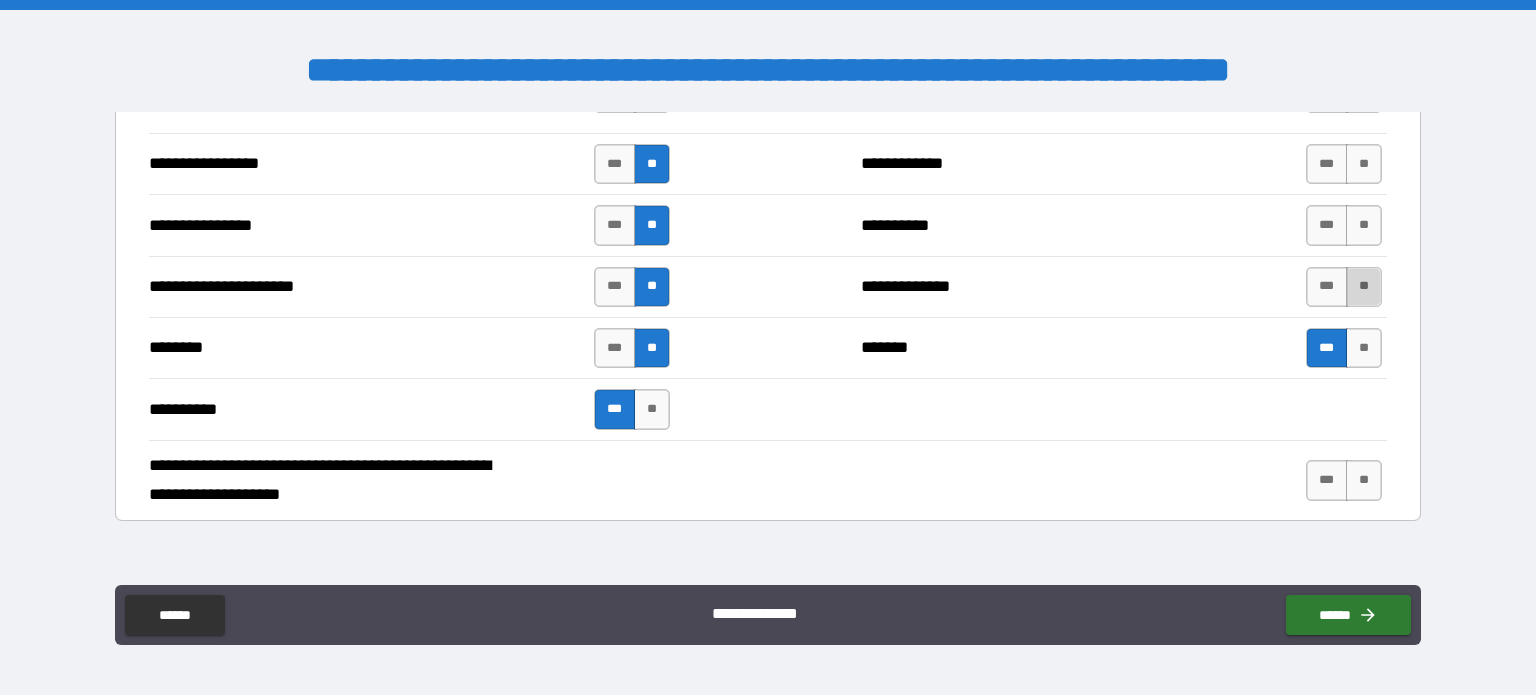 click on "**" at bounding box center [1364, 287] 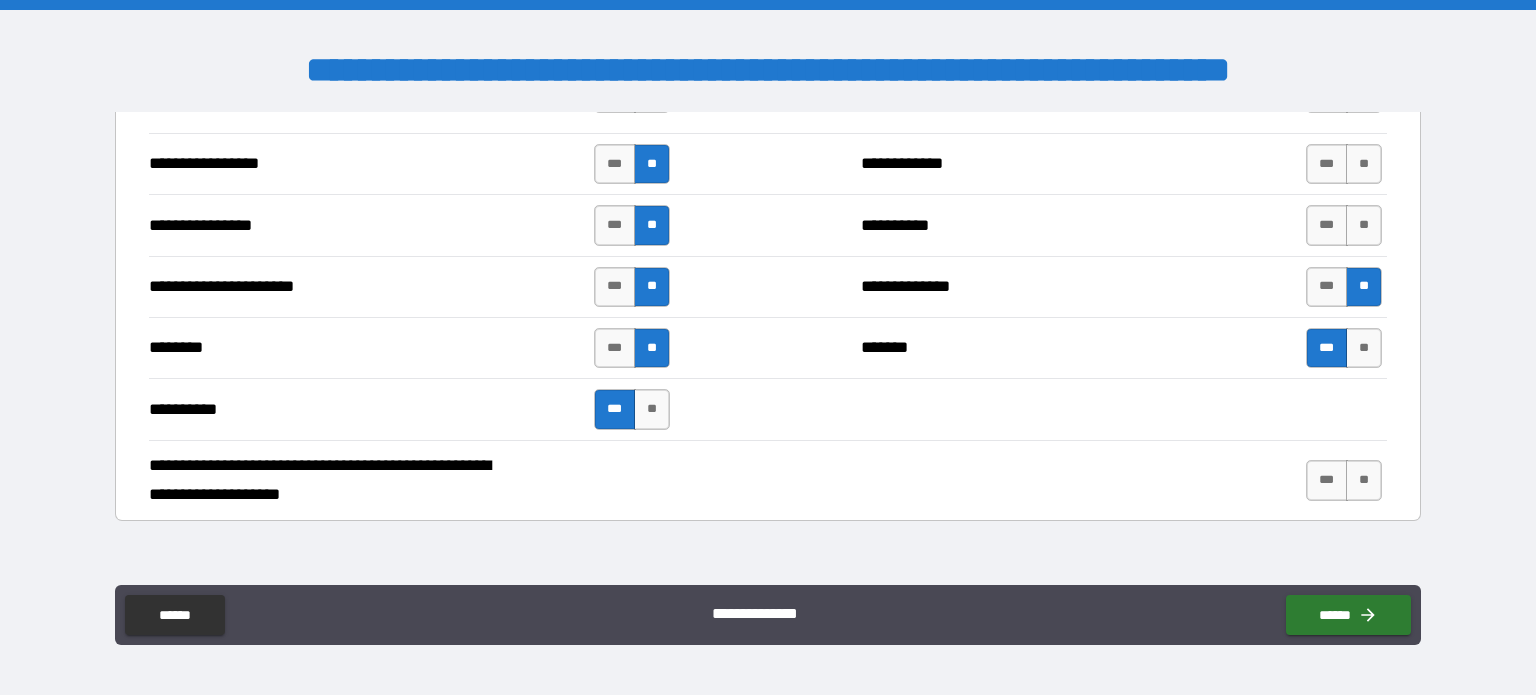 click on "*** **" at bounding box center (1344, 225) 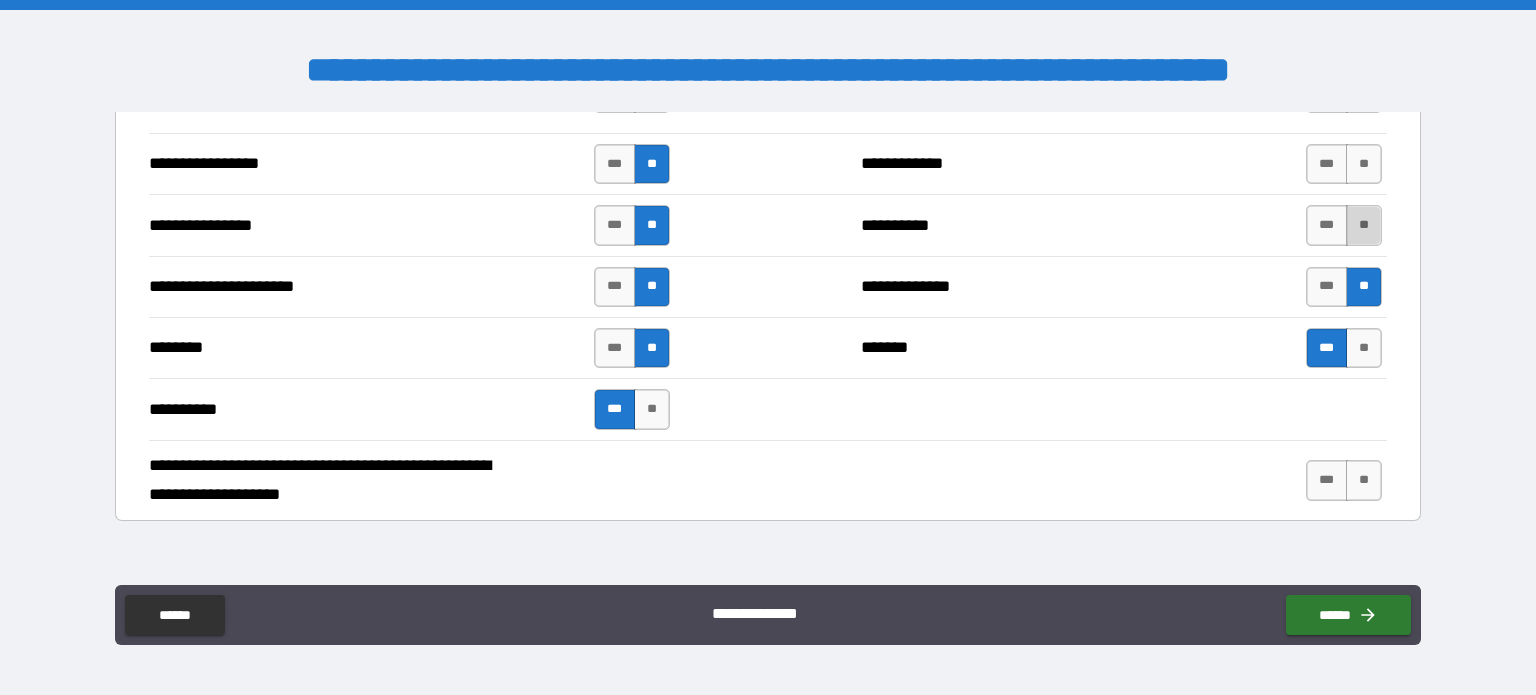 click on "**" at bounding box center [1364, 225] 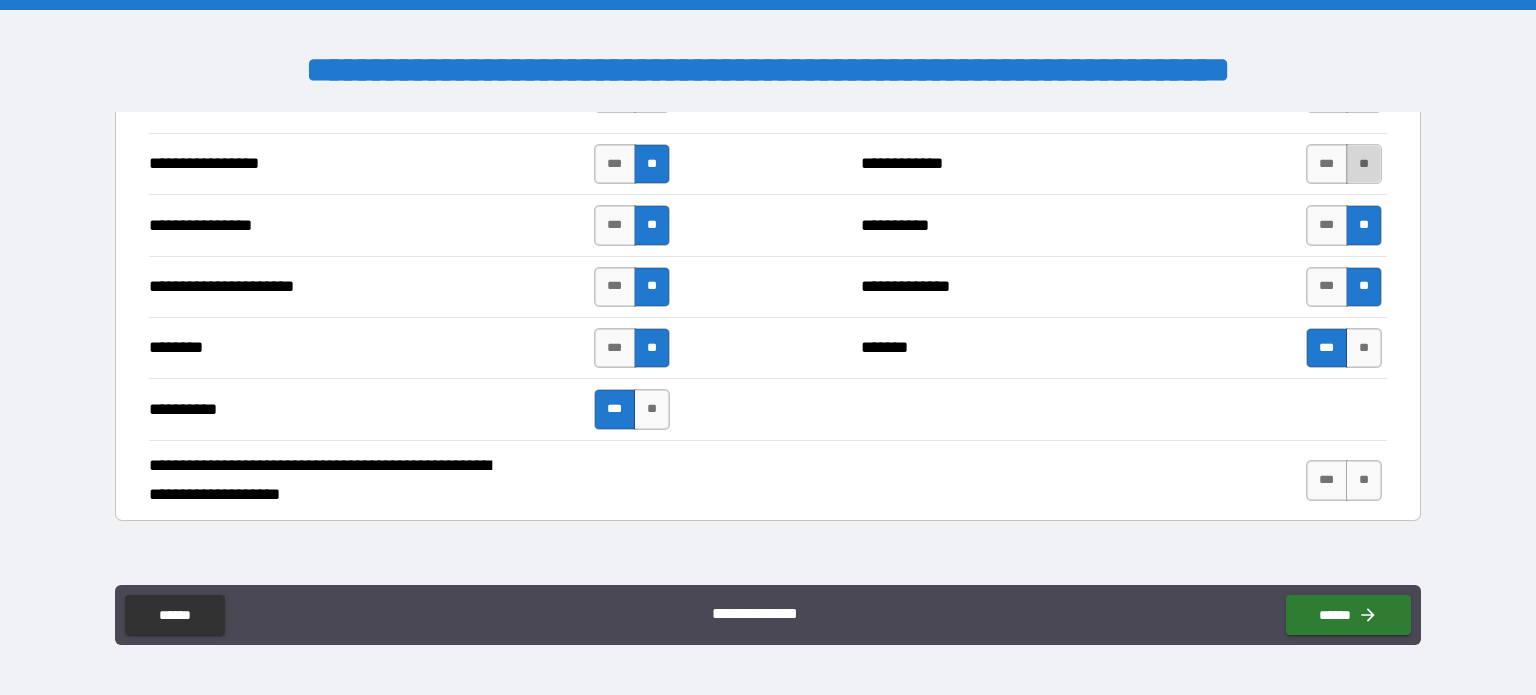 click on "**" at bounding box center (1364, 164) 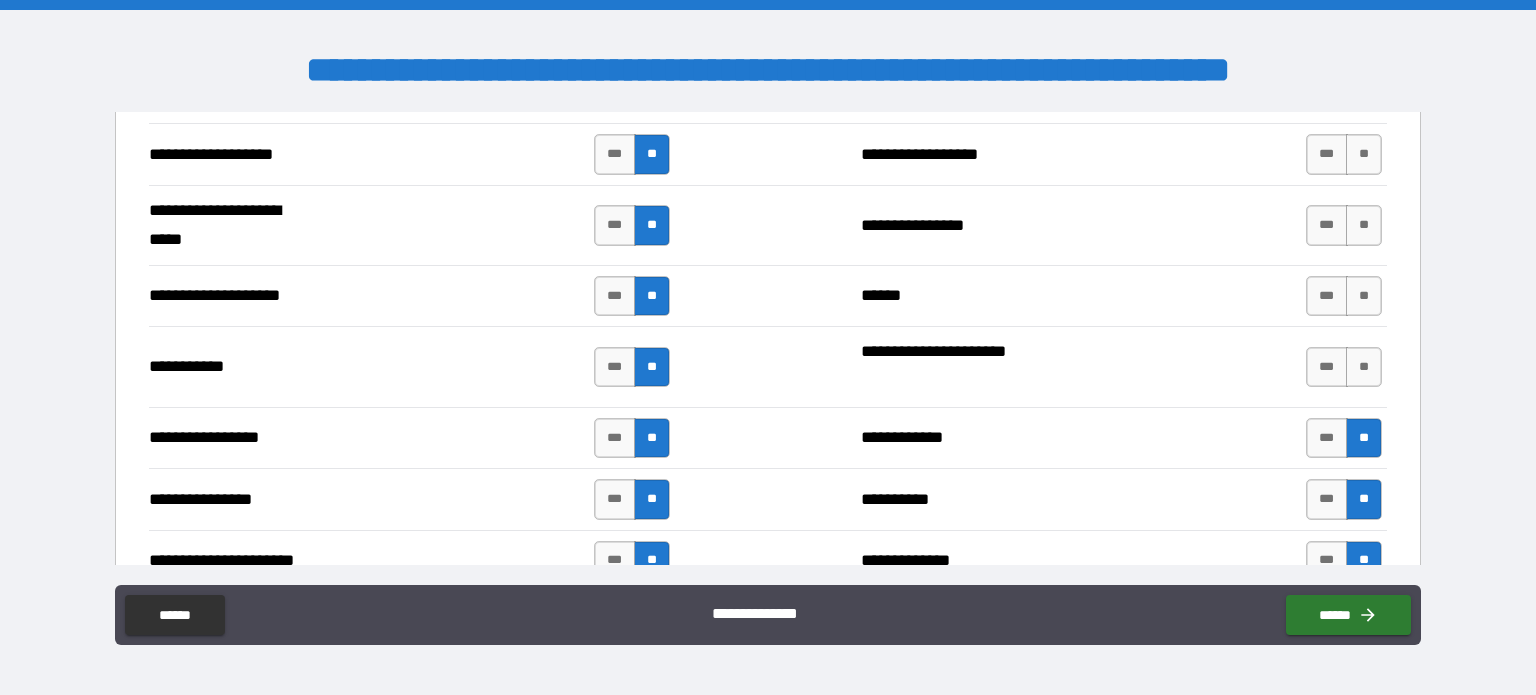 scroll, scrollTop: 4249, scrollLeft: 0, axis: vertical 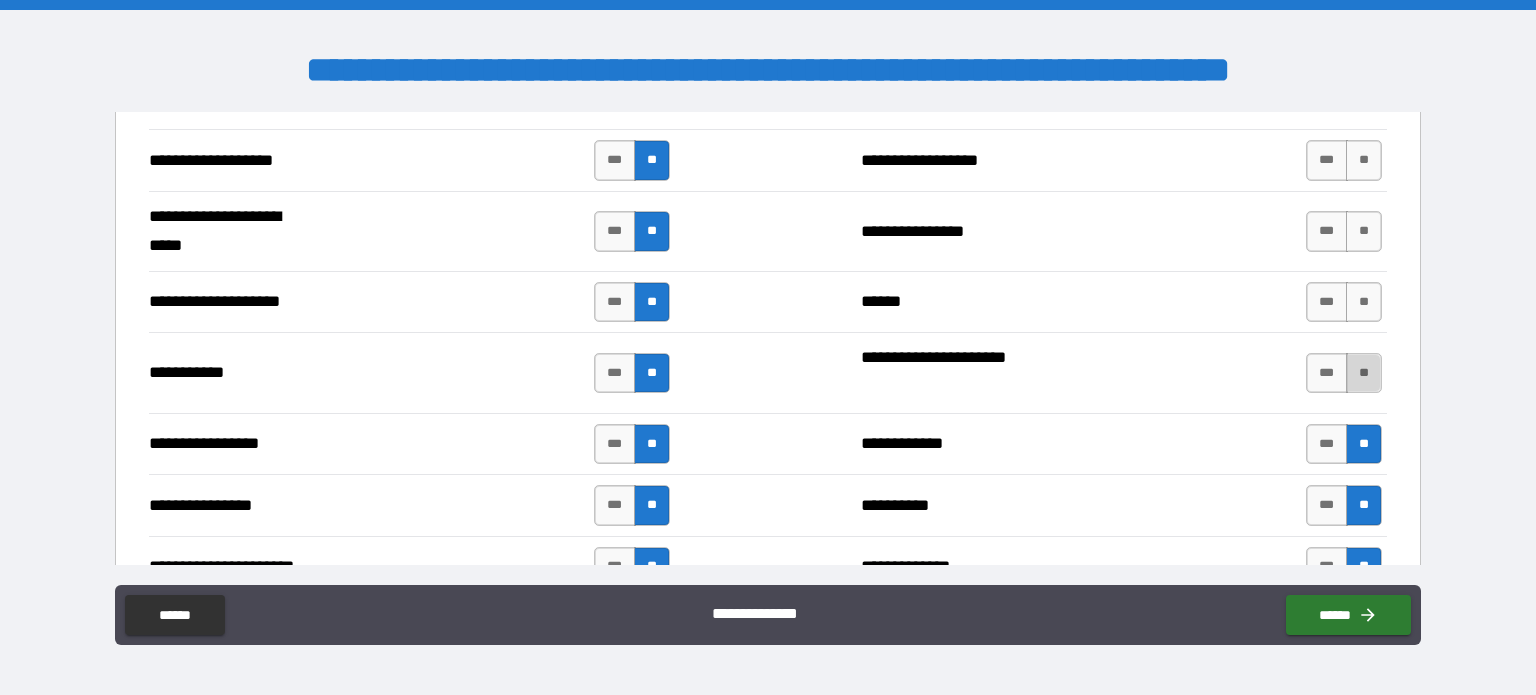 click on "**" at bounding box center (1364, 373) 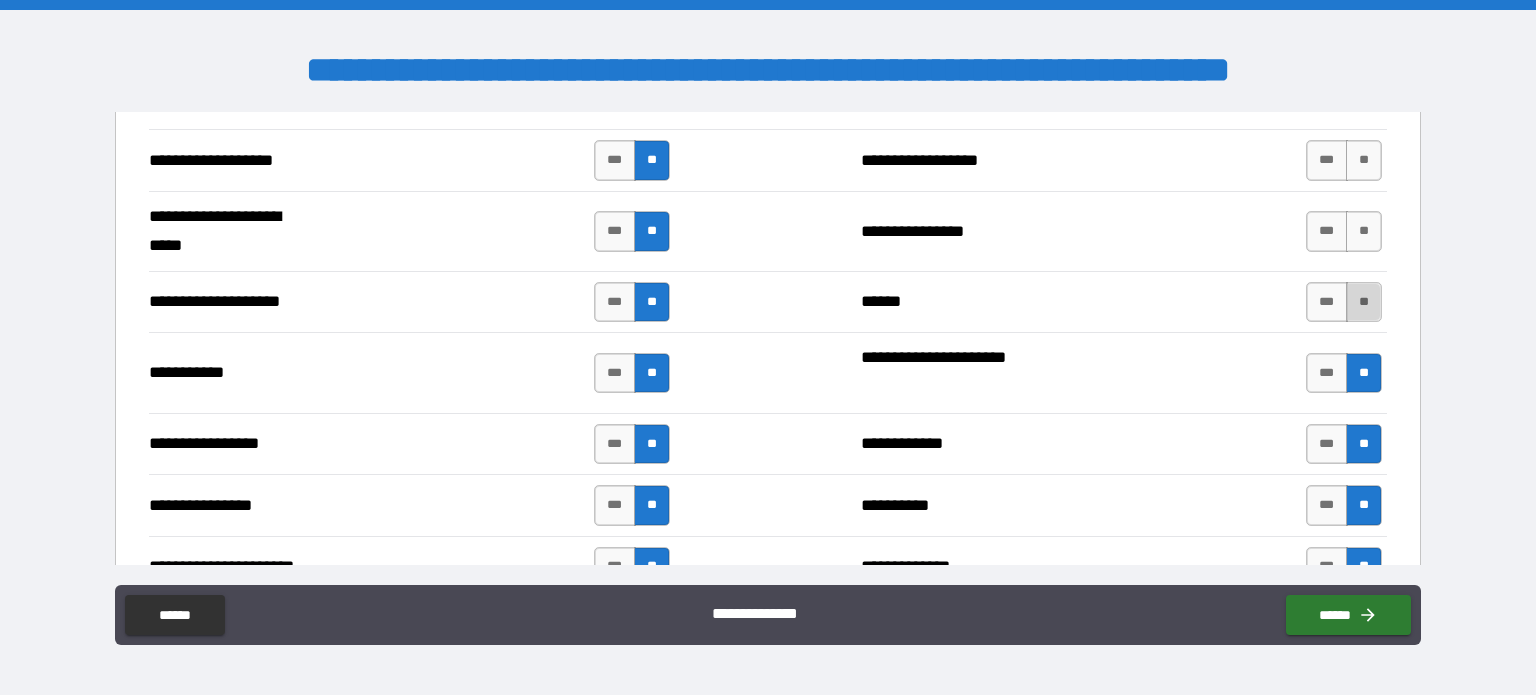 click on "**" at bounding box center (1364, 302) 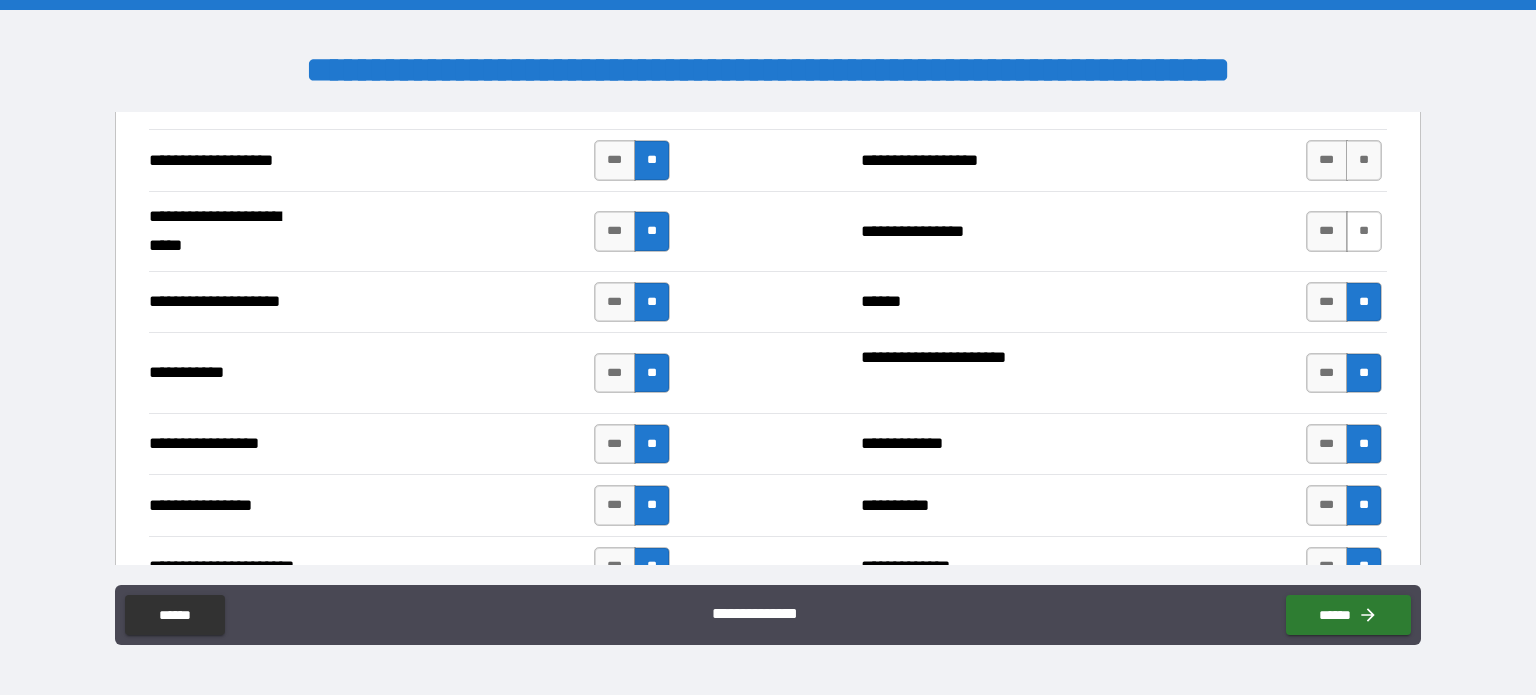 click on "**" at bounding box center (1364, 231) 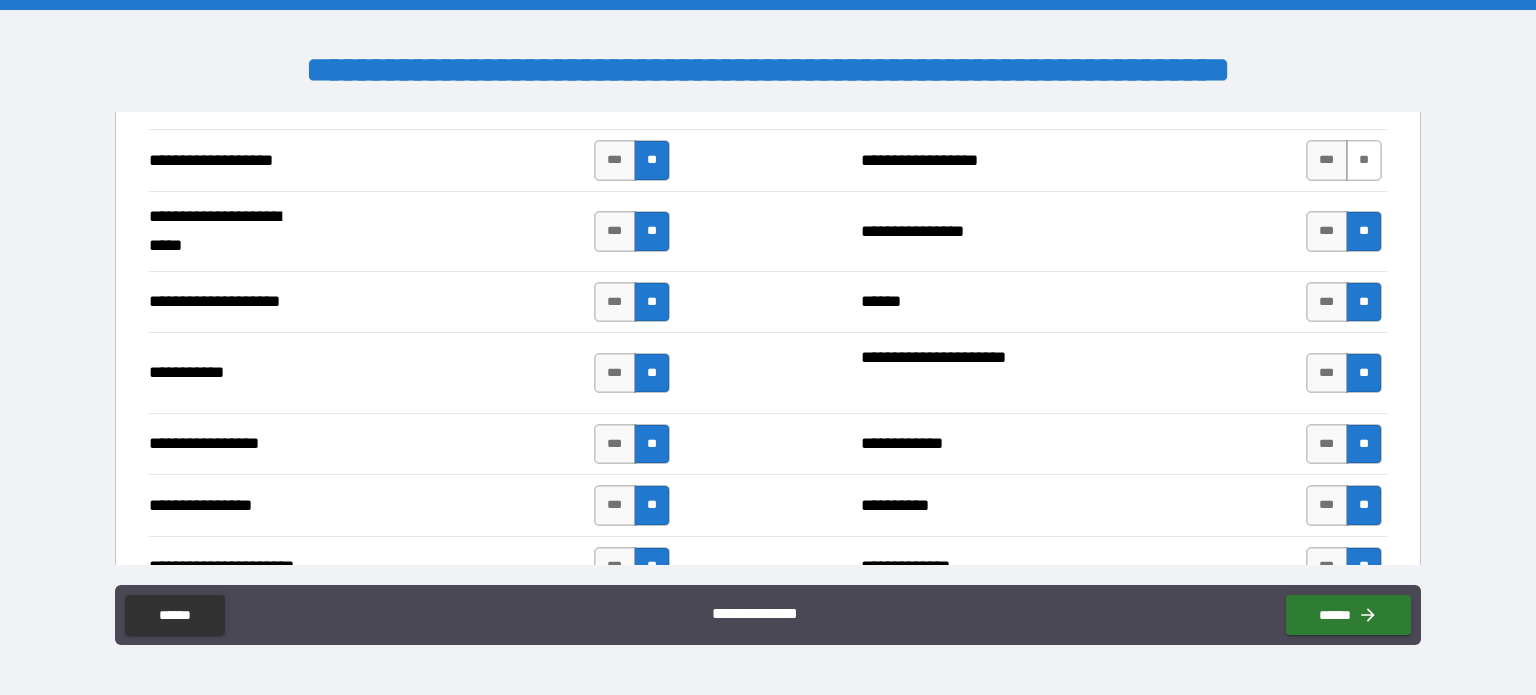 click on "**" at bounding box center [1364, 160] 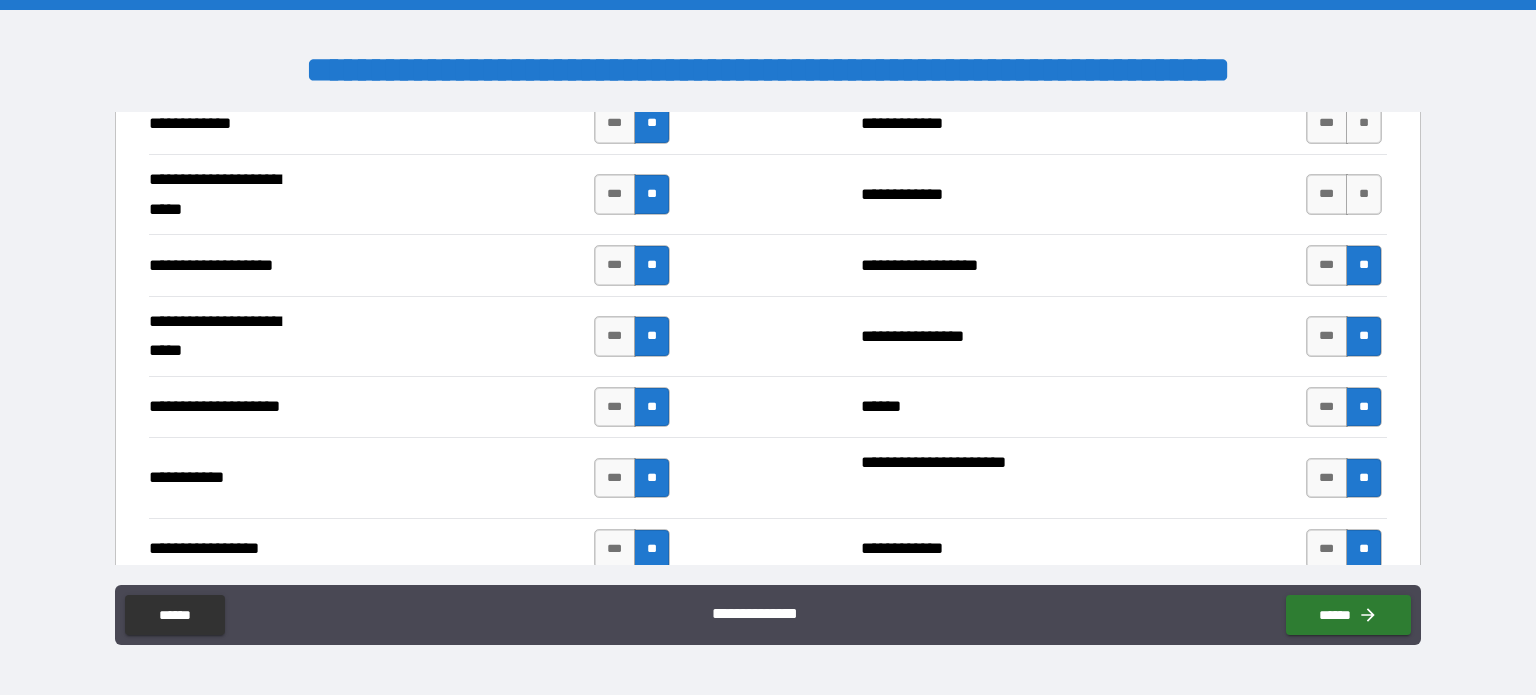 scroll, scrollTop: 4140, scrollLeft: 0, axis: vertical 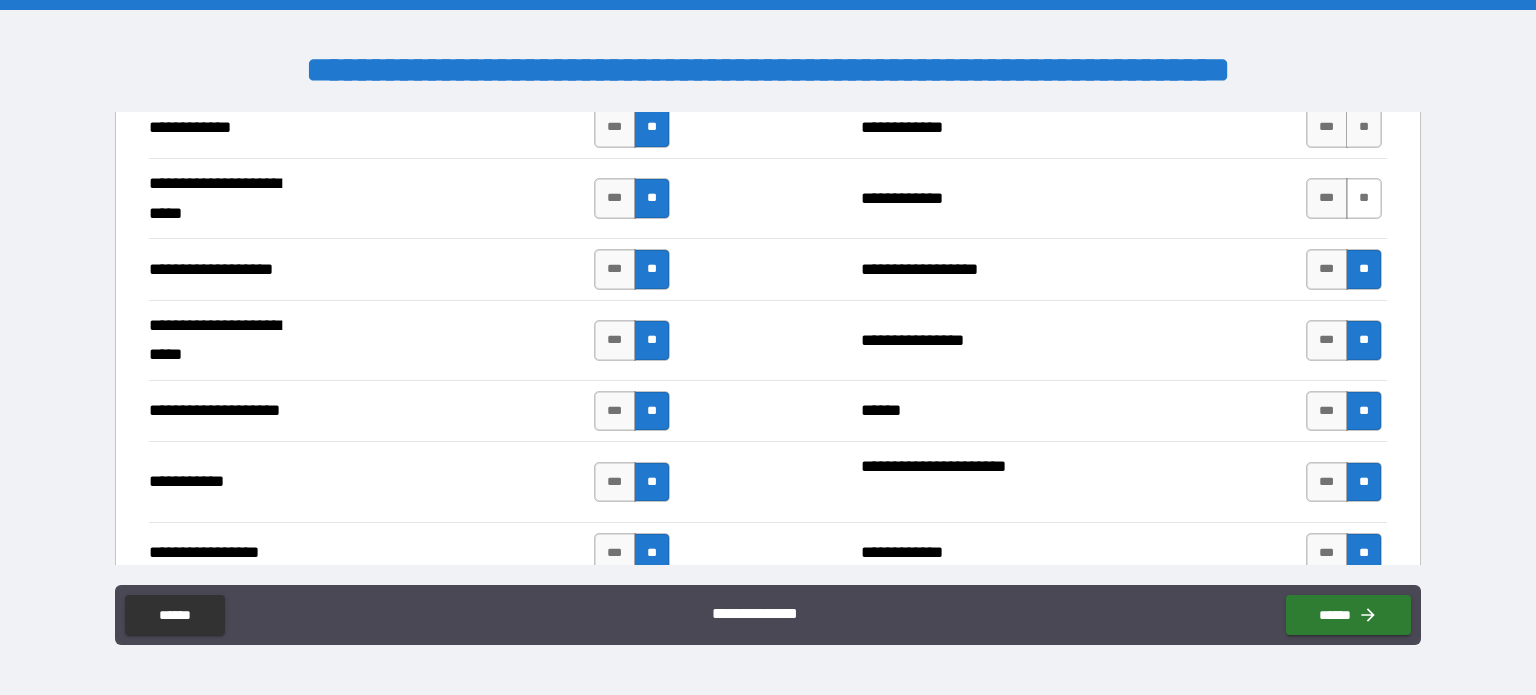 click on "**" at bounding box center (1364, 198) 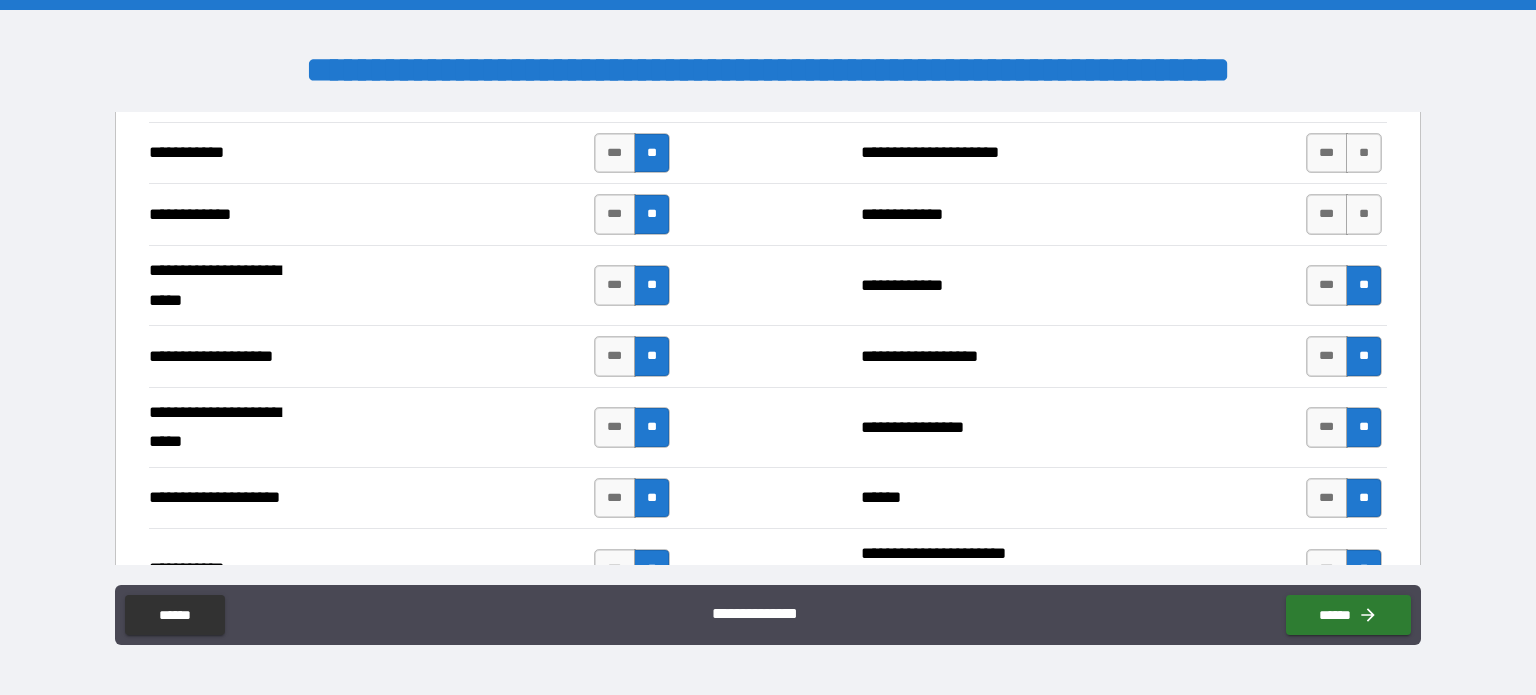 scroll, scrollTop: 4050, scrollLeft: 0, axis: vertical 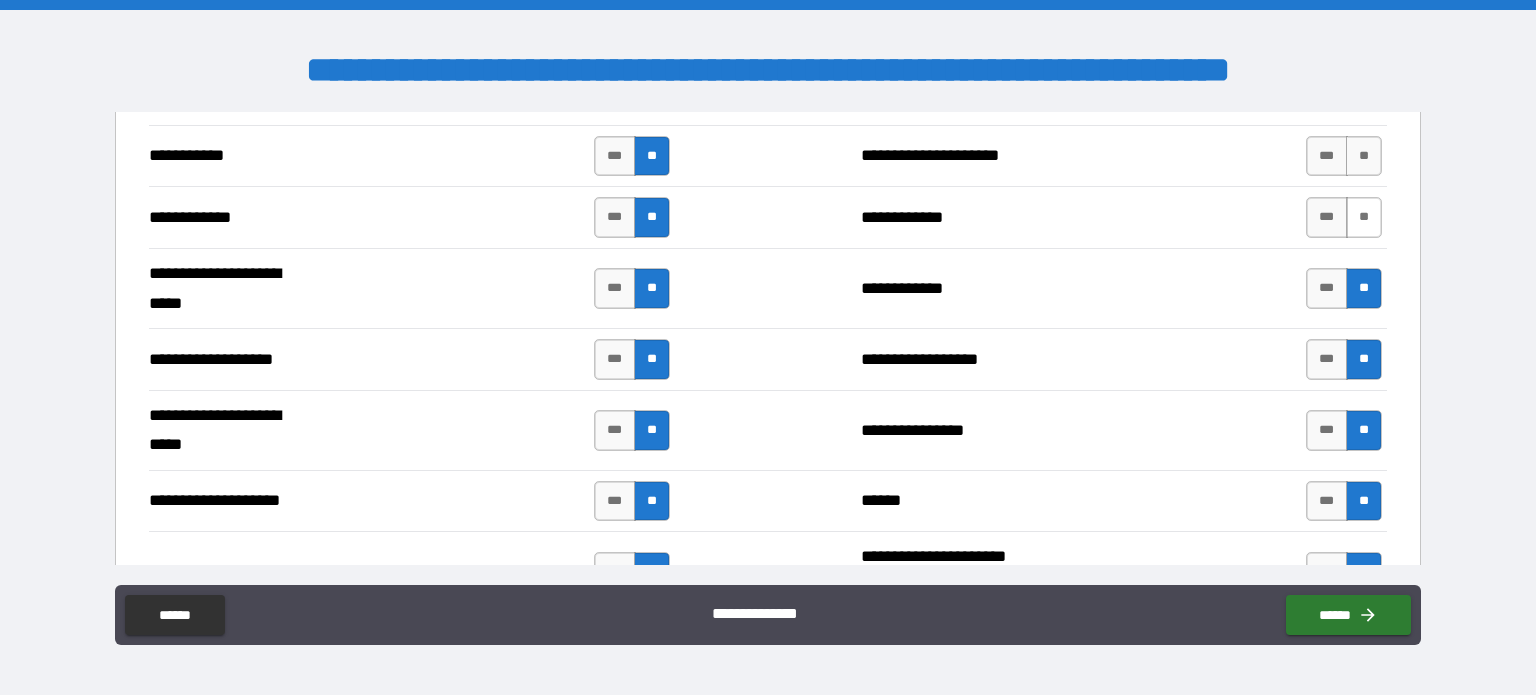 click on "**" at bounding box center [1364, 217] 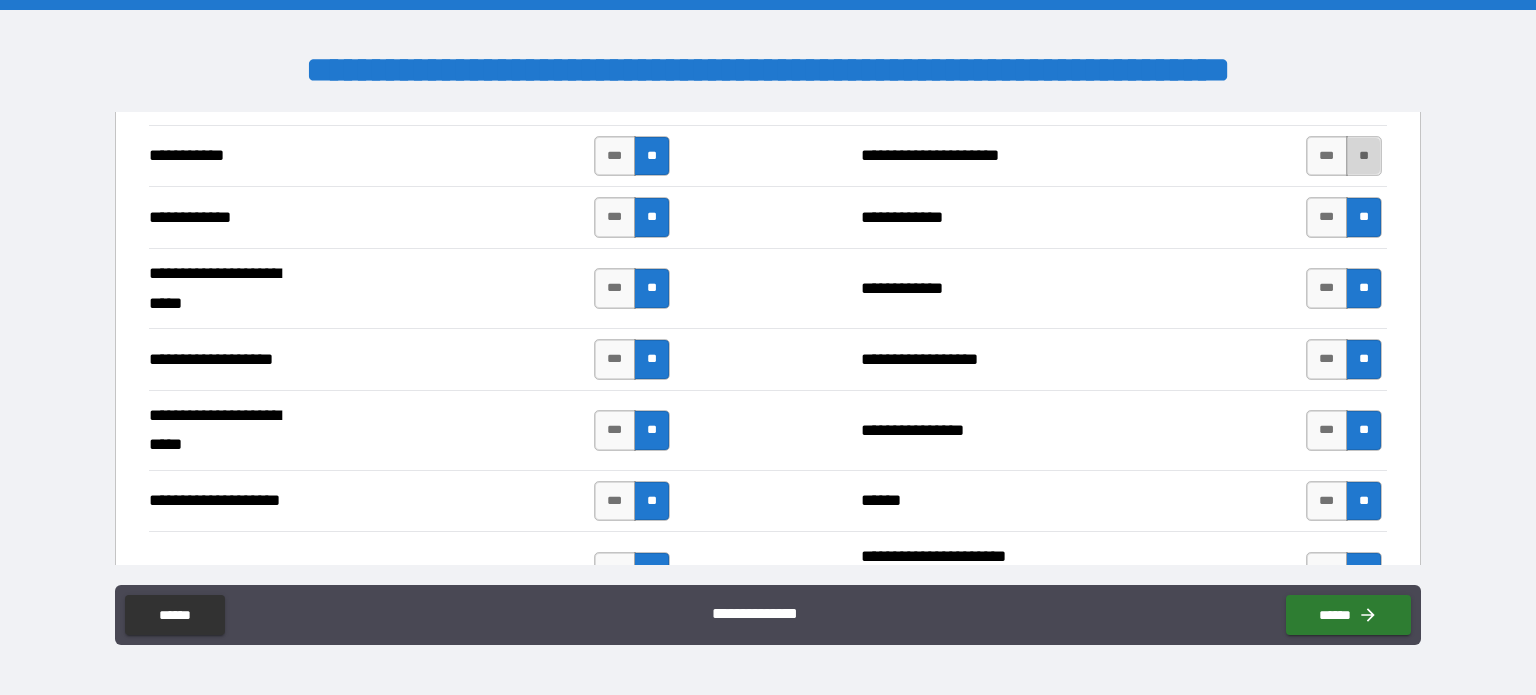 click on "**" at bounding box center [1364, 156] 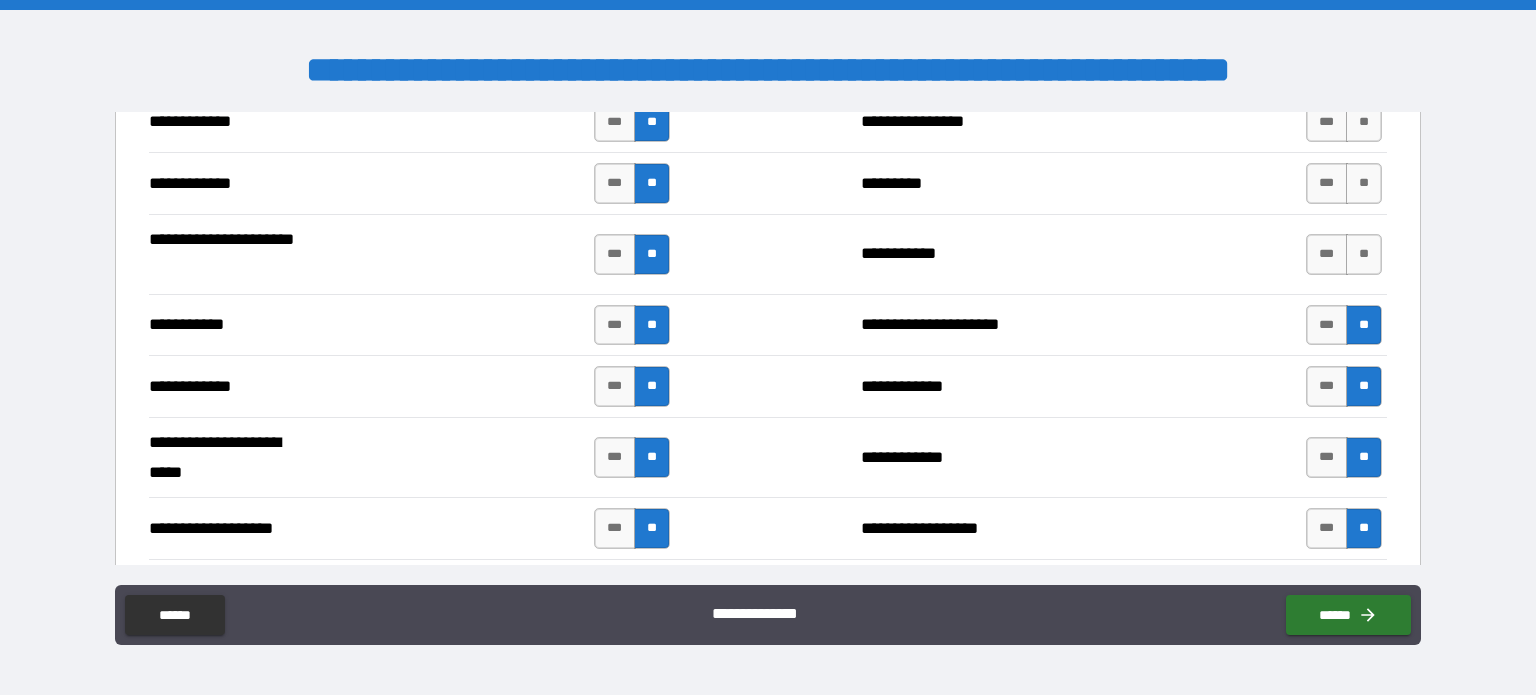 scroll, scrollTop: 3862, scrollLeft: 0, axis: vertical 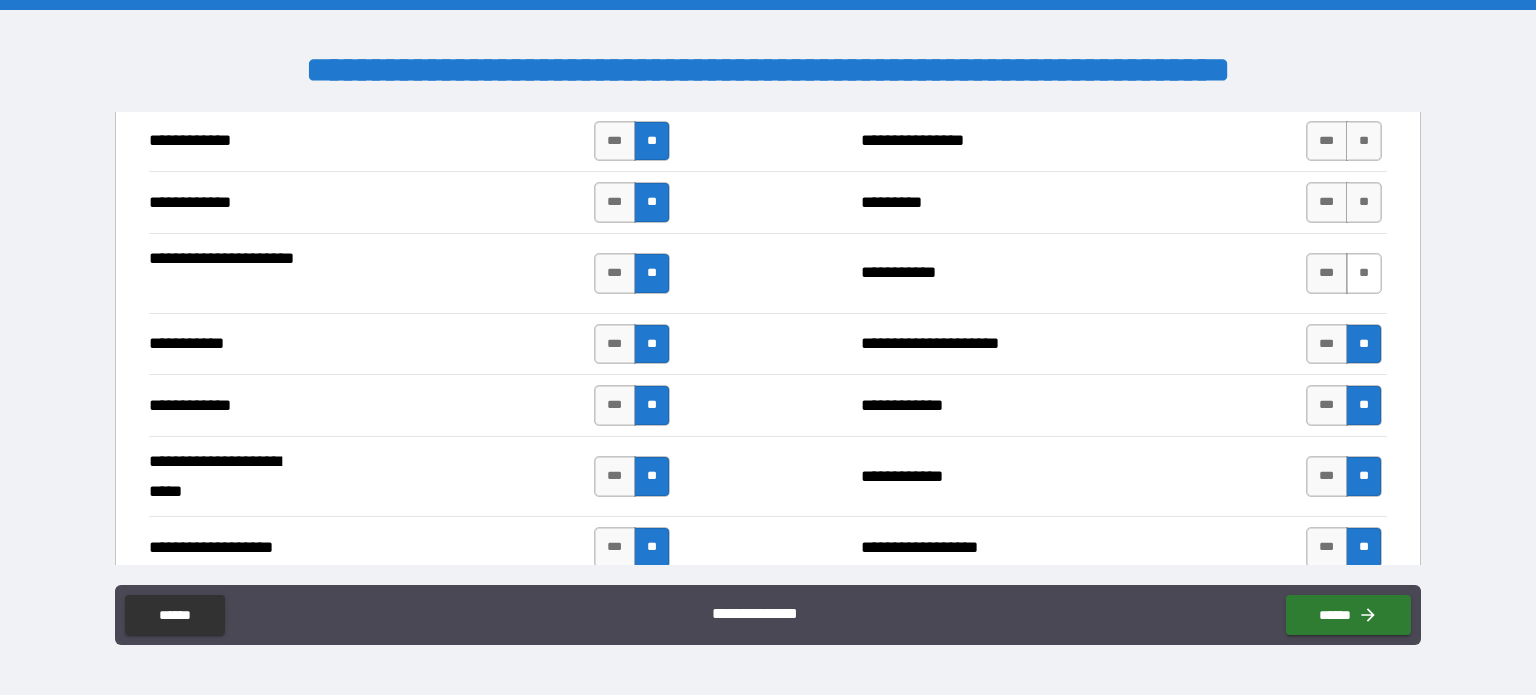 click on "**" at bounding box center [1364, 273] 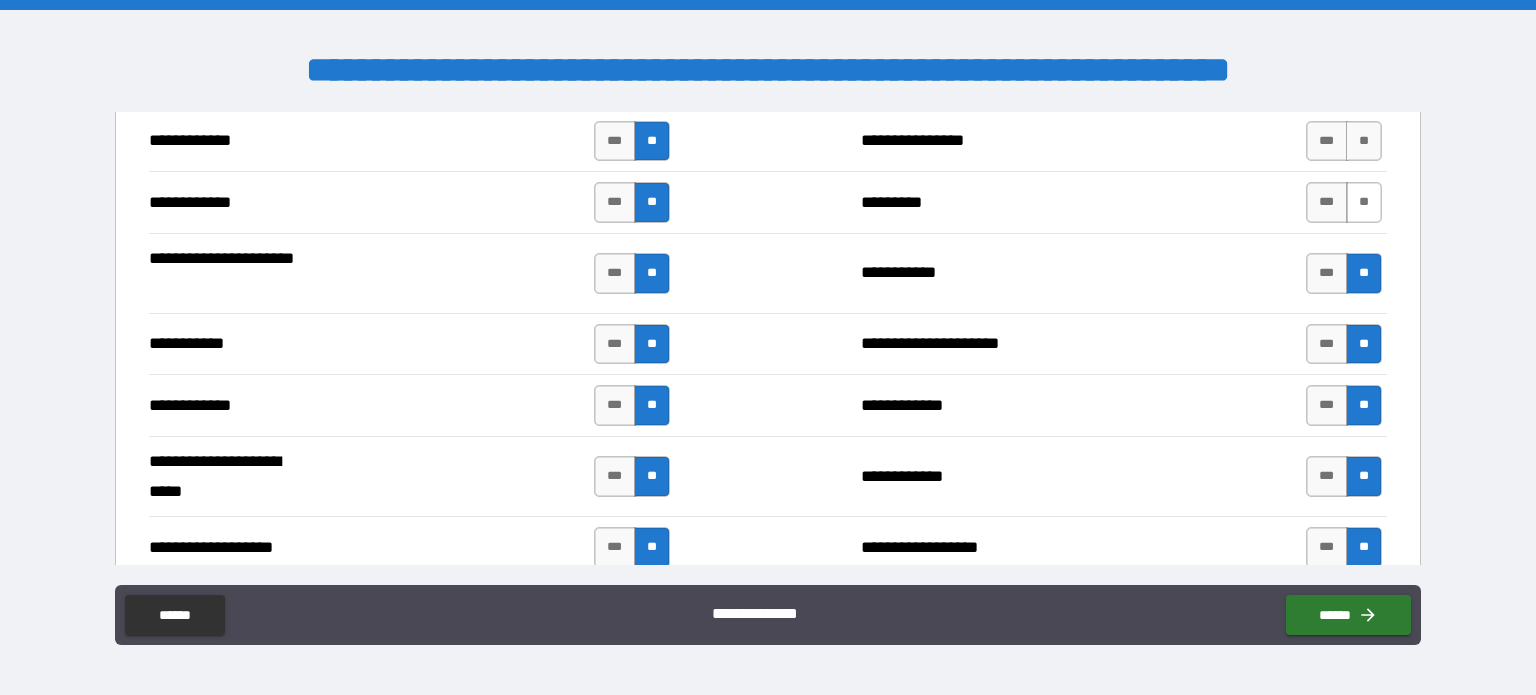 click on "**" at bounding box center [1364, 202] 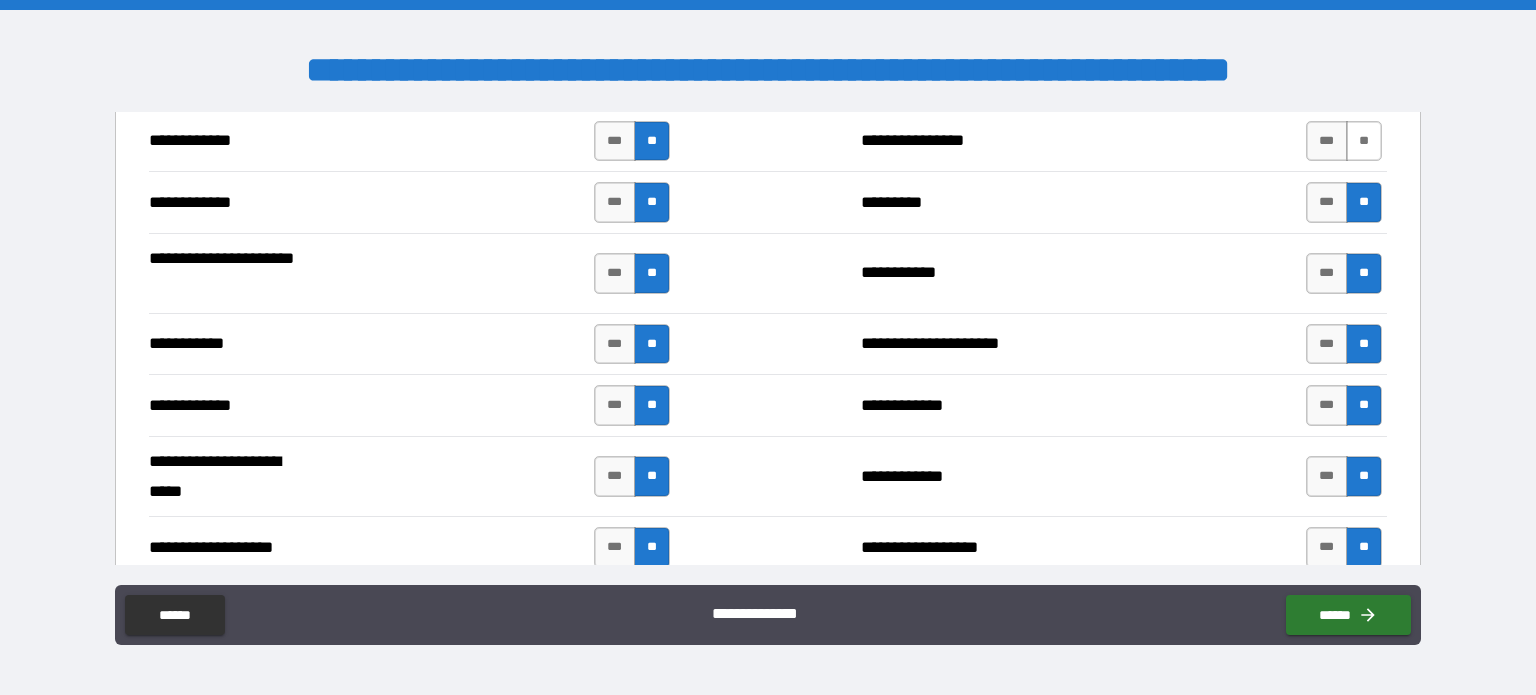 click on "**" at bounding box center (1364, 141) 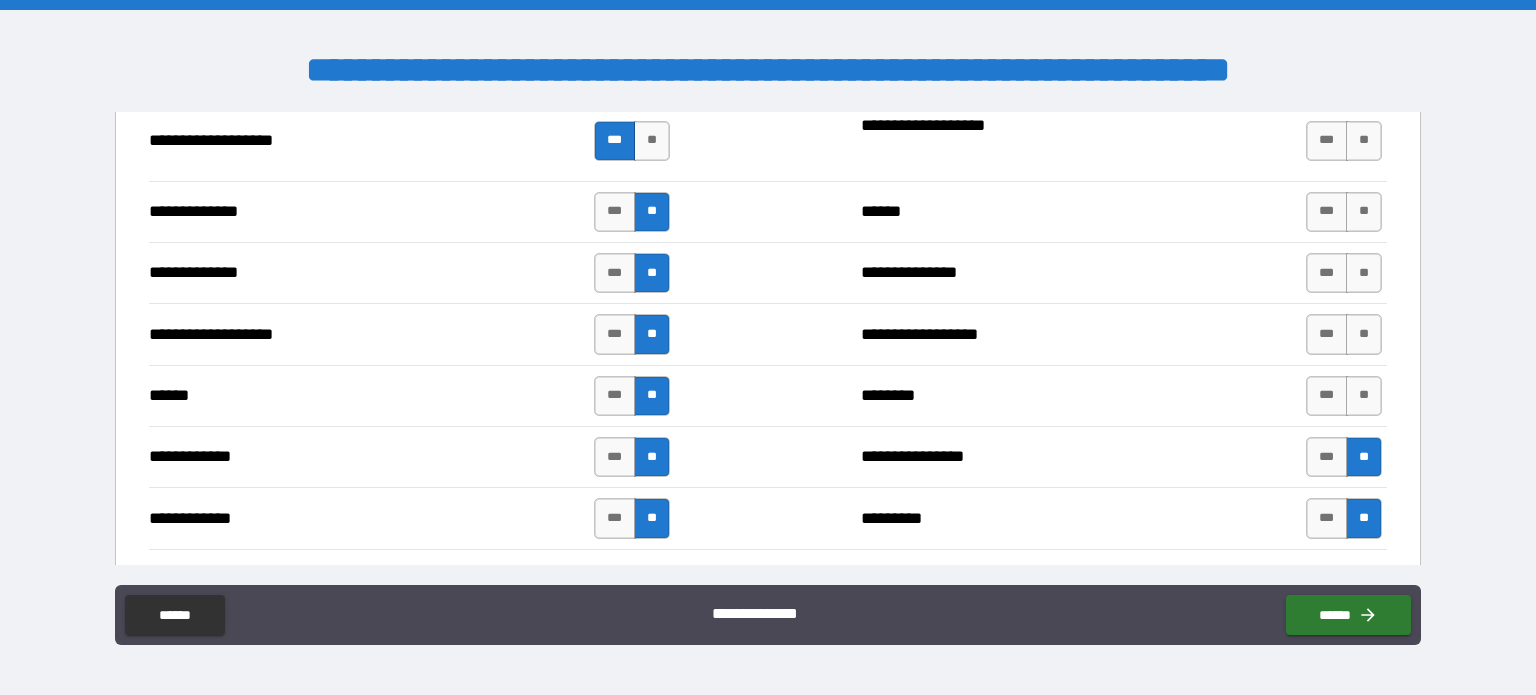 scroll, scrollTop: 3540, scrollLeft: 0, axis: vertical 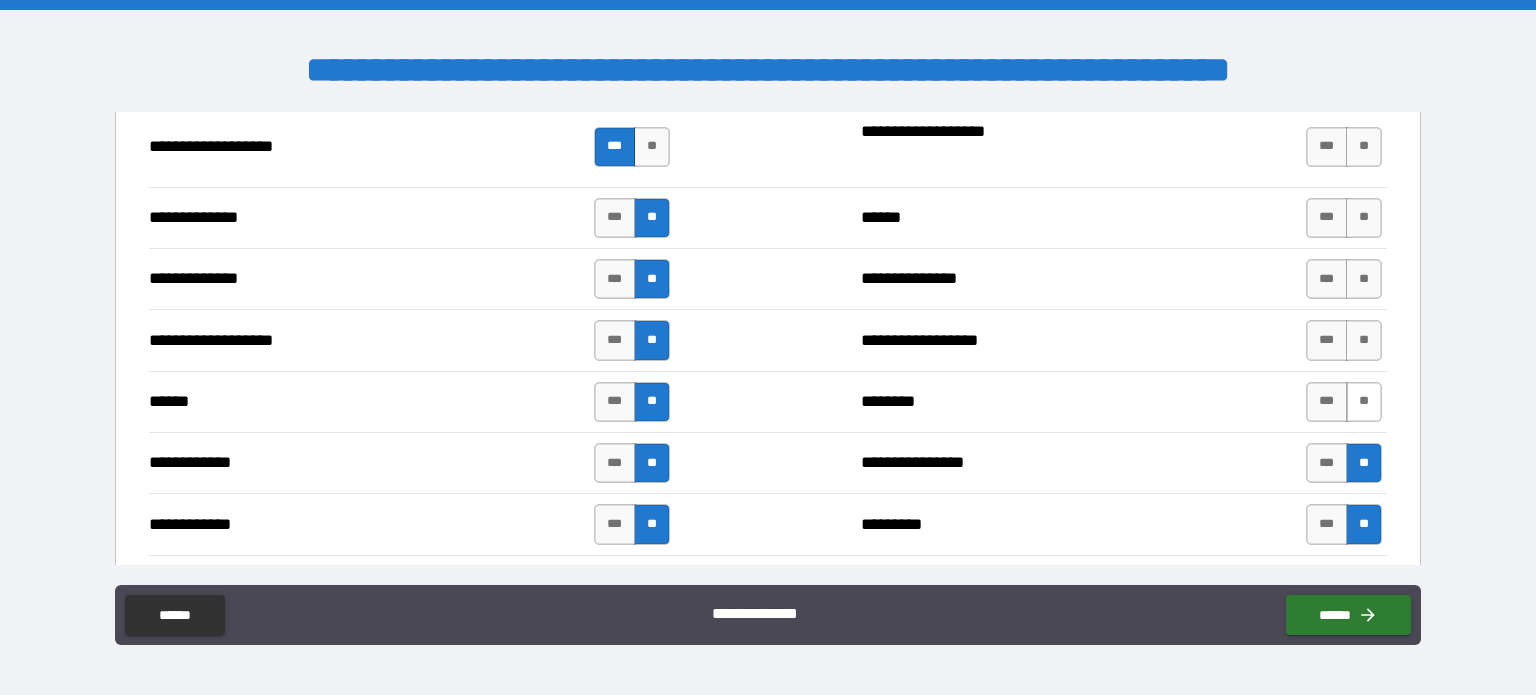 click on "**" at bounding box center (1364, 402) 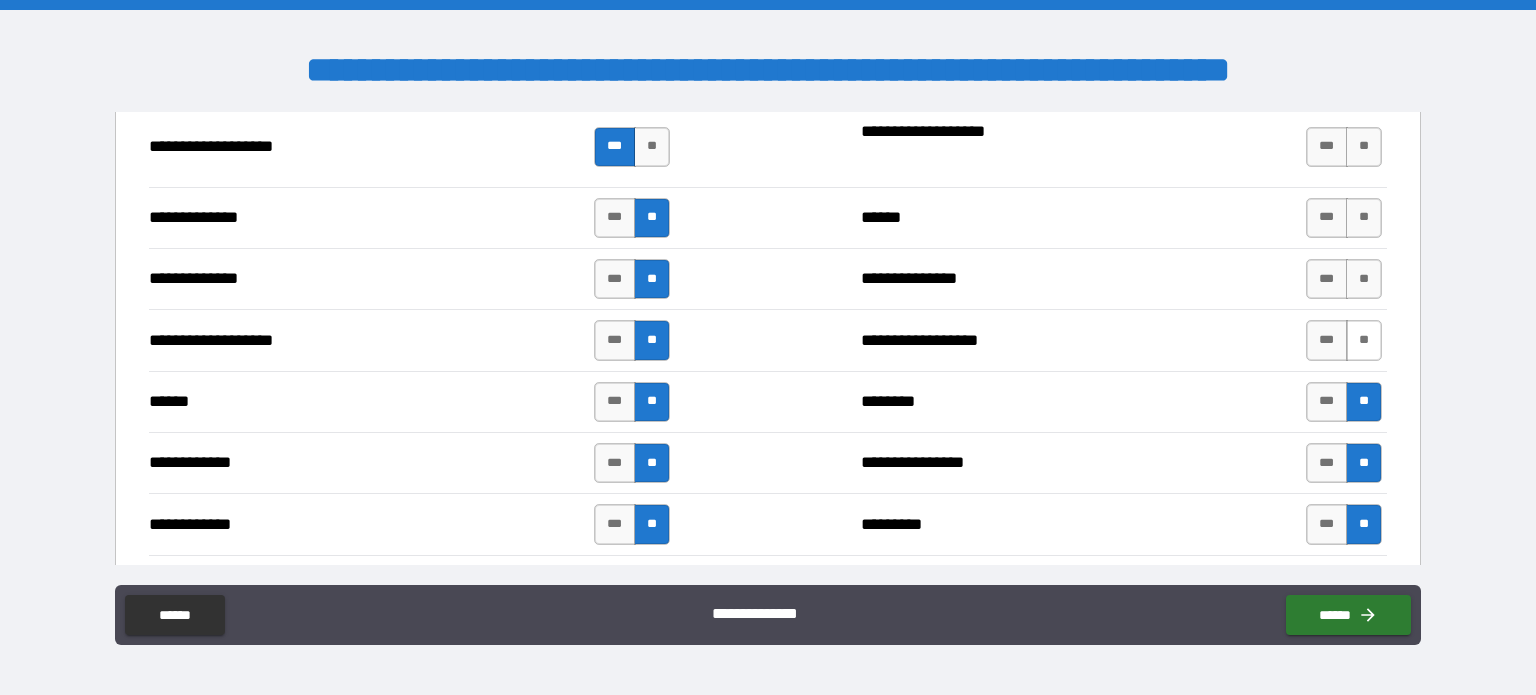 click on "**" at bounding box center [1364, 340] 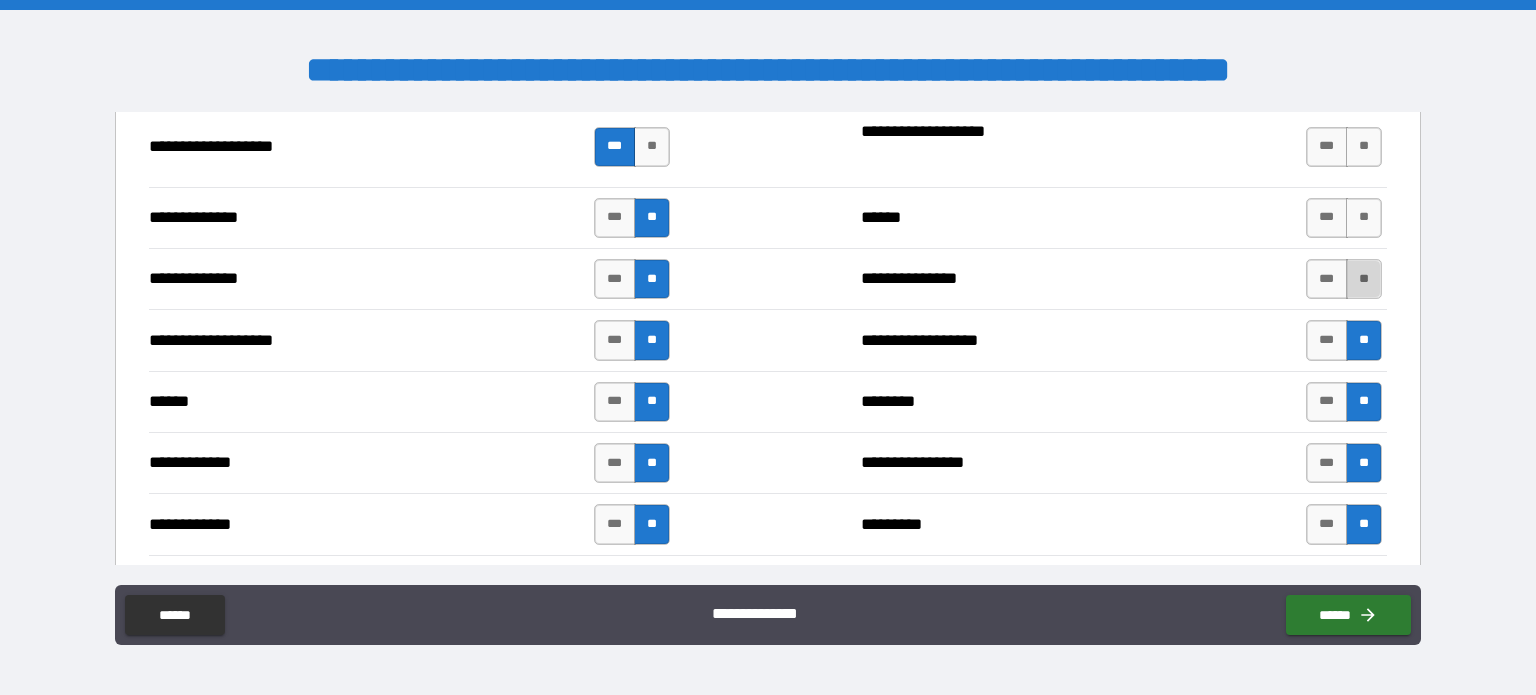 click on "**" at bounding box center [1364, 279] 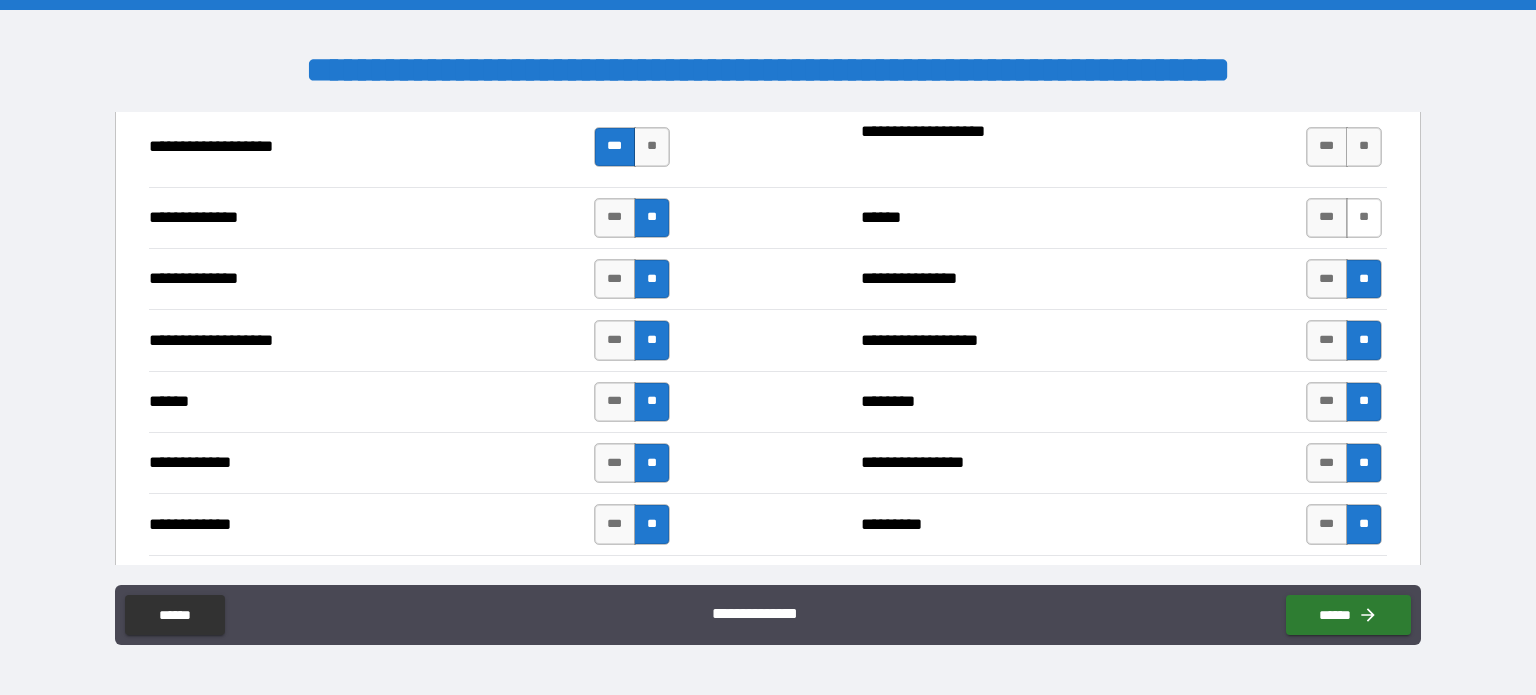 click on "**" at bounding box center (1364, 218) 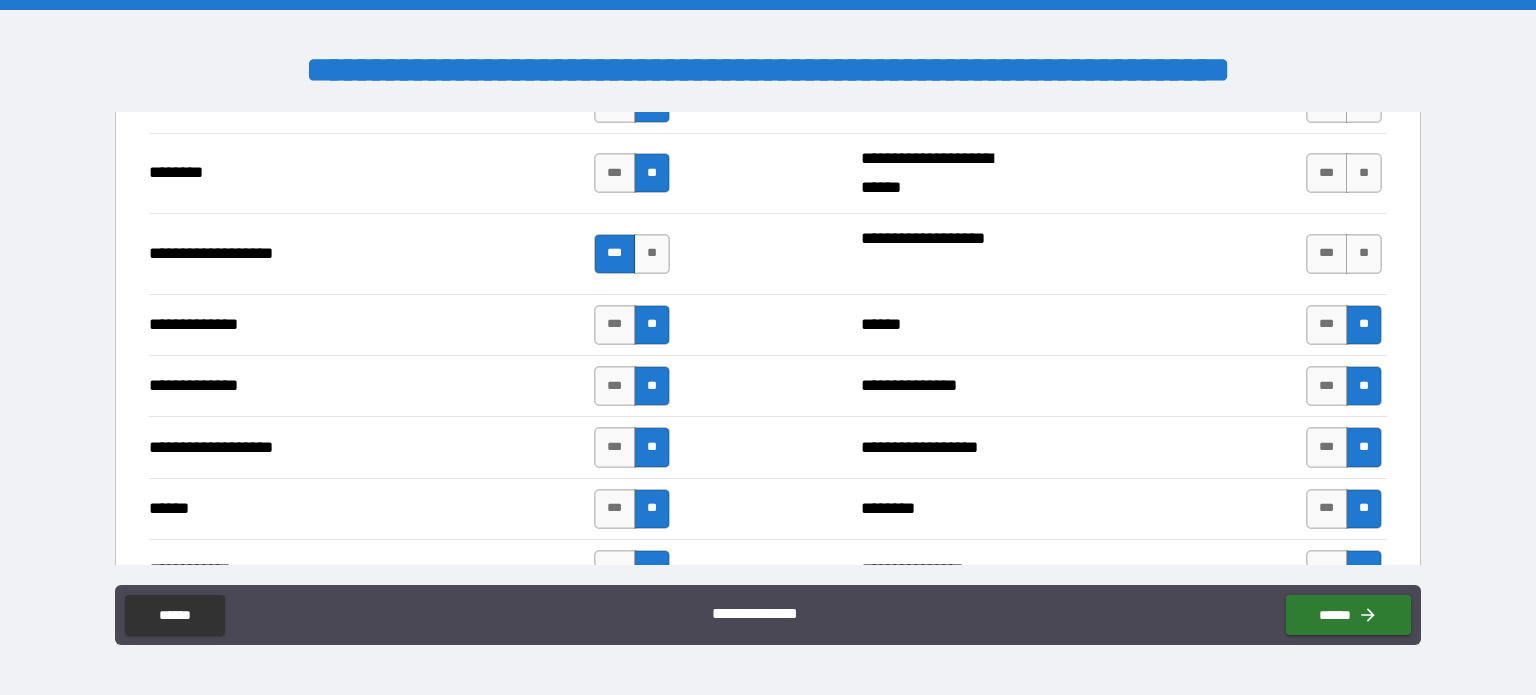 scroll, scrollTop: 3429, scrollLeft: 0, axis: vertical 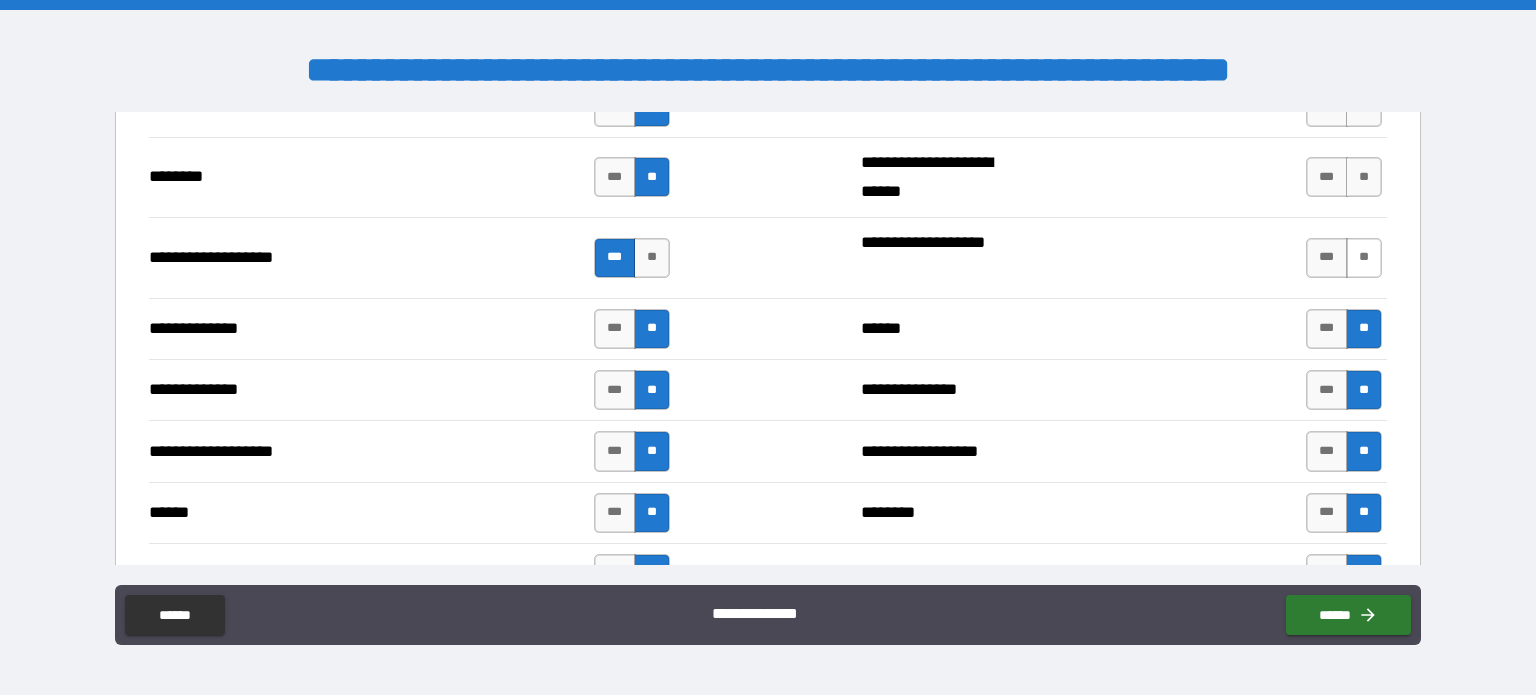 click on "**" at bounding box center [1364, 258] 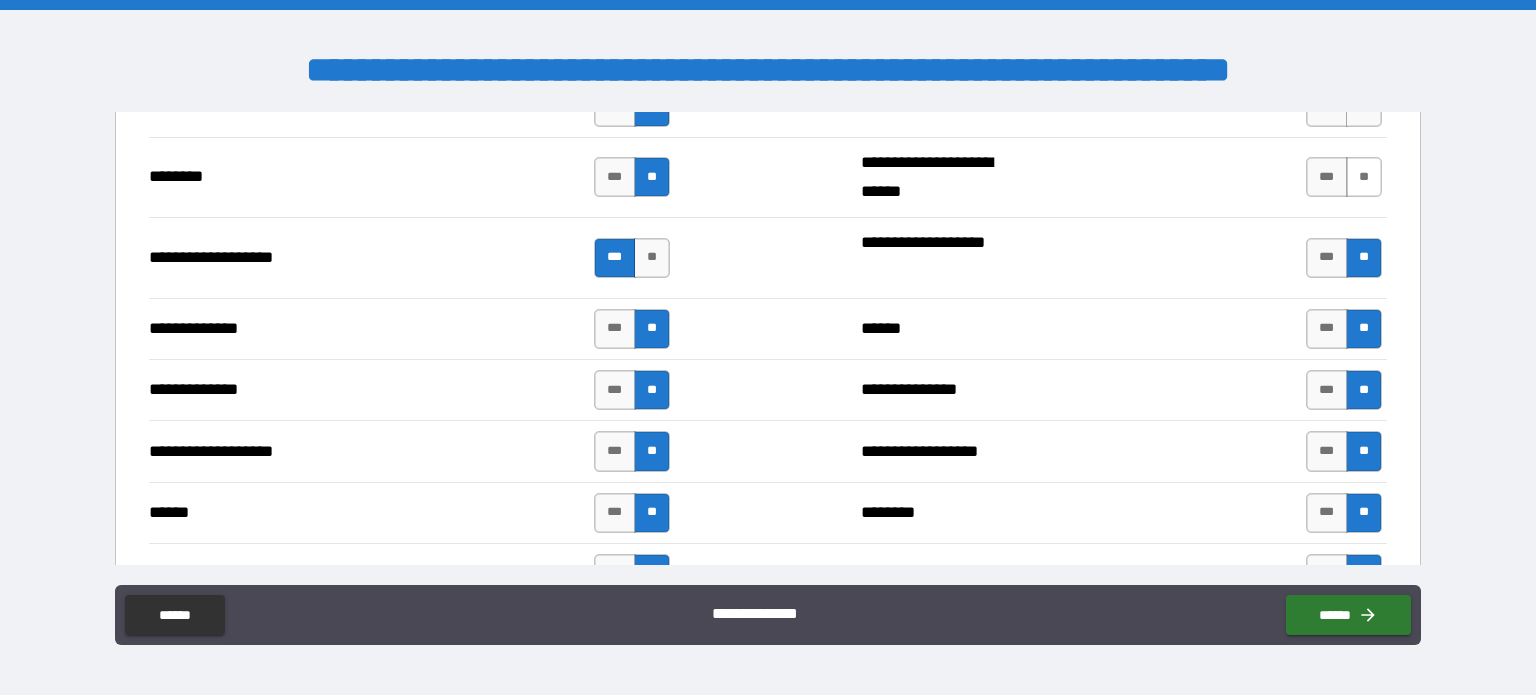click on "**" at bounding box center [1364, 177] 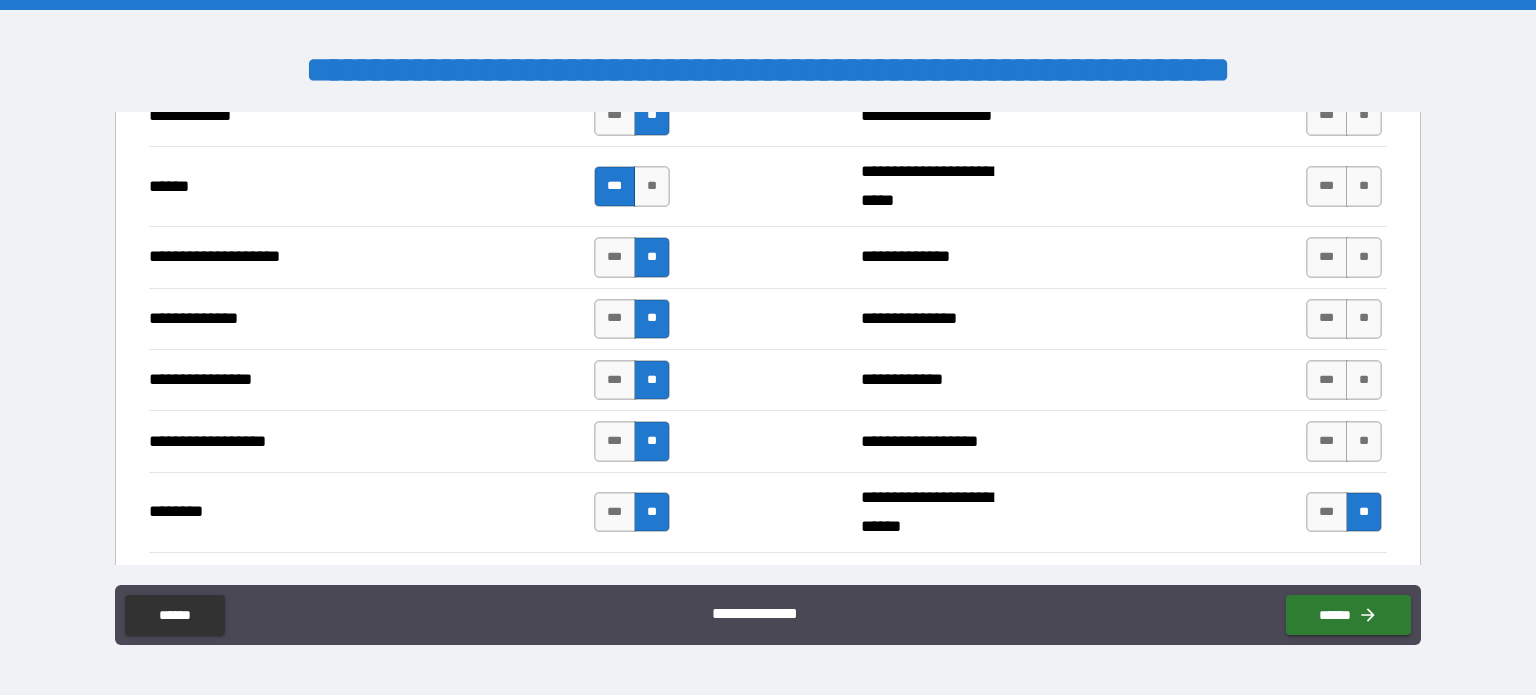 scroll, scrollTop: 3080, scrollLeft: 0, axis: vertical 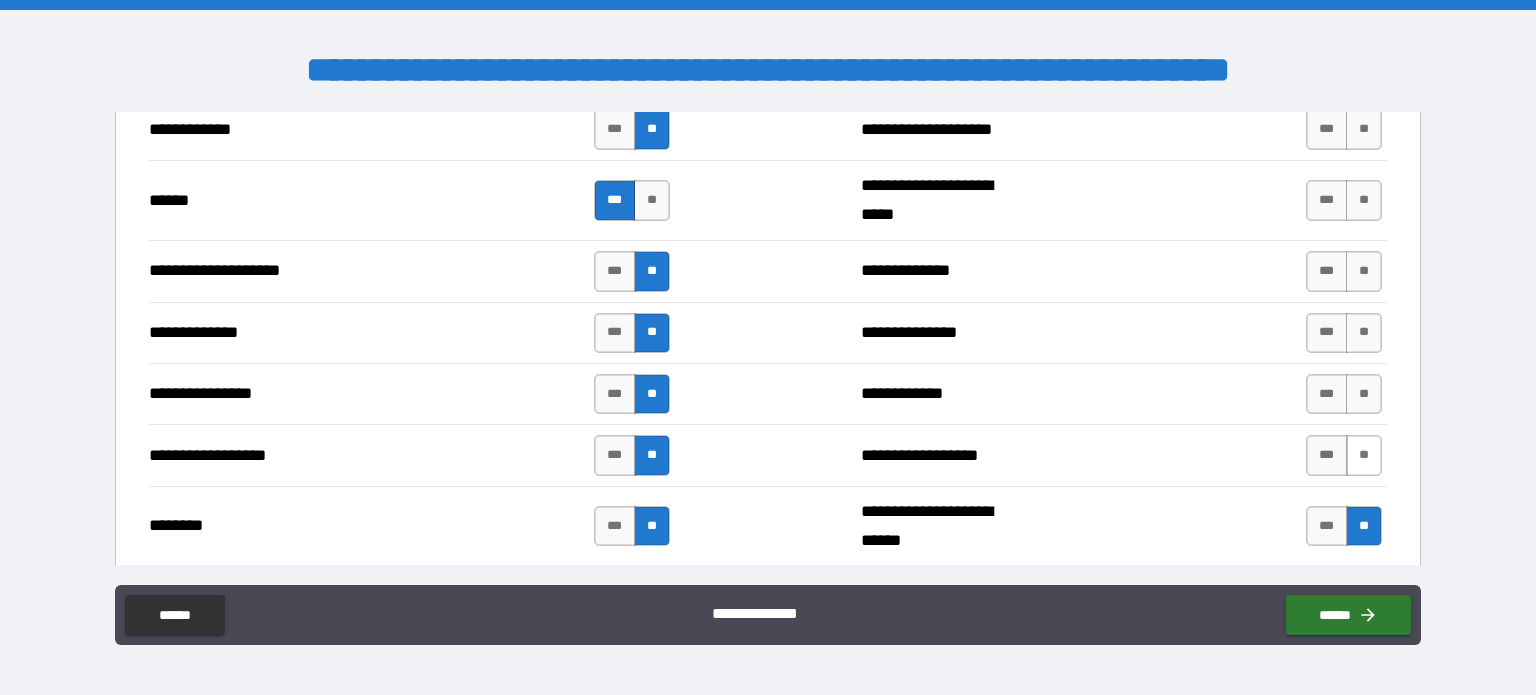 click on "**" at bounding box center [1364, 455] 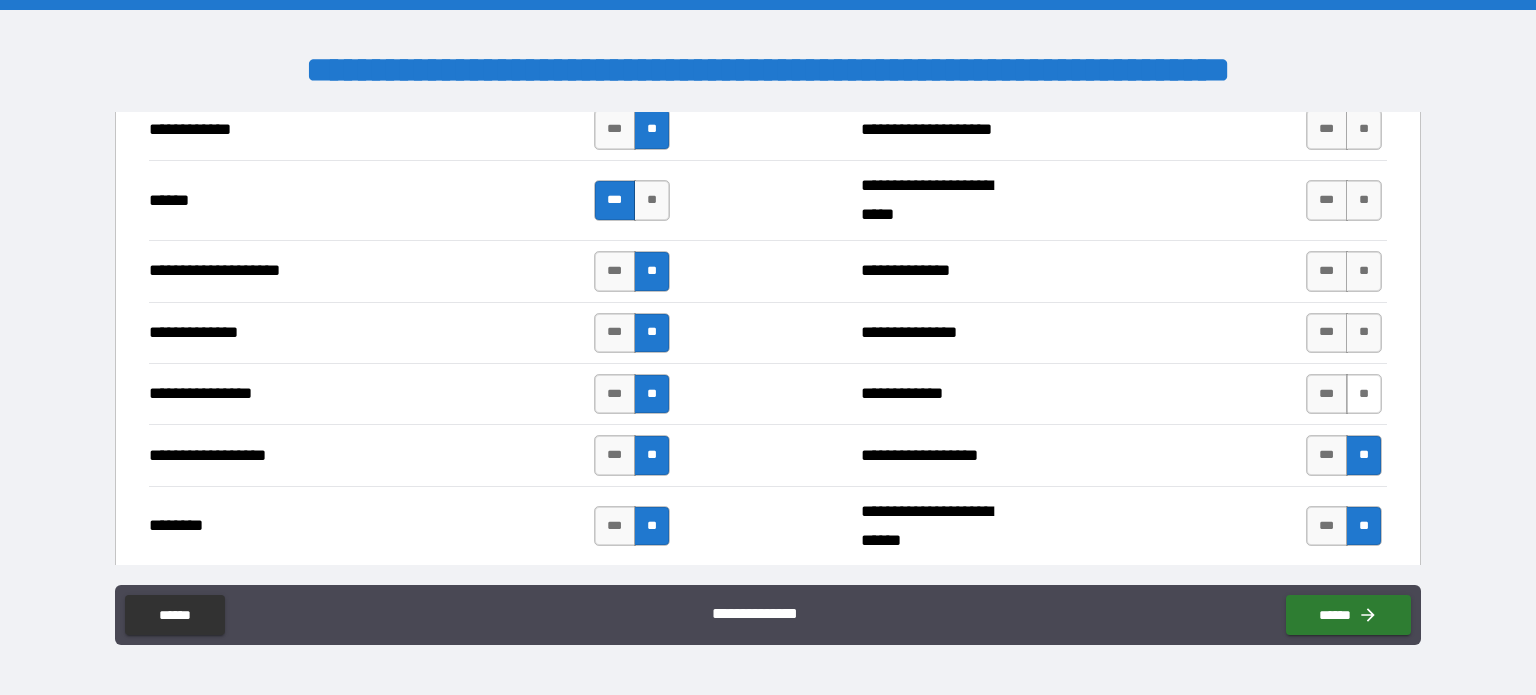 click on "**" at bounding box center (1364, 394) 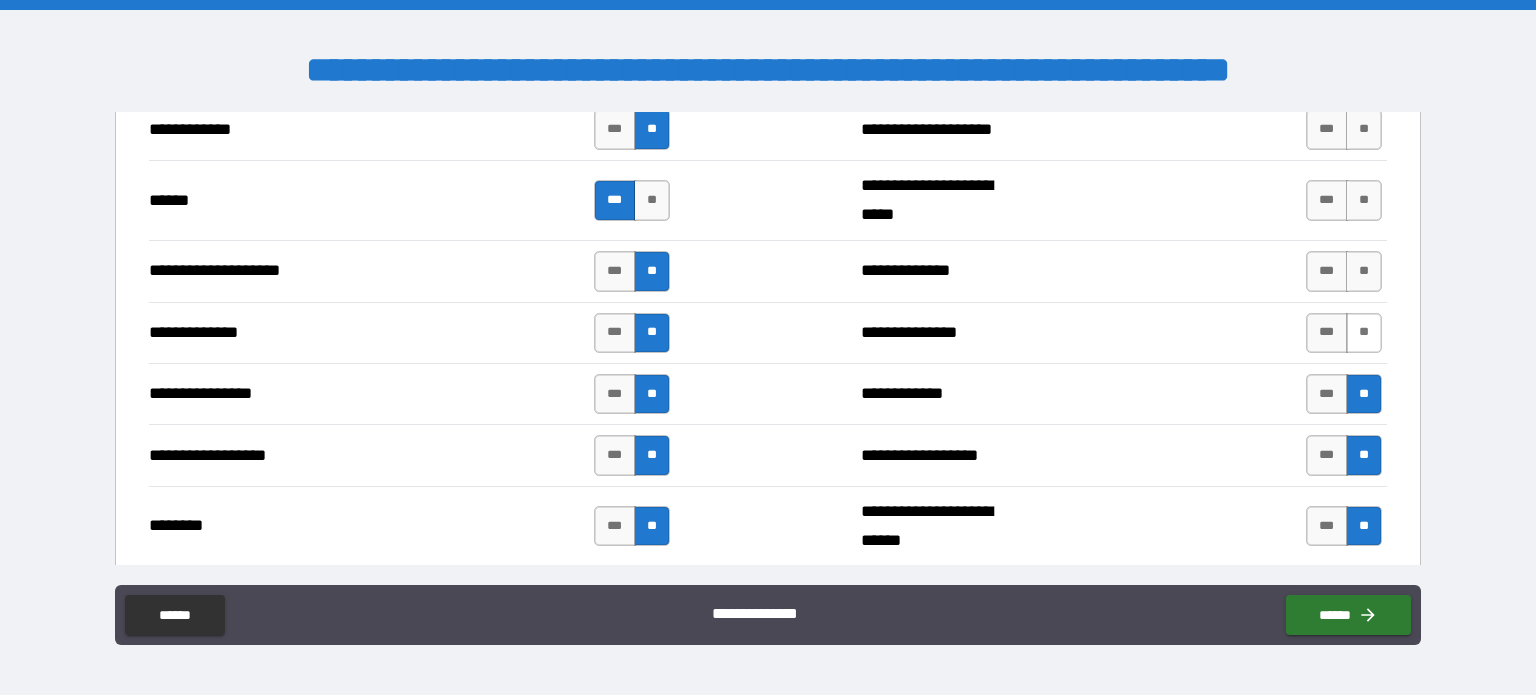 click on "**" at bounding box center (1364, 333) 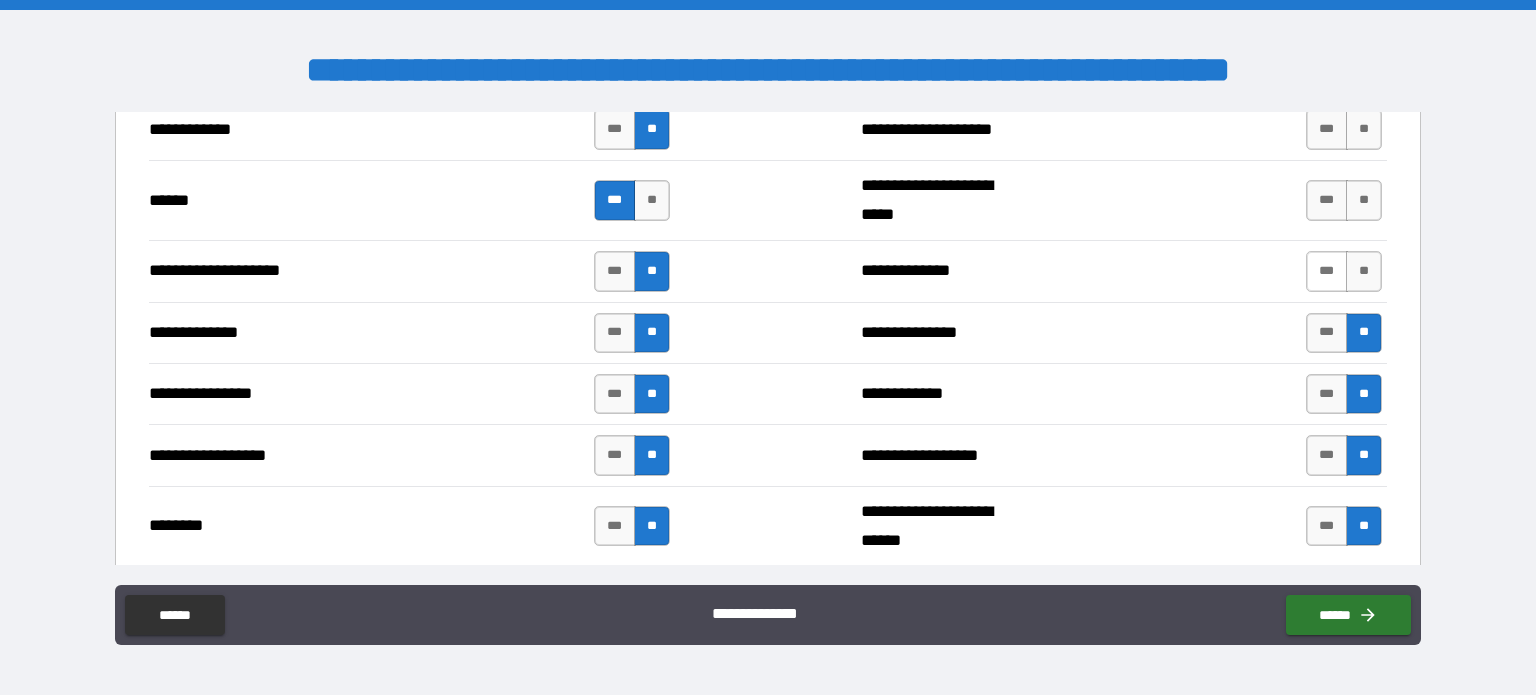 click on "***" at bounding box center (1327, 271) 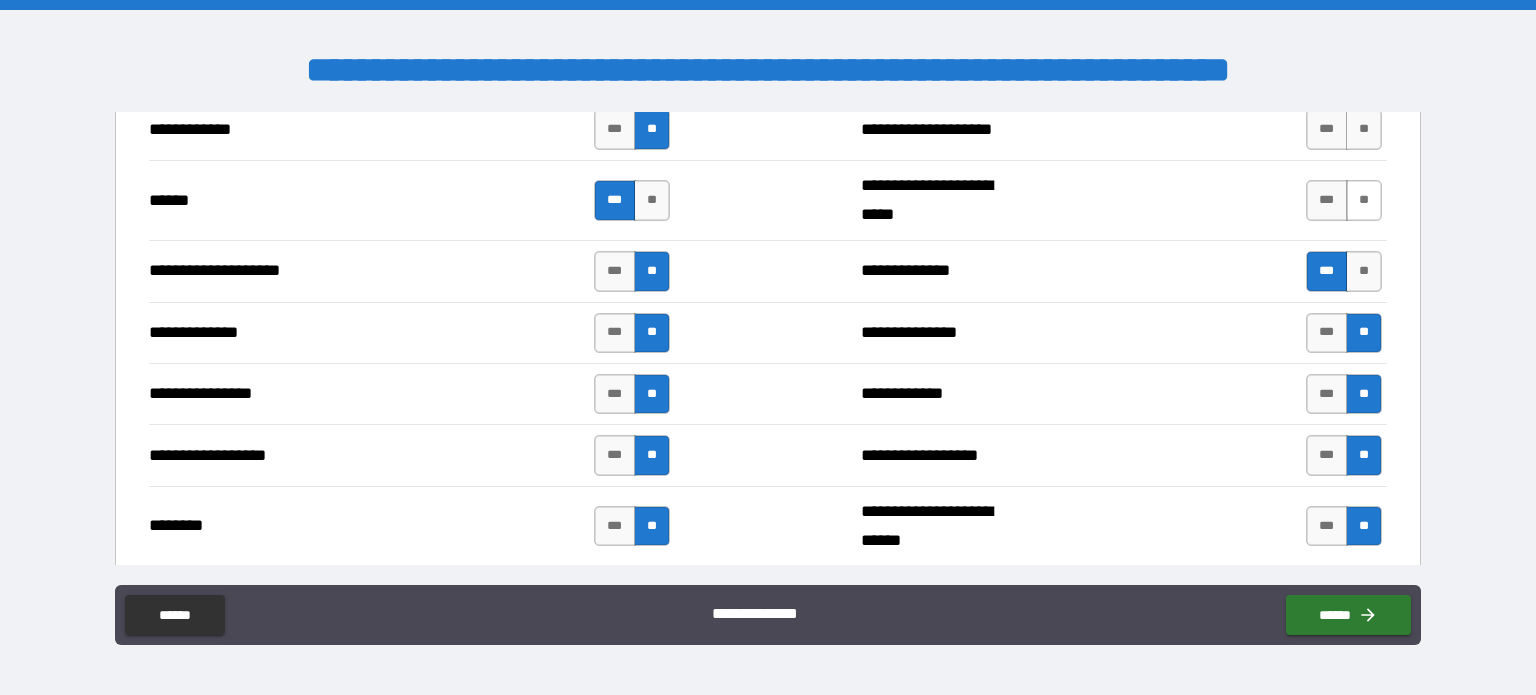 click on "**" at bounding box center (1364, 200) 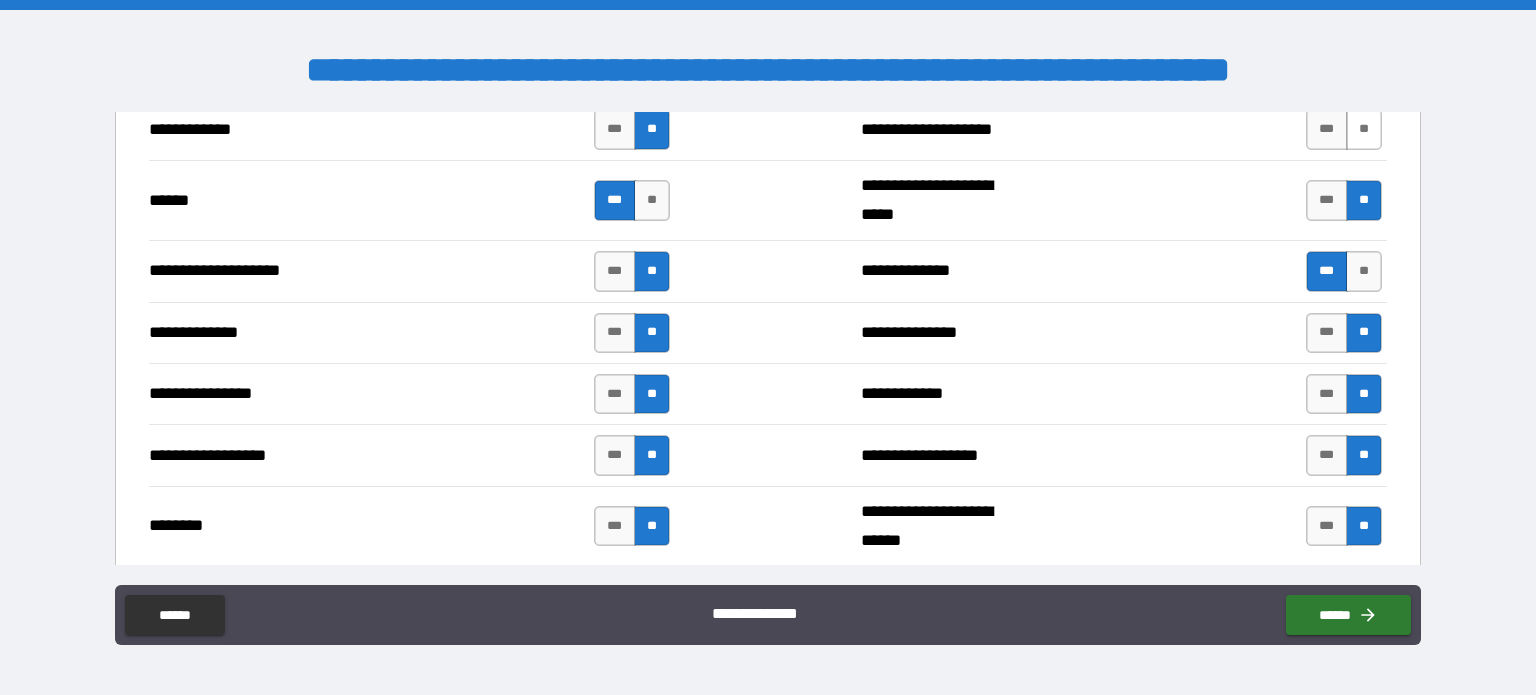 click on "**" at bounding box center (1364, 129) 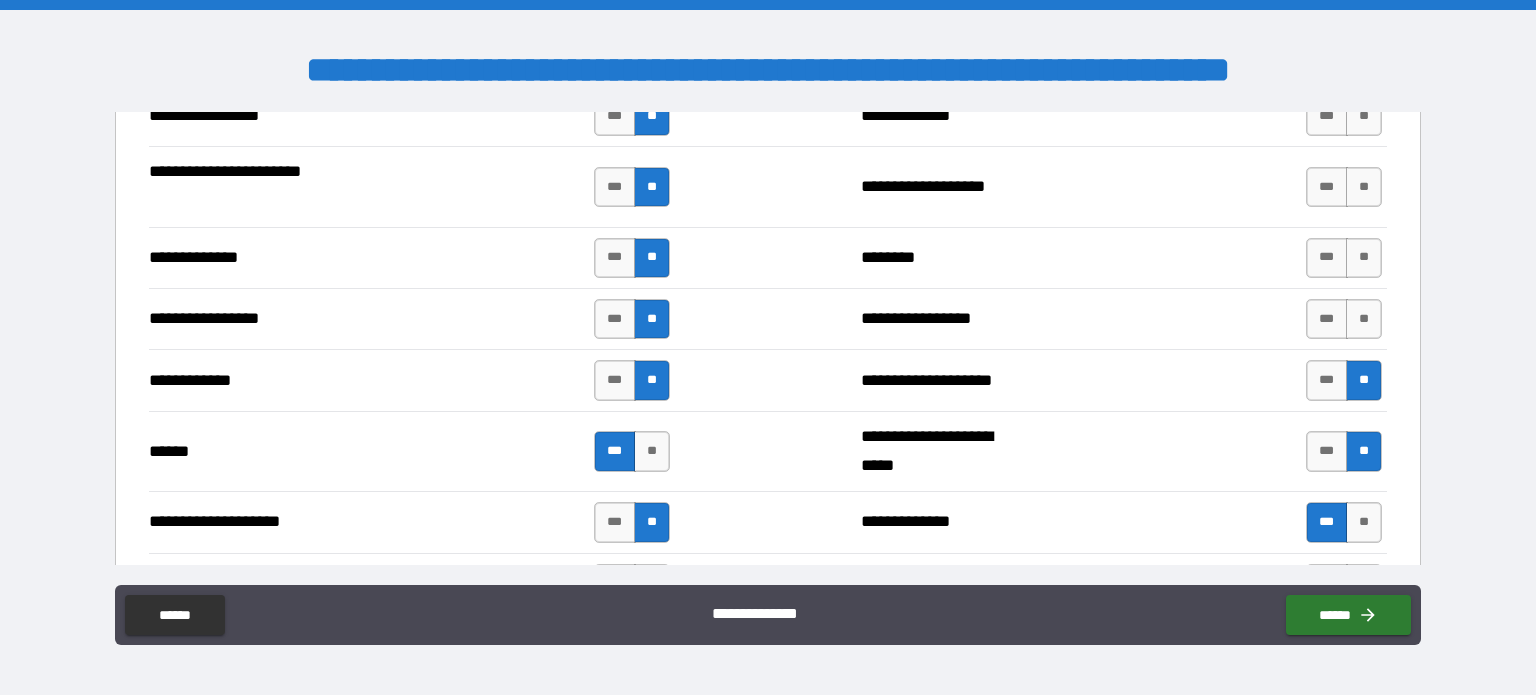 scroll, scrollTop: 2826, scrollLeft: 0, axis: vertical 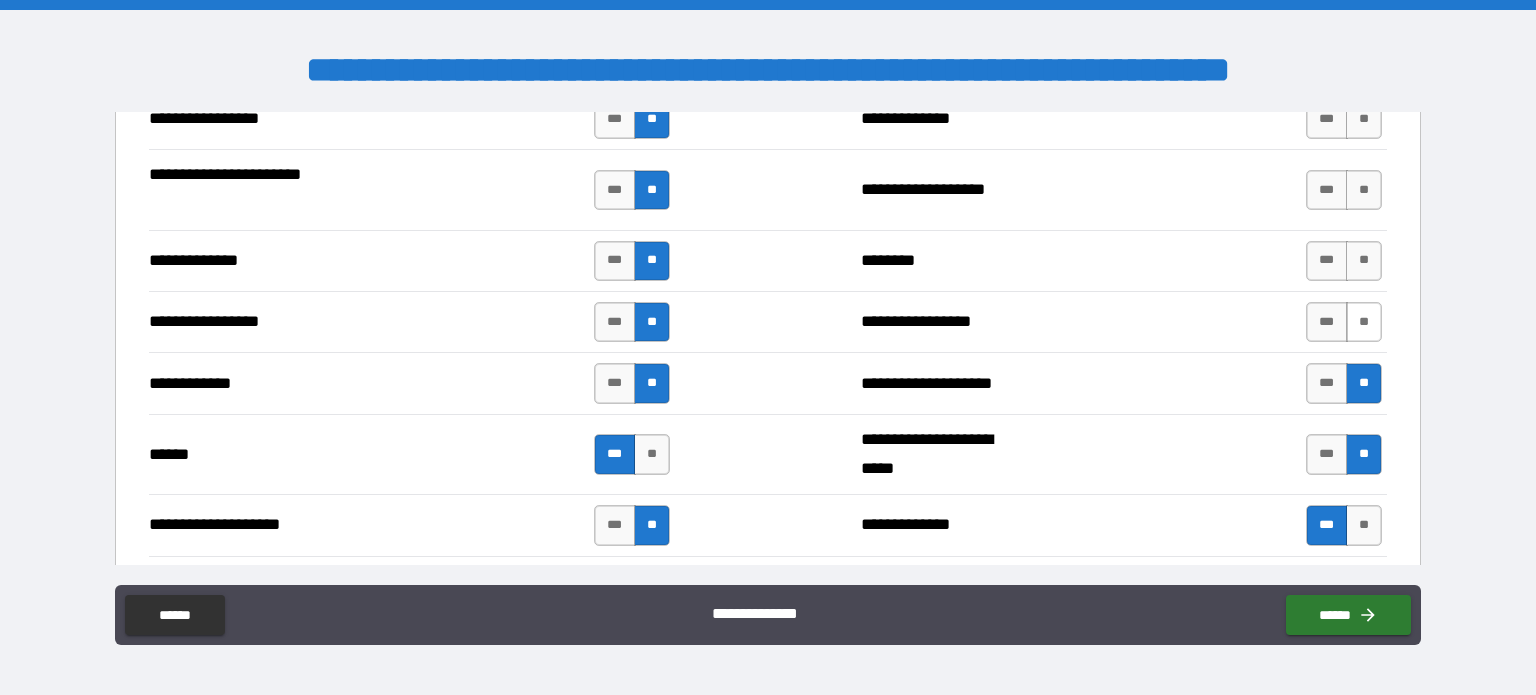 click on "**" at bounding box center (1364, 322) 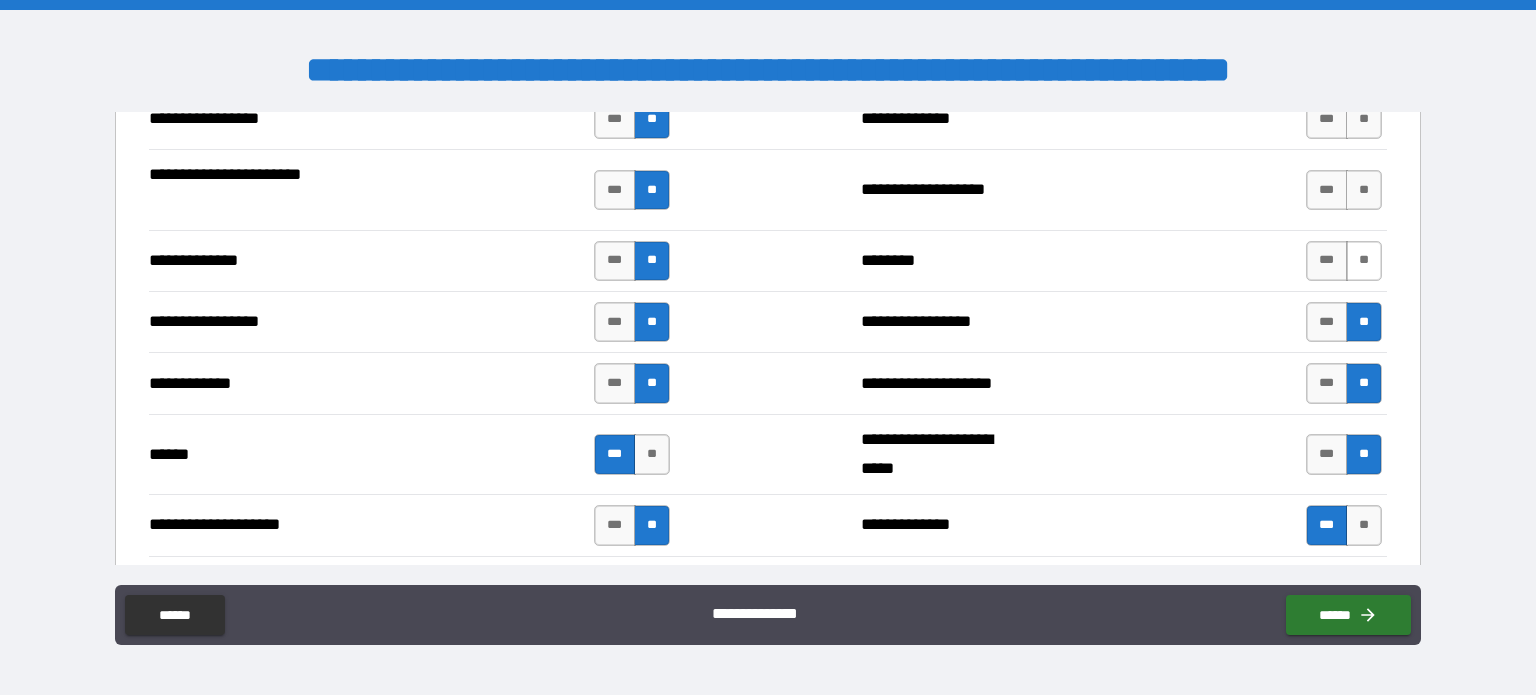 click on "**" at bounding box center [1364, 261] 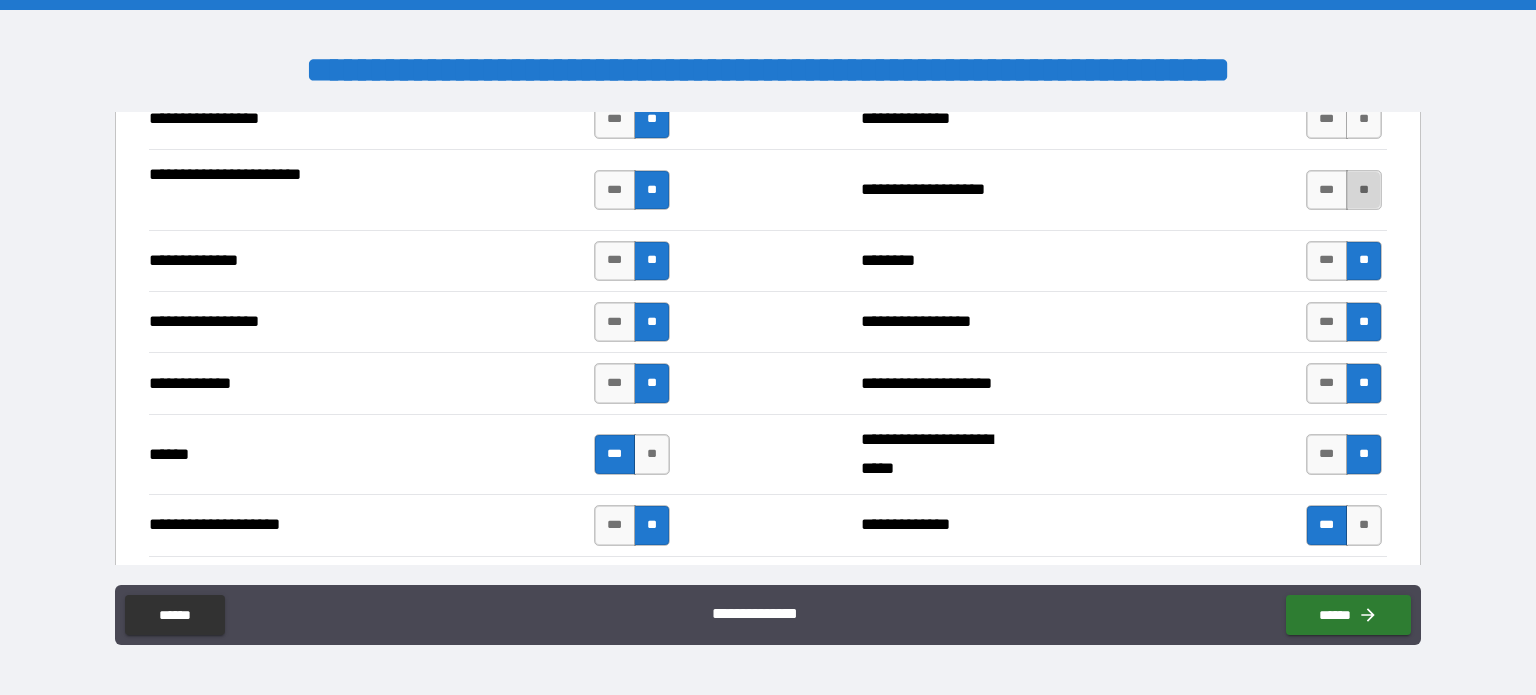 click on "**" at bounding box center (1364, 190) 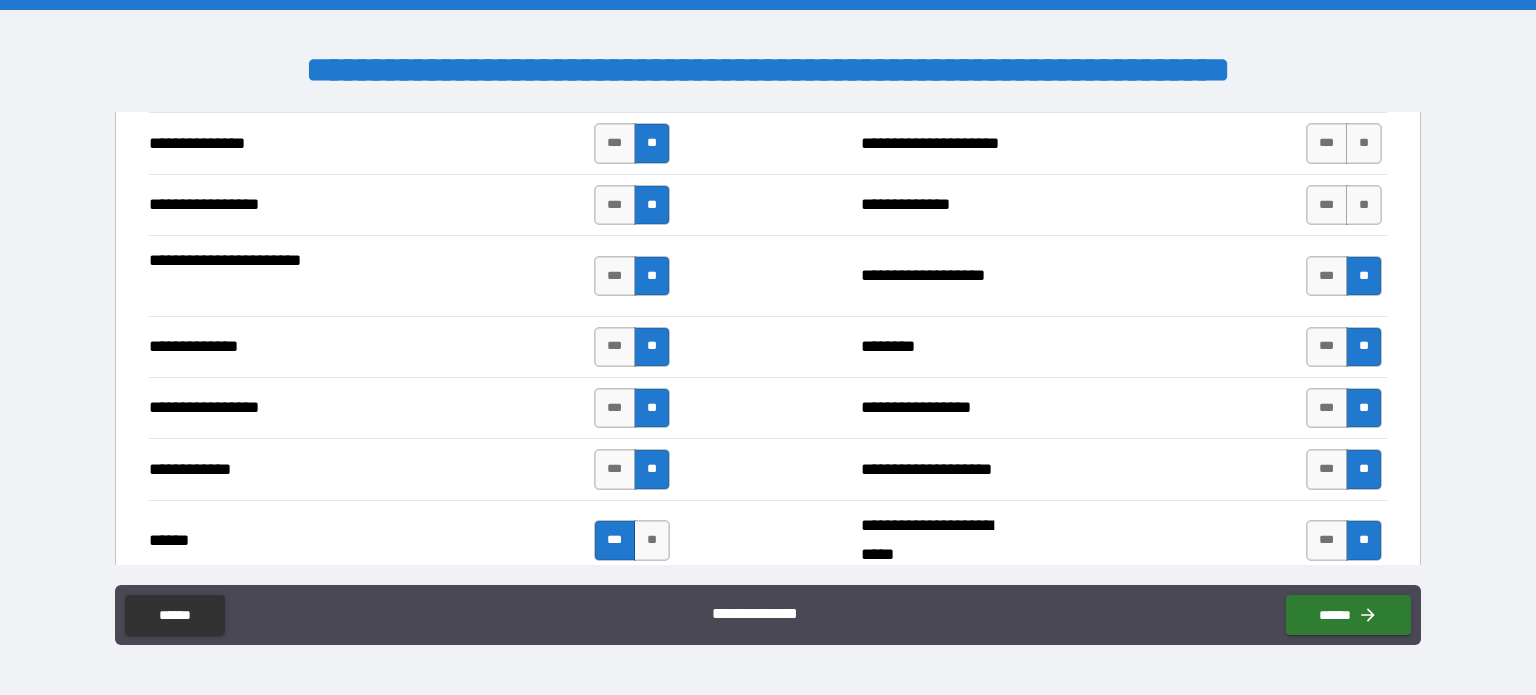 scroll, scrollTop: 2736, scrollLeft: 0, axis: vertical 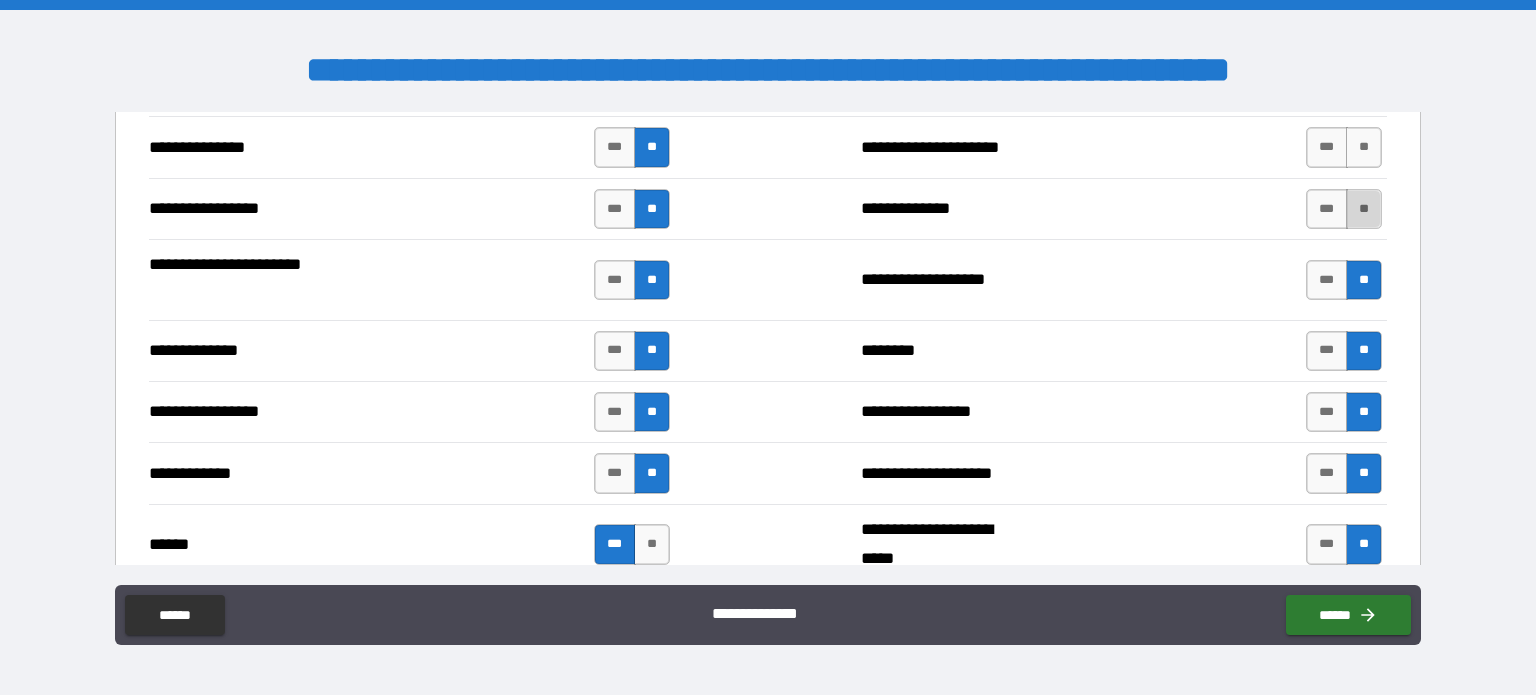 click on "**" at bounding box center [1364, 209] 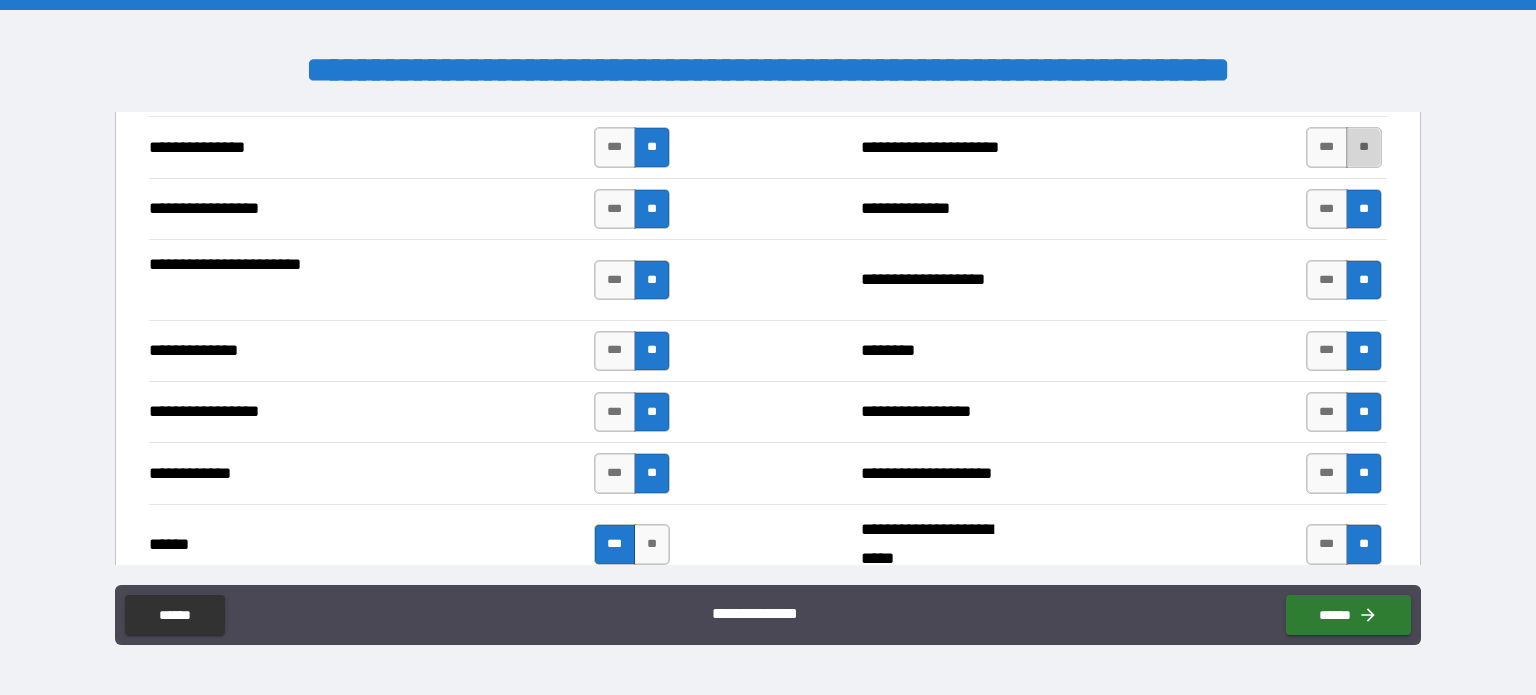 click on "**" at bounding box center [1364, 147] 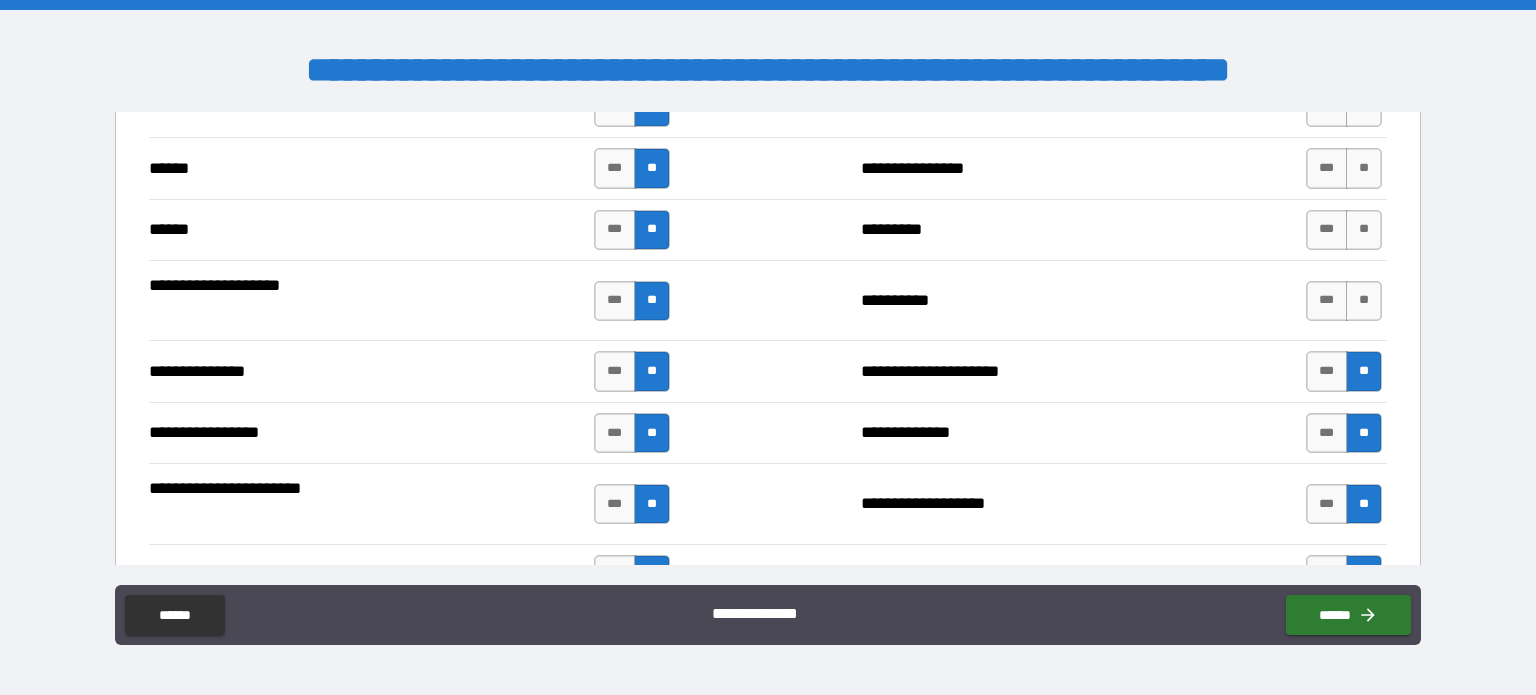 scroll, scrollTop: 2509, scrollLeft: 0, axis: vertical 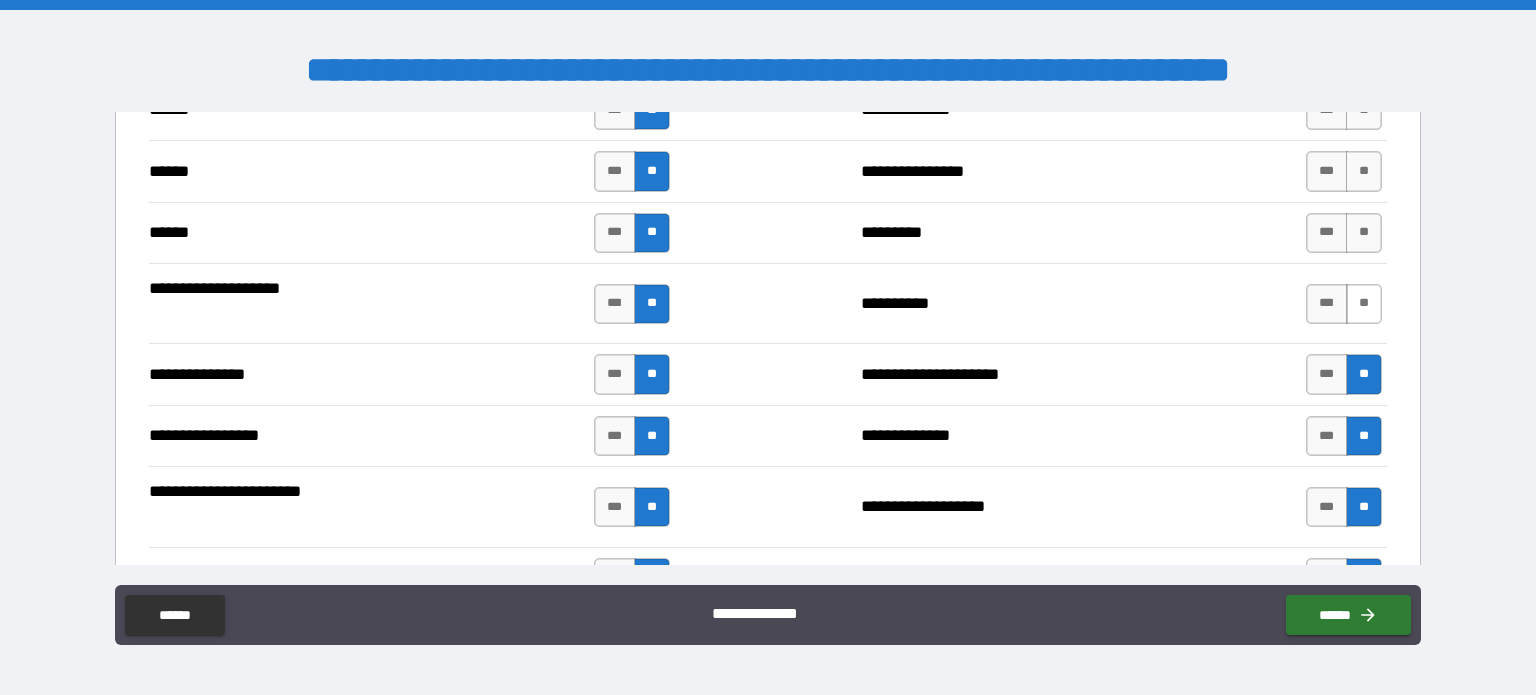 click on "**" at bounding box center [1364, 304] 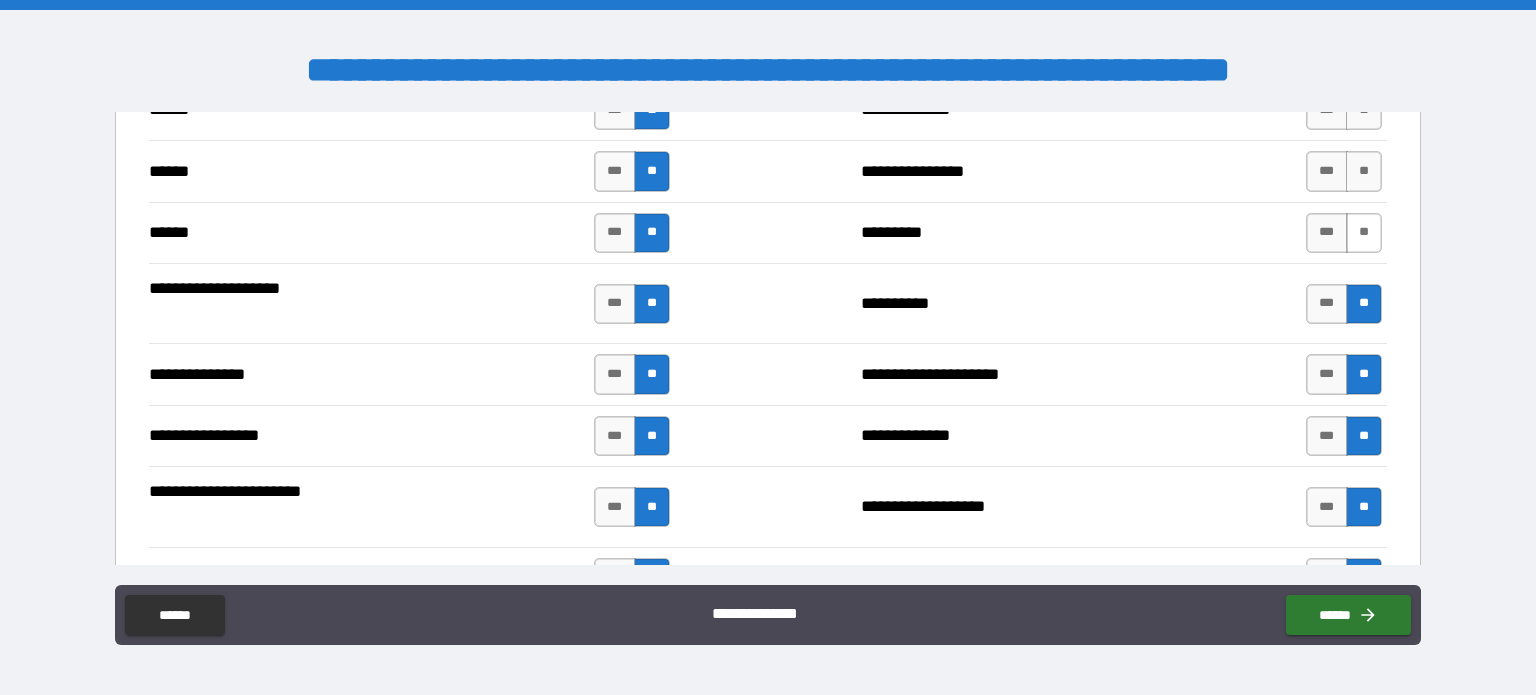click on "**" at bounding box center [1364, 233] 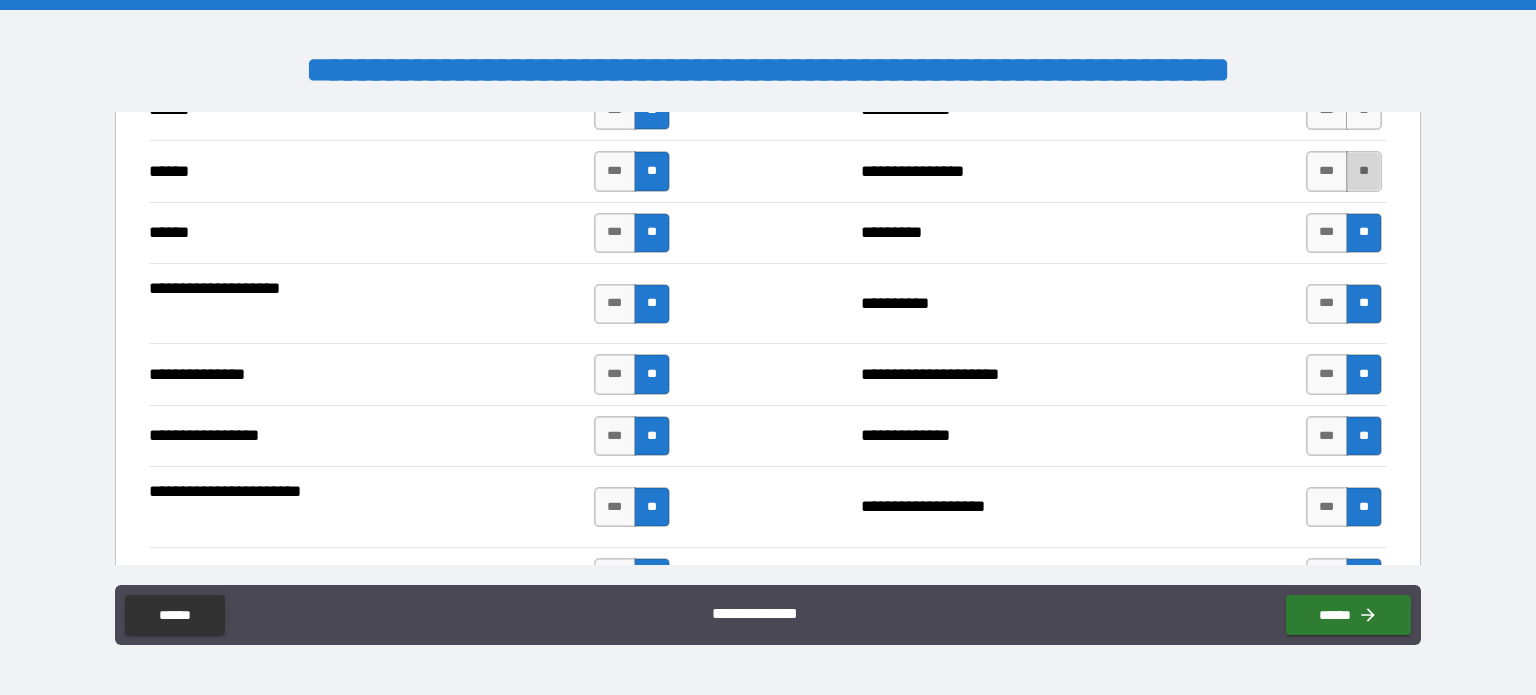 click on "**" at bounding box center [1364, 171] 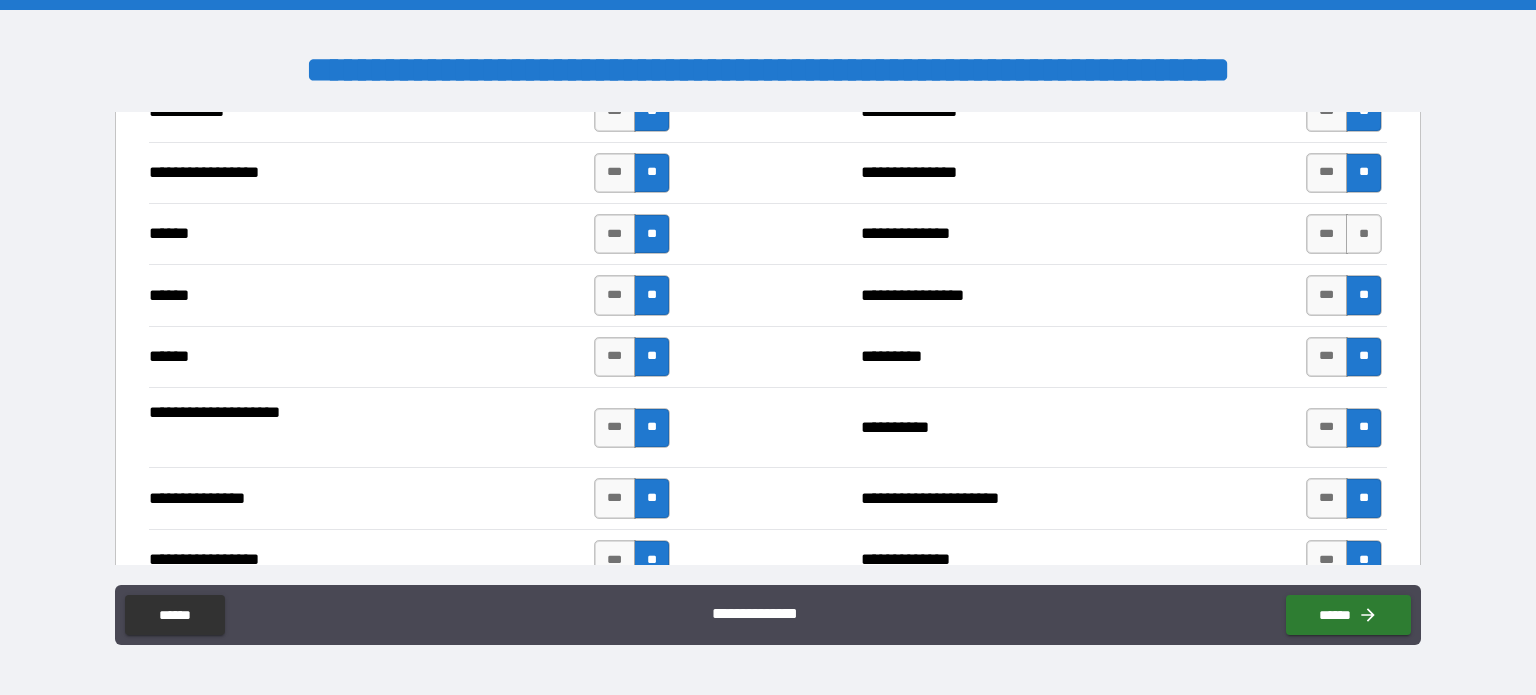 scroll, scrollTop: 2376, scrollLeft: 0, axis: vertical 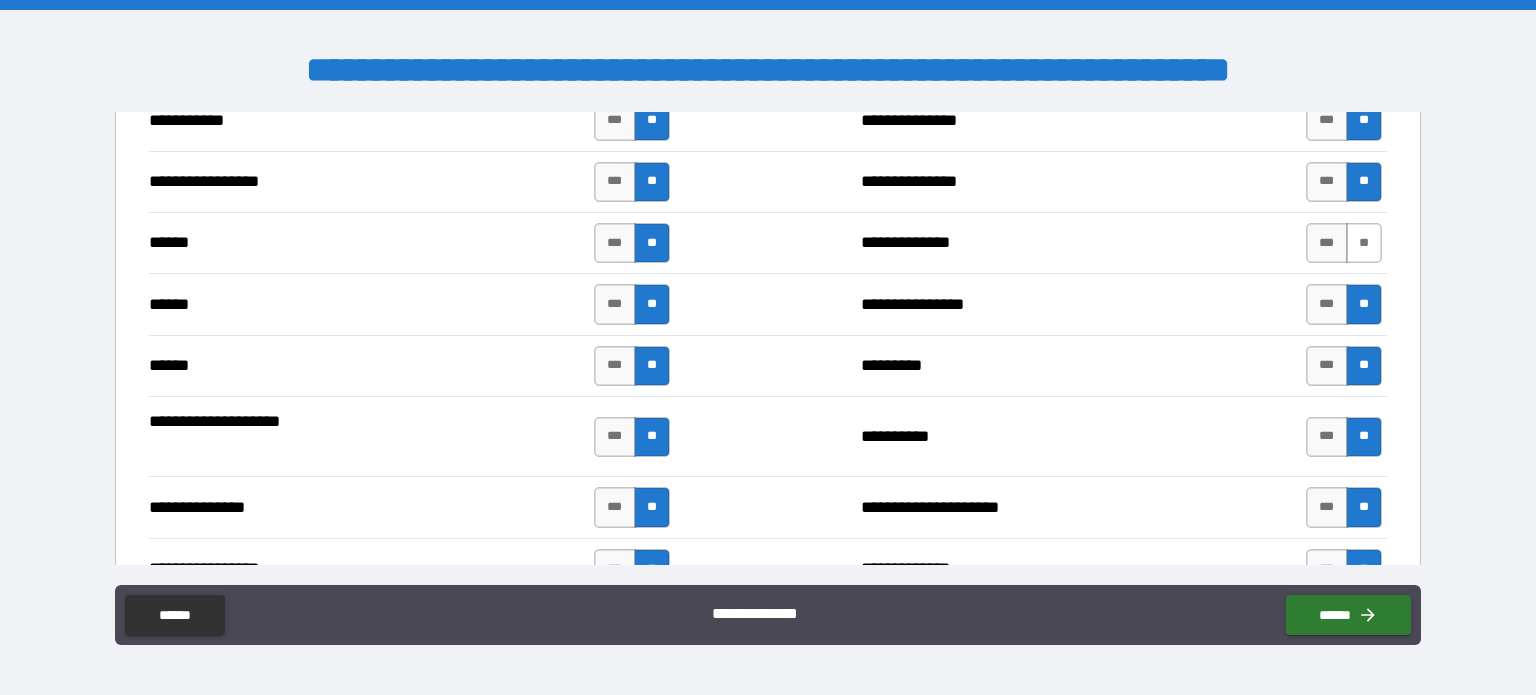 click on "**" at bounding box center [1364, 243] 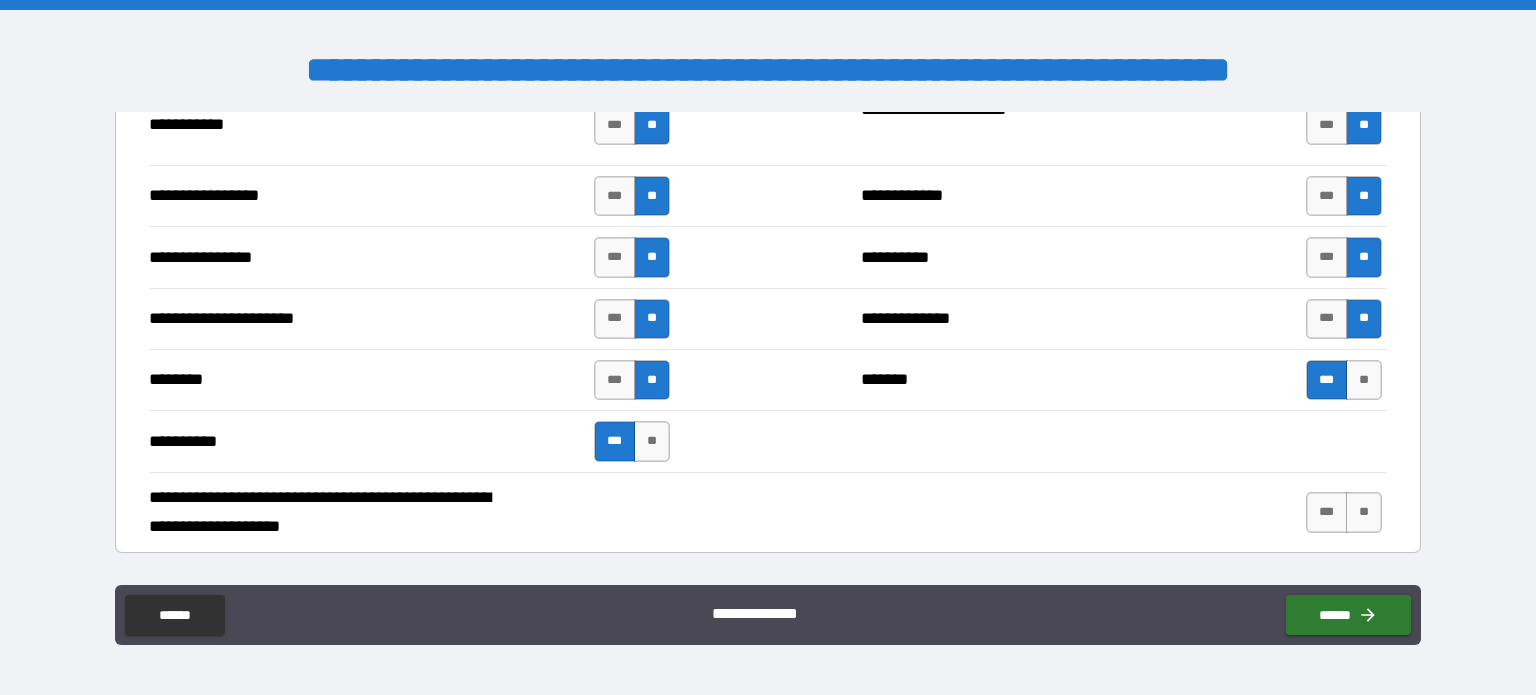 scroll, scrollTop: 4496, scrollLeft: 0, axis: vertical 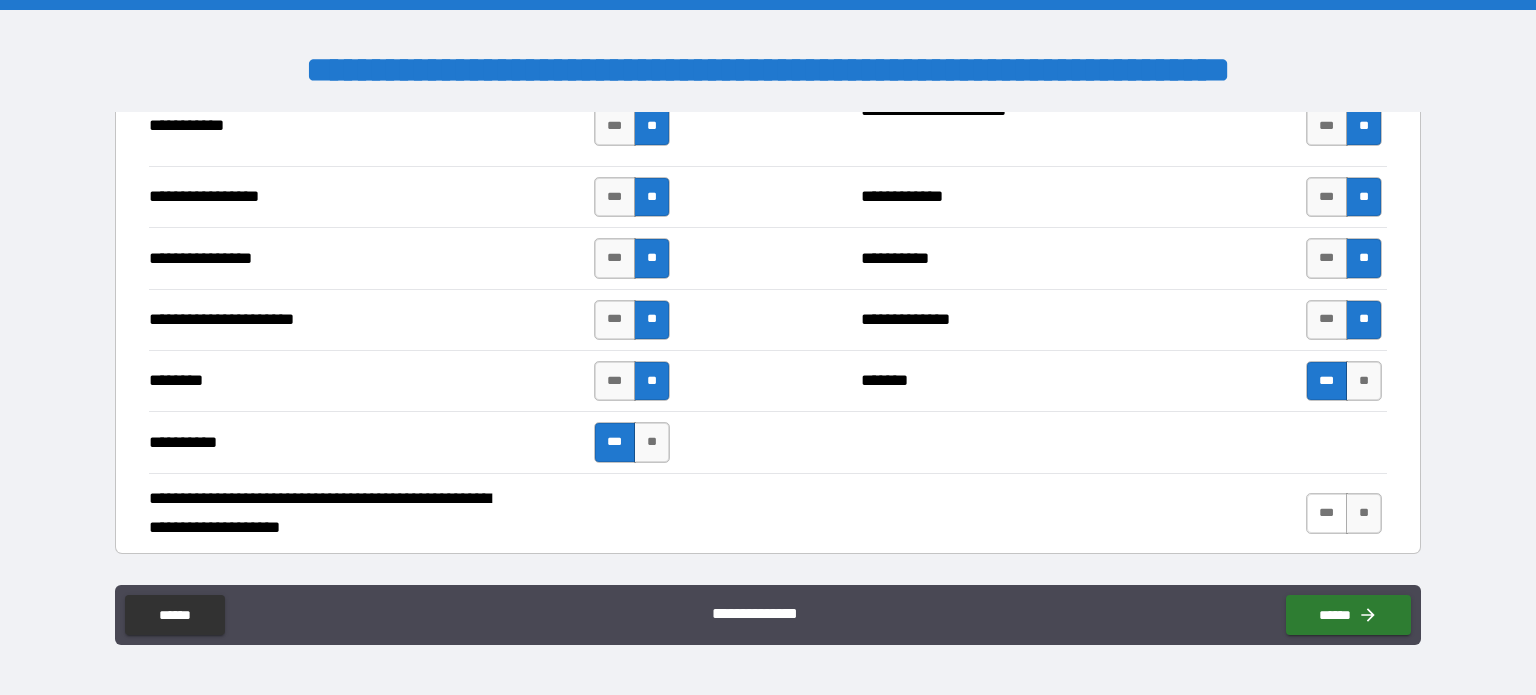 click on "***" at bounding box center [1327, 513] 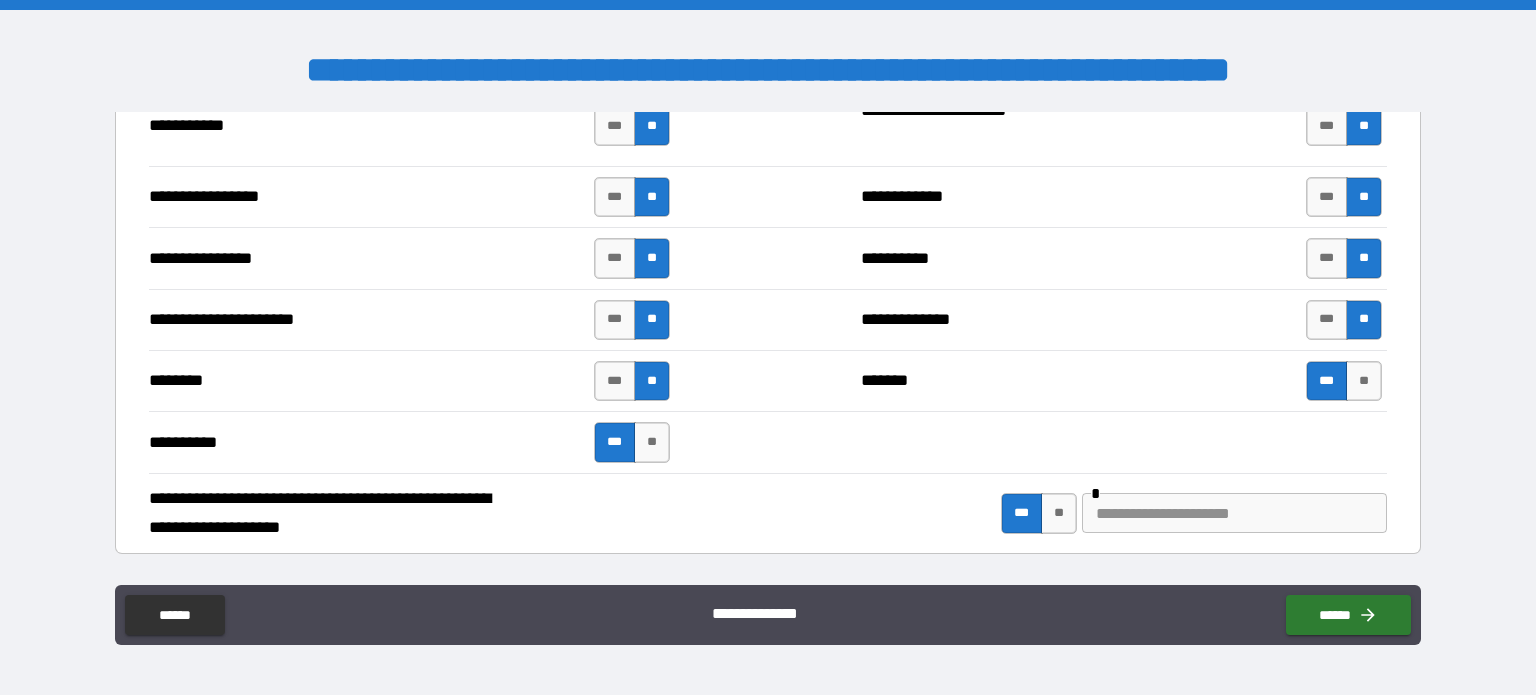 click at bounding box center [1234, 513] 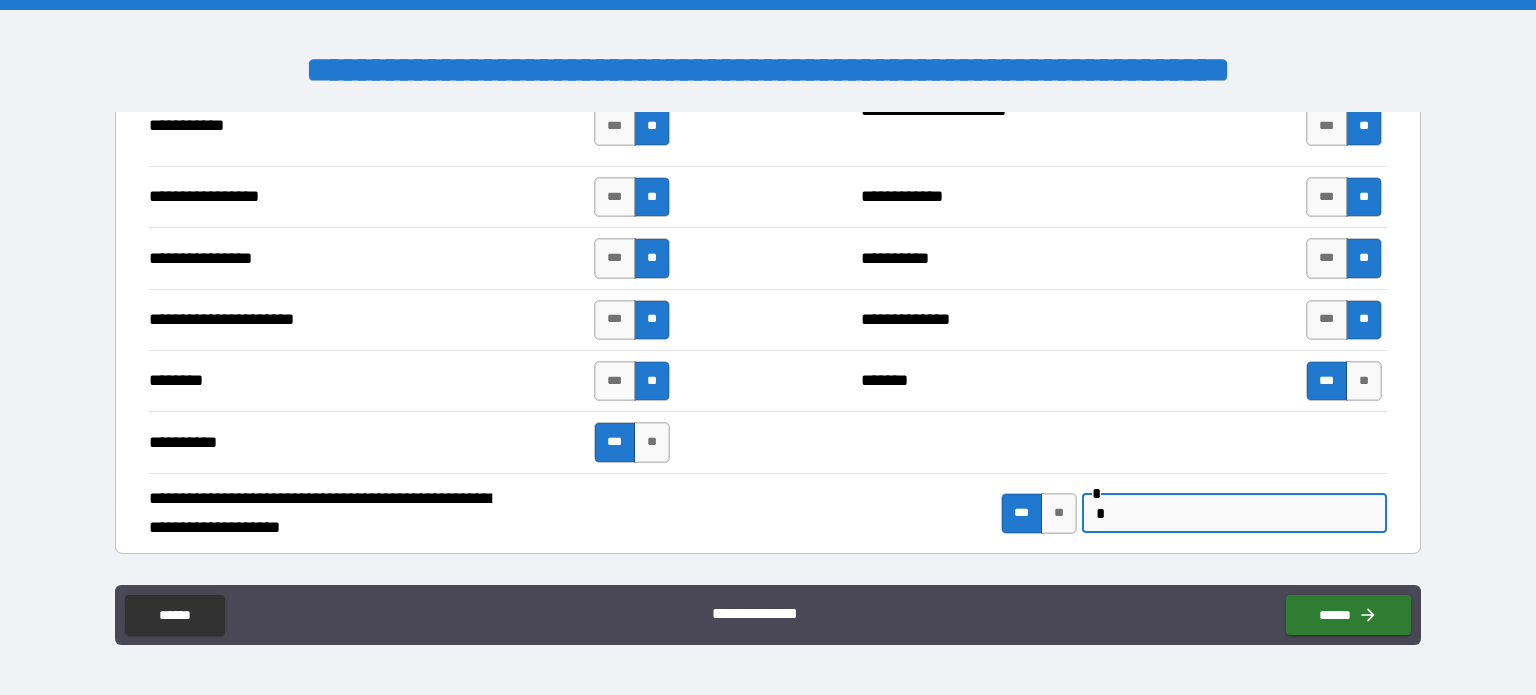 type on "**" 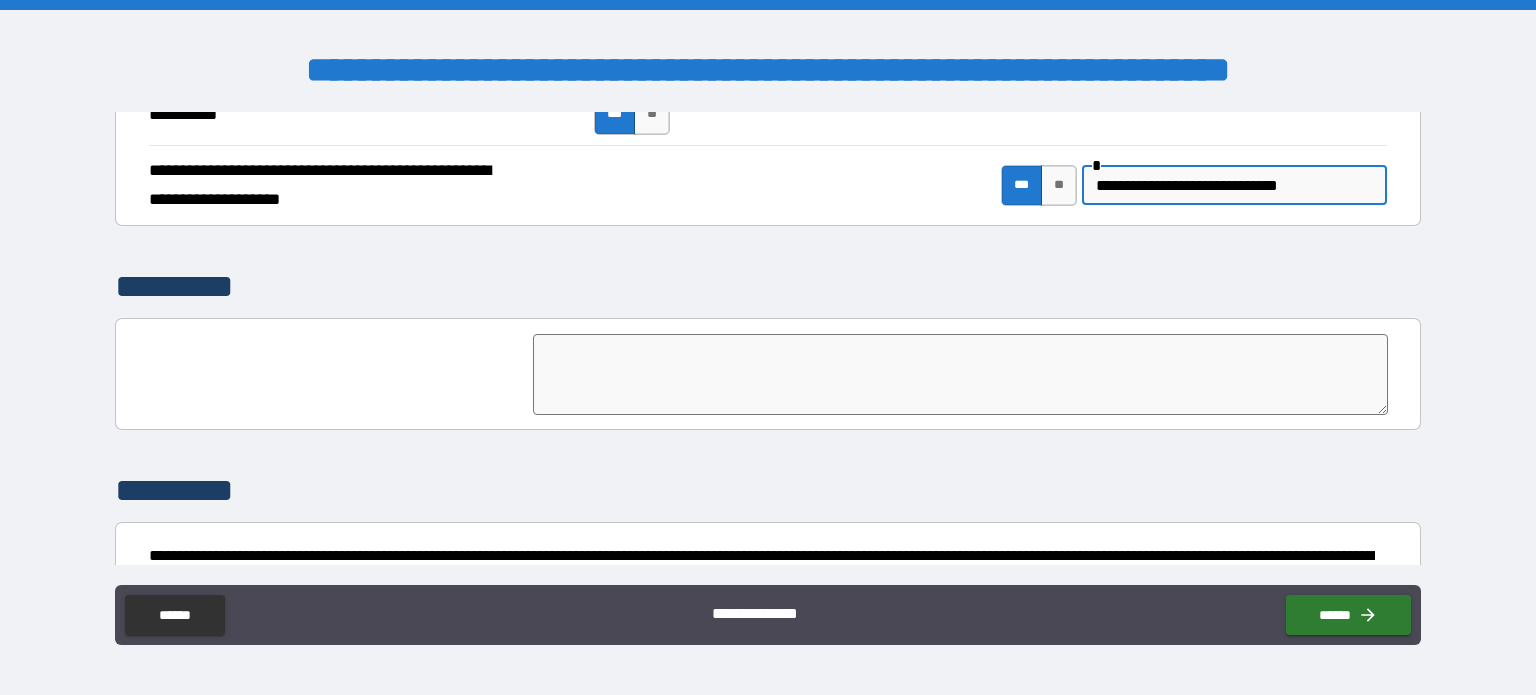 scroll, scrollTop: 4925, scrollLeft: 0, axis: vertical 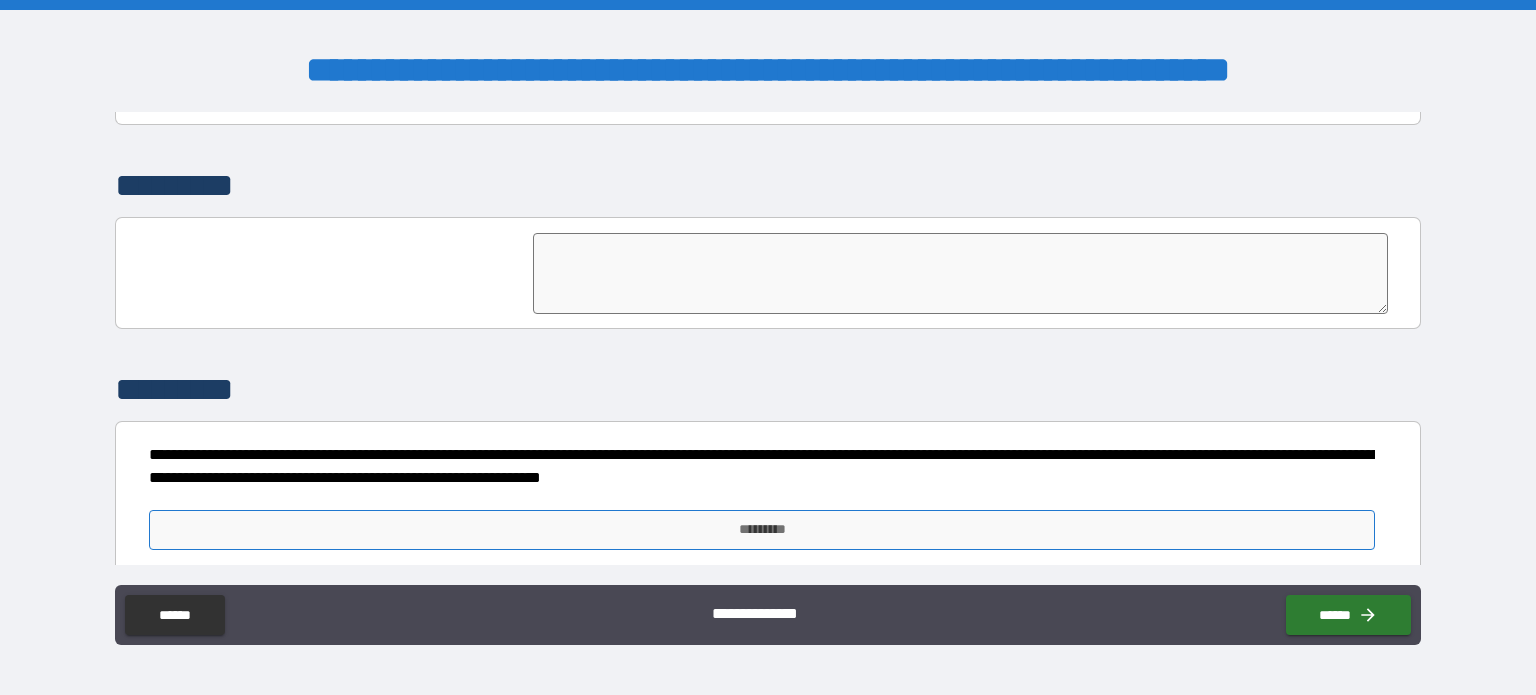 type on "**********" 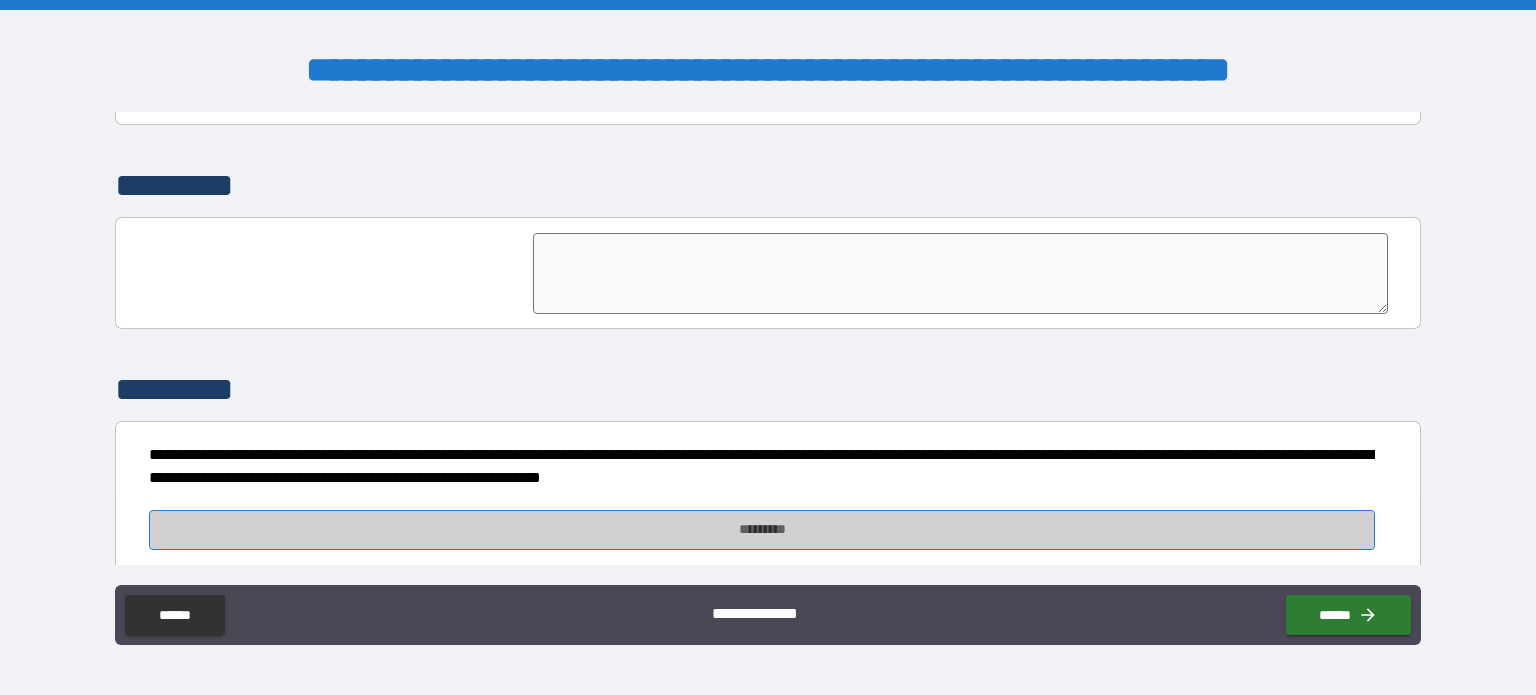 click on "*********" at bounding box center [762, 530] 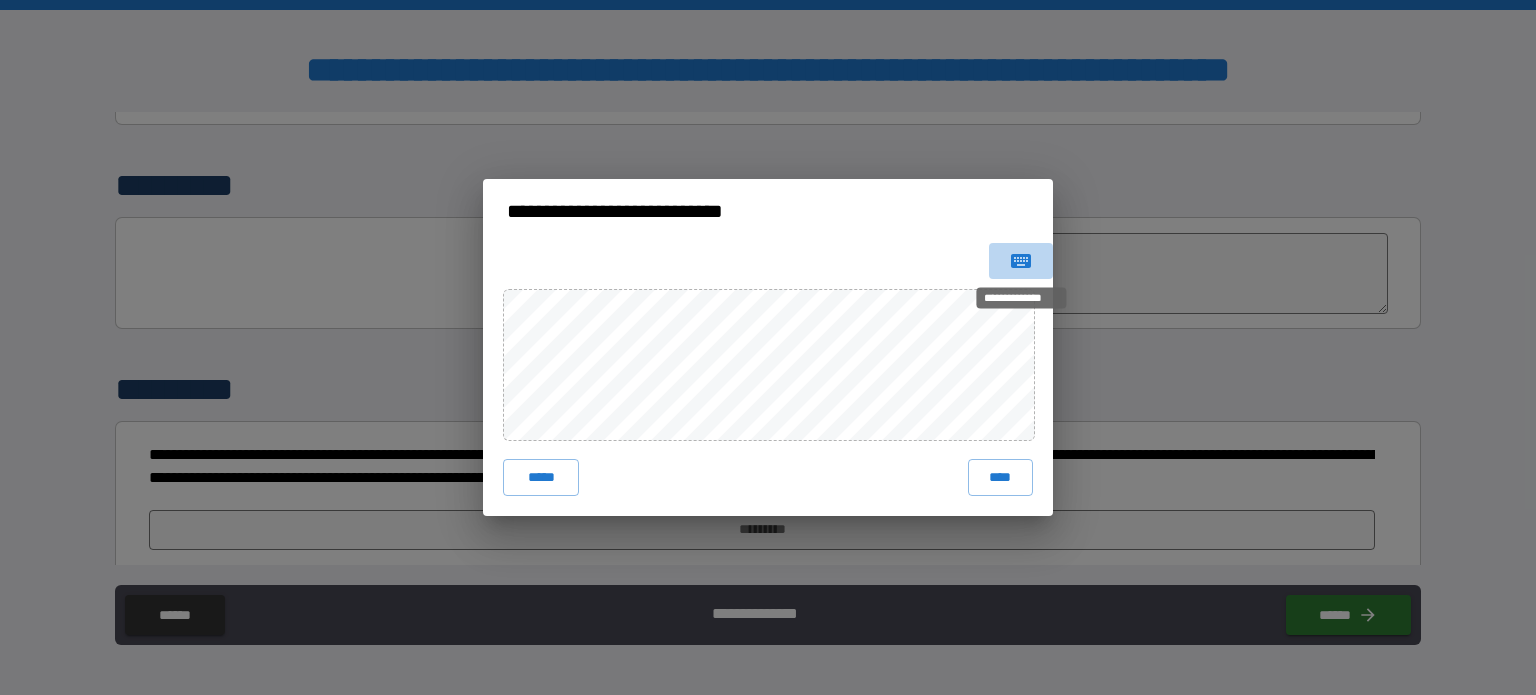 click 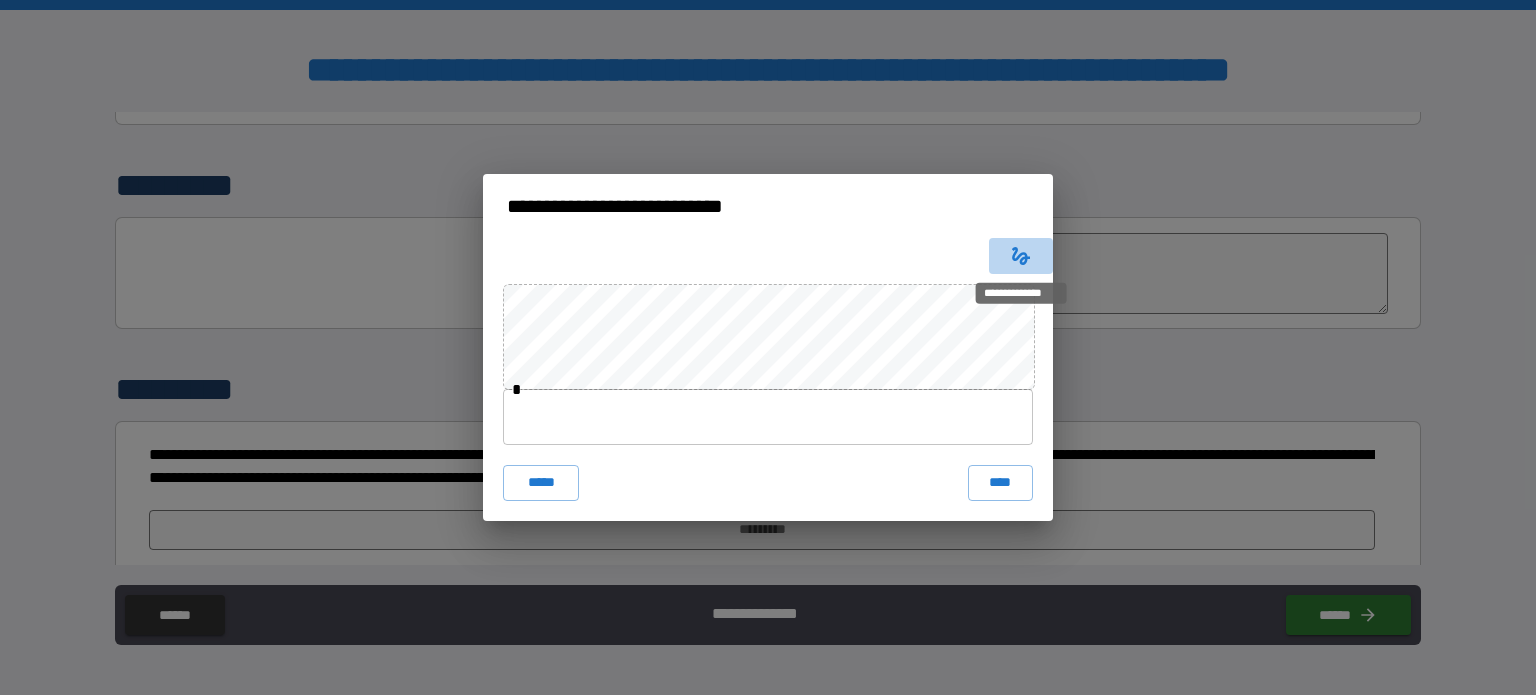 click 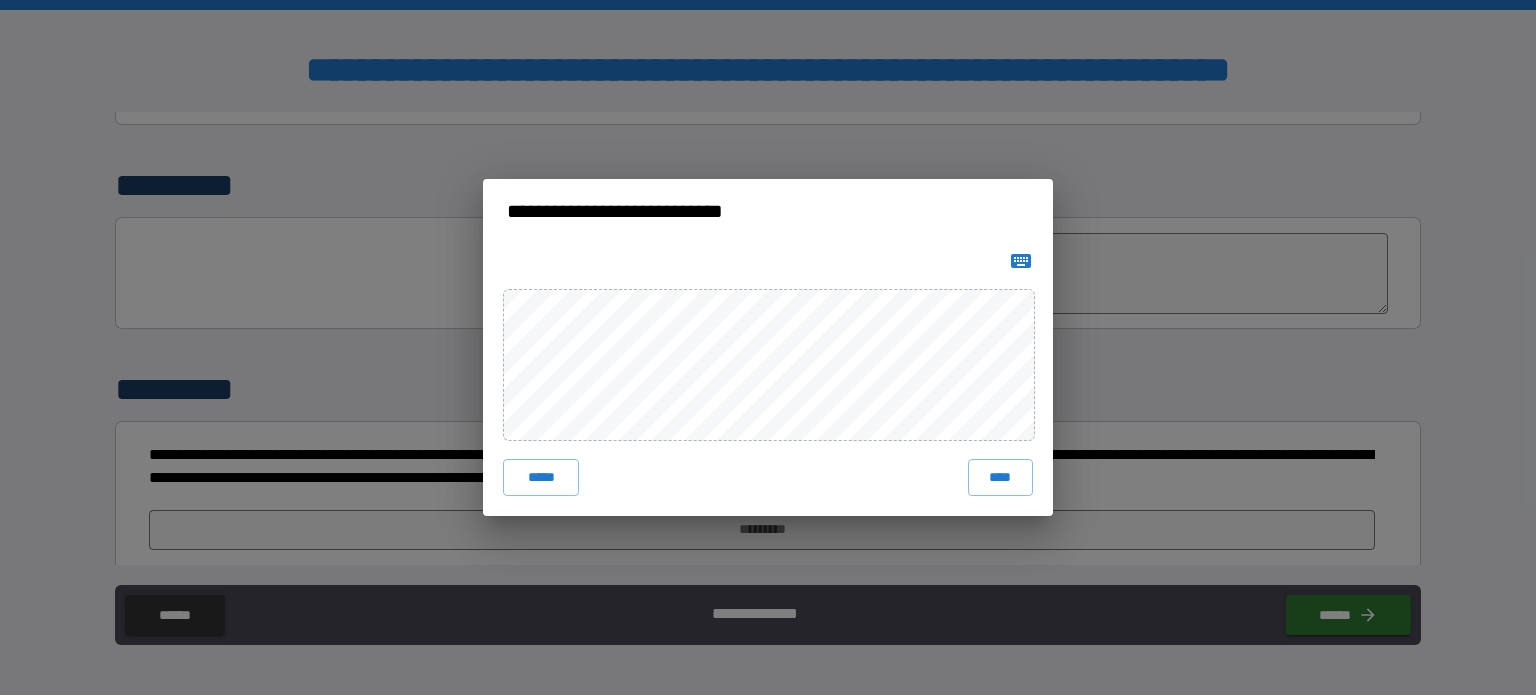 type 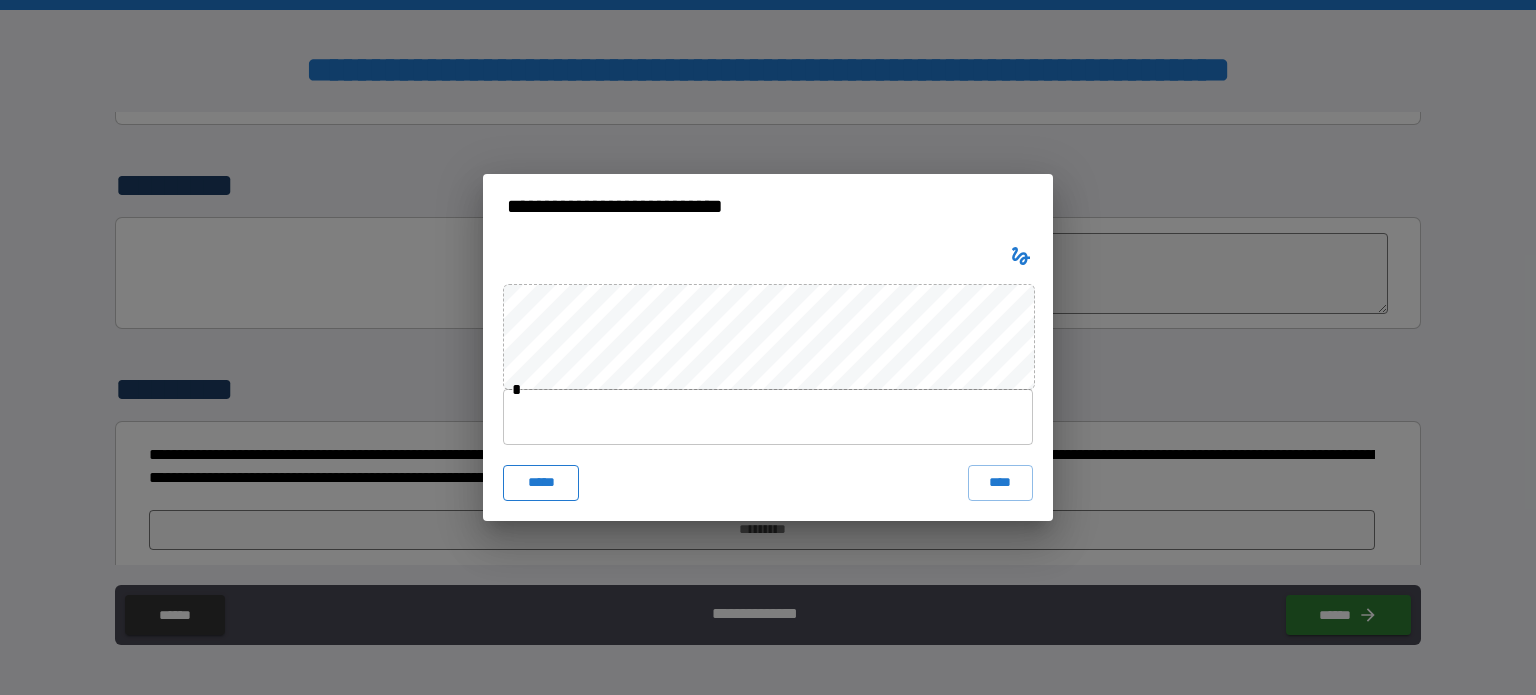 click on "*****" at bounding box center (541, 483) 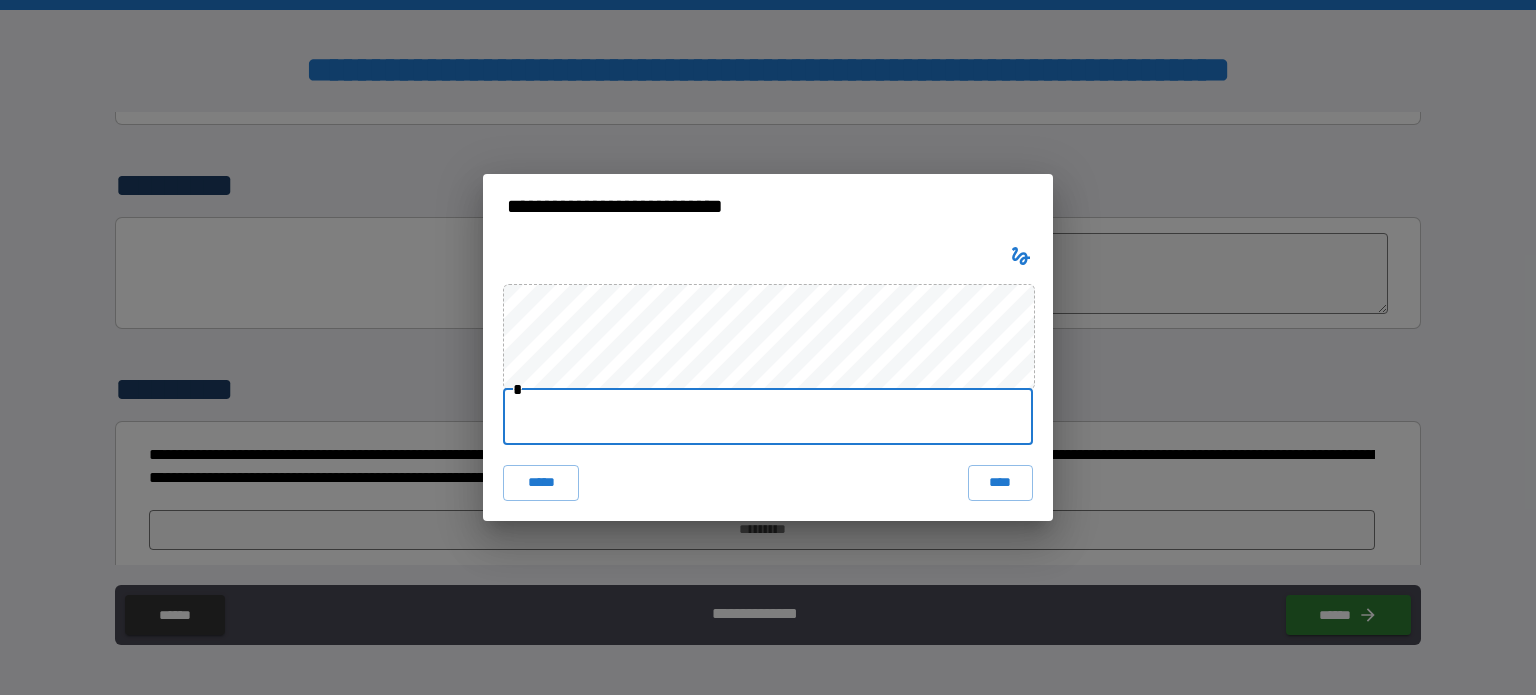 click at bounding box center (768, 417) 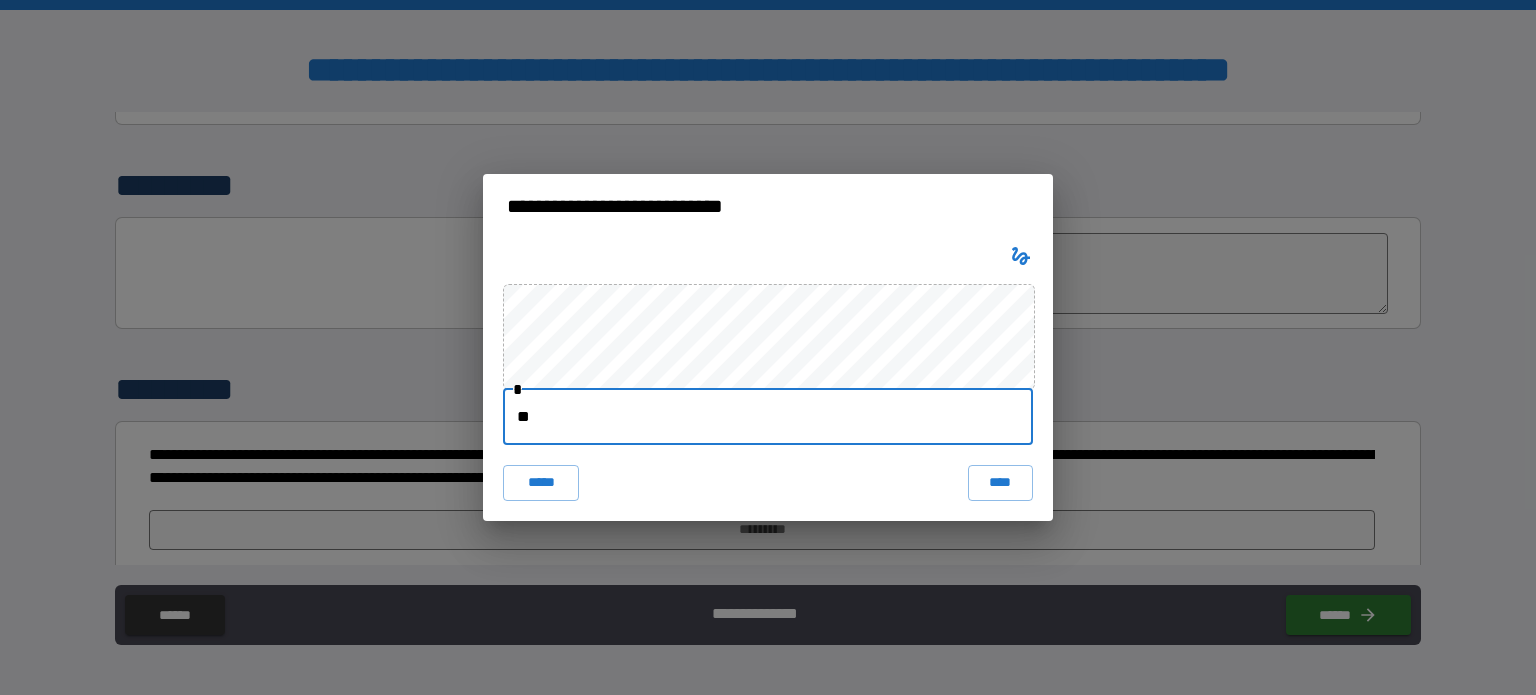 type on "*" 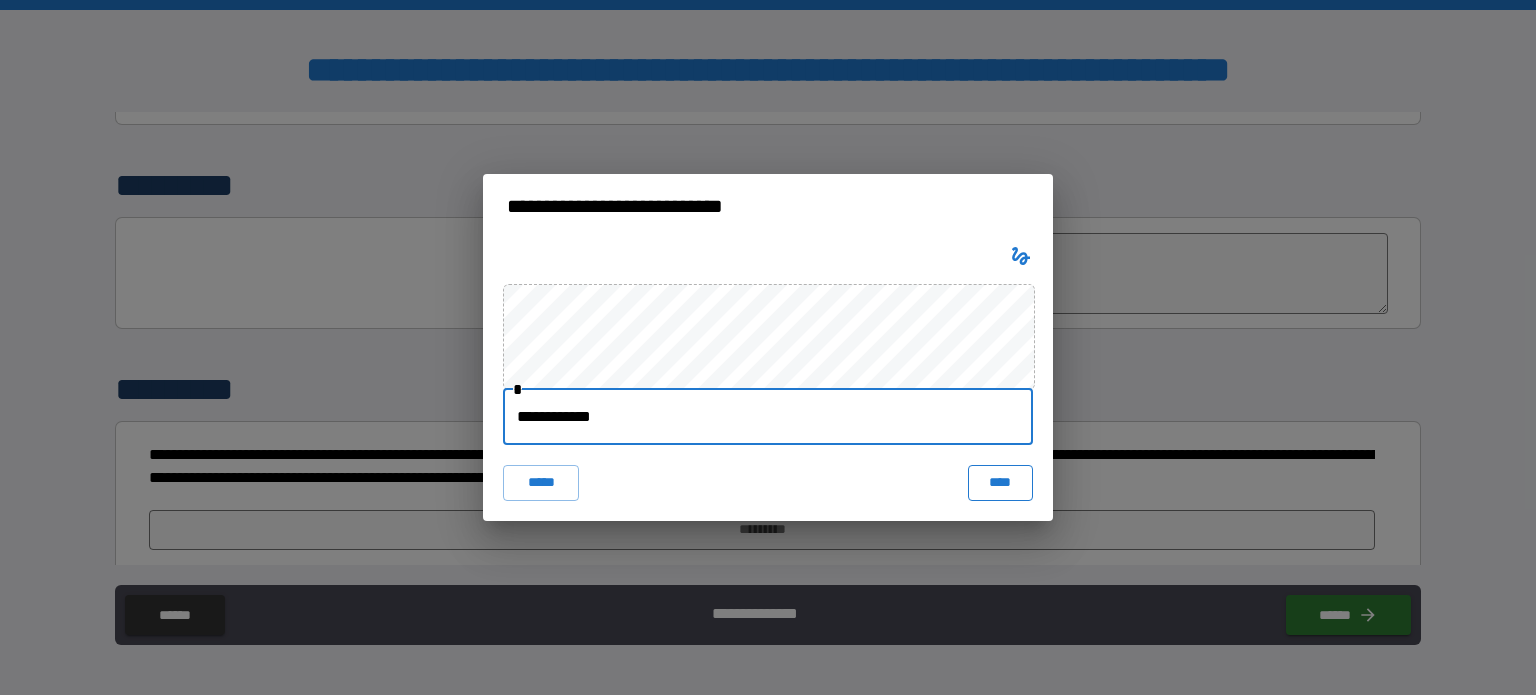 type on "**********" 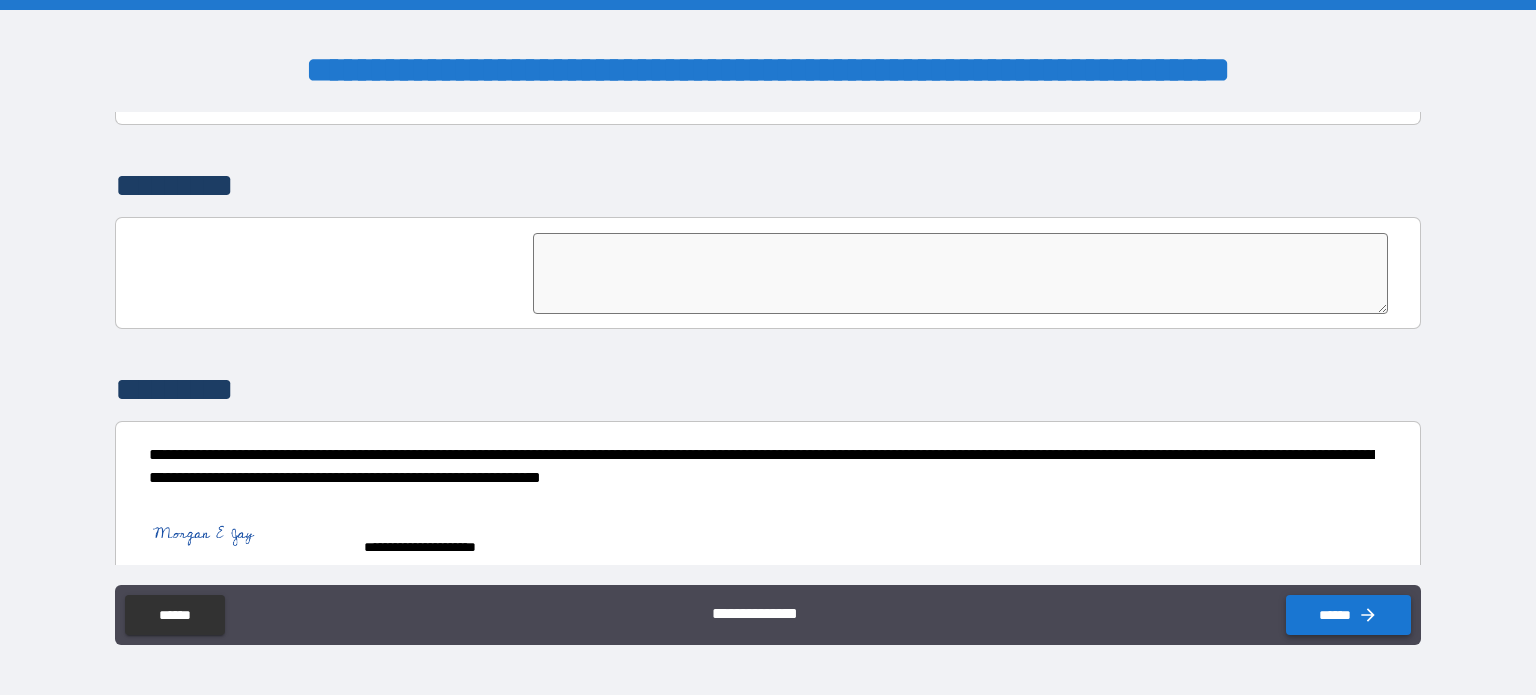 click on "******" at bounding box center (1348, 615) 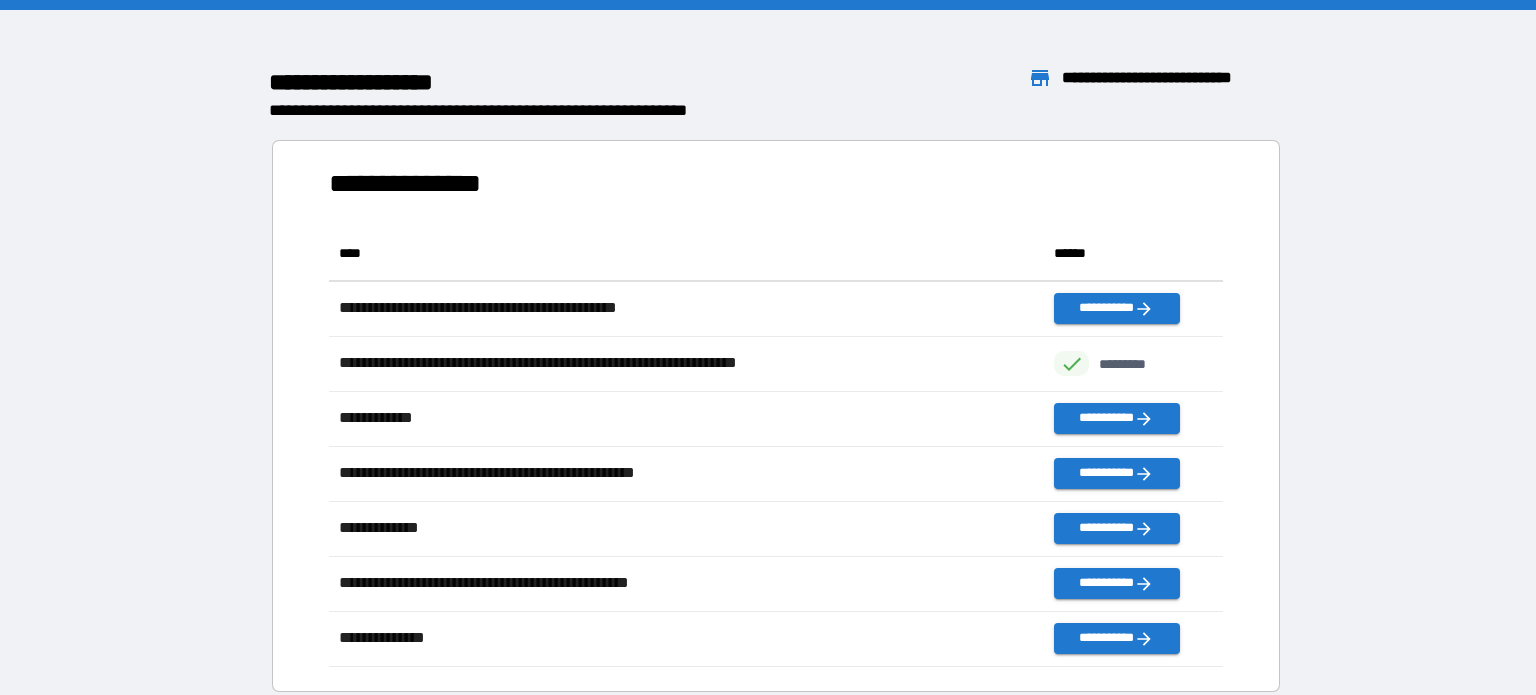 scroll, scrollTop: 1, scrollLeft: 0, axis: vertical 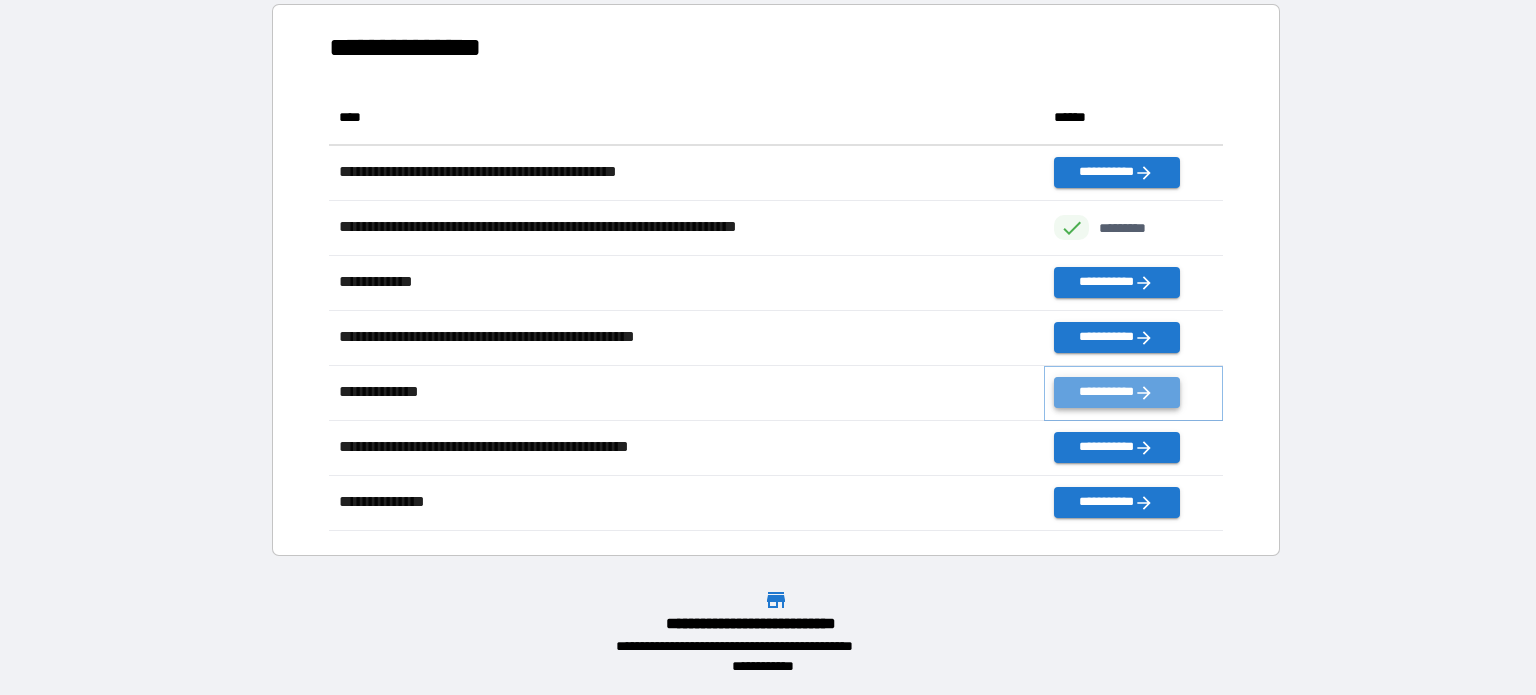 click on "**********" at bounding box center (1116, 392) 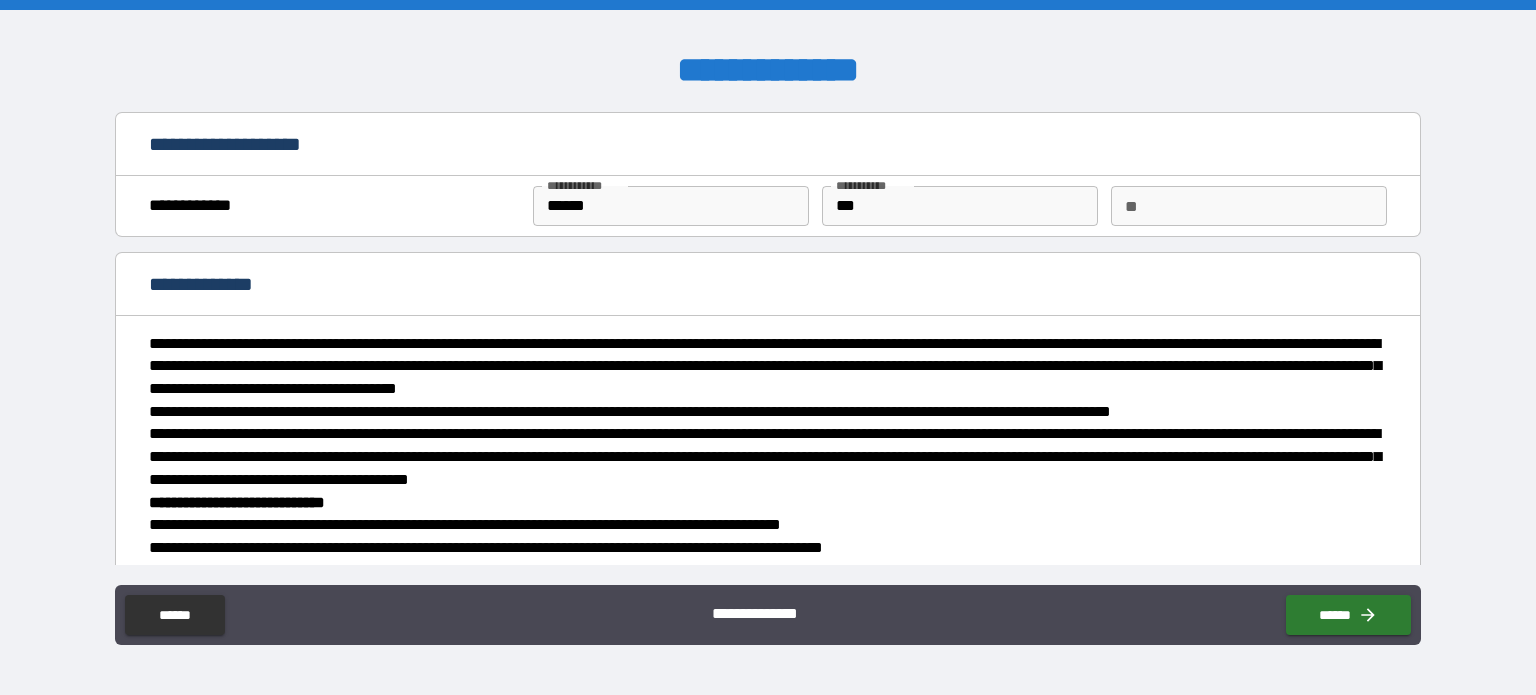 type on "*" 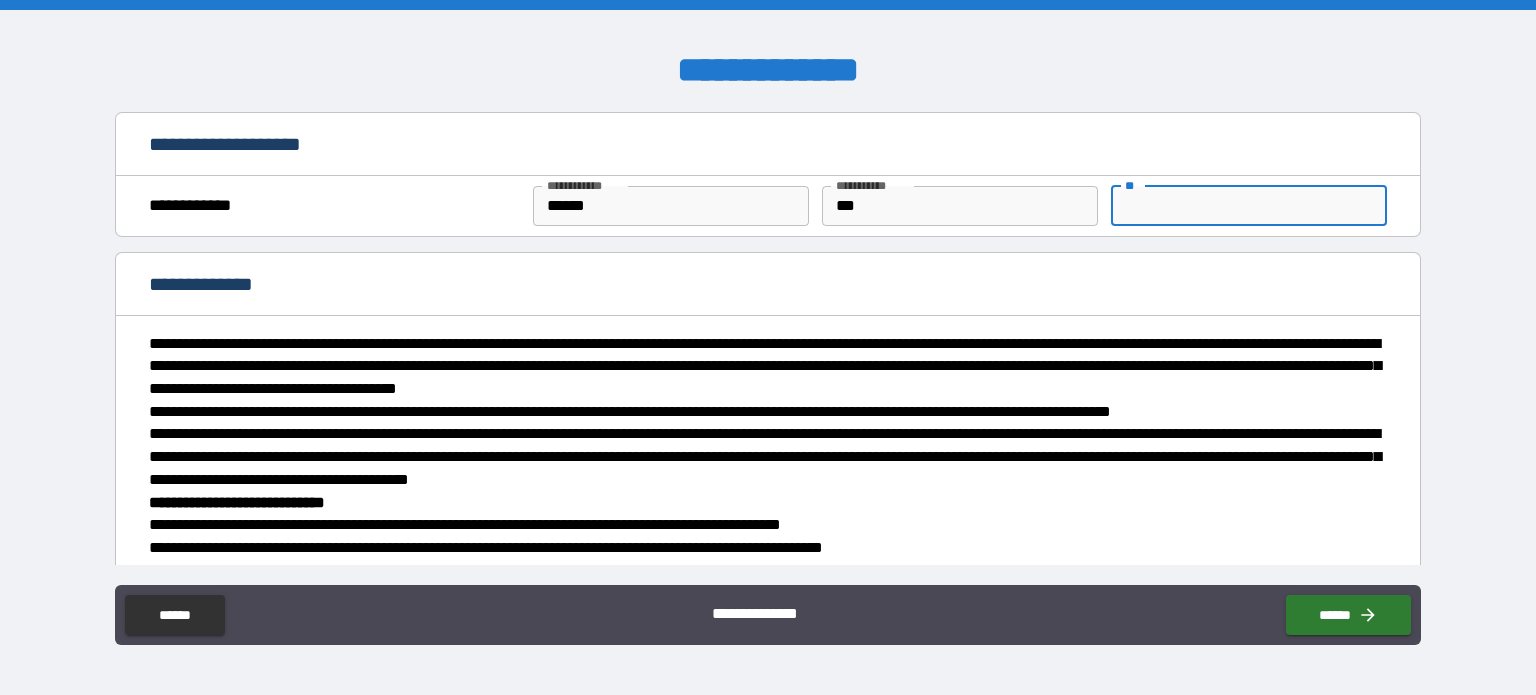 click on "**" at bounding box center [1249, 206] 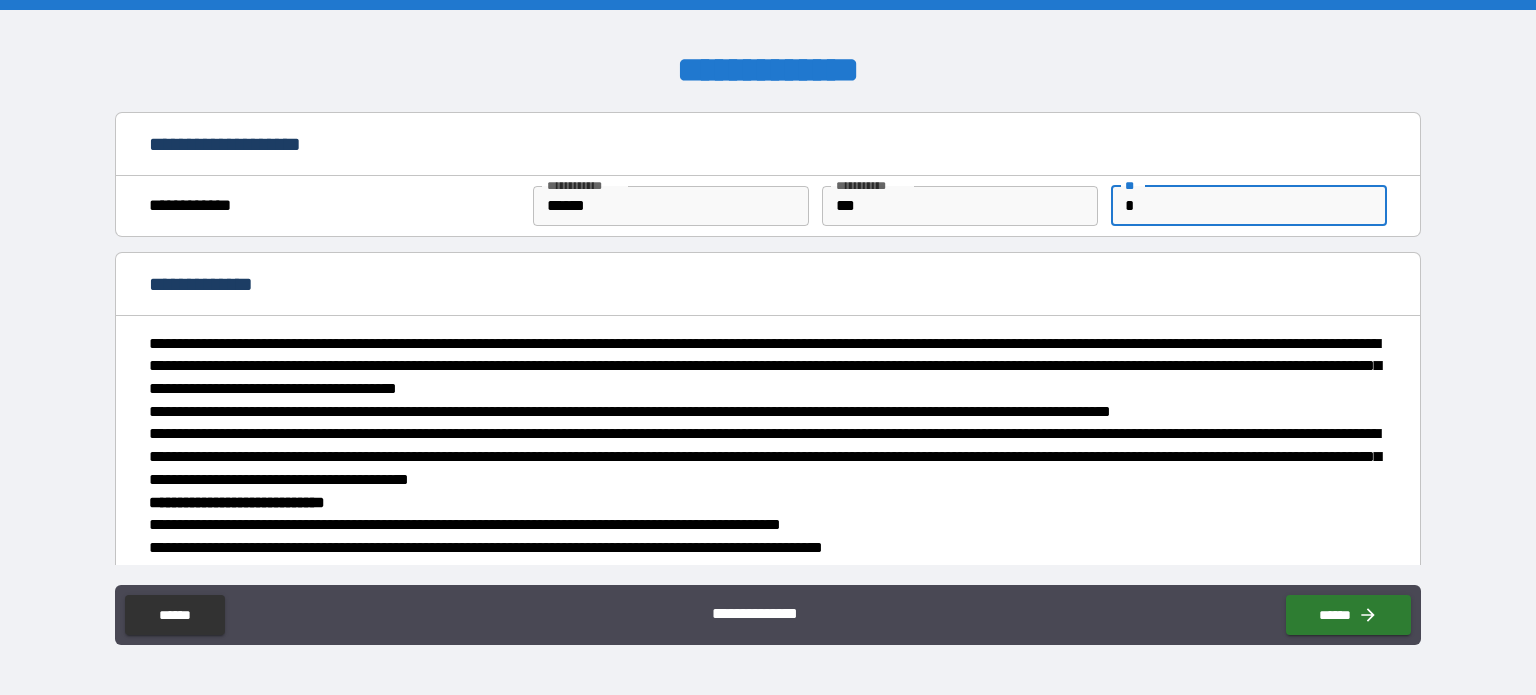 type on "*" 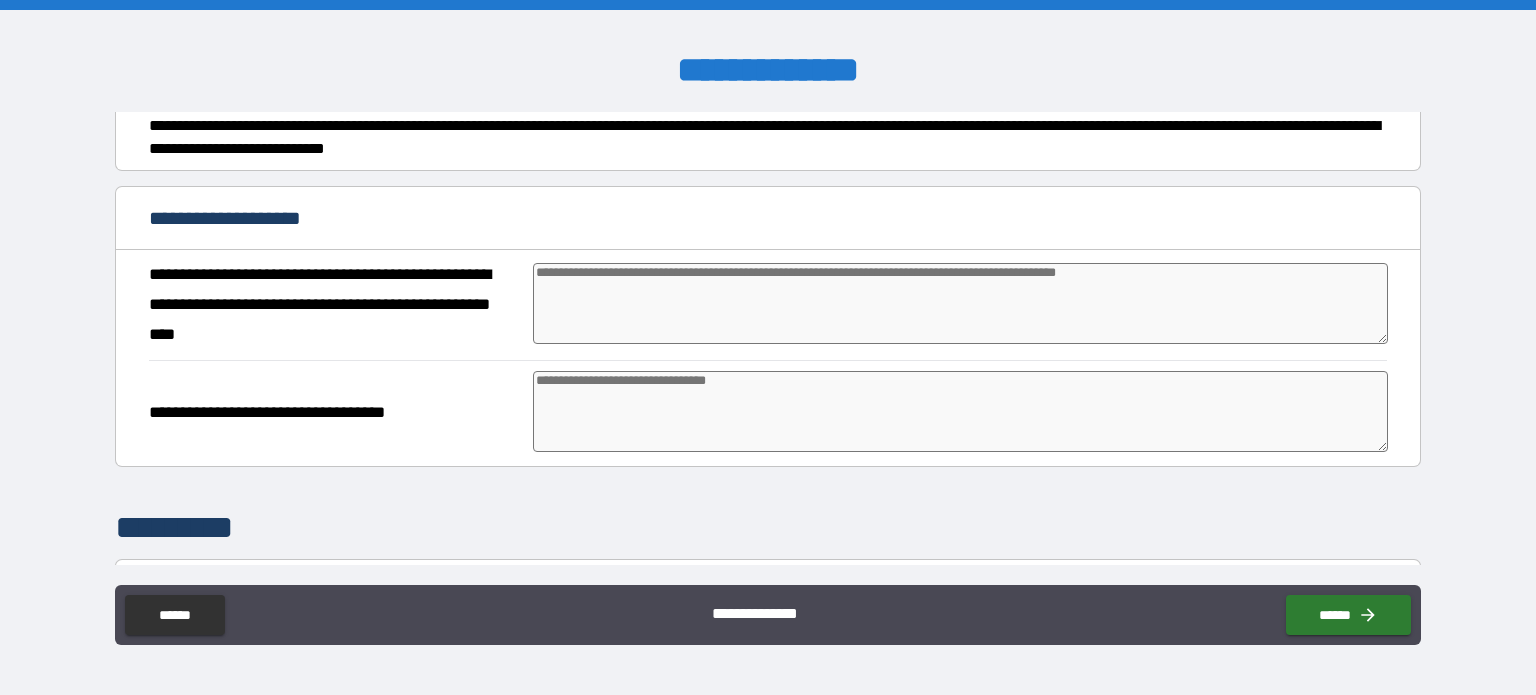 scroll, scrollTop: 517, scrollLeft: 0, axis: vertical 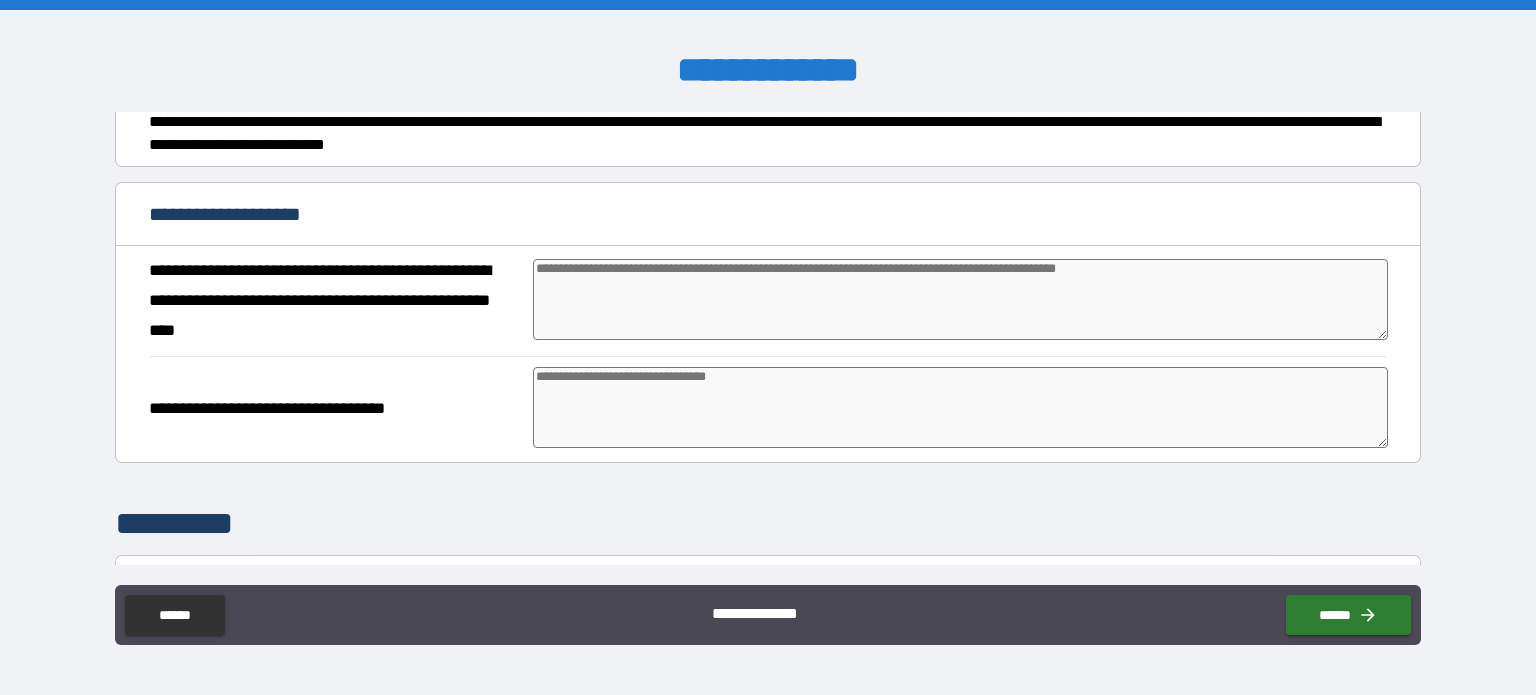 type on "*" 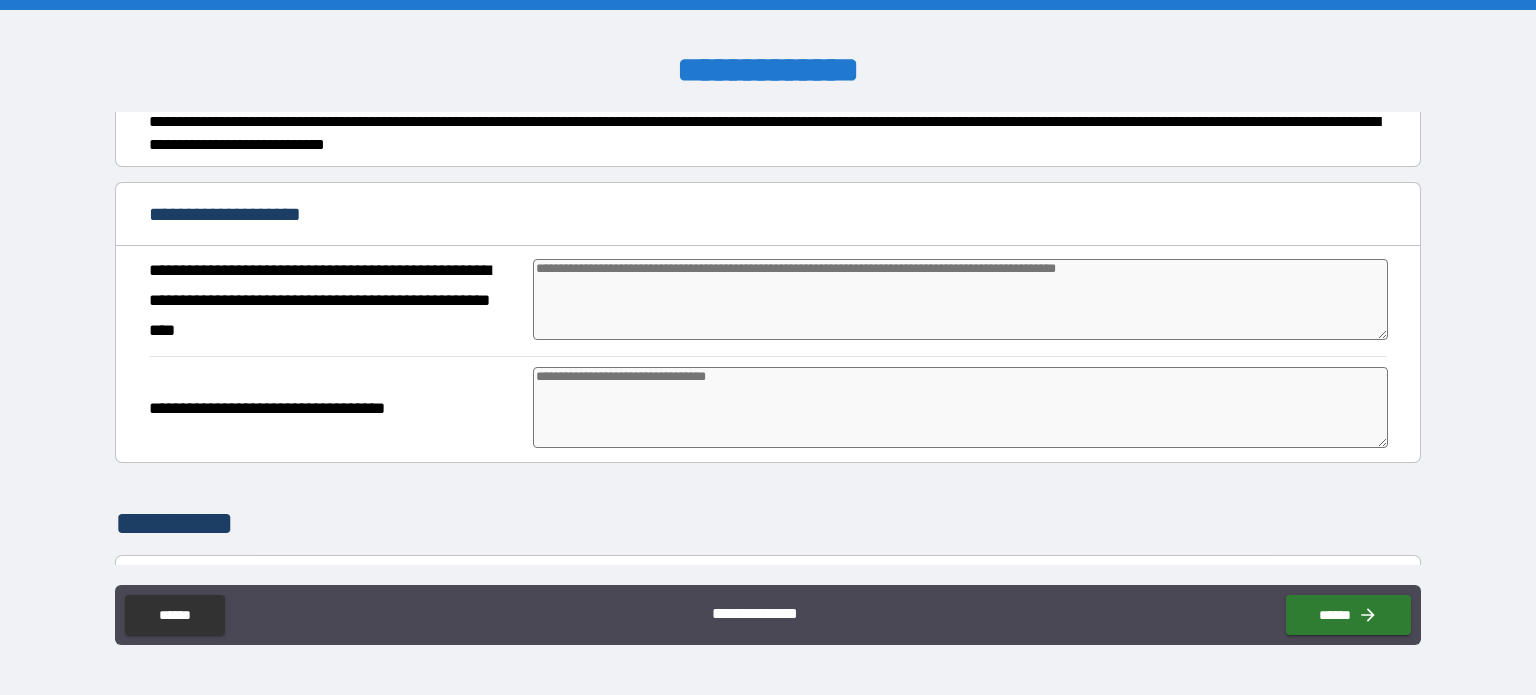 type on "*" 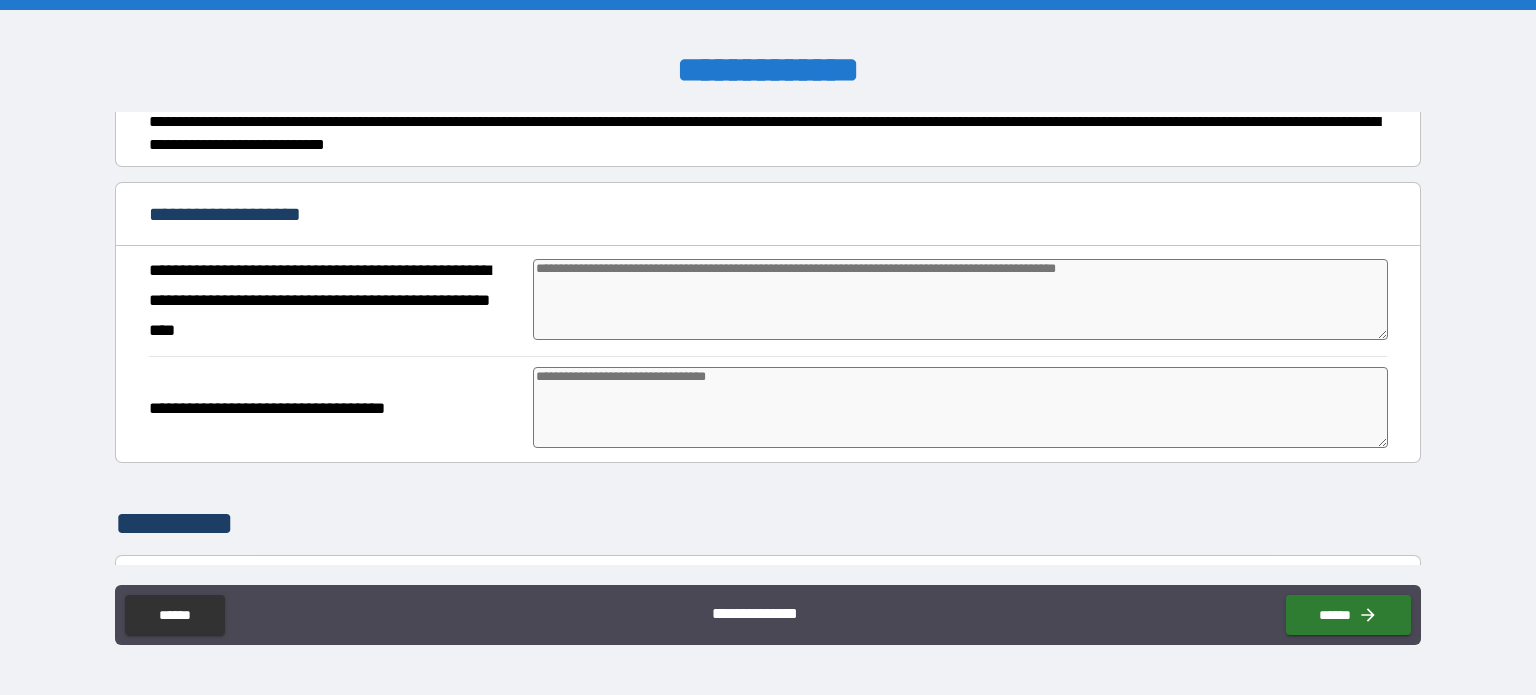 type on "*" 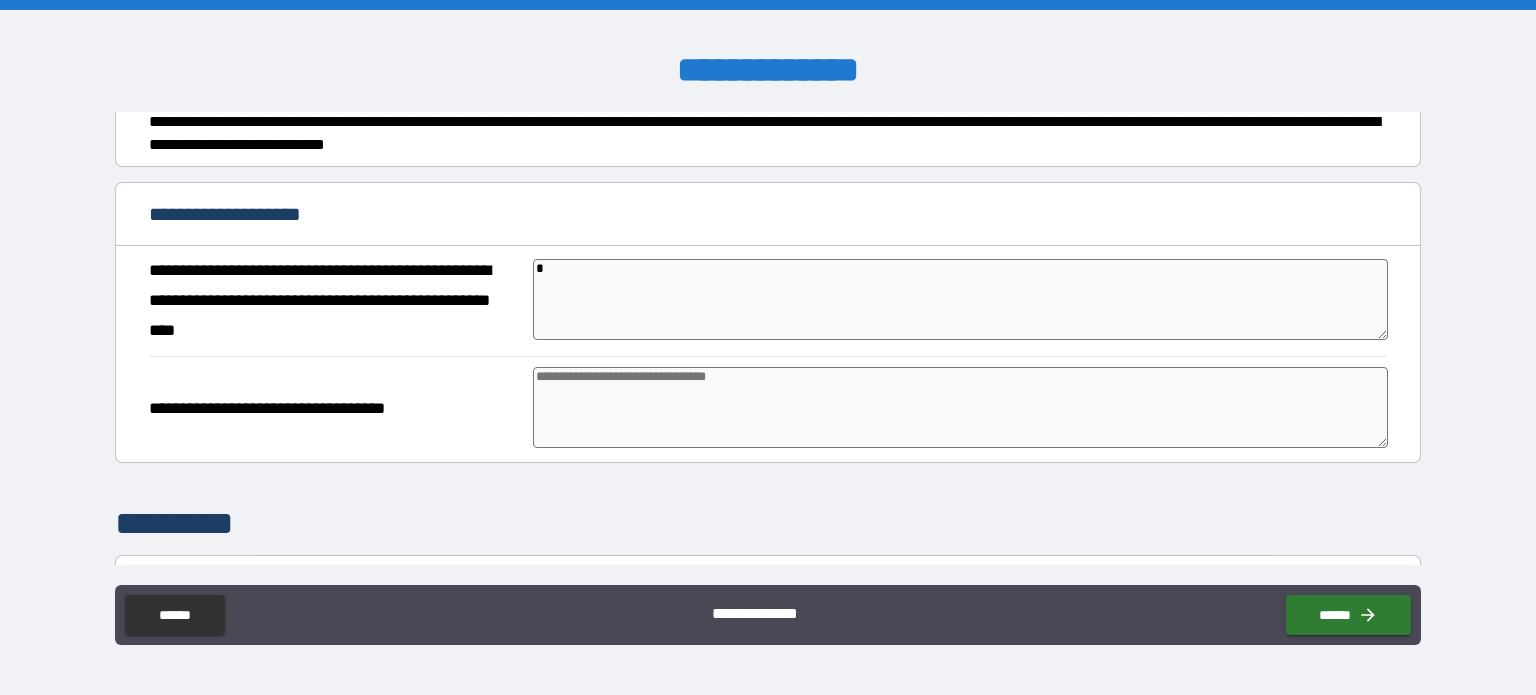 type on "*" 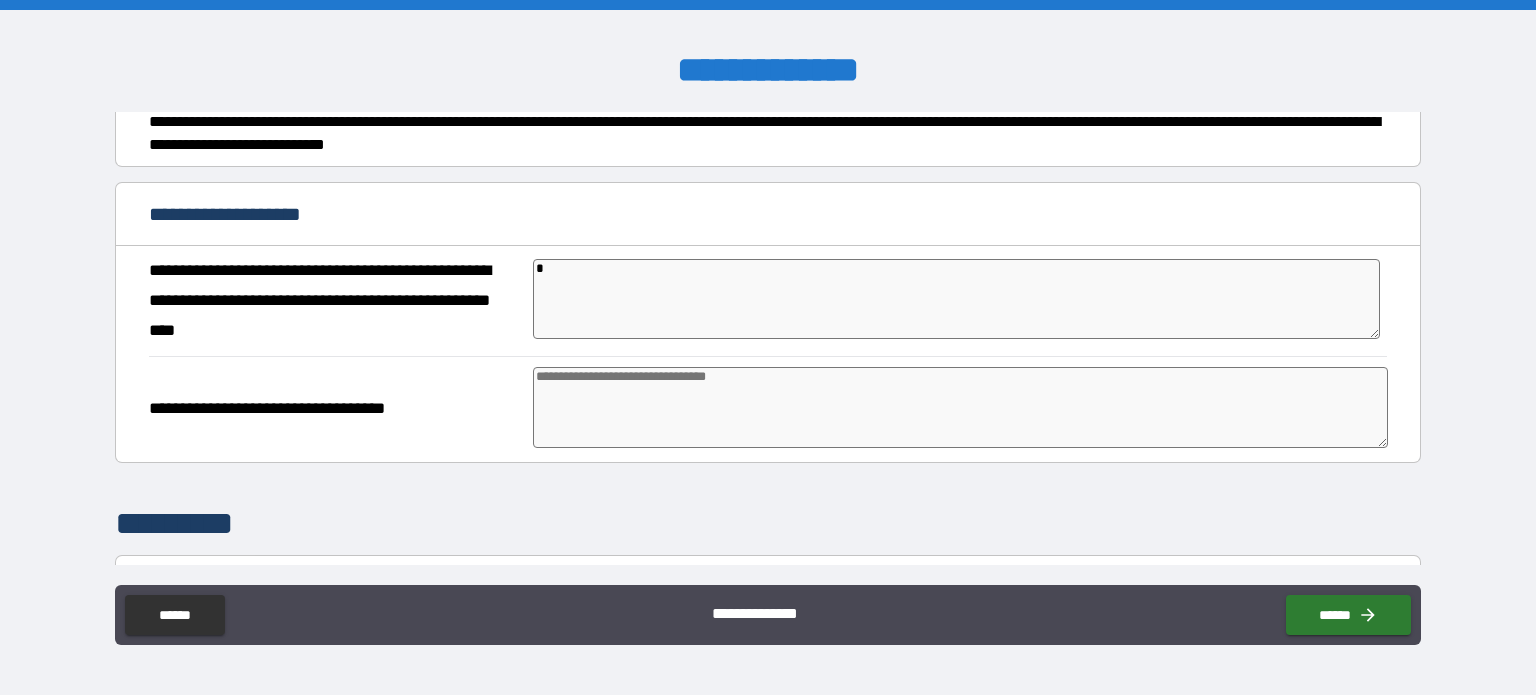 type on "**" 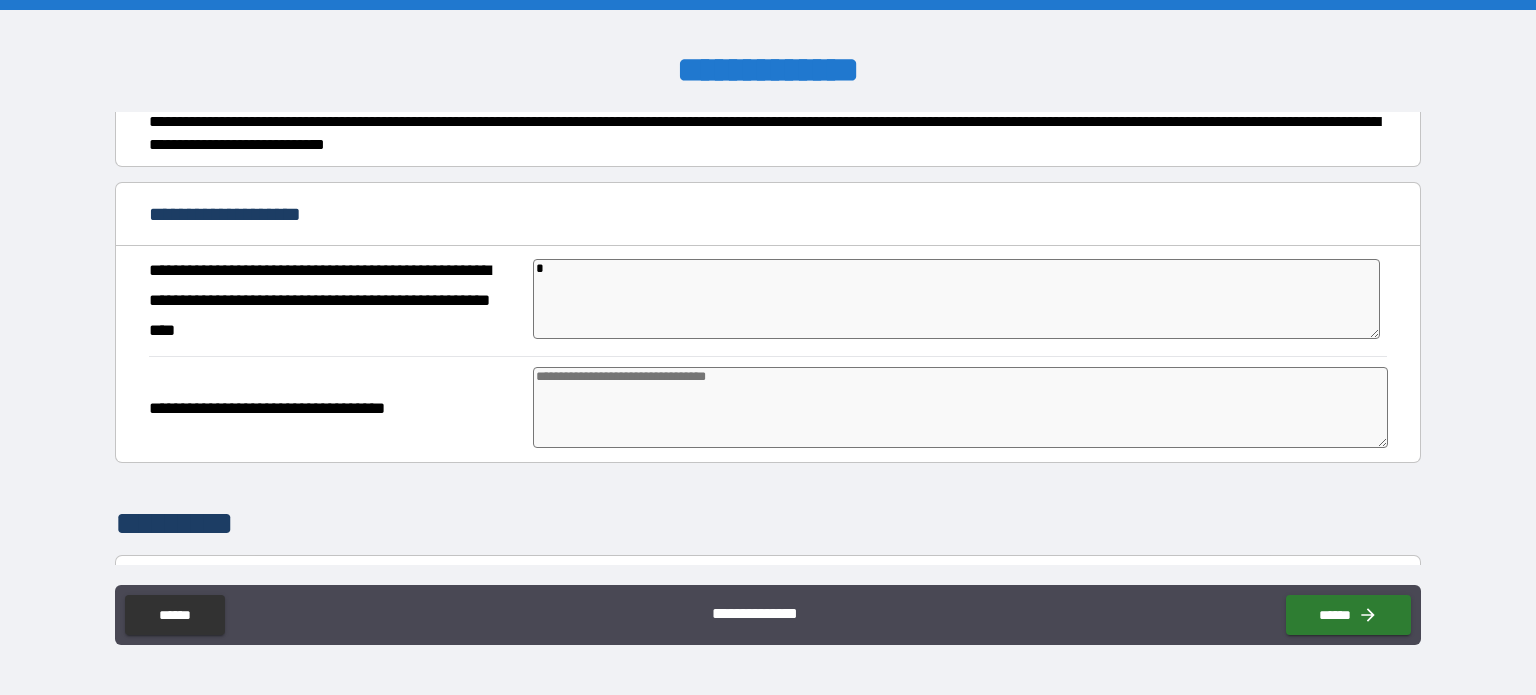 type on "*" 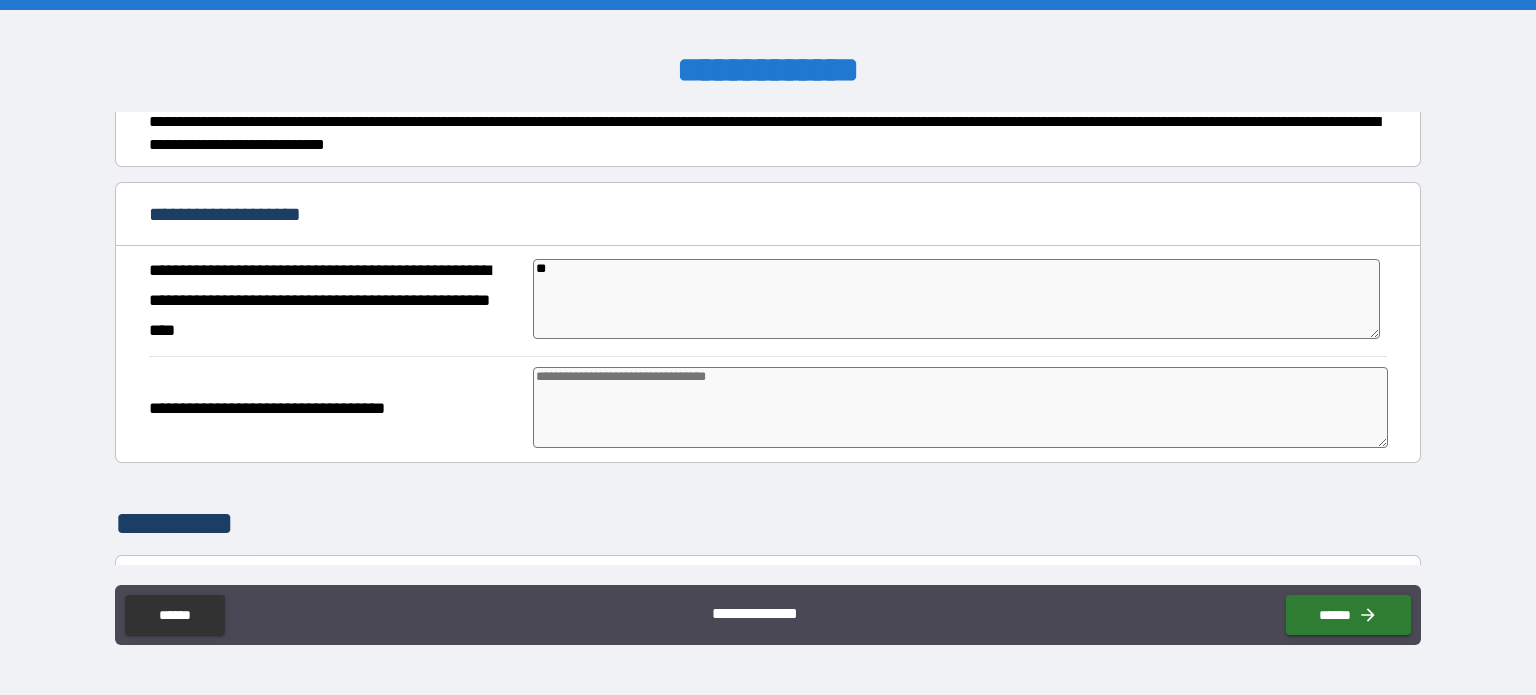 type on "*" 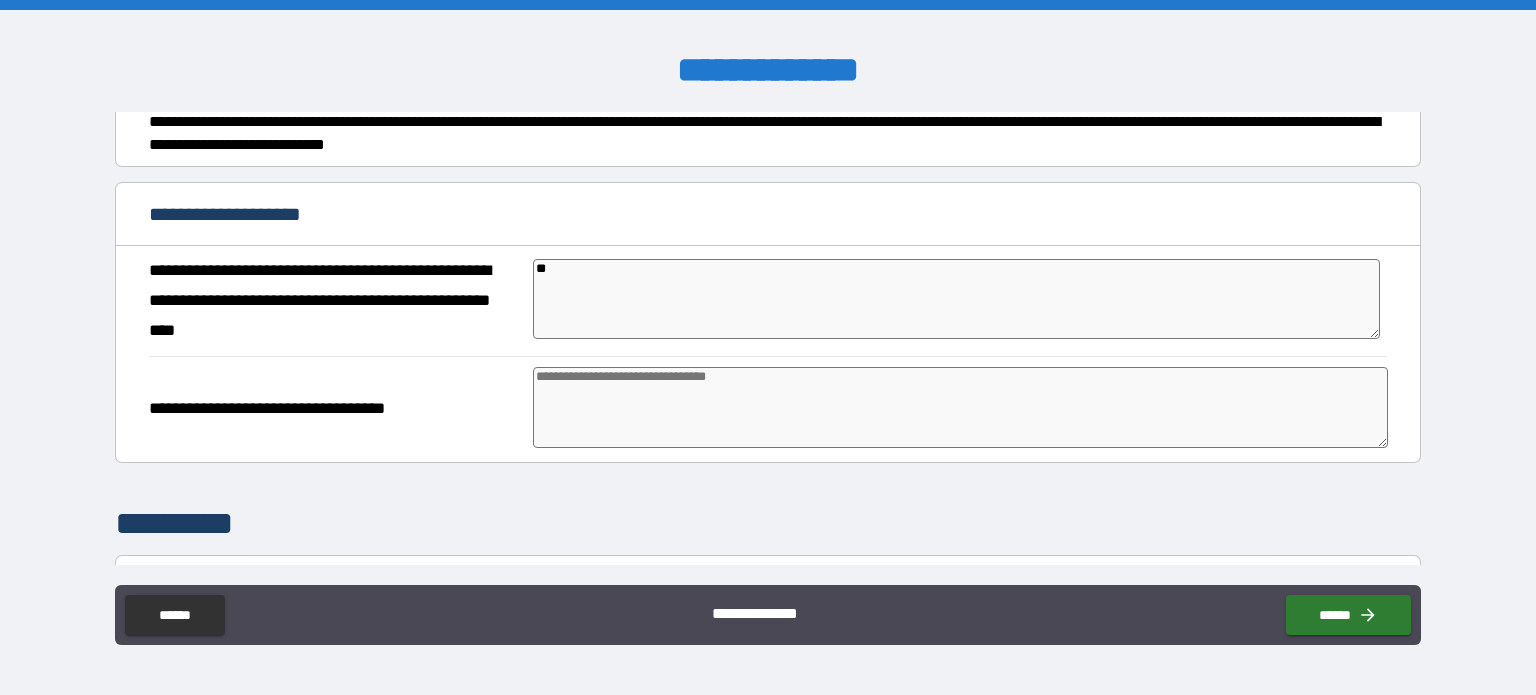 type on "*" 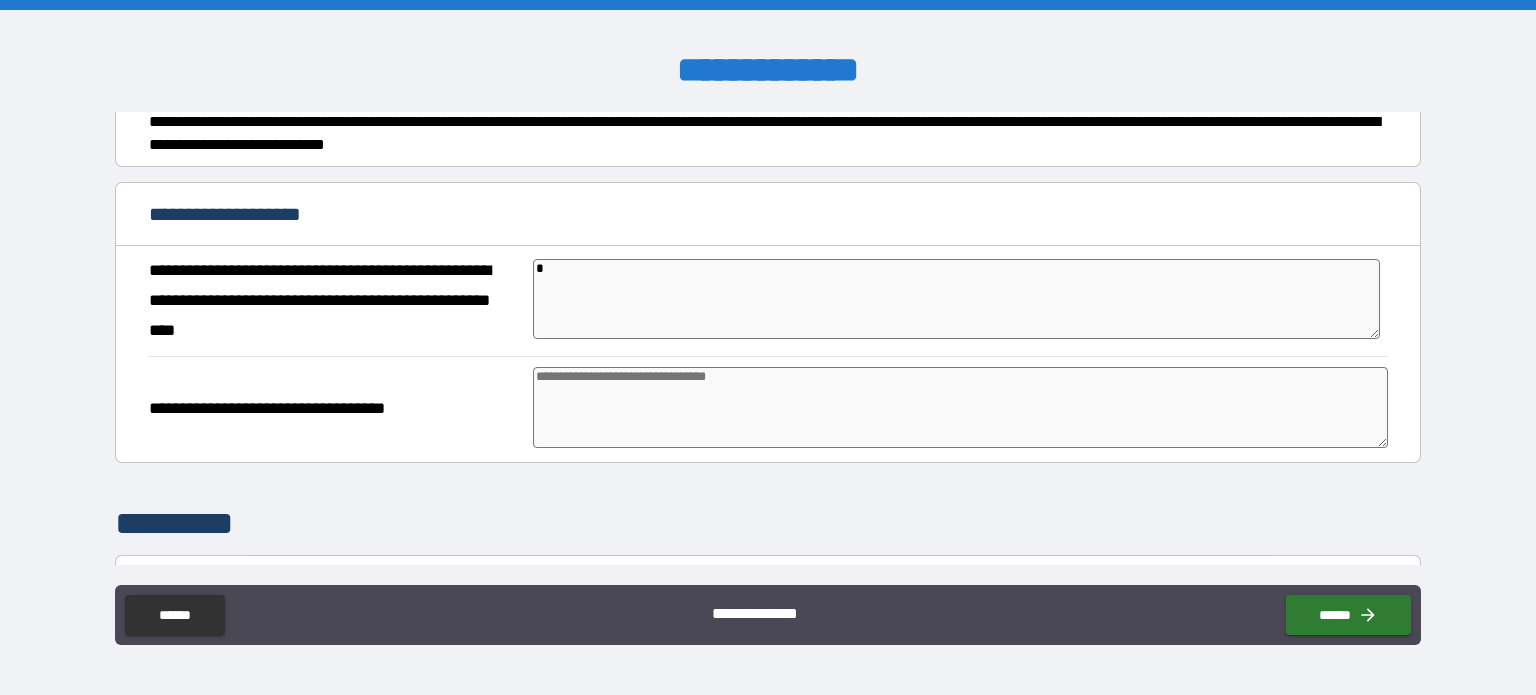 type on "*" 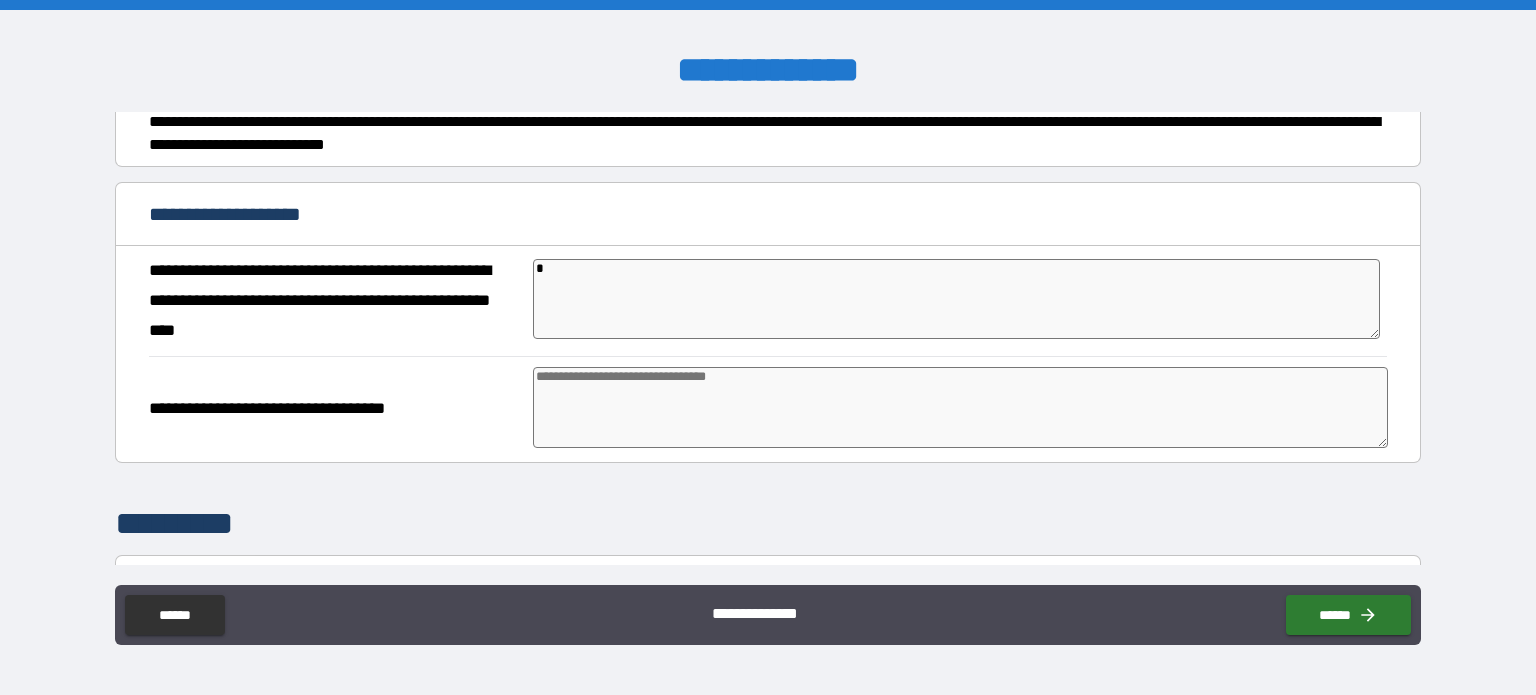 type on "*" 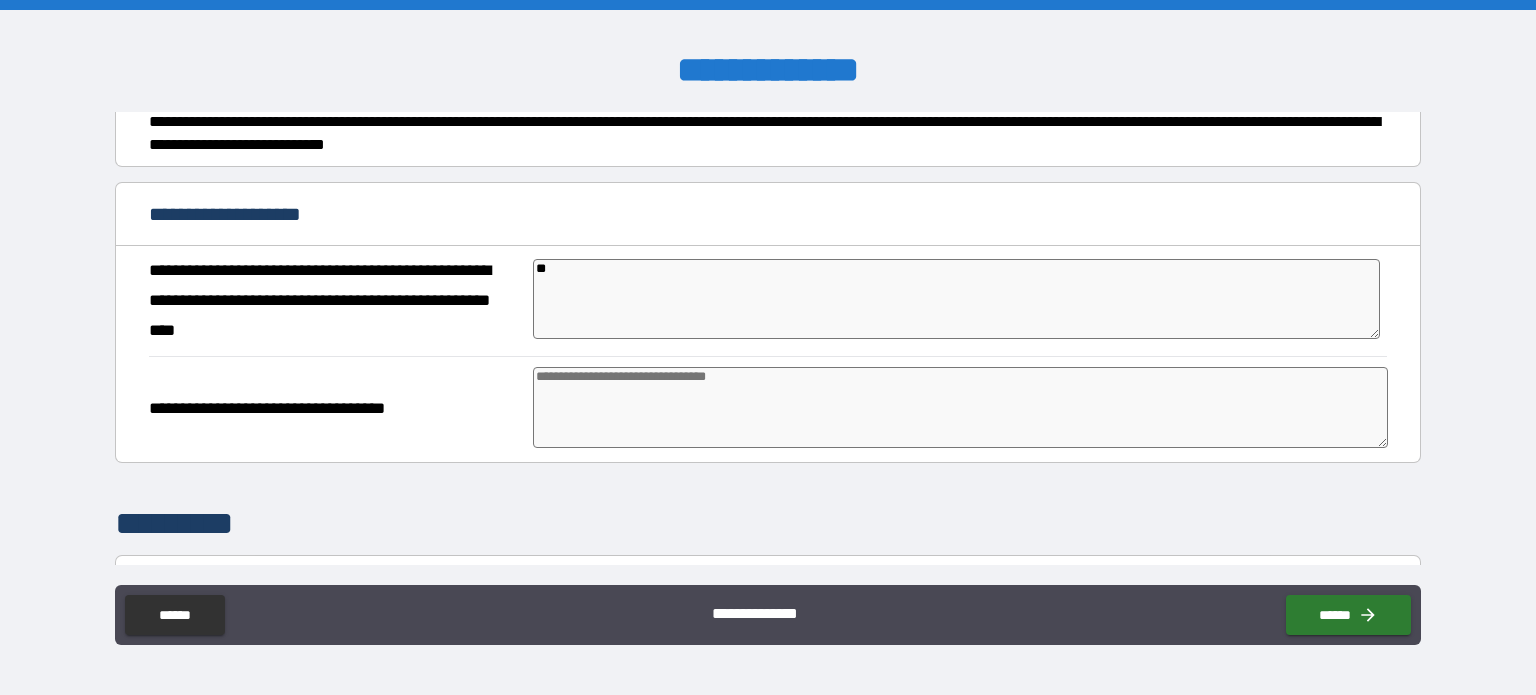 type on "***" 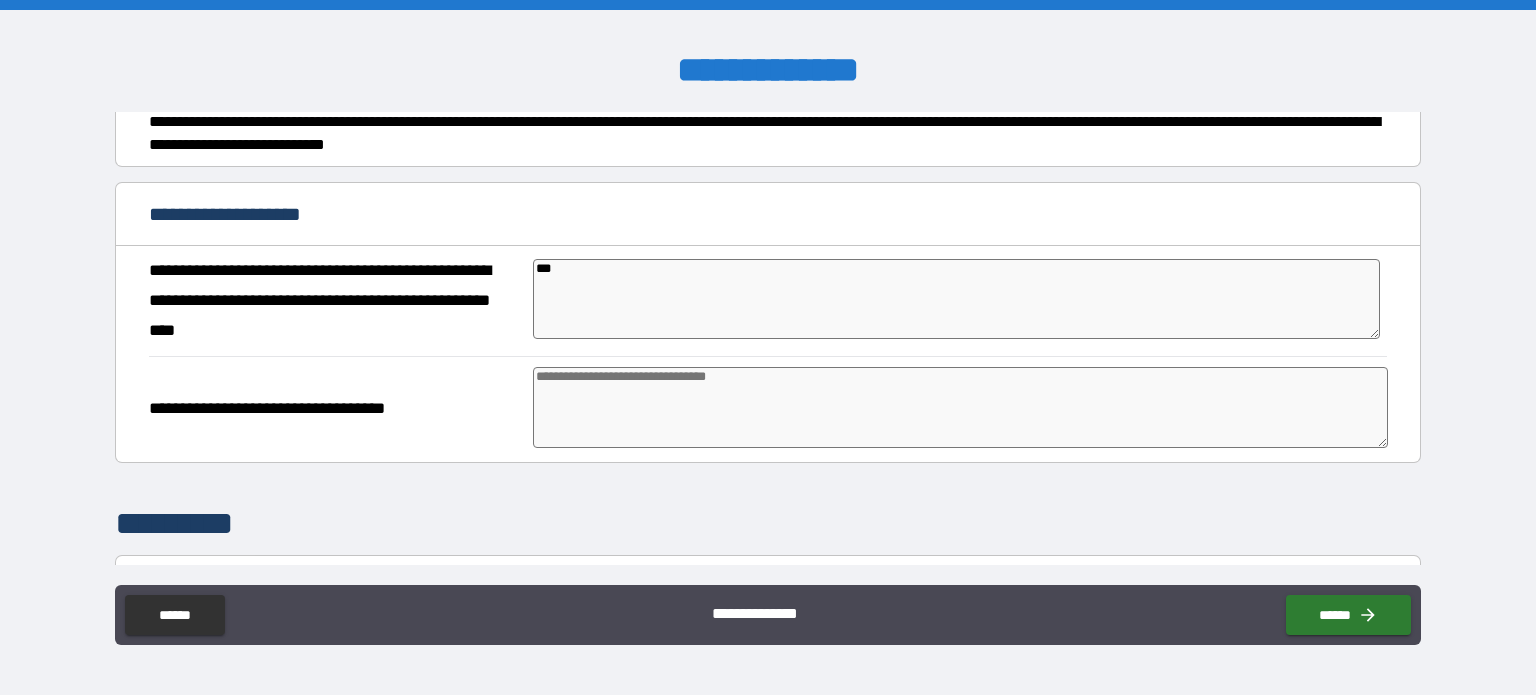 type on "****" 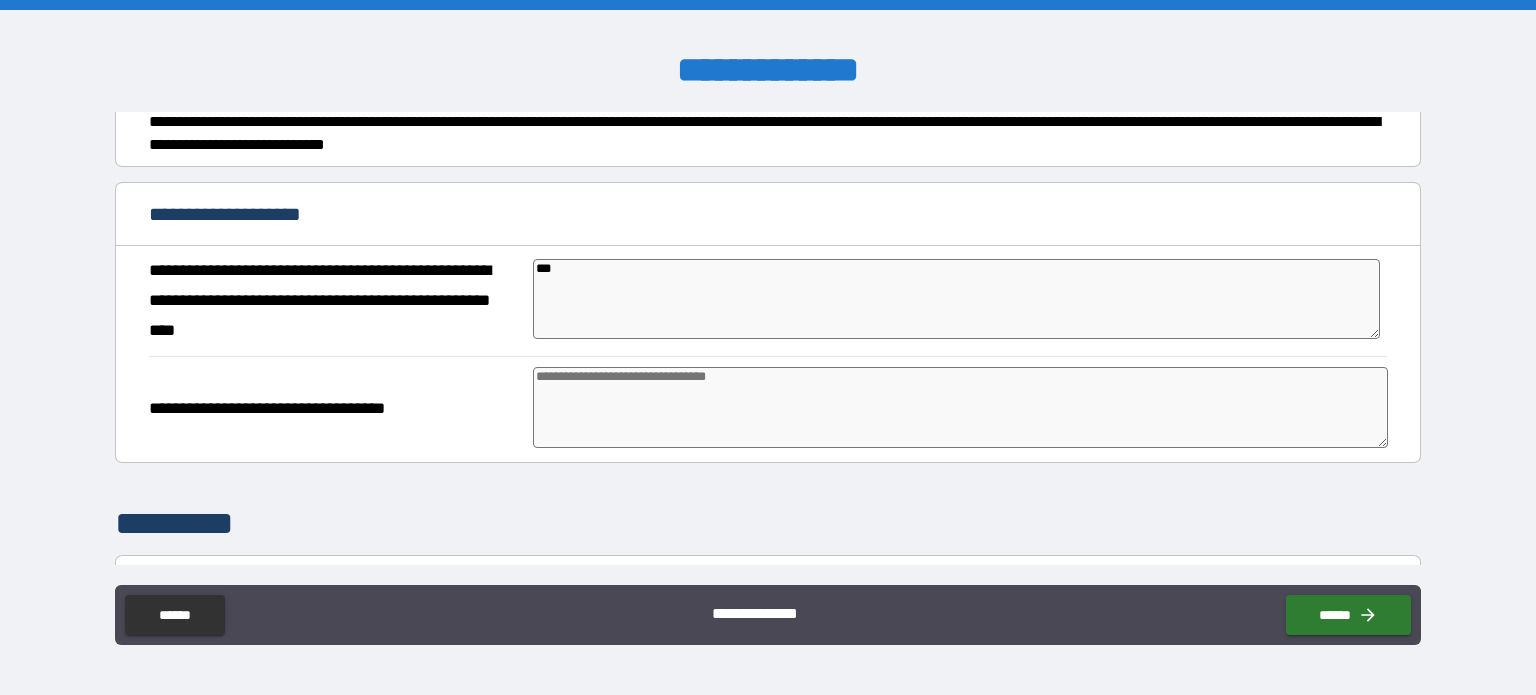 type on "*" 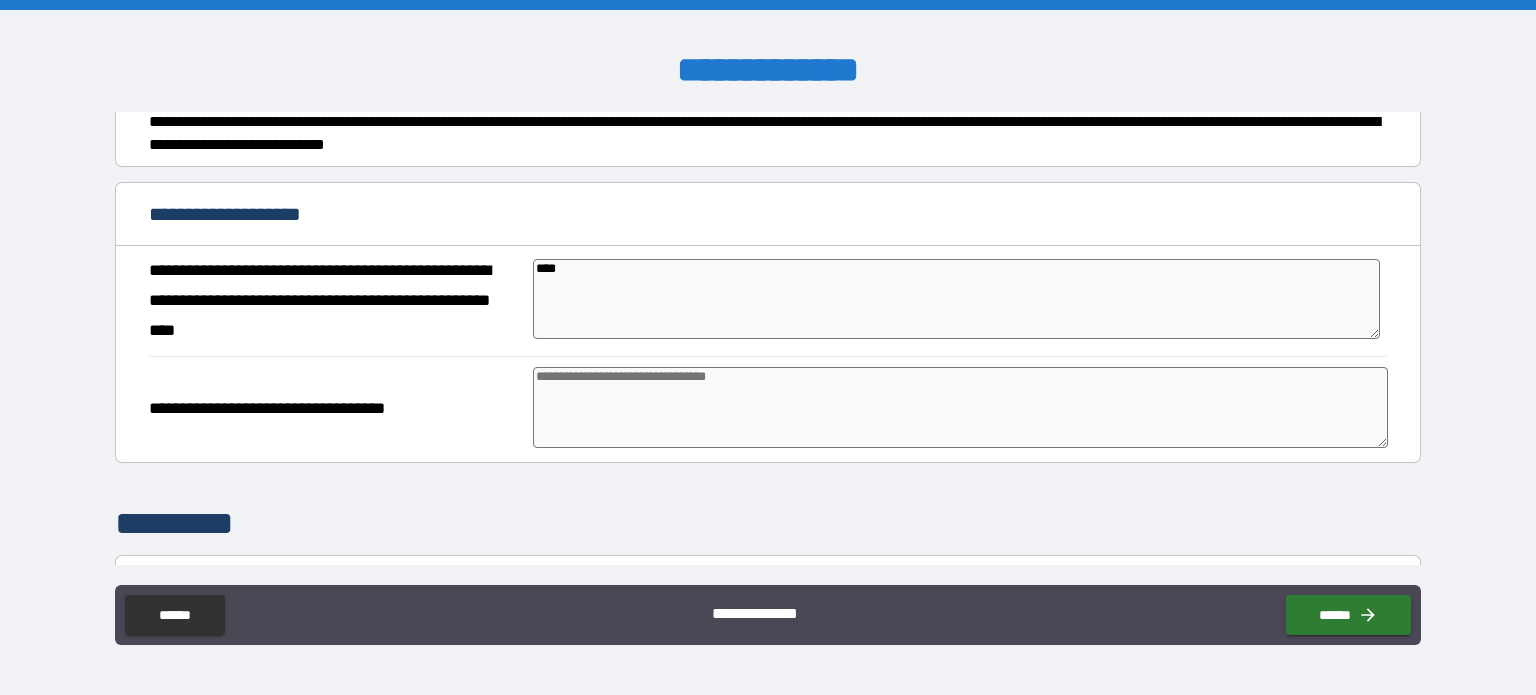 type on "*****" 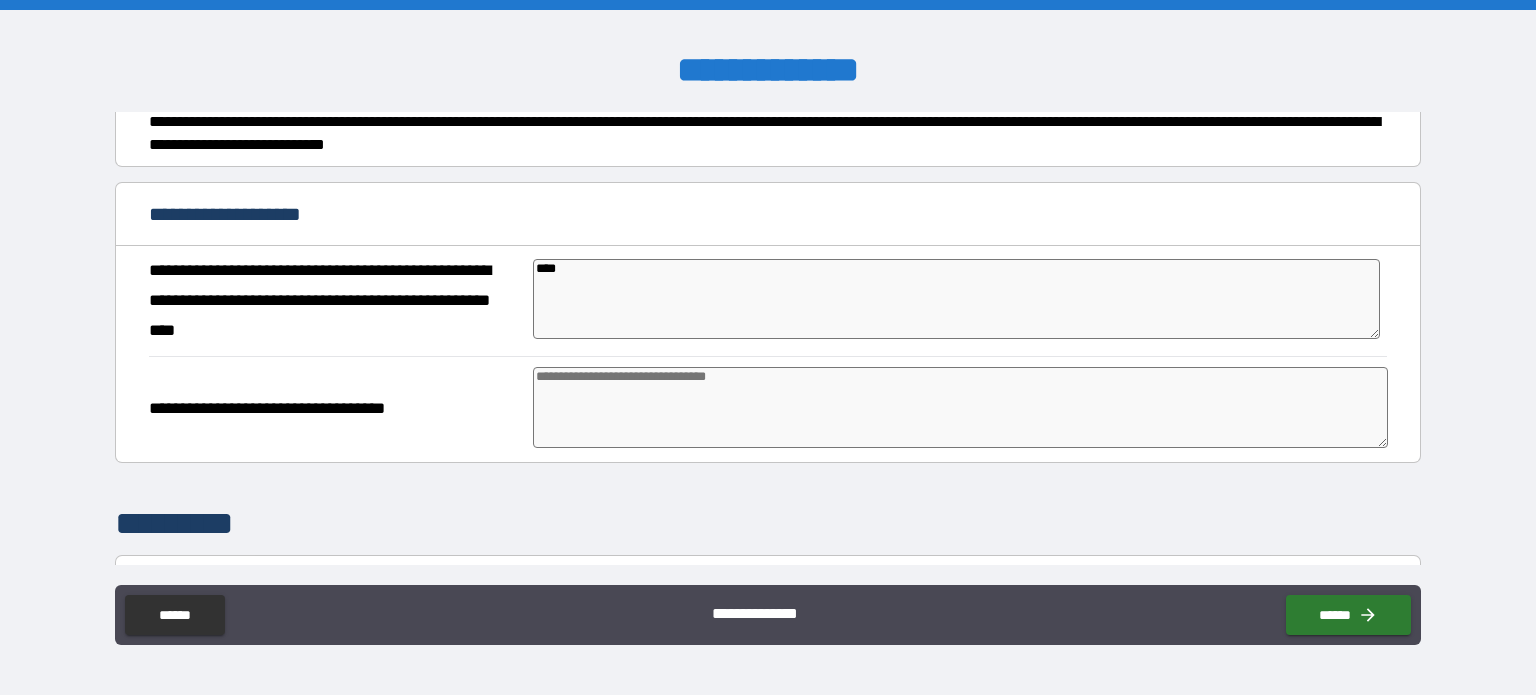 type on "*" 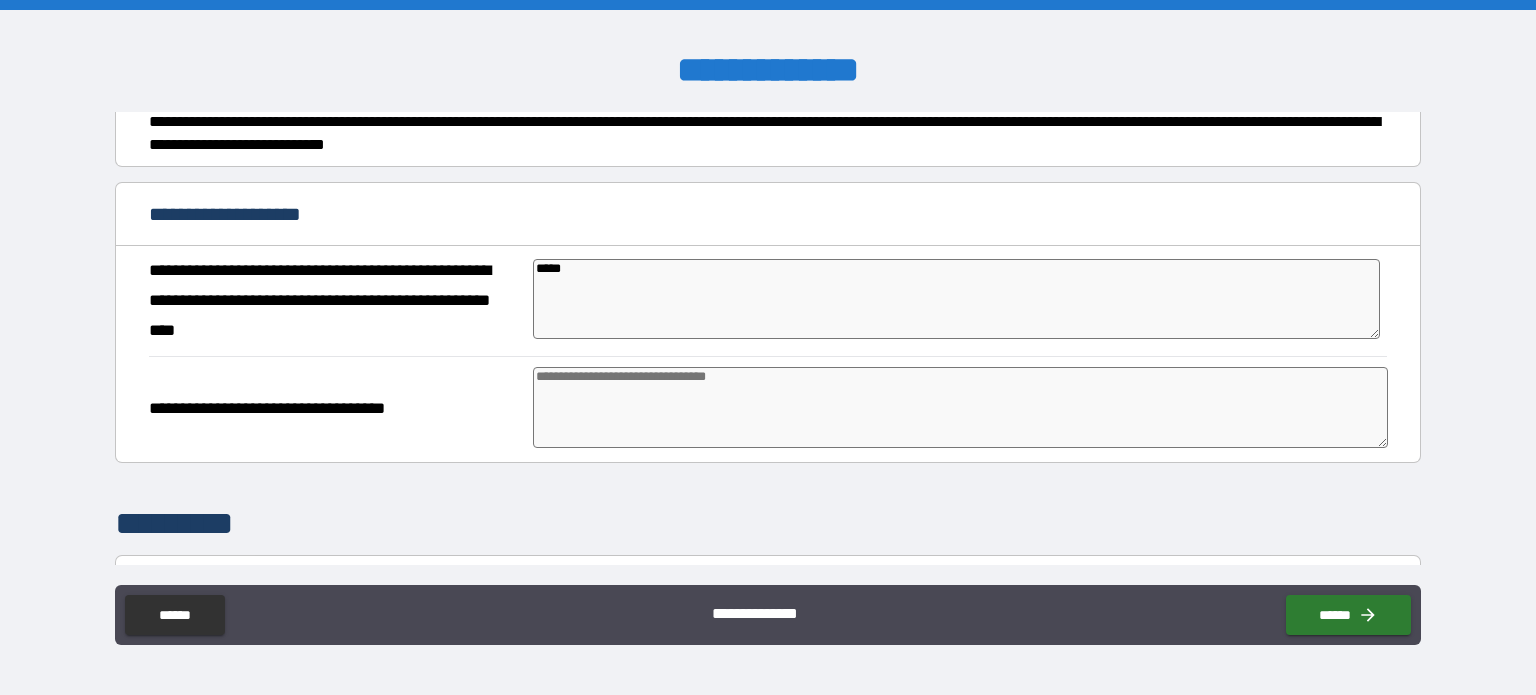 type on "*" 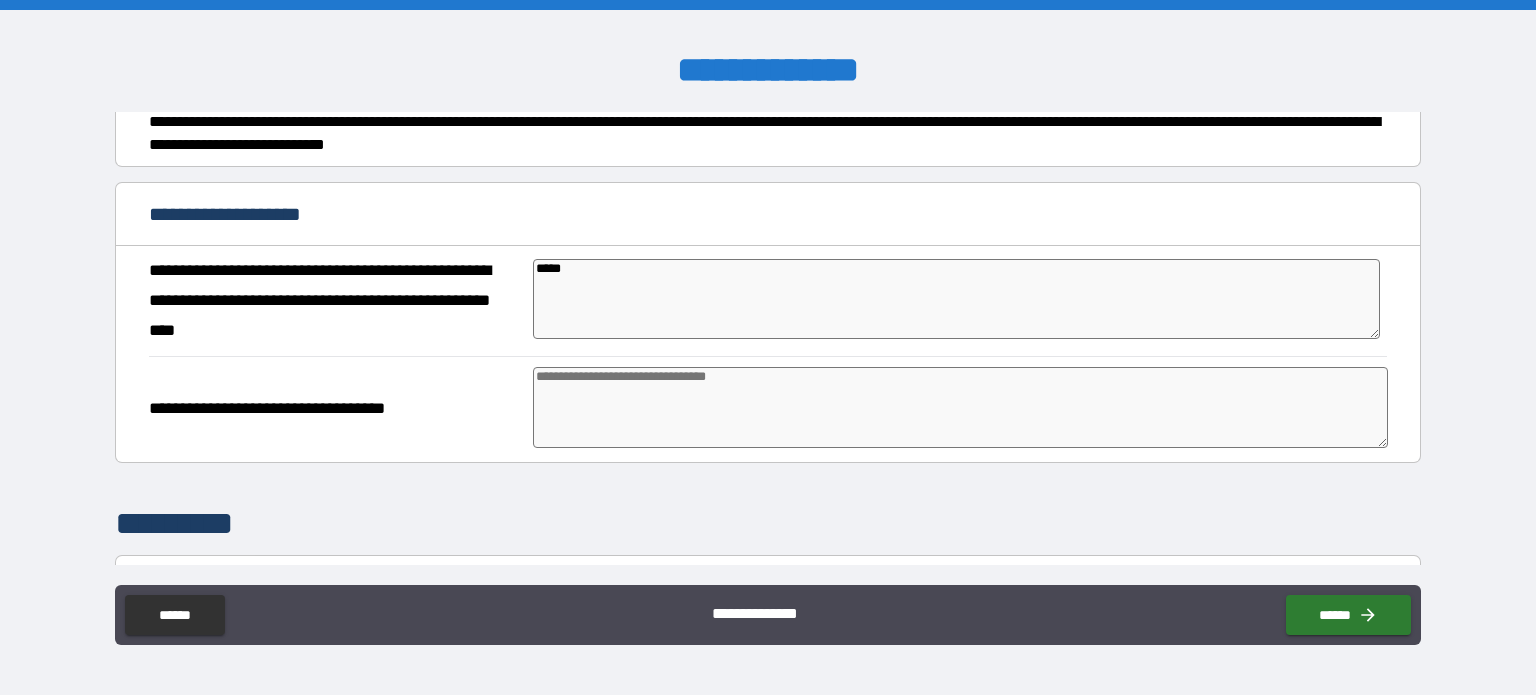 type on "*****" 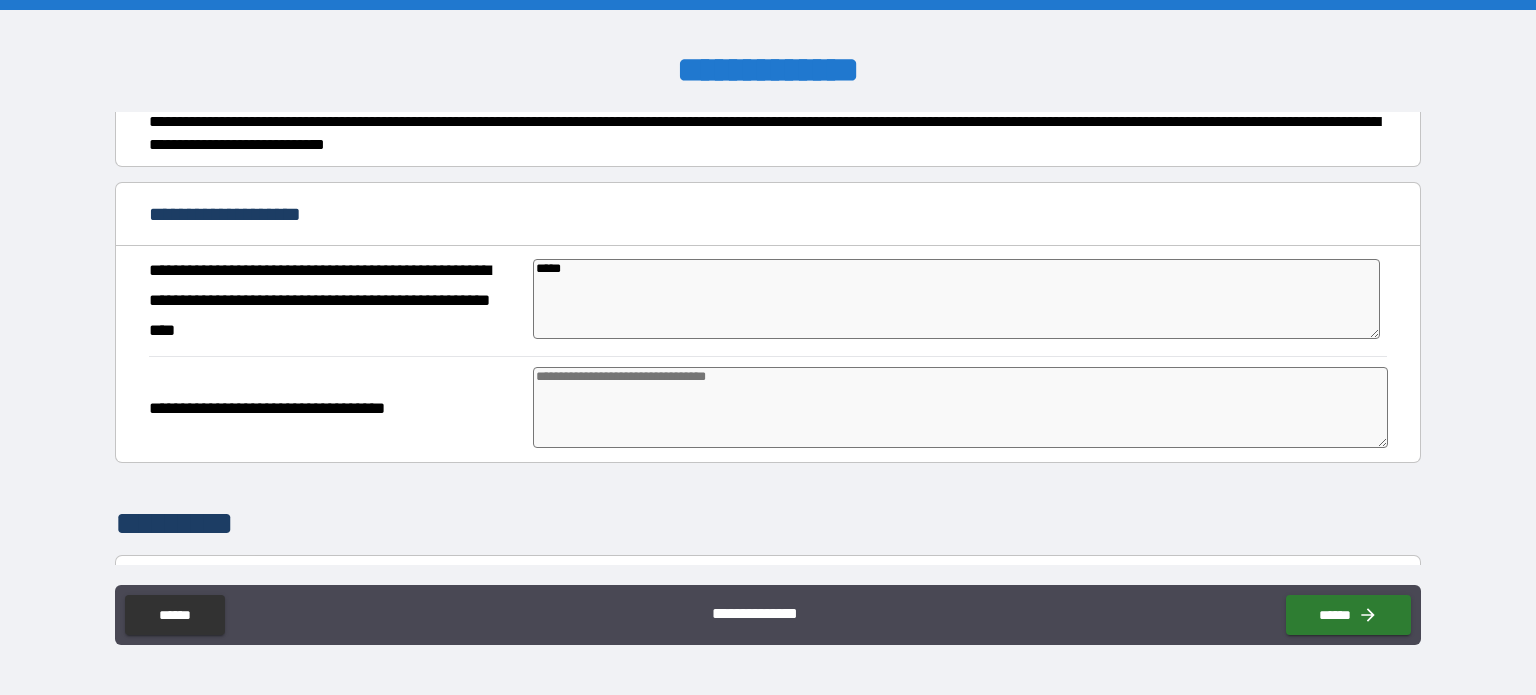 type on "*" 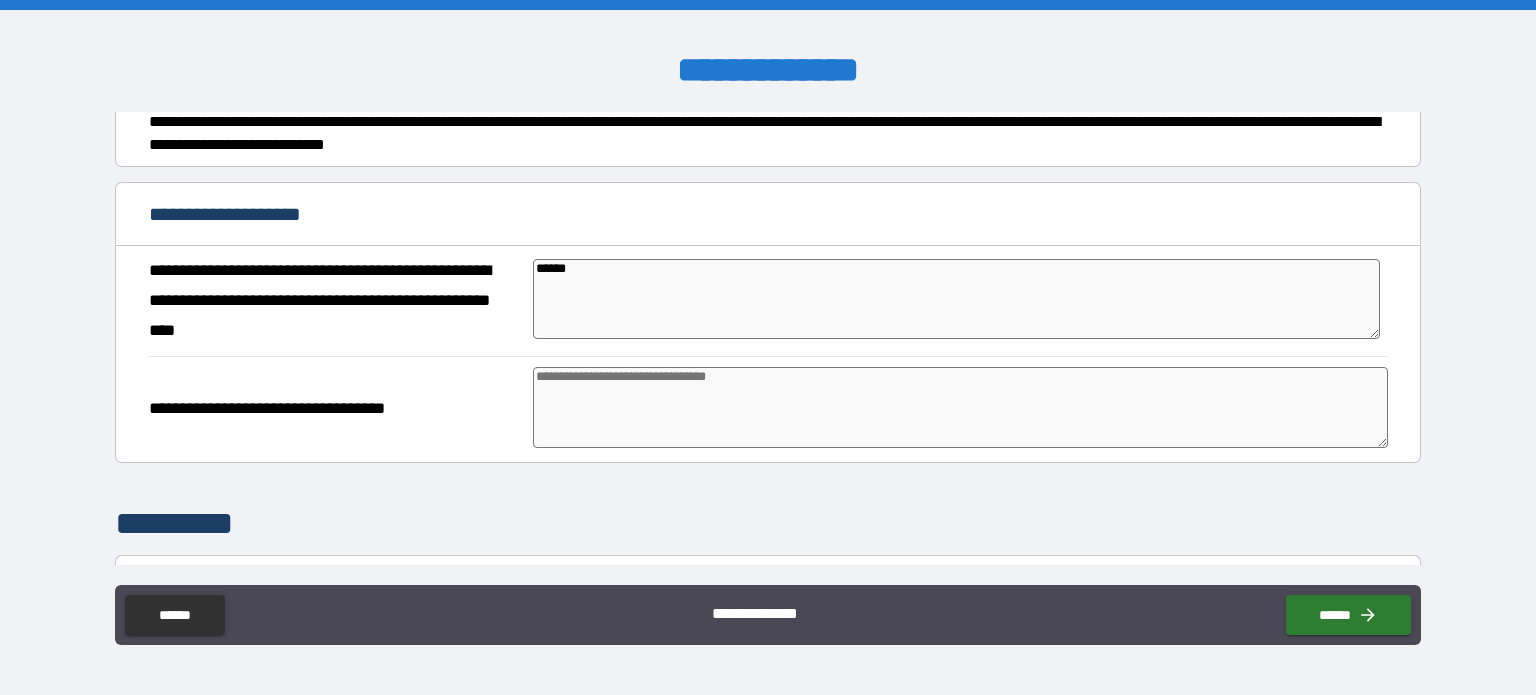 type on "*" 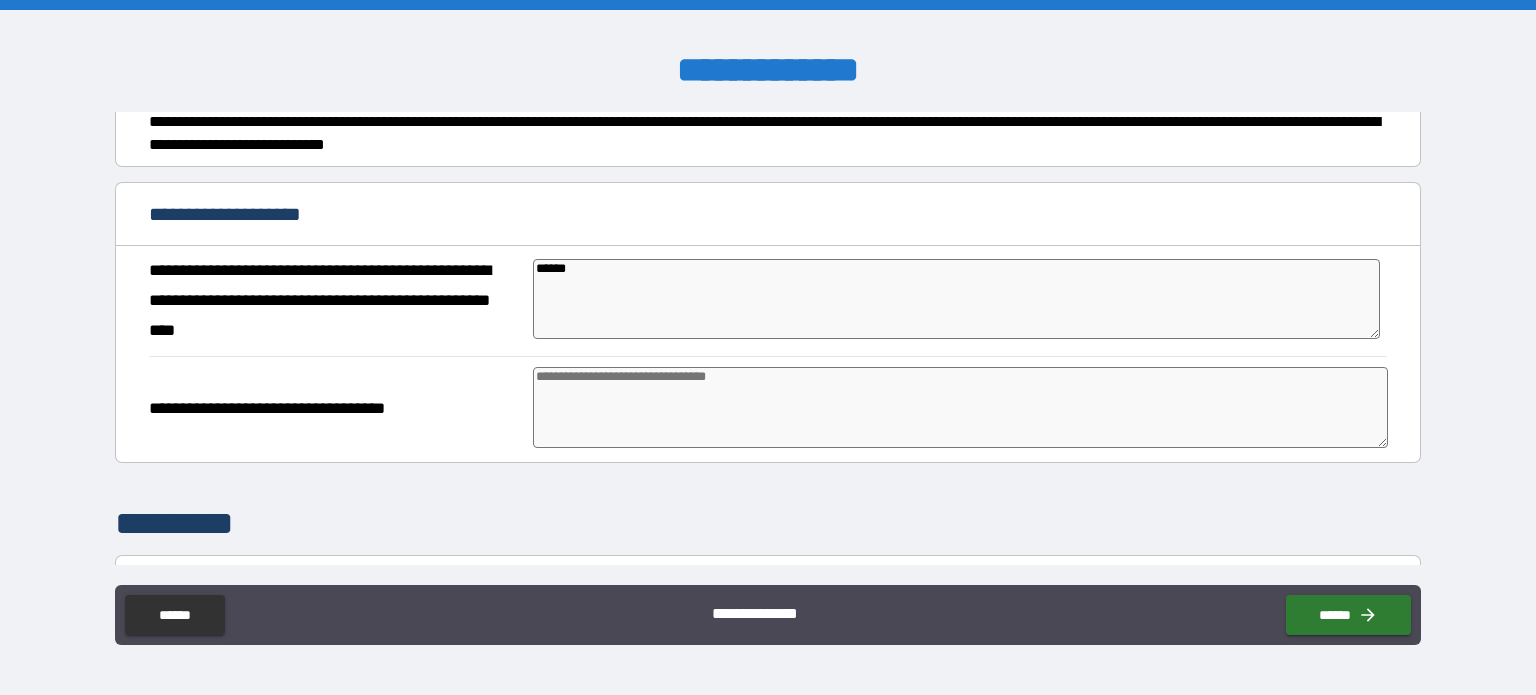 type on "*******" 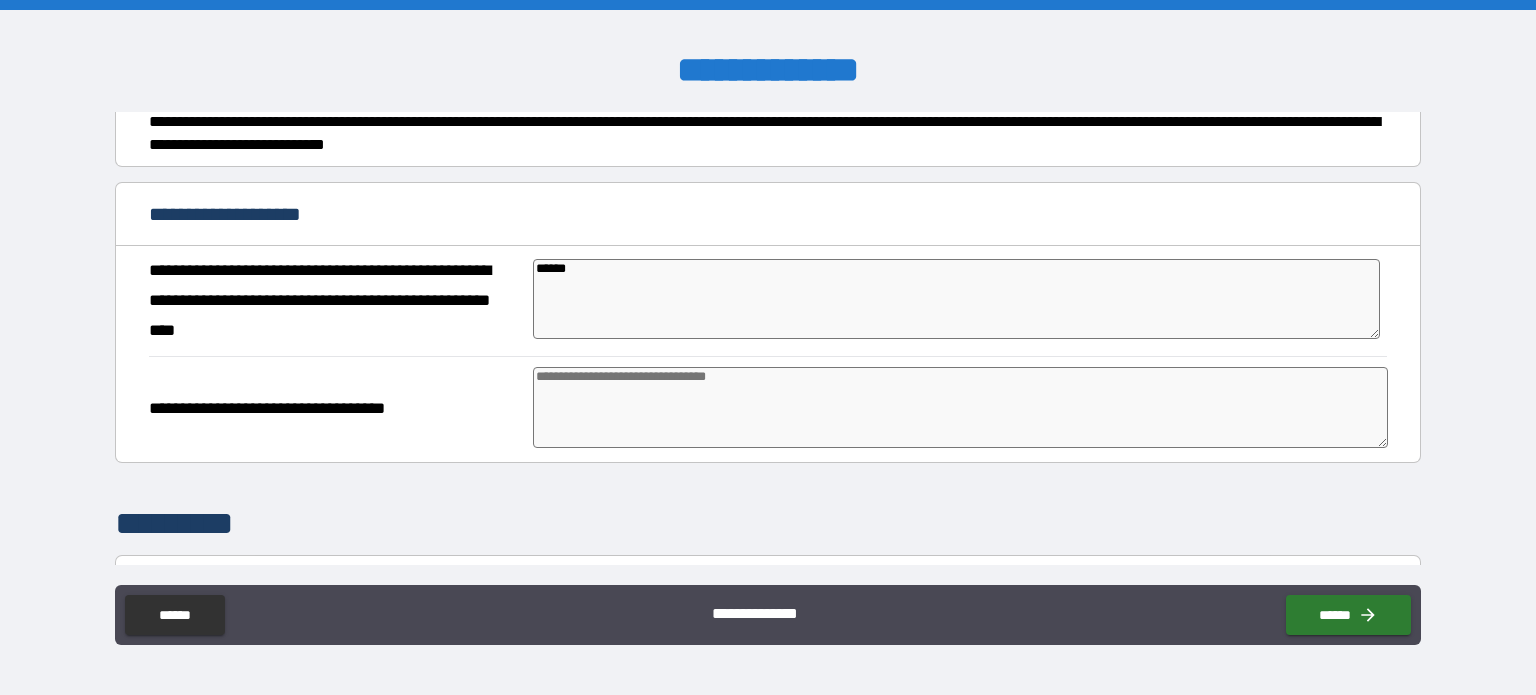 type on "*" 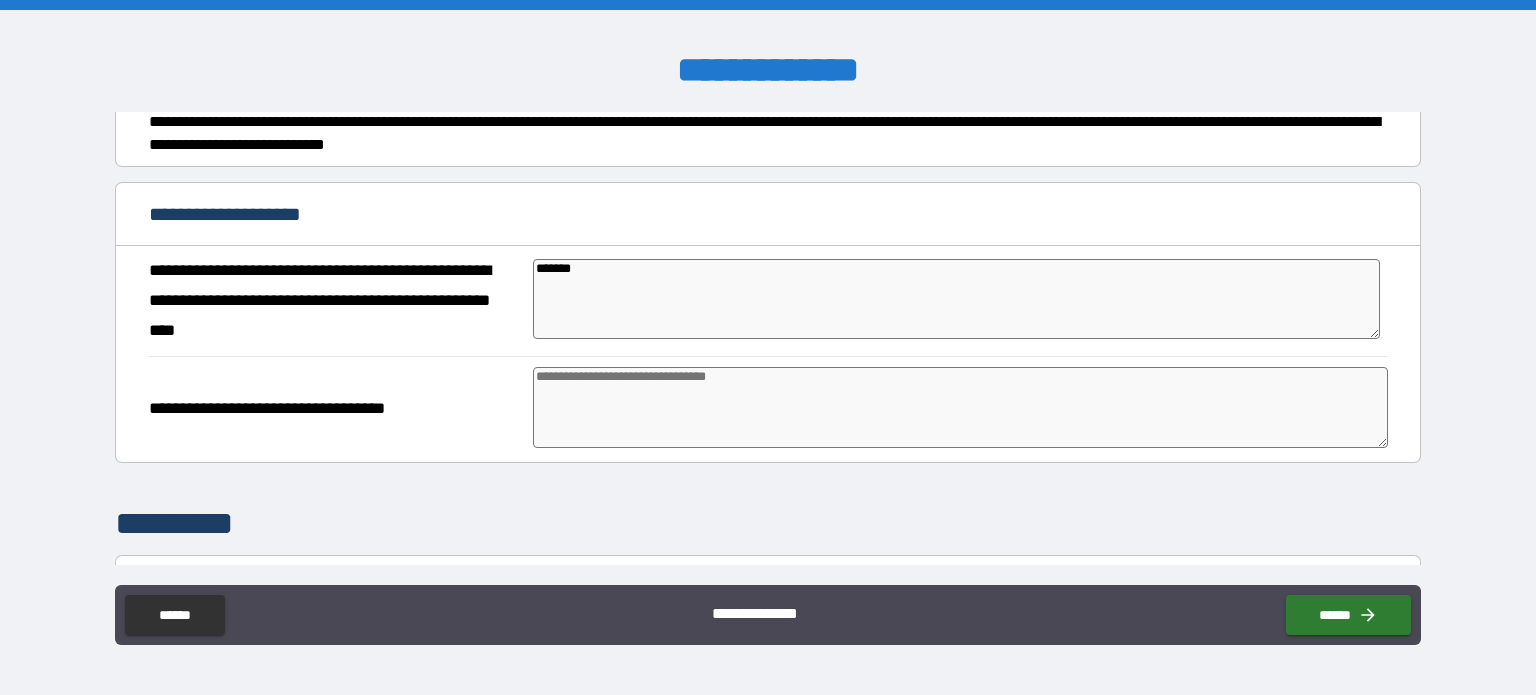 type on "*" 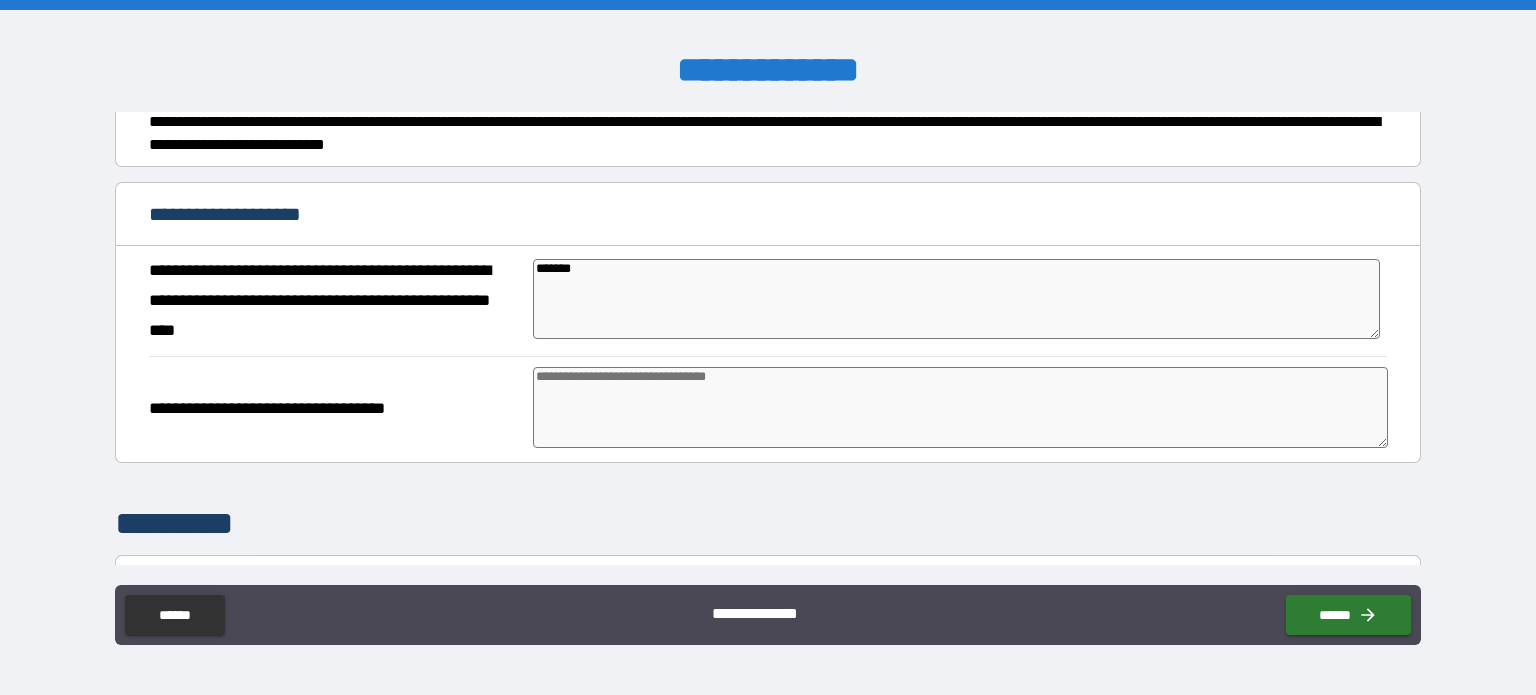 type on "*******" 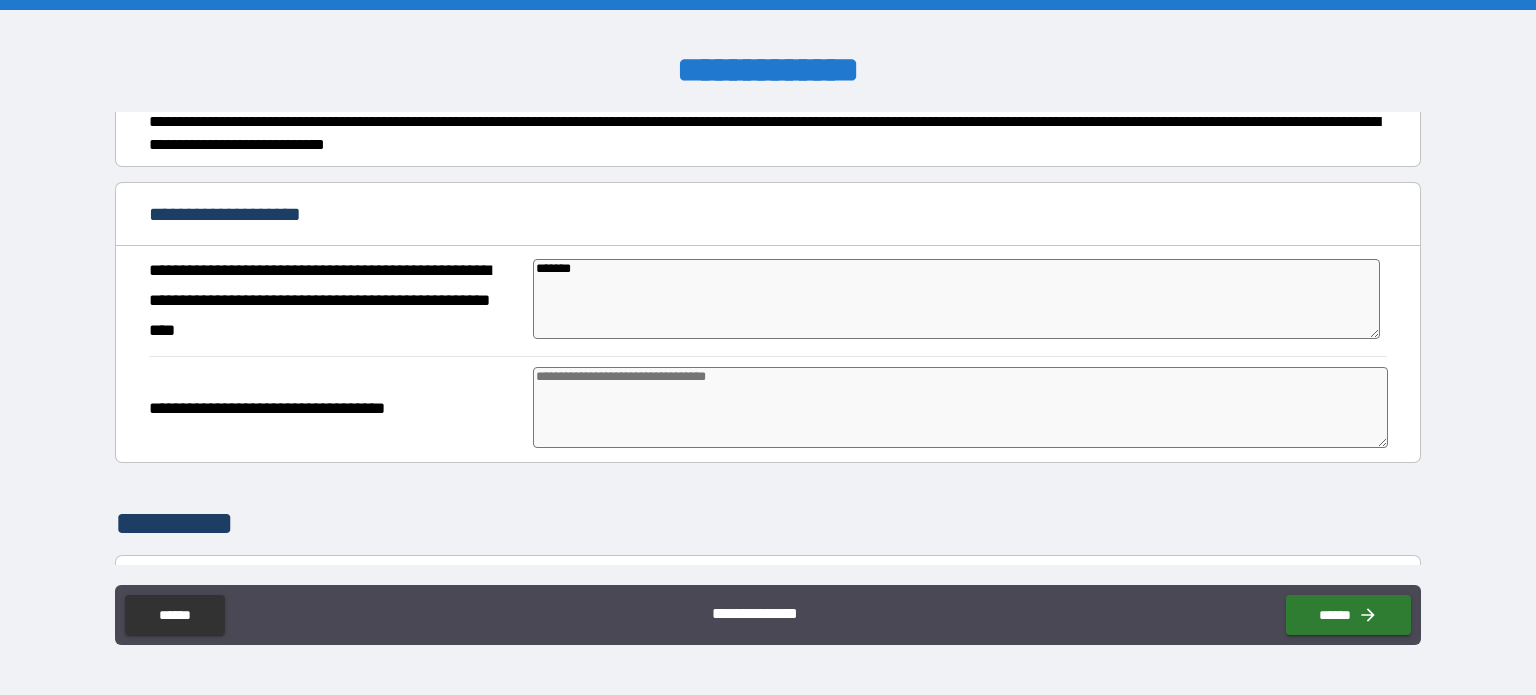 type on "*" 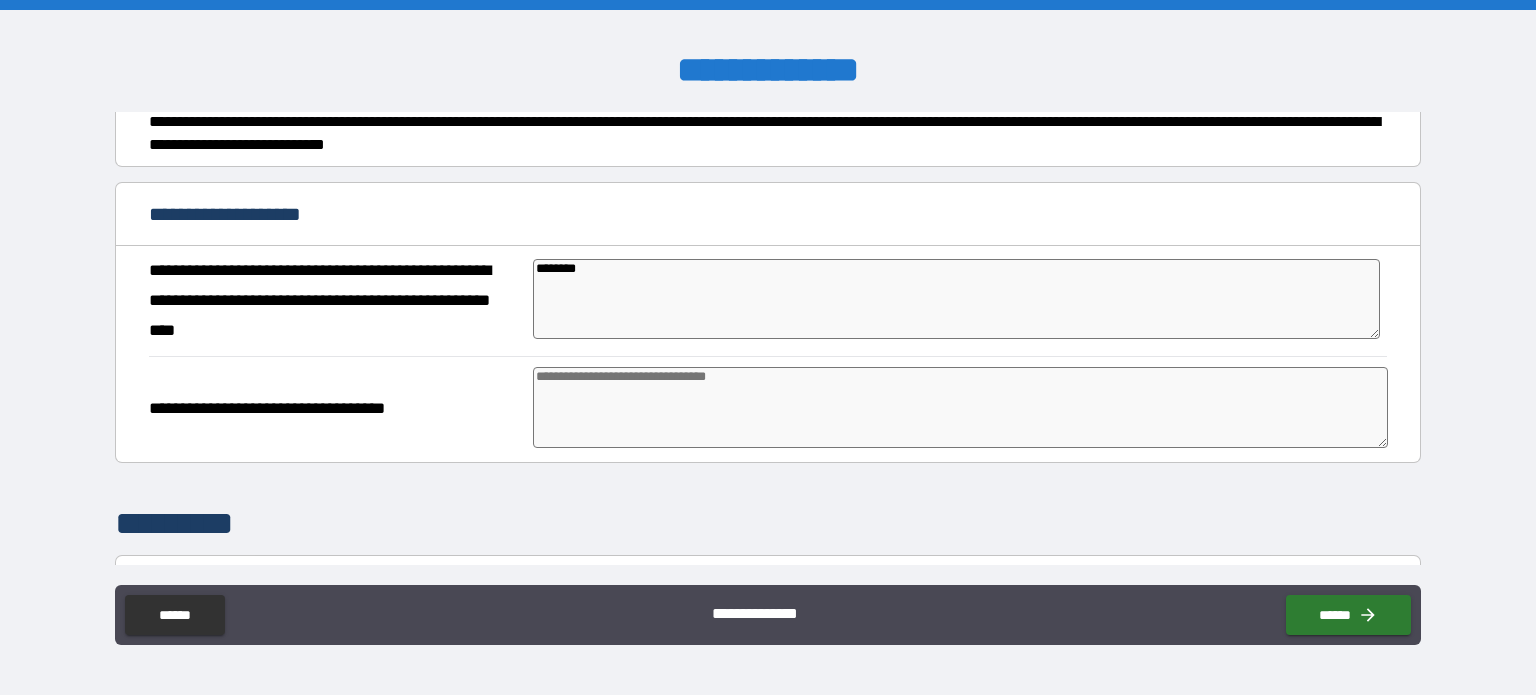 type on "*" 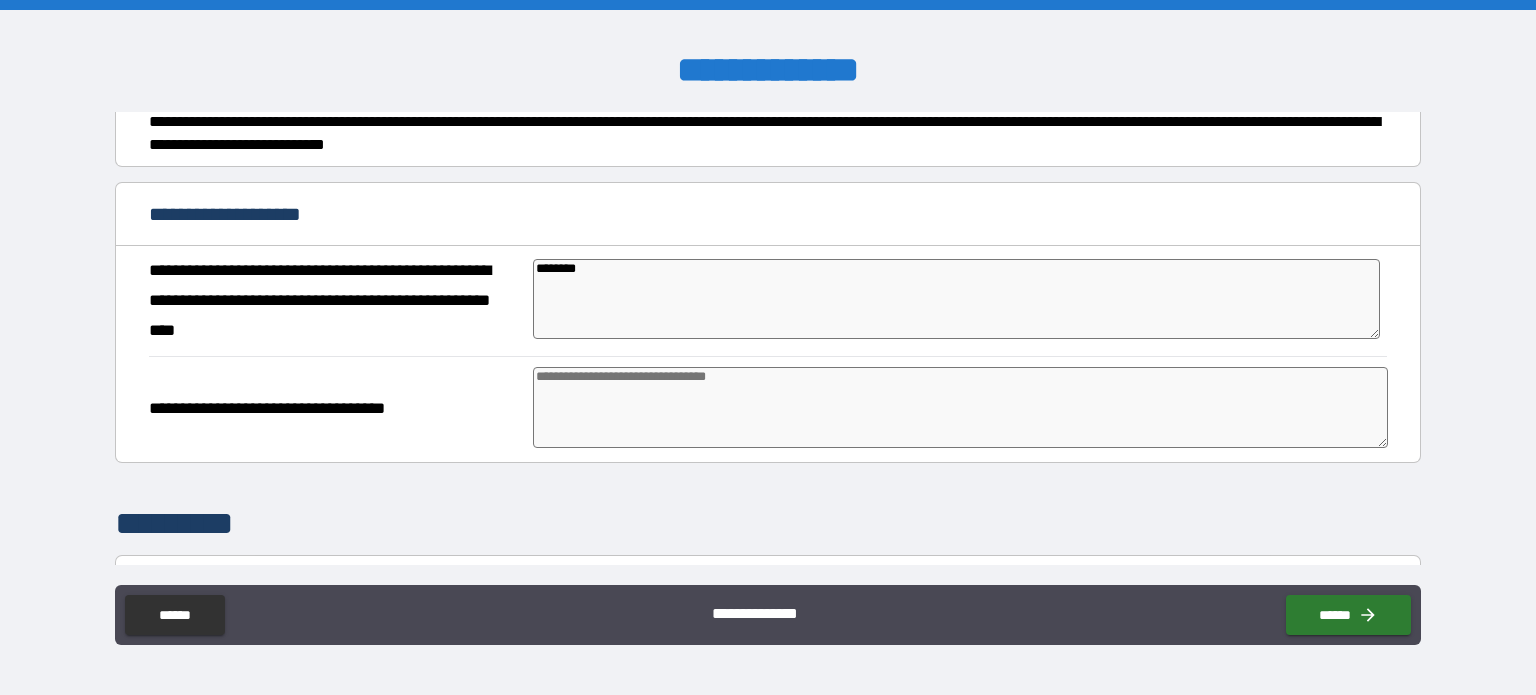 type on "*" 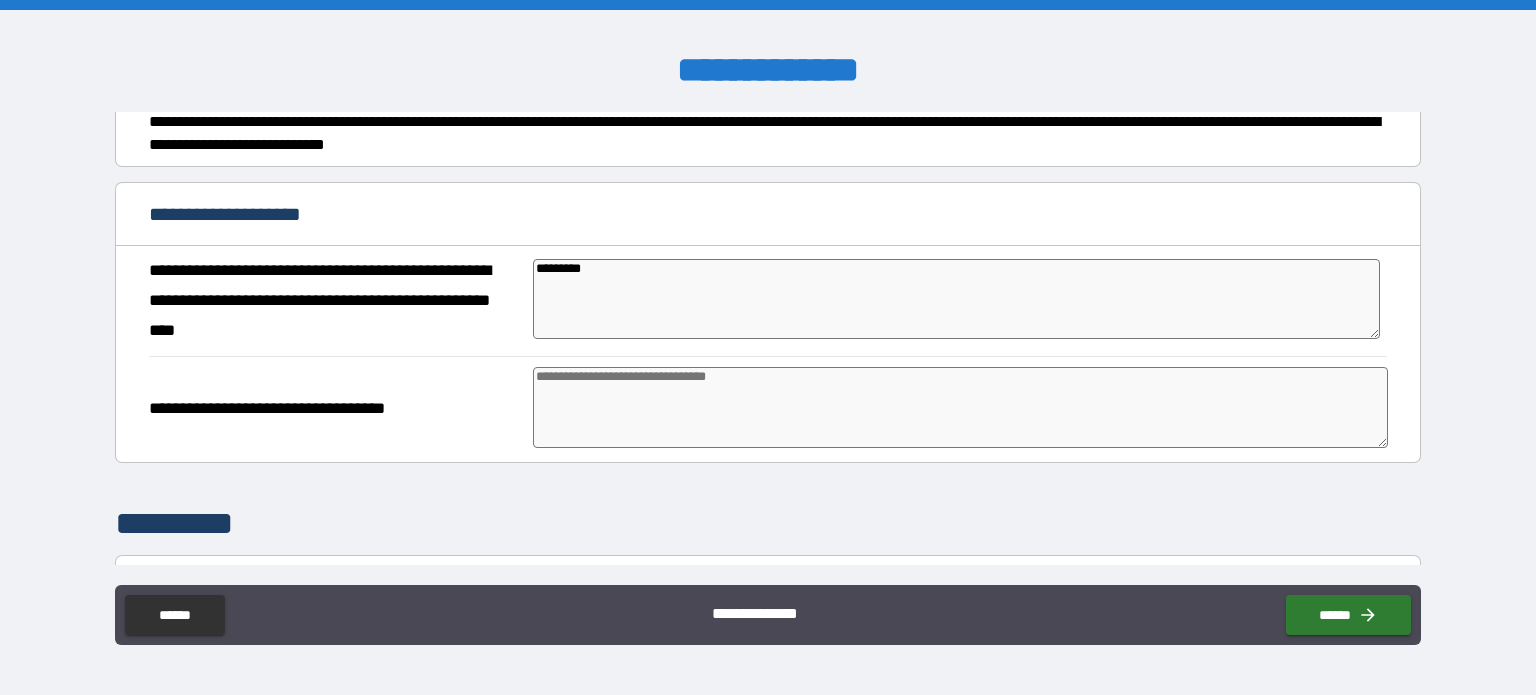 type on "*" 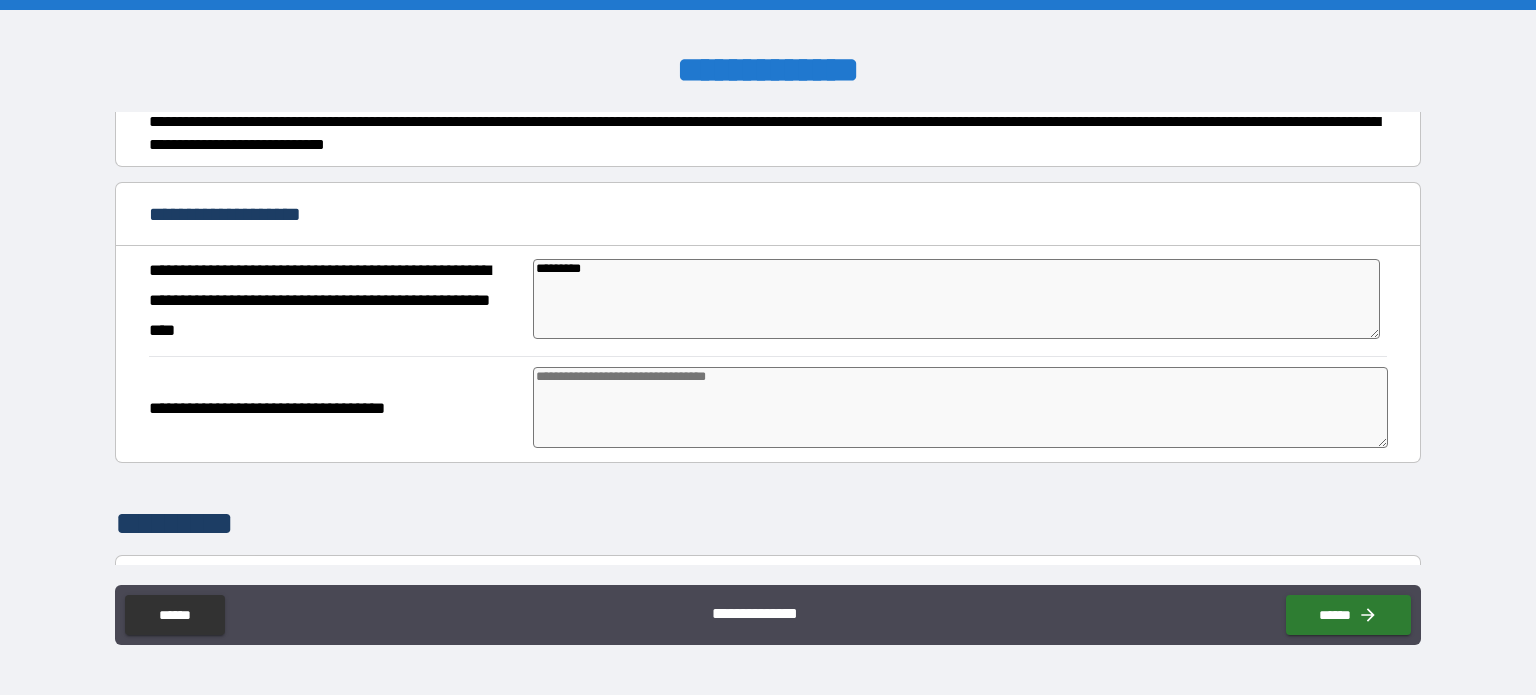 type on "**********" 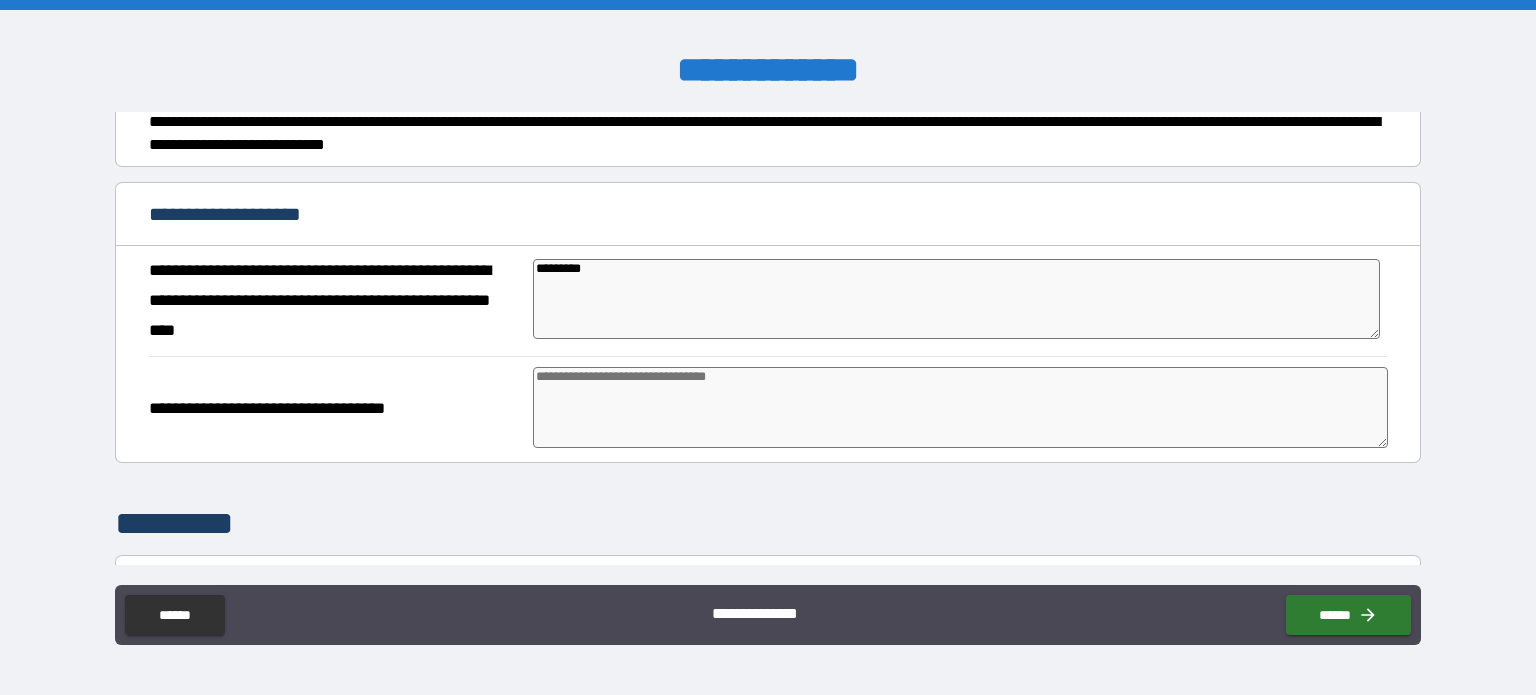 type on "*" 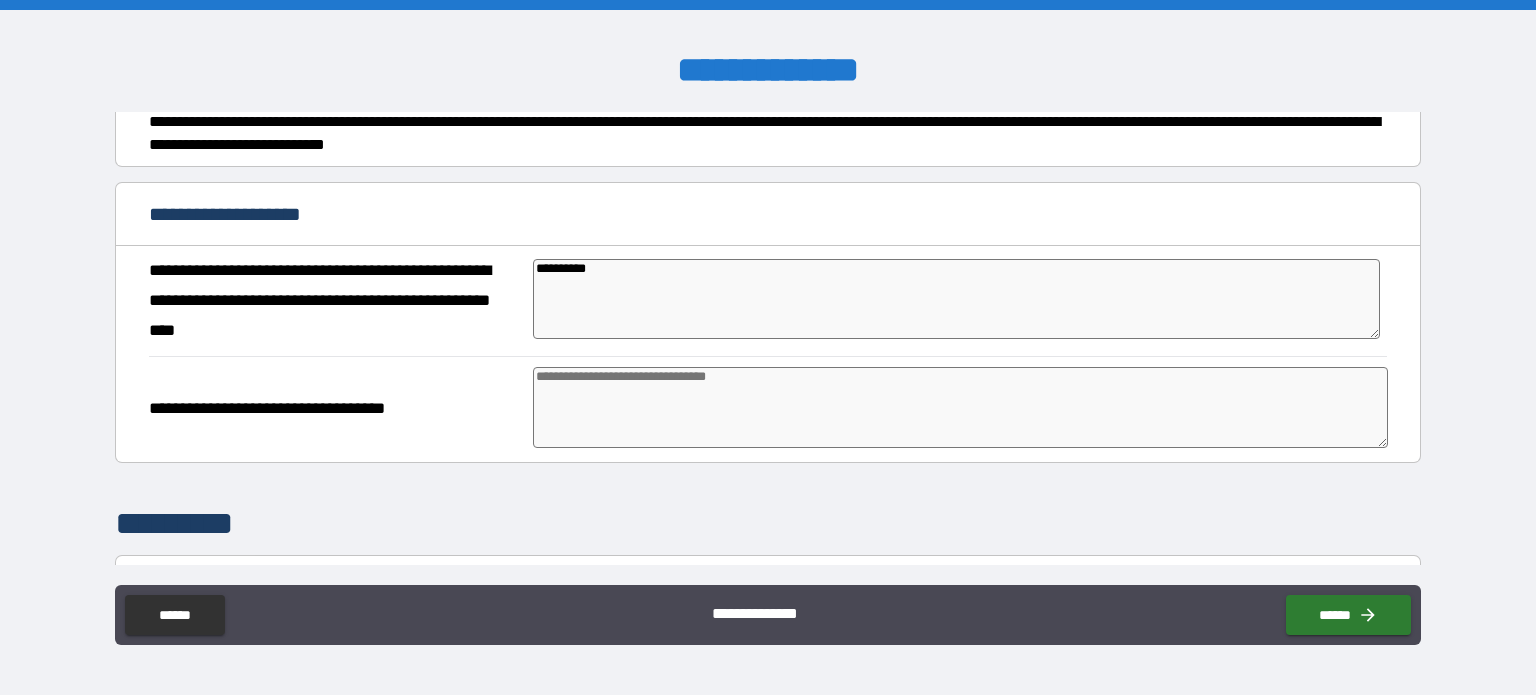 type on "**********" 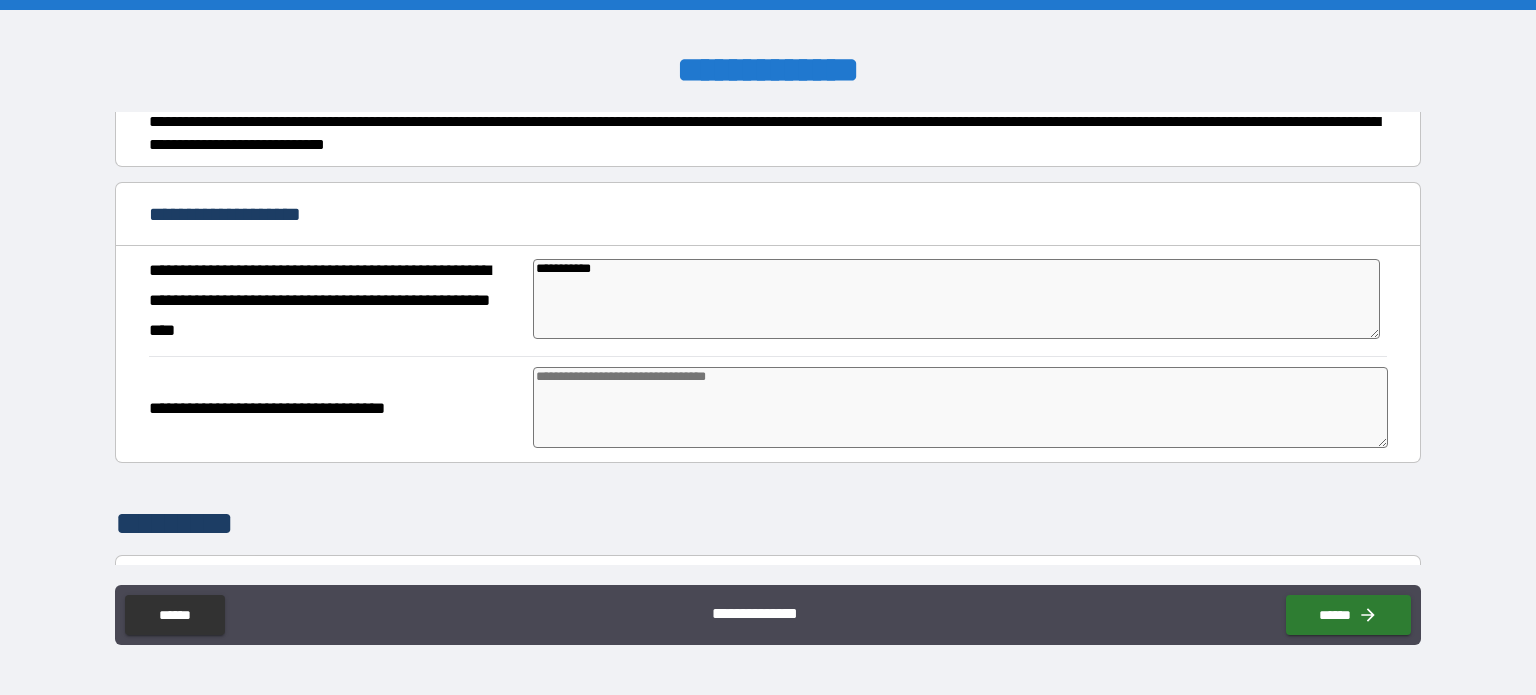 type on "*" 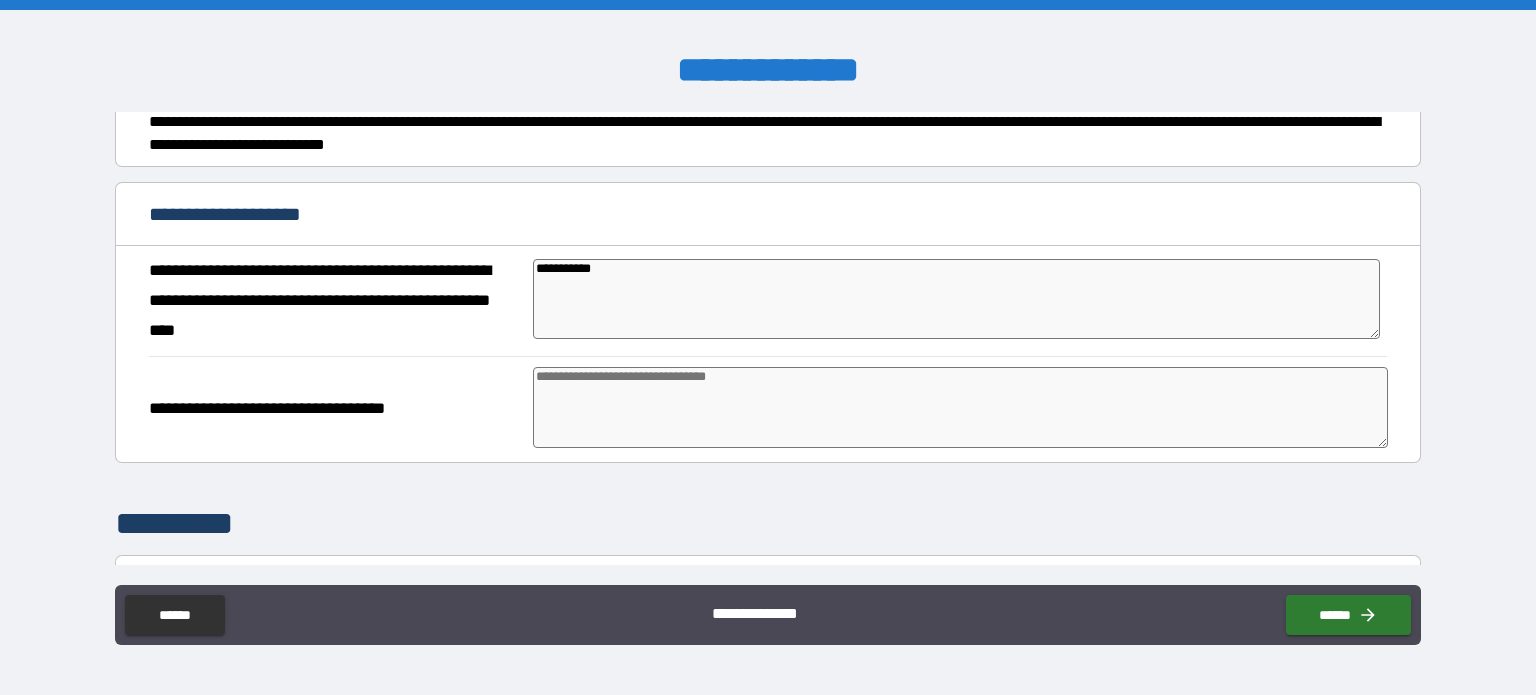 type on "*" 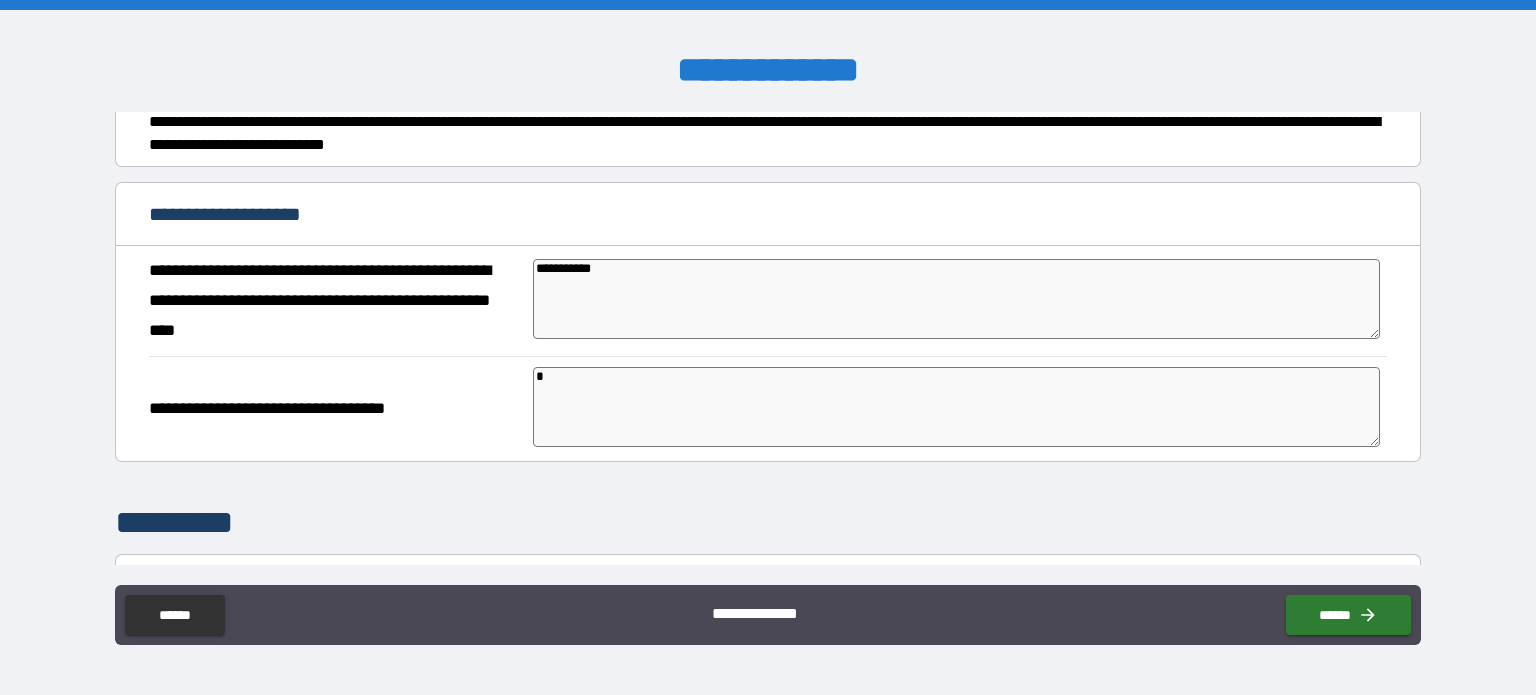 type on "*" 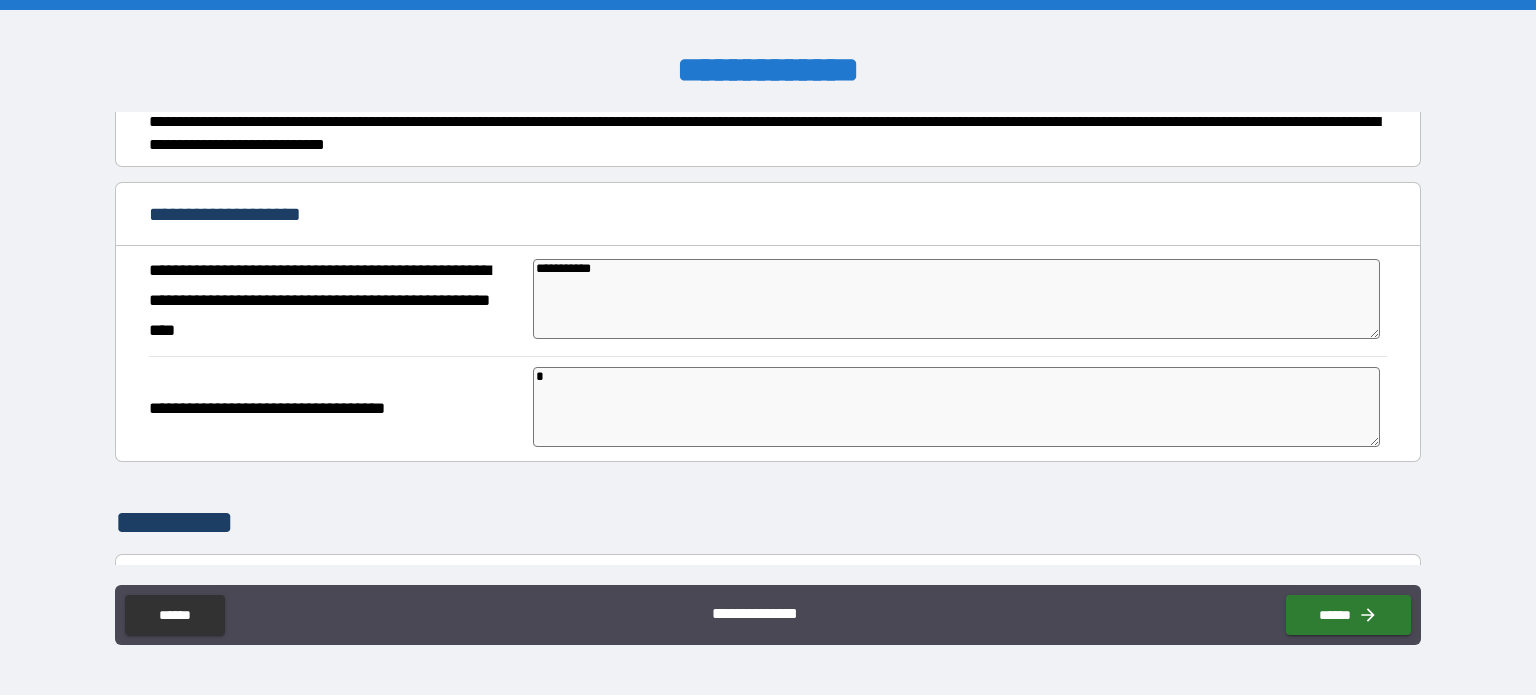 type on "*" 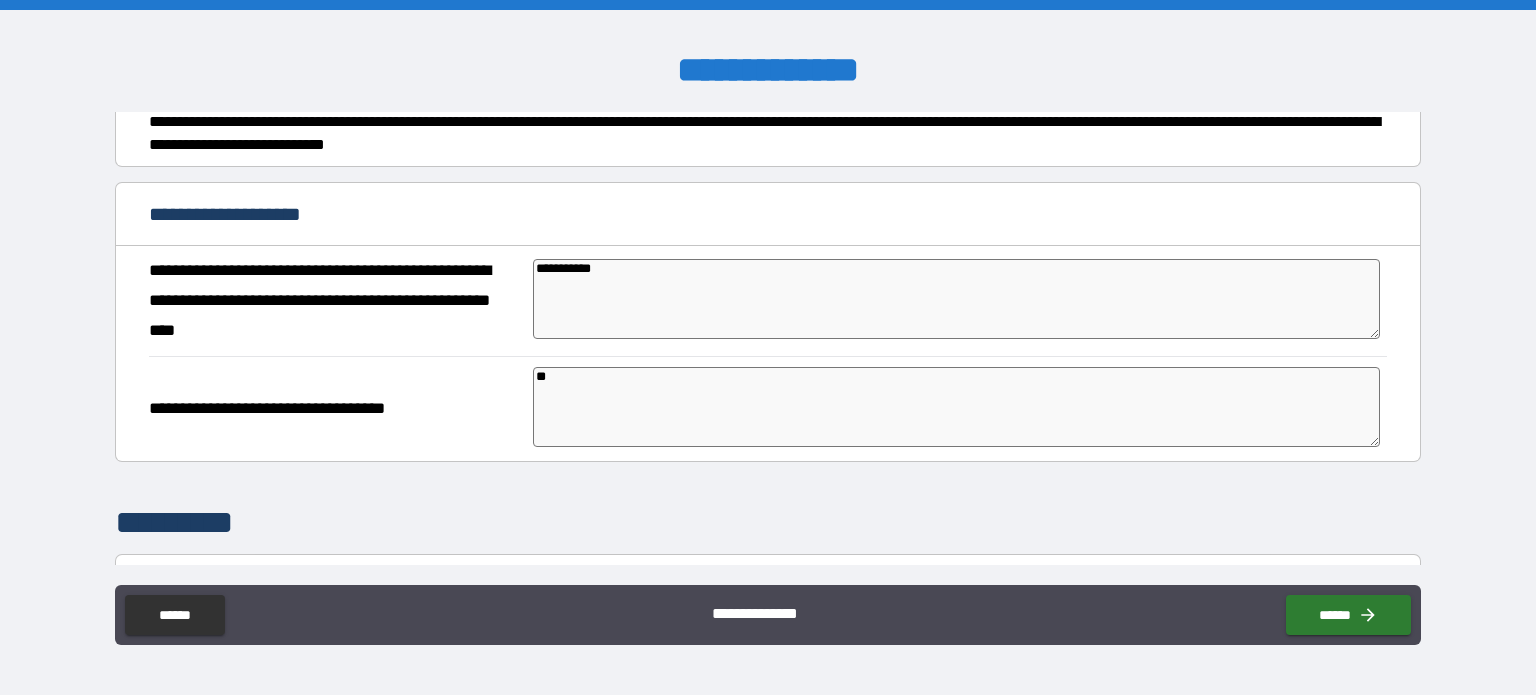 type on "*" 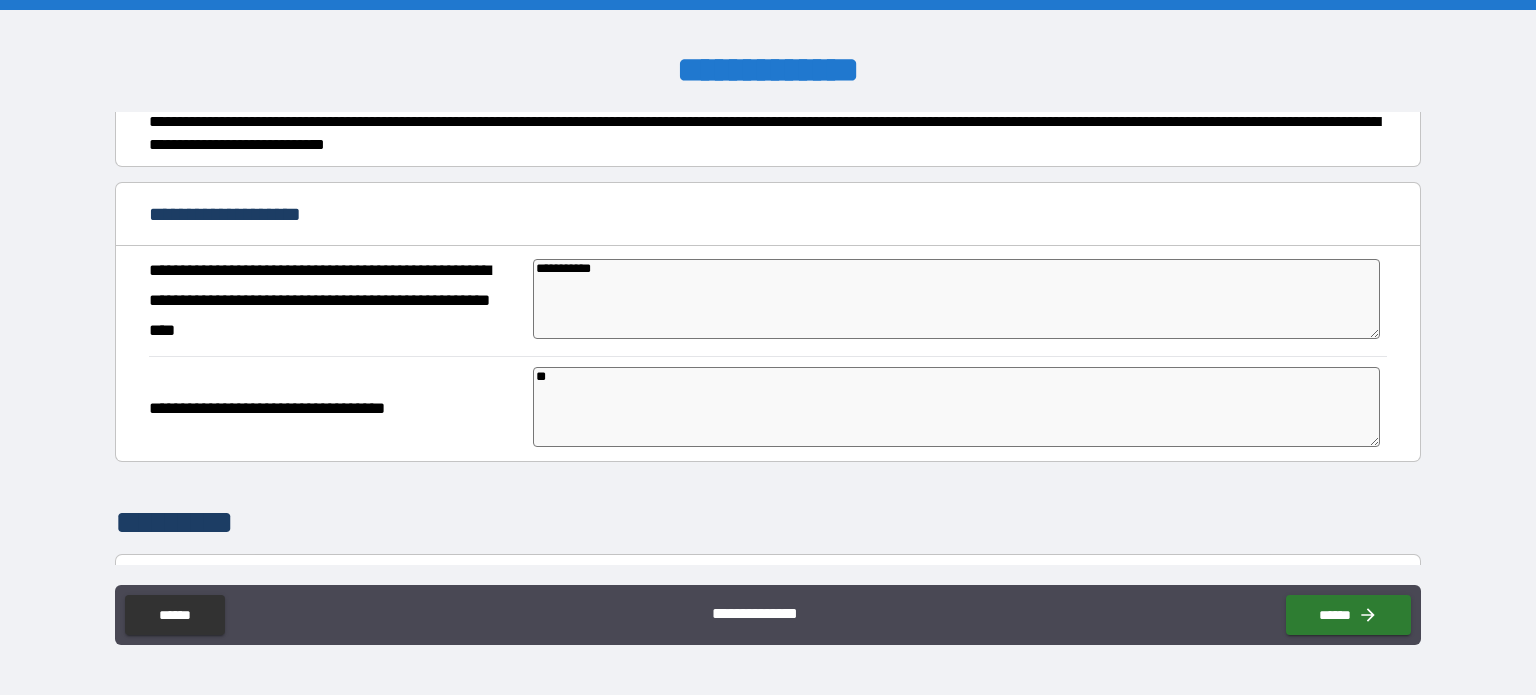 type on "***" 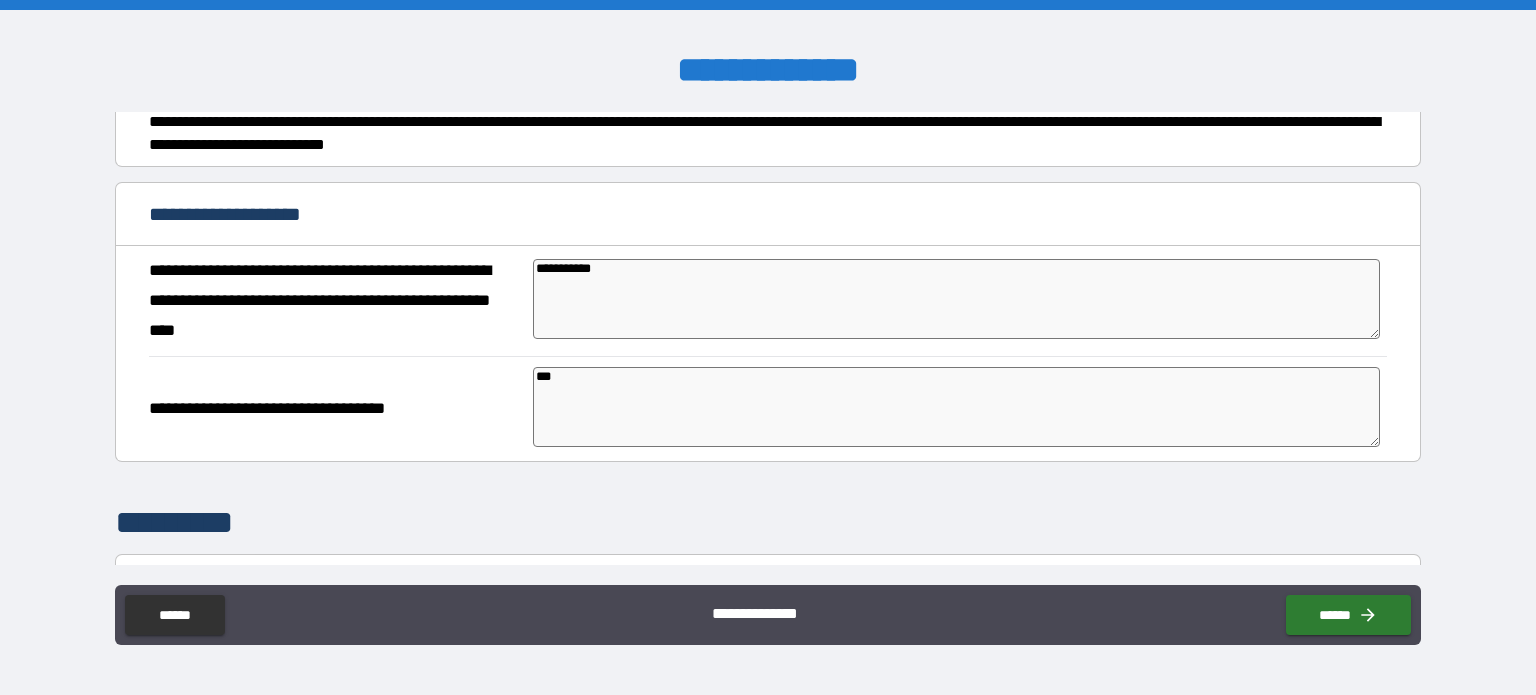 type on "****" 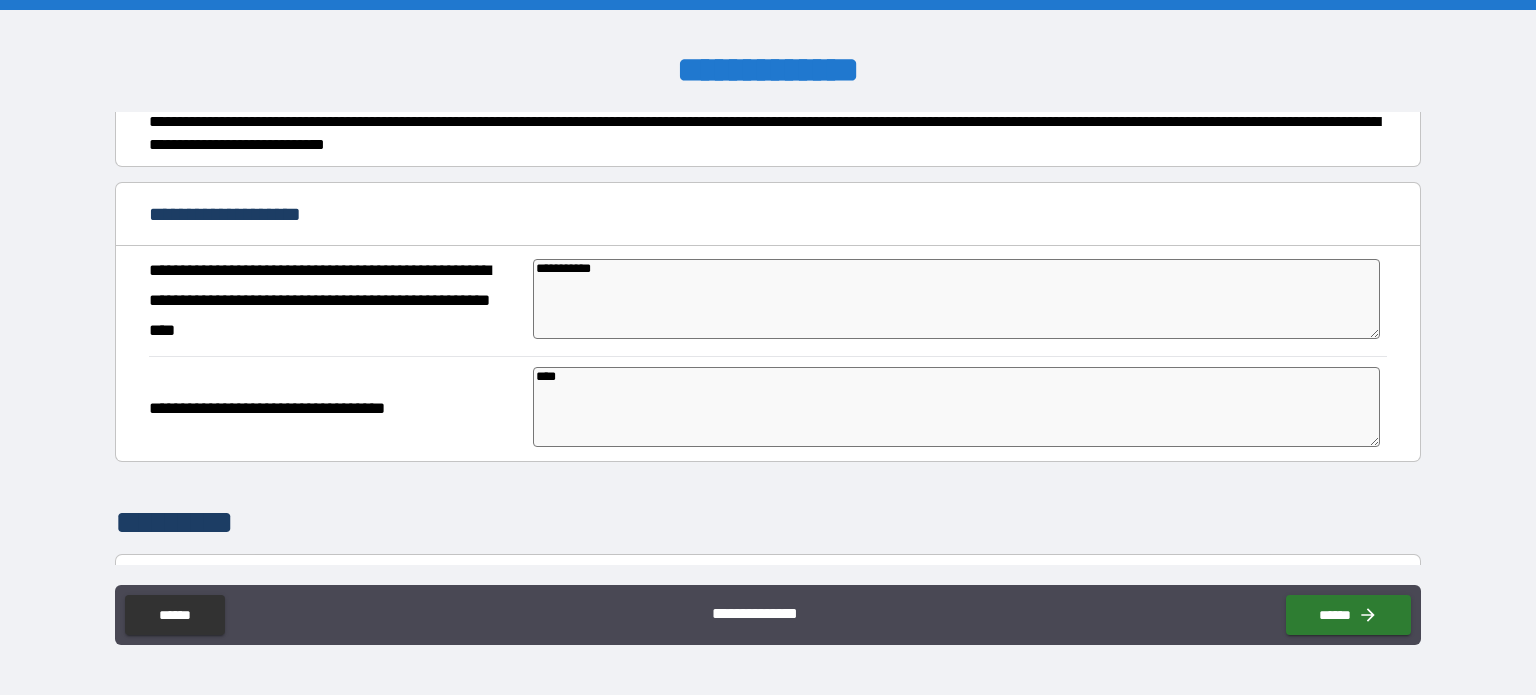 type on "*" 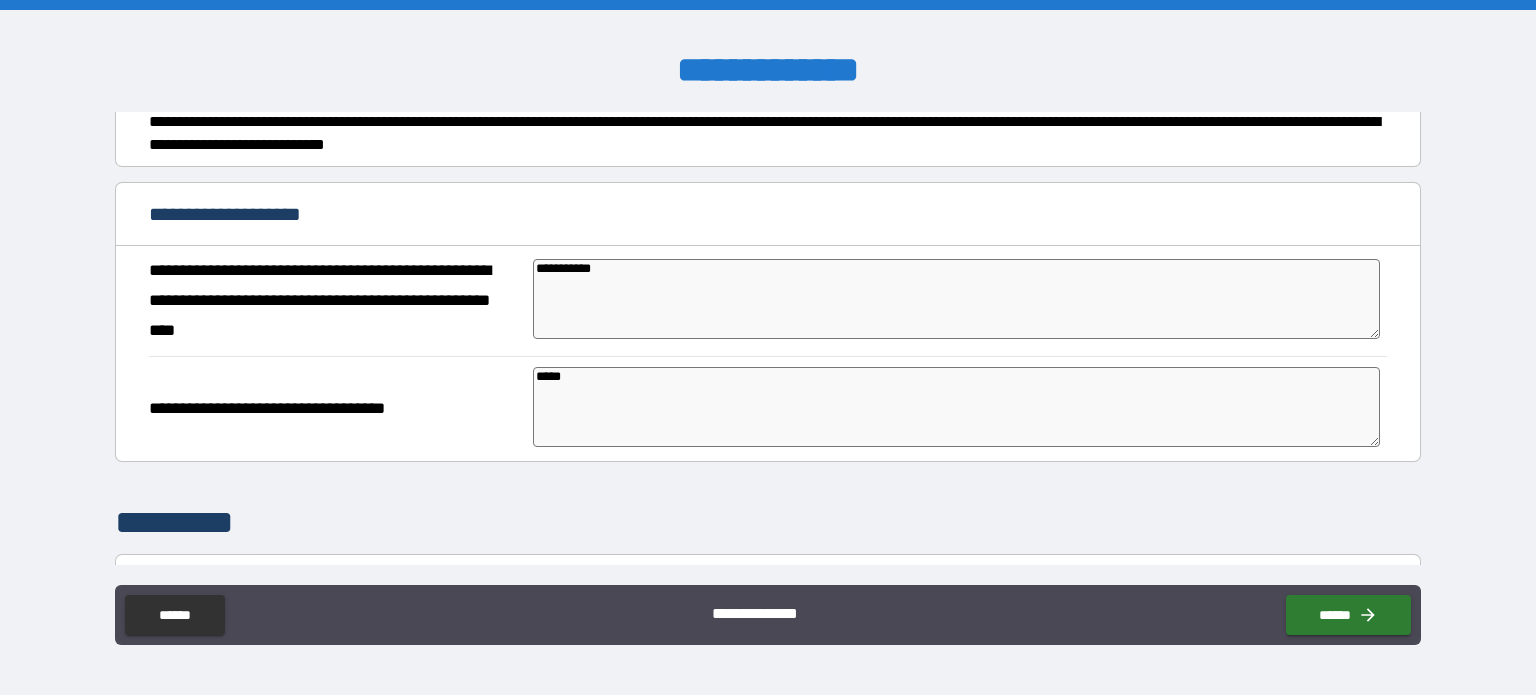 type on "*" 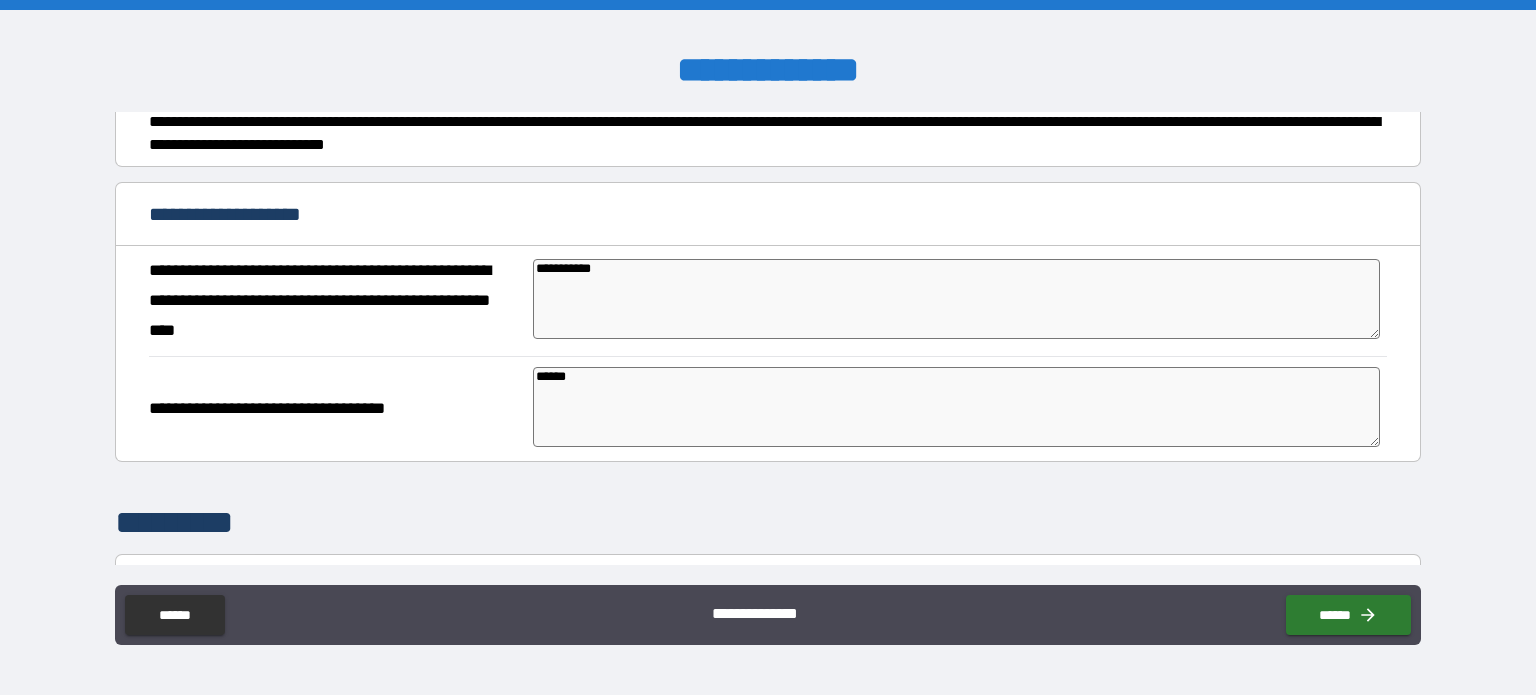 type on "*" 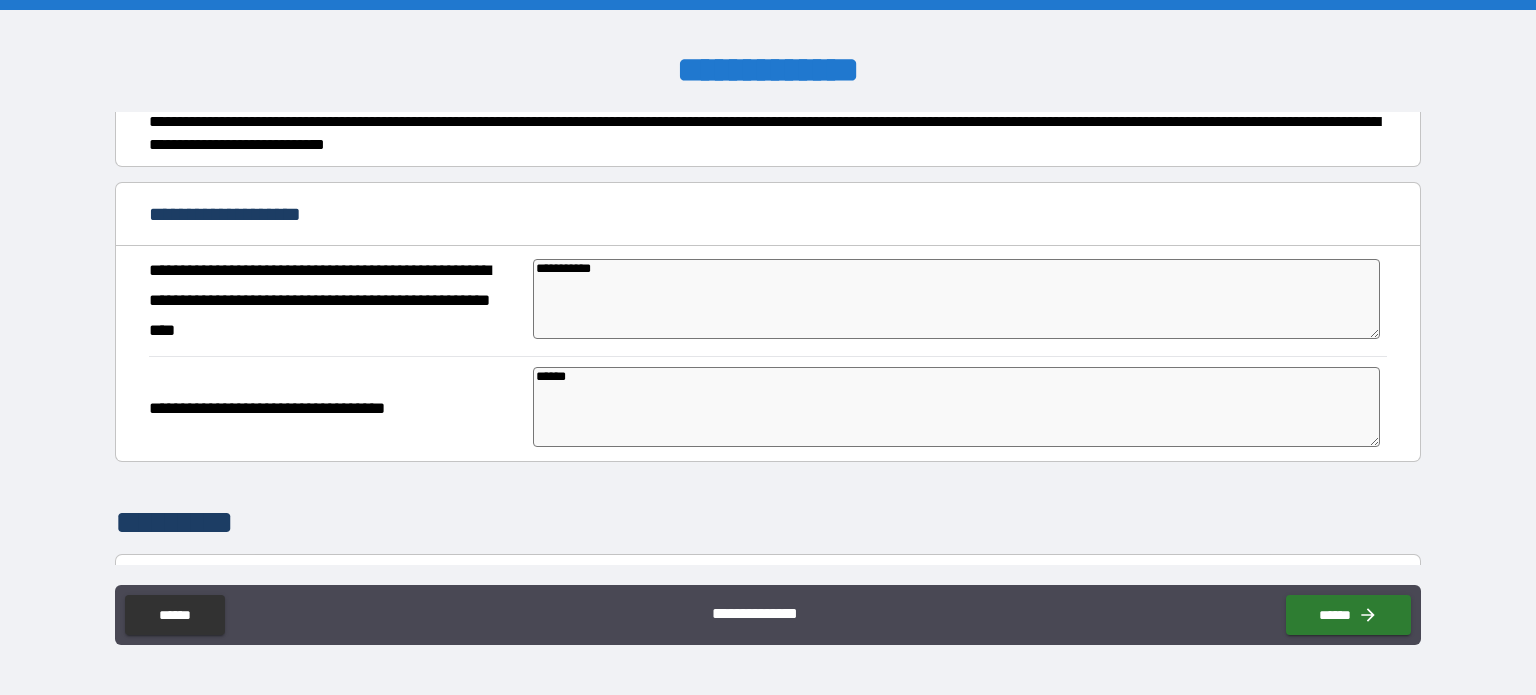type on "*" 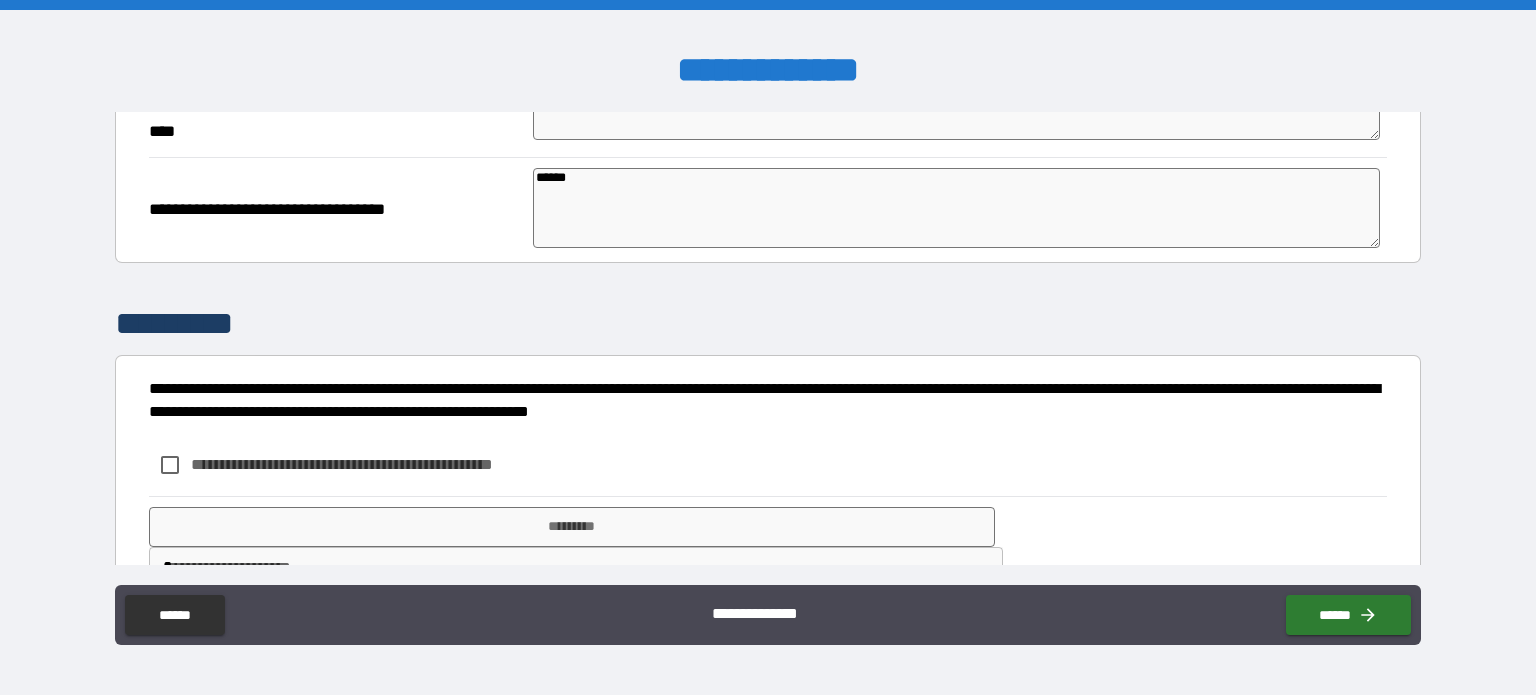 scroll, scrollTop: 766, scrollLeft: 0, axis: vertical 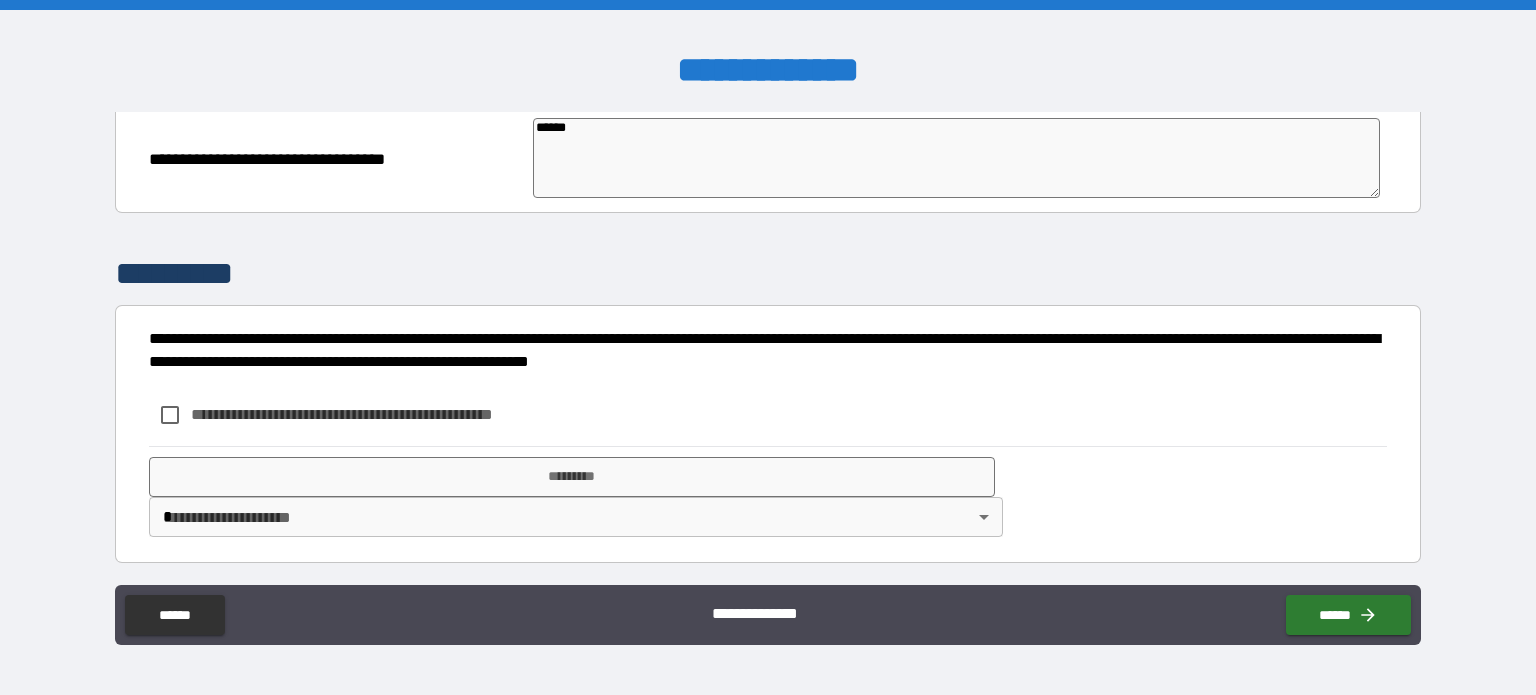 type on "******" 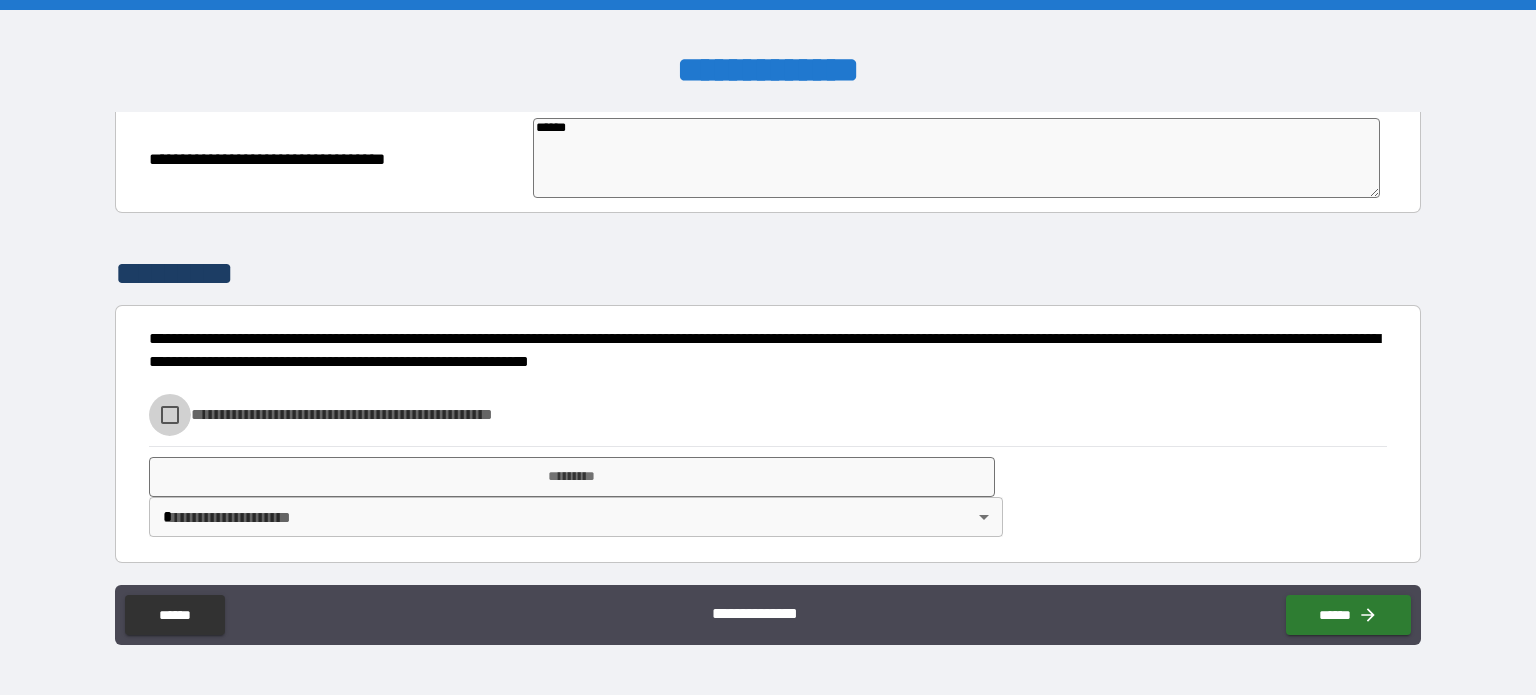 type on "*" 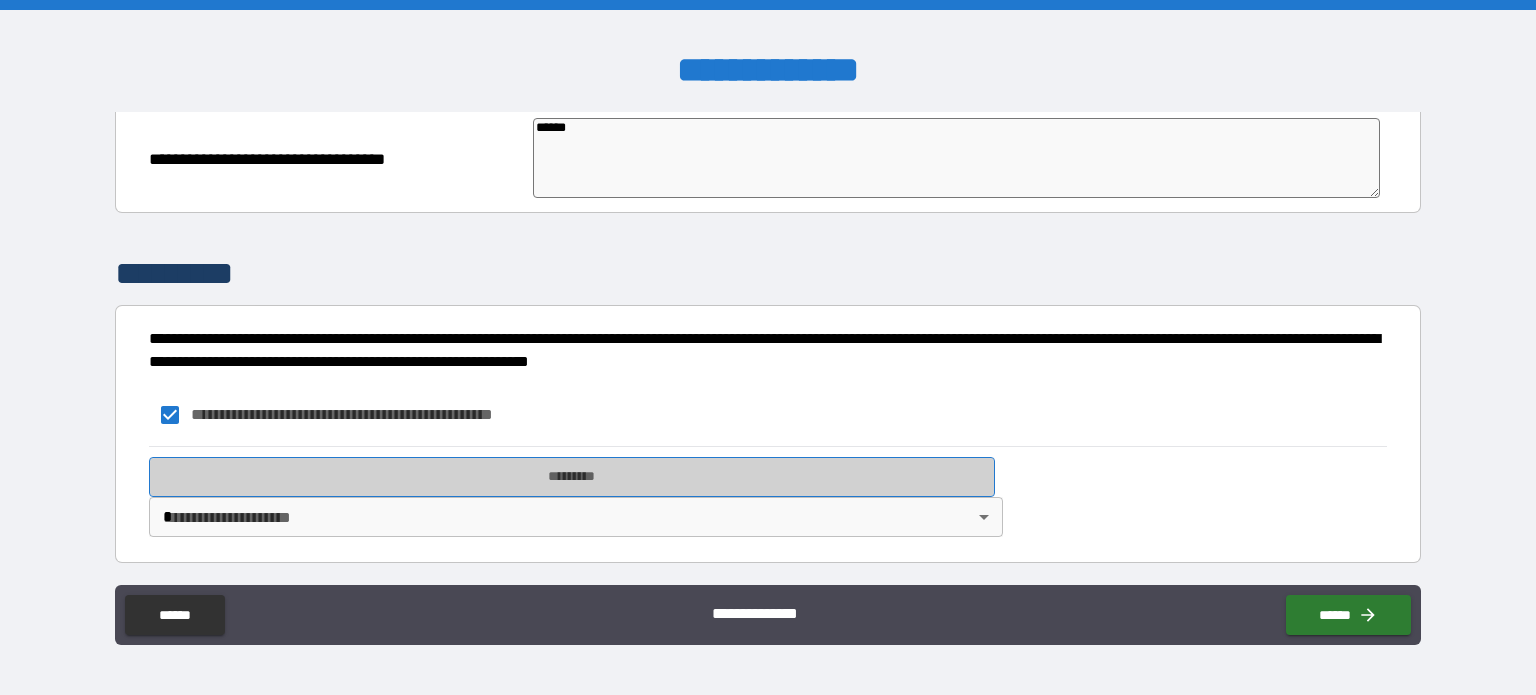 click on "*********" at bounding box center [572, 477] 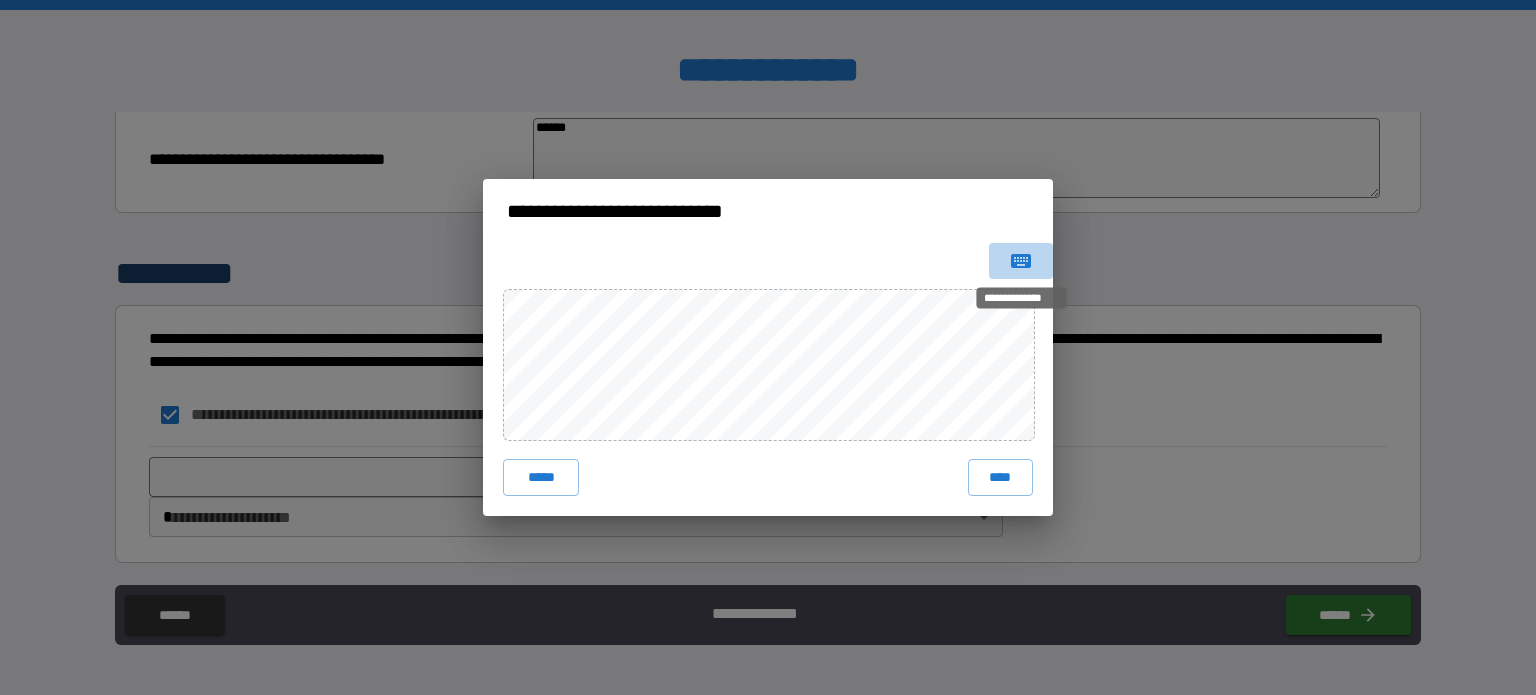 click 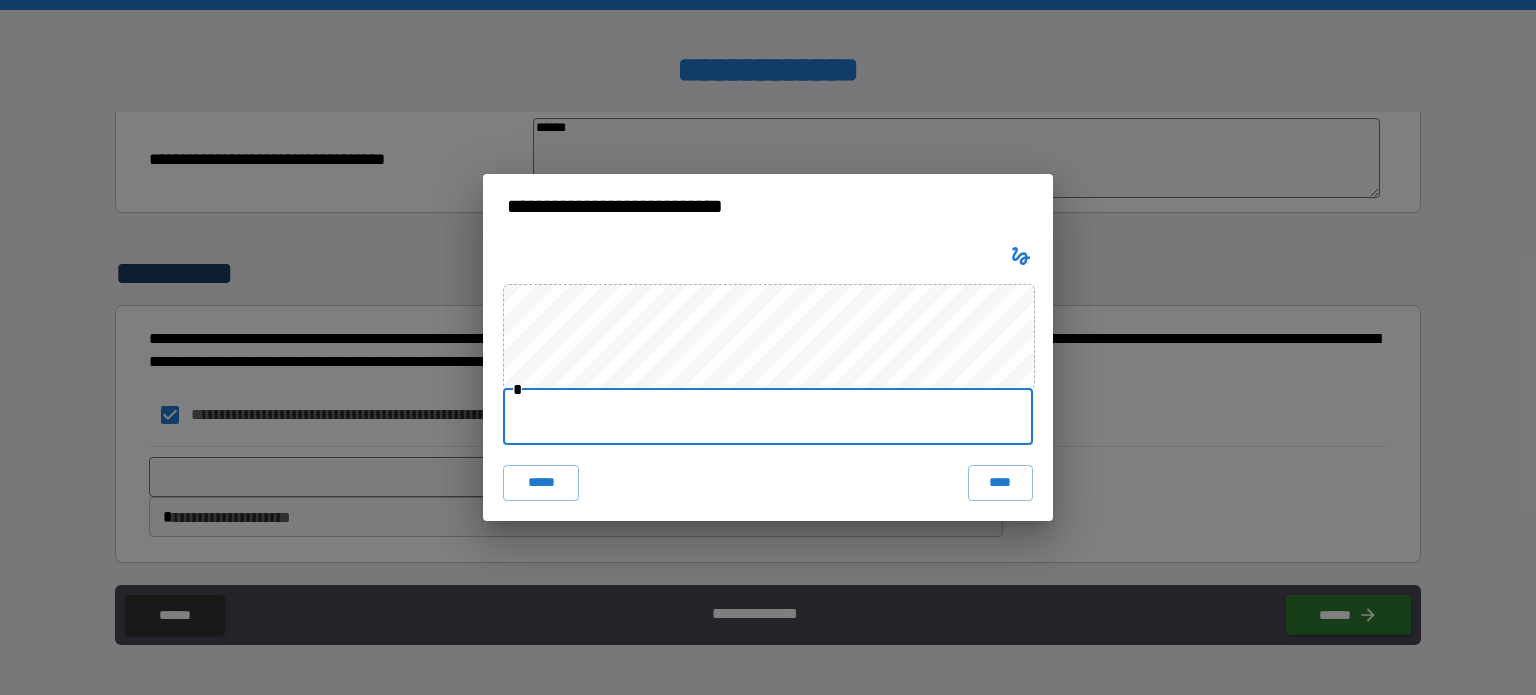 click at bounding box center (768, 417) 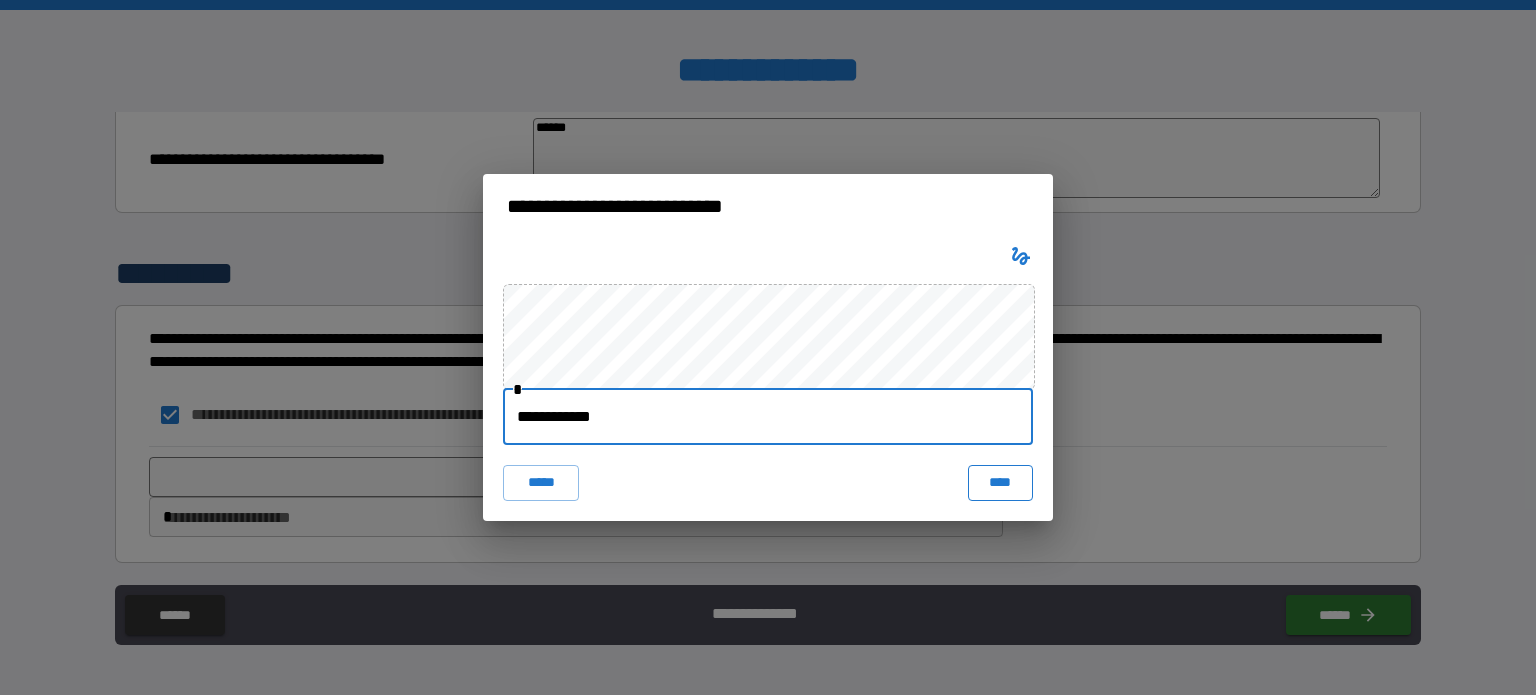 type on "**********" 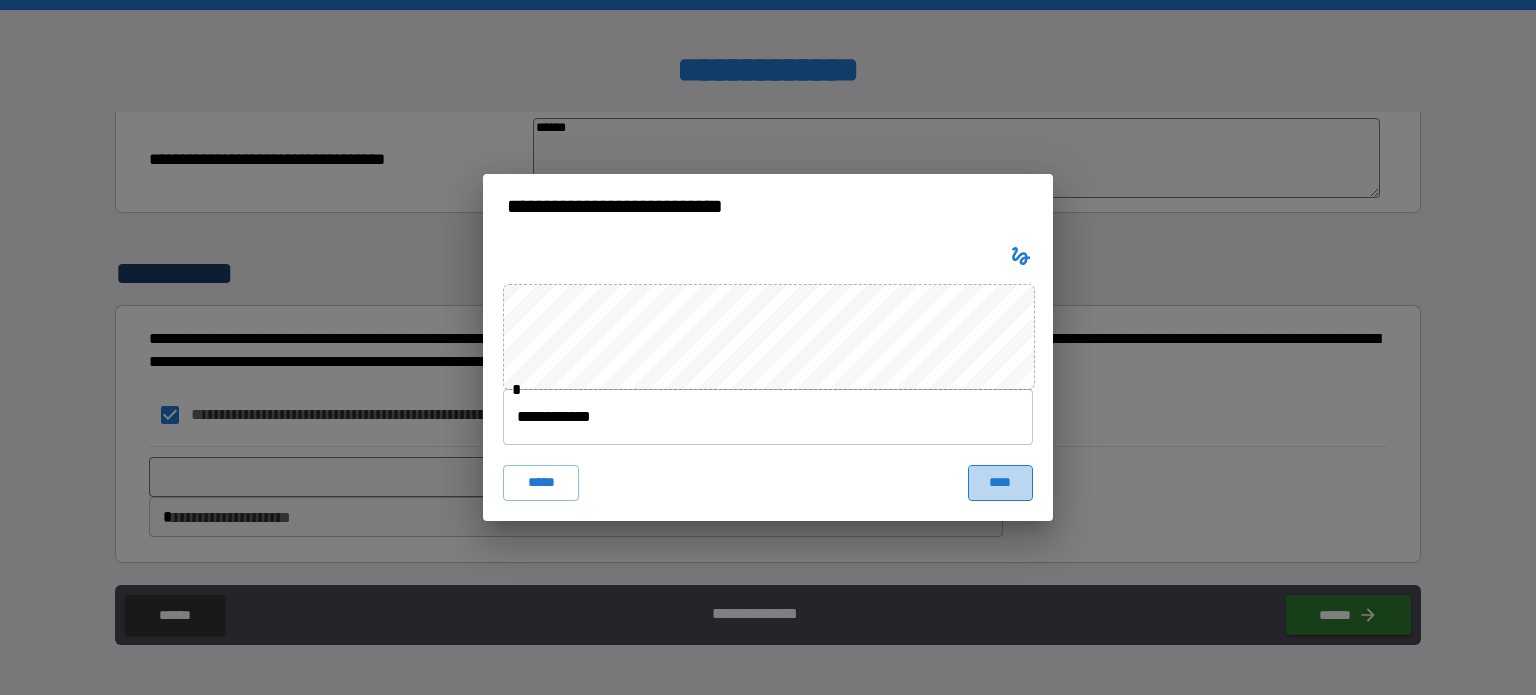 click on "****" at bounding box center (1000, 483) 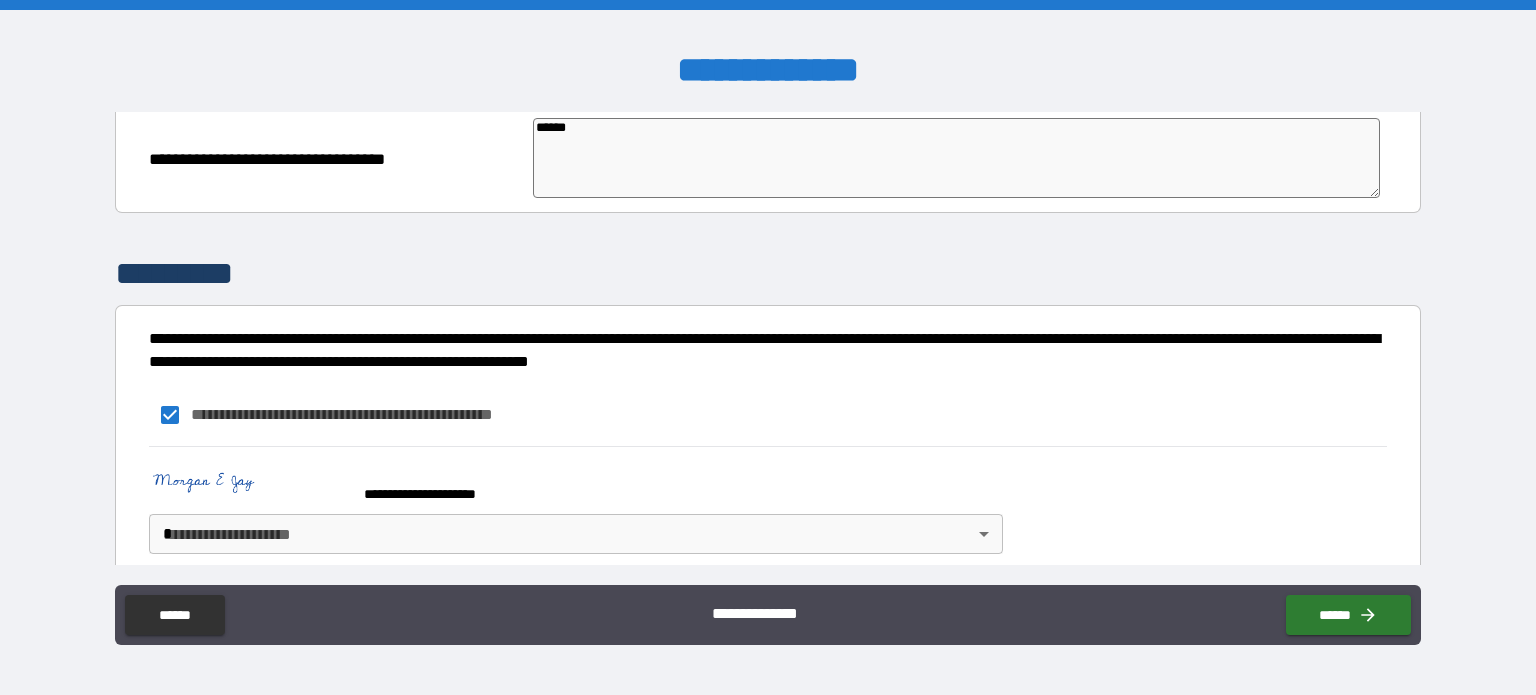 scroll, scrollTop: 783, scrollLeft: 0, axis: vertical 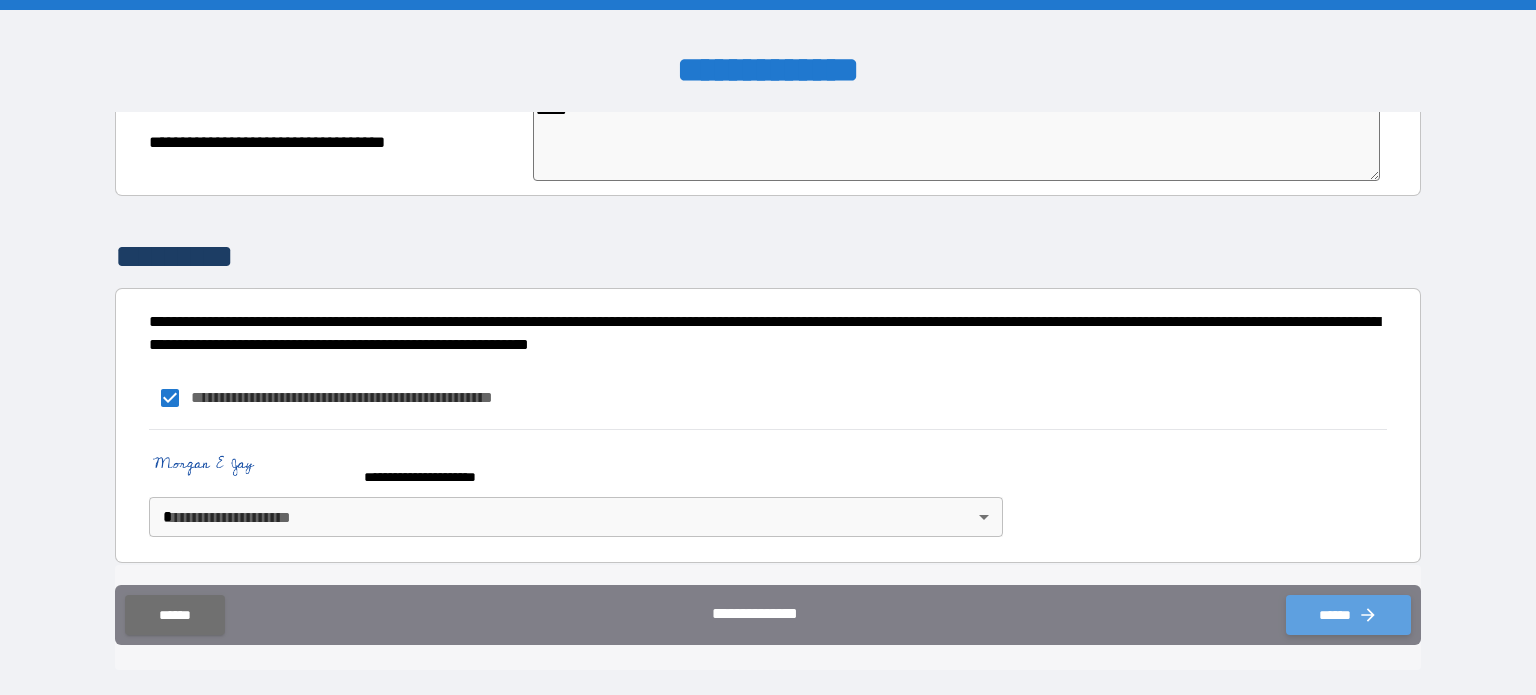click on "******" at bounding box center (1348, 615) 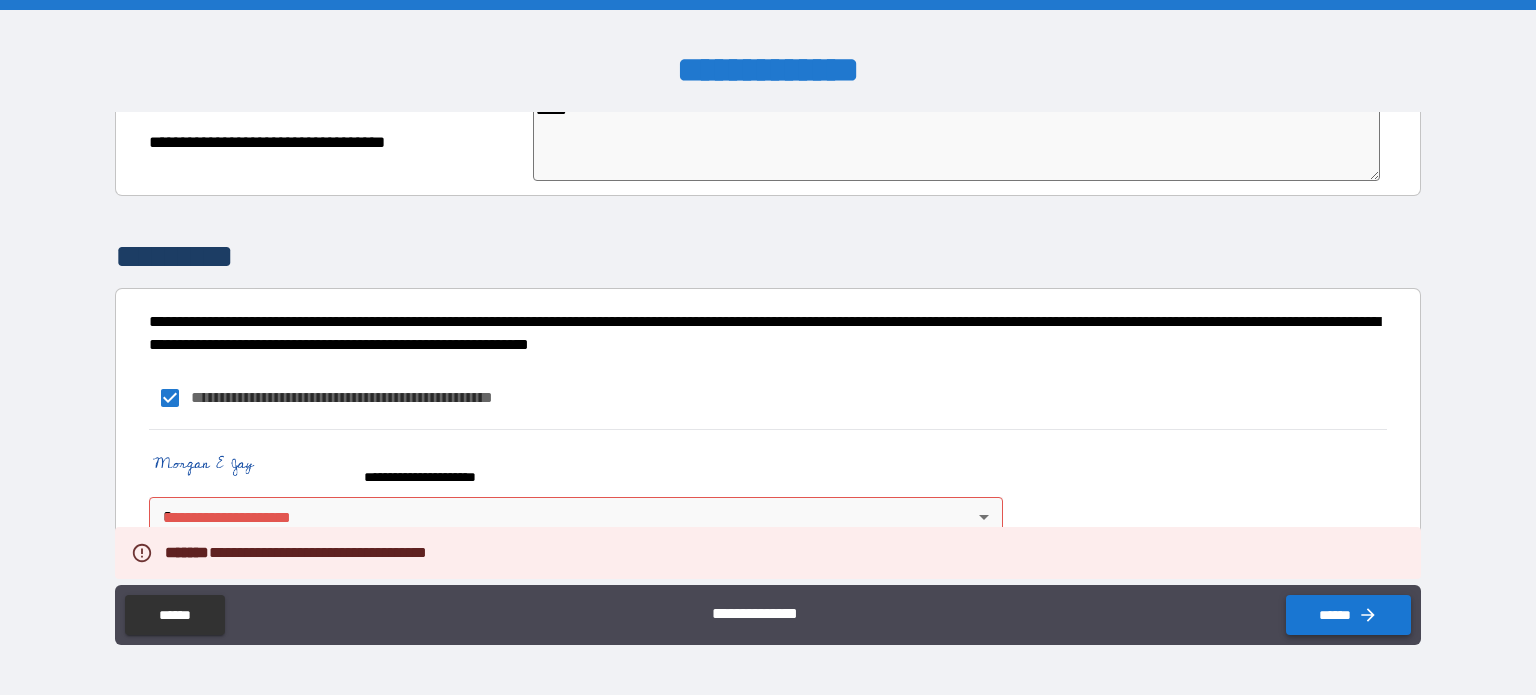 type on "*" 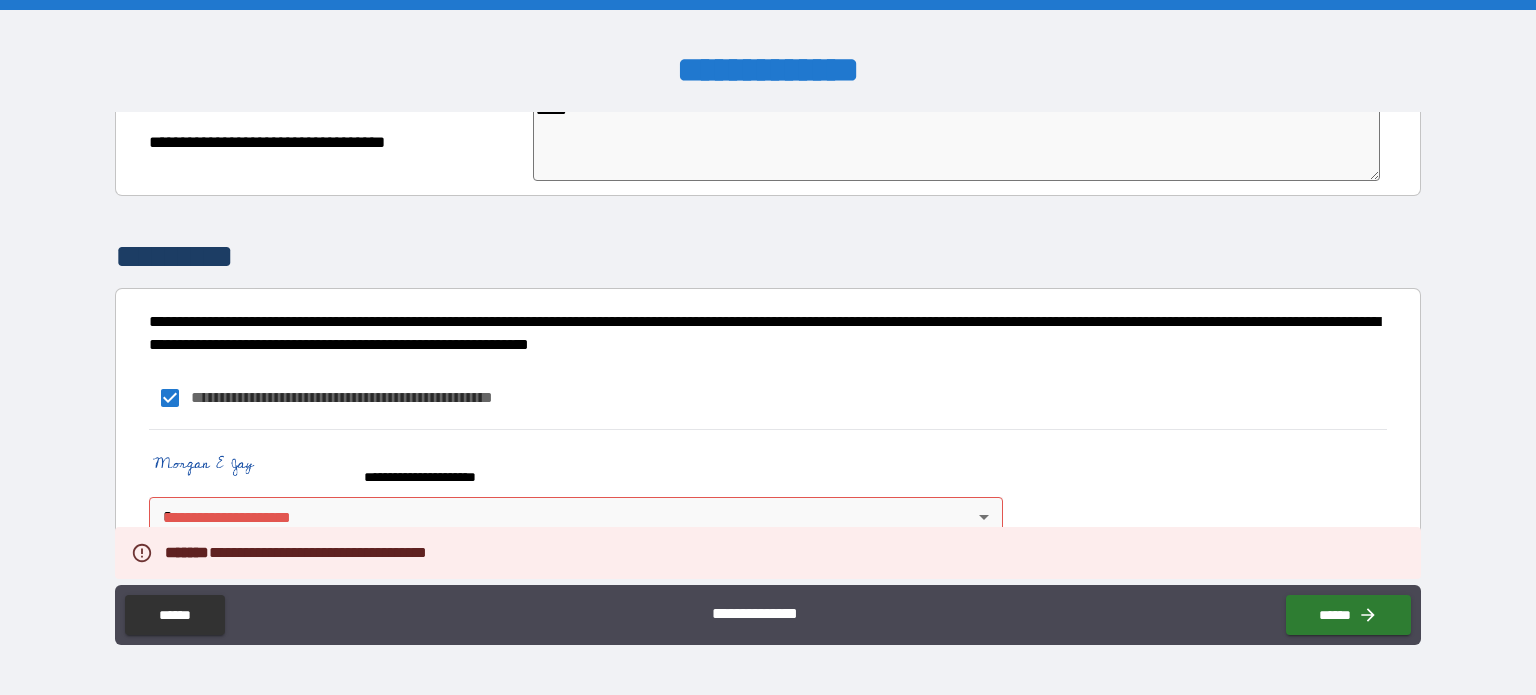 click on "**********" at bounding box center [768, 347] 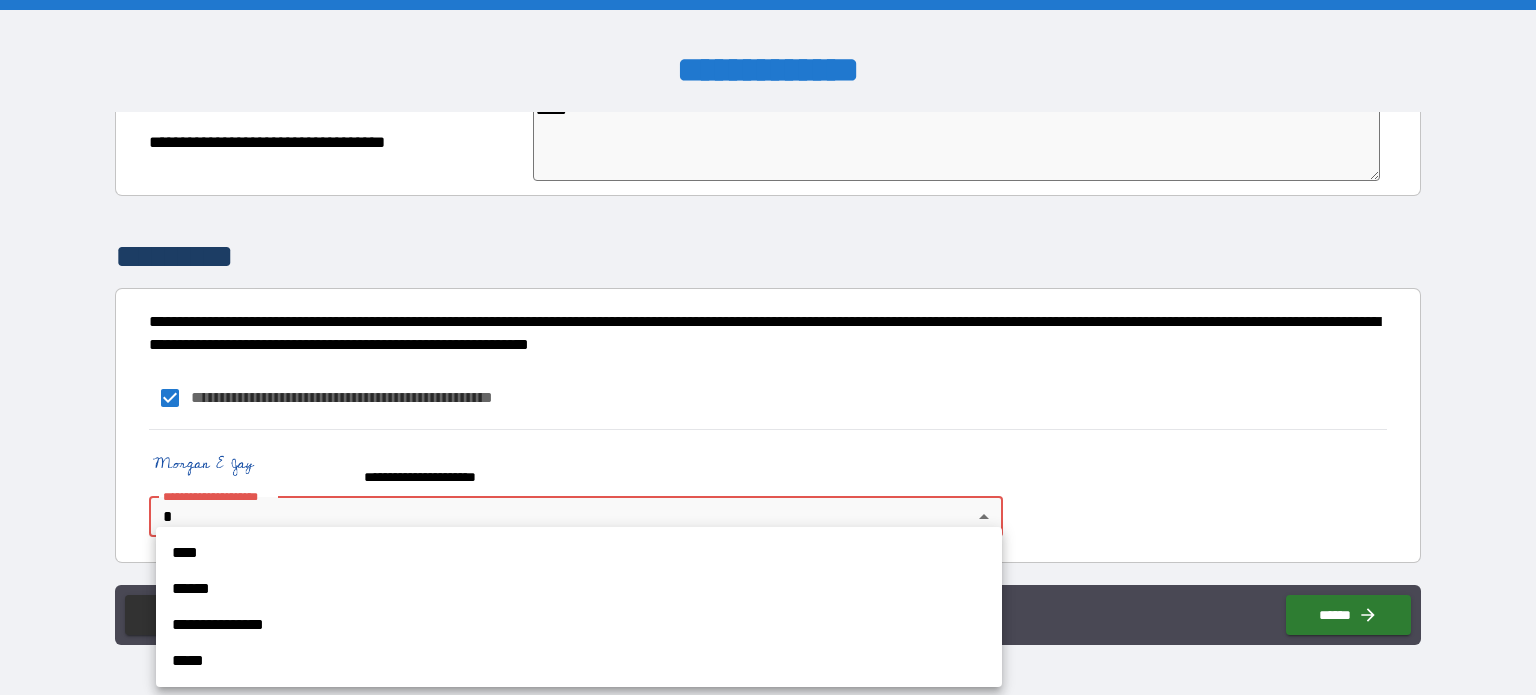 click on "****" at bounding box center (579, 553) 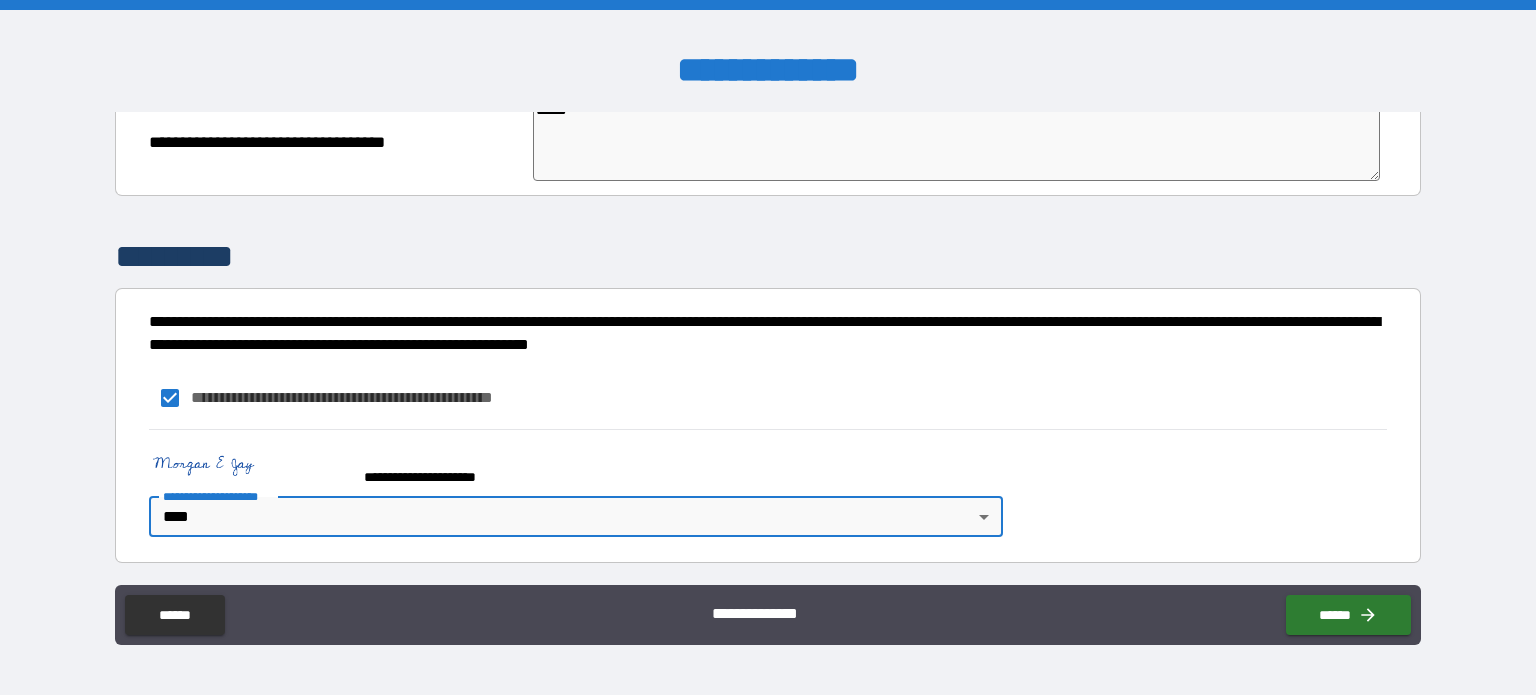 type on "*" 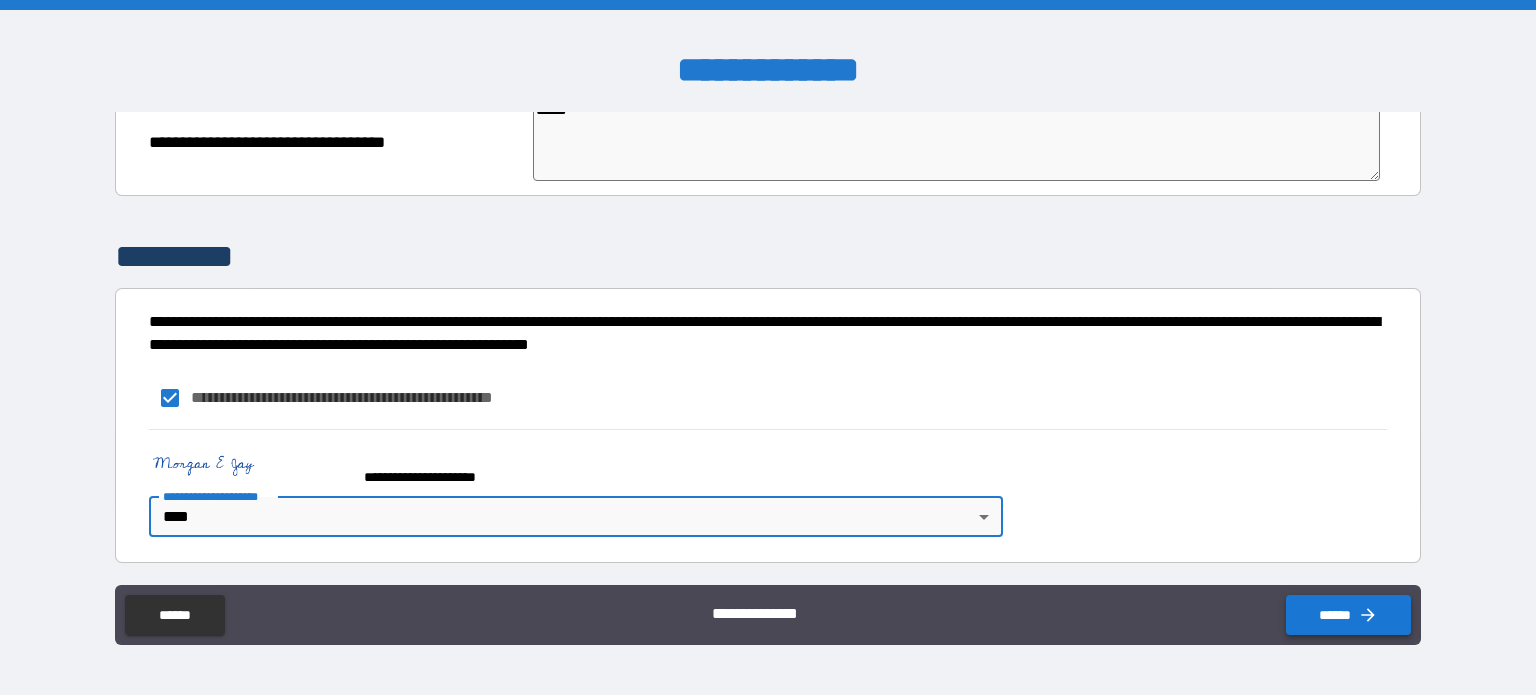 click on "******" at bounding box center [1348, 615] 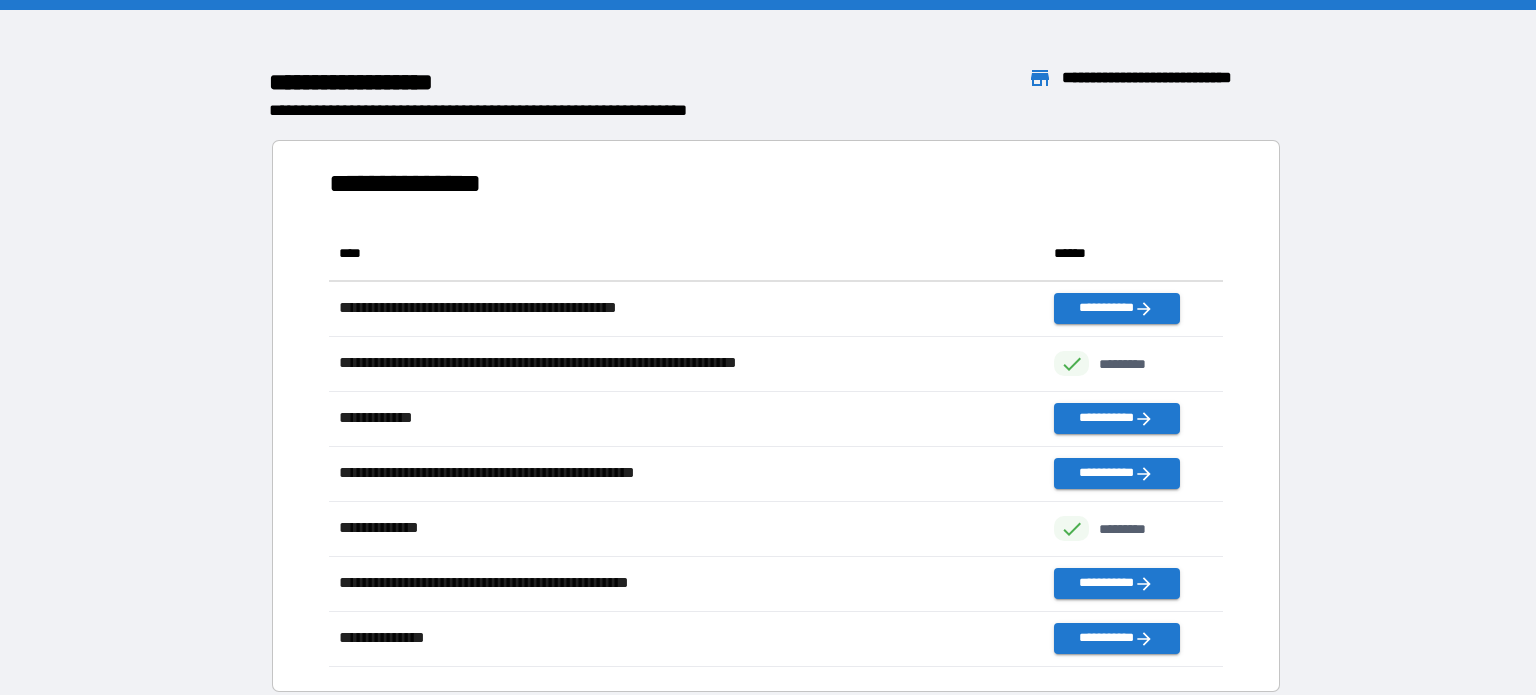 scroll, scrollTop: 1, scrollLeft: 0, axis: vertical 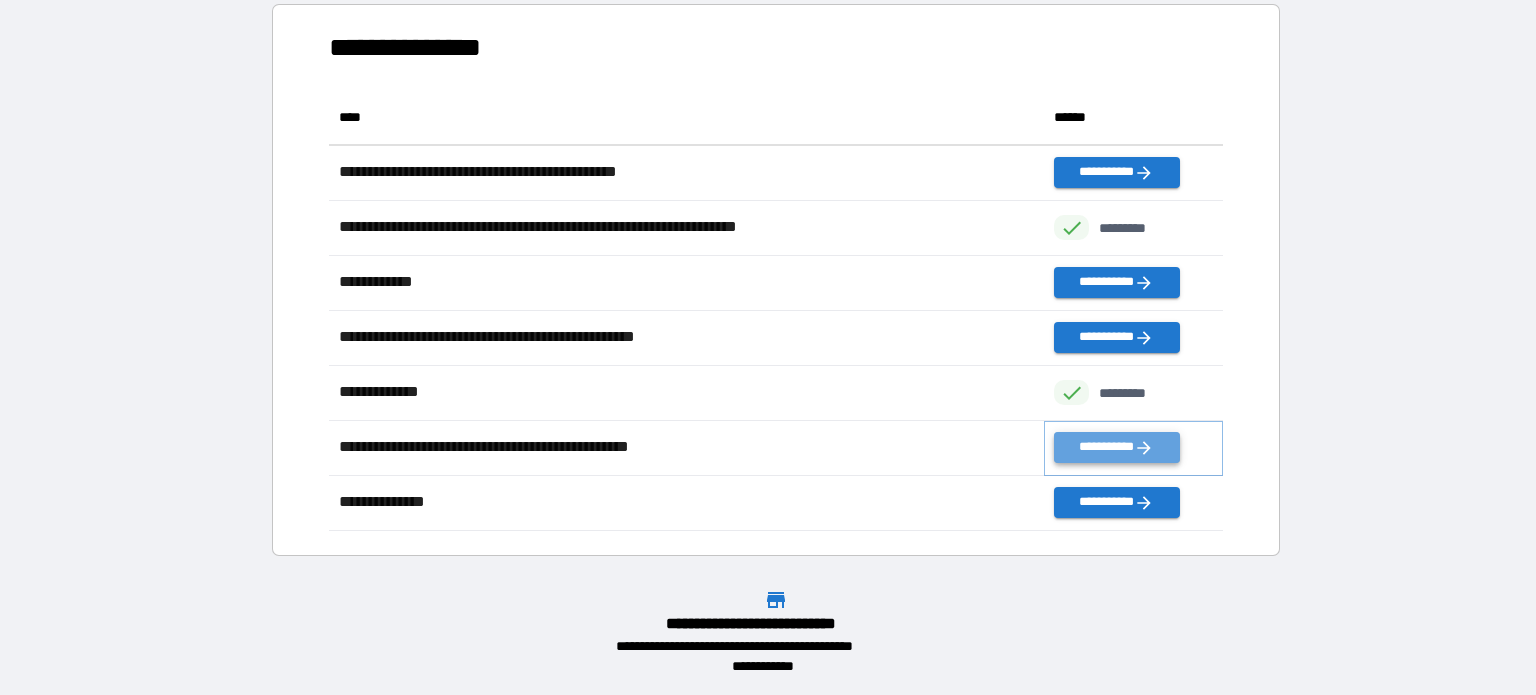 click on "**********" at bounding box center (1116, 447) 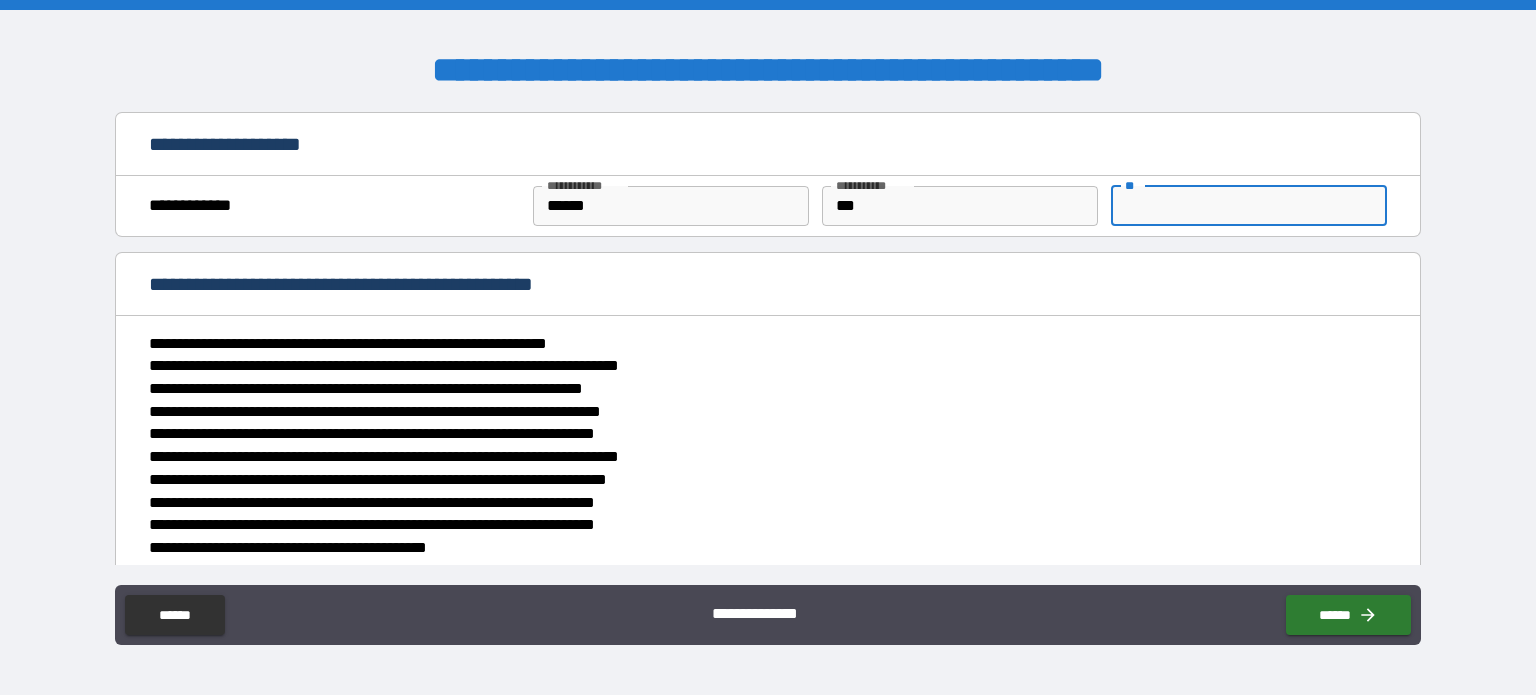 click on "**" at bounding box center (1249, 206) 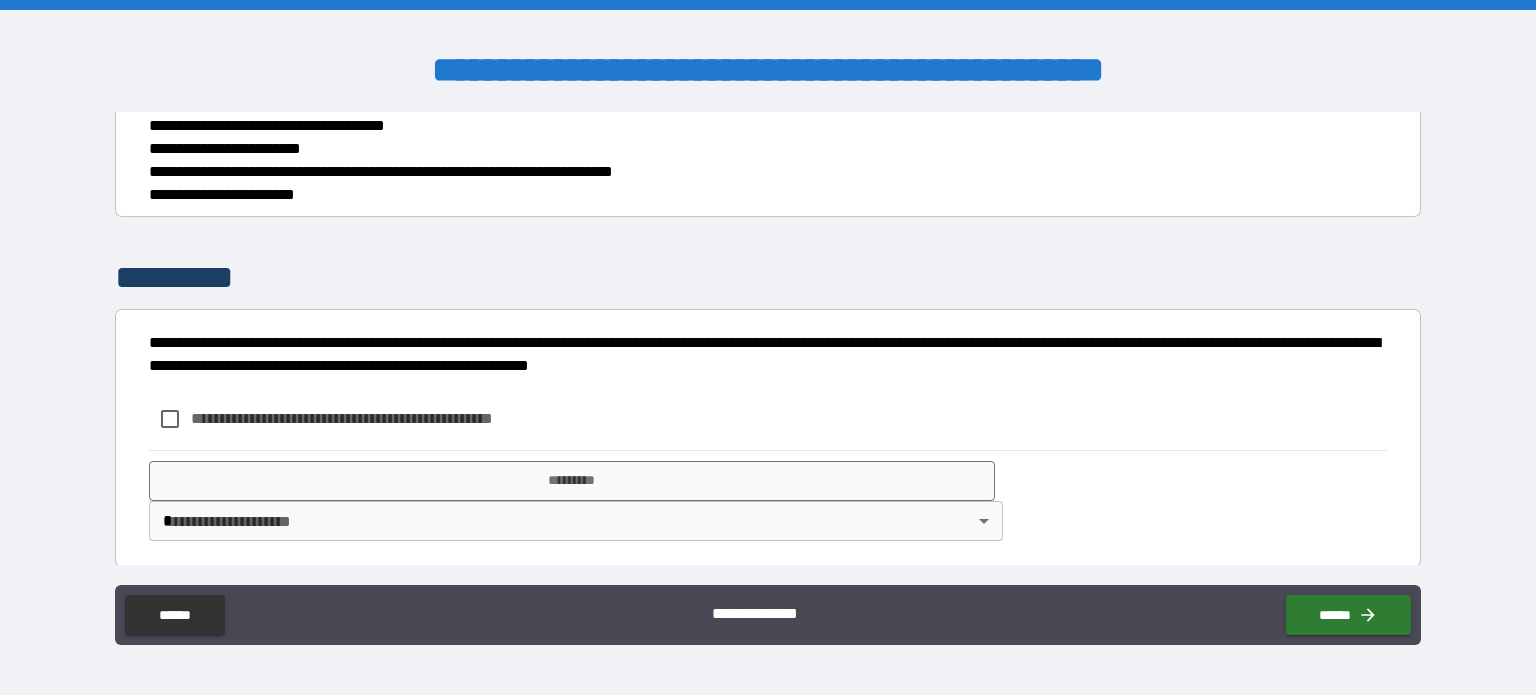 scroll, scrollTop: 1608, scrollLeft: 0, axis: vertical 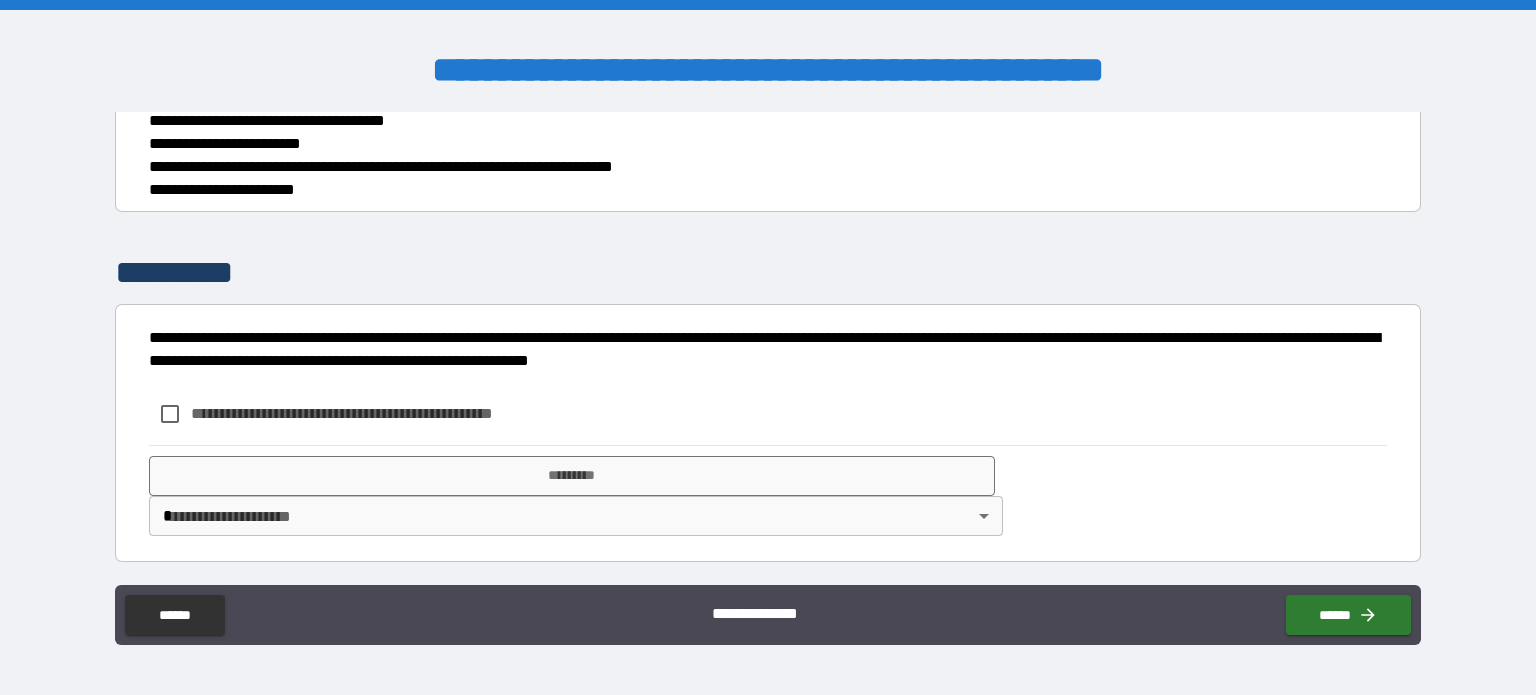 type on "*" 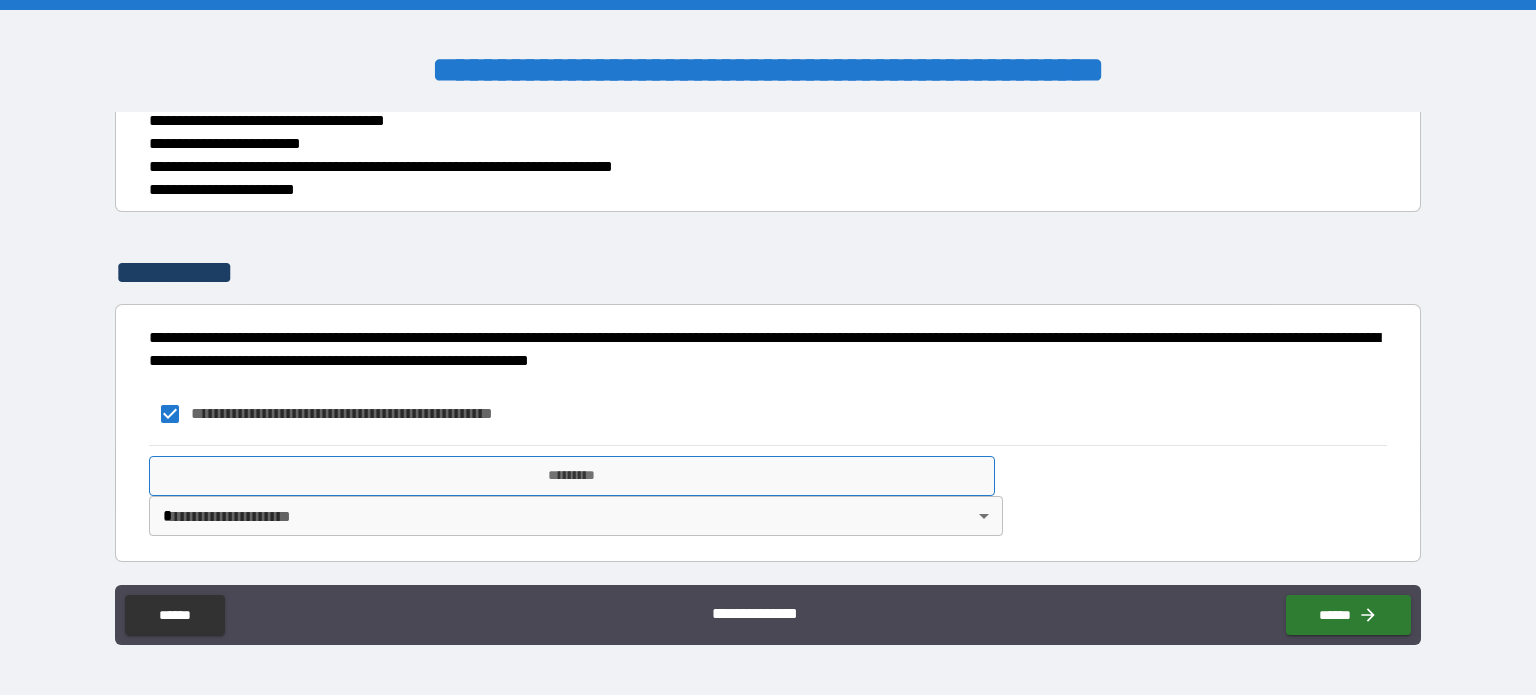 click on "*********" at bounding box center (572, 476) 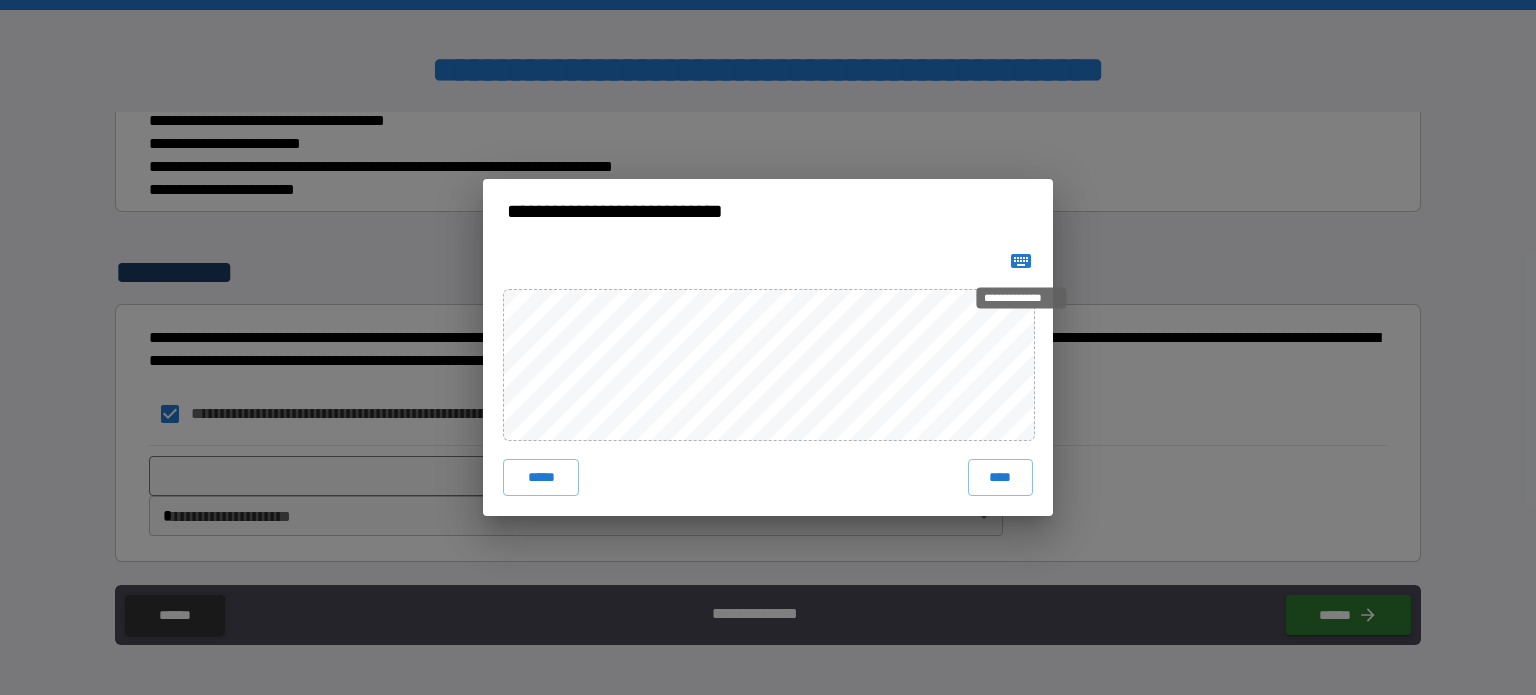 click 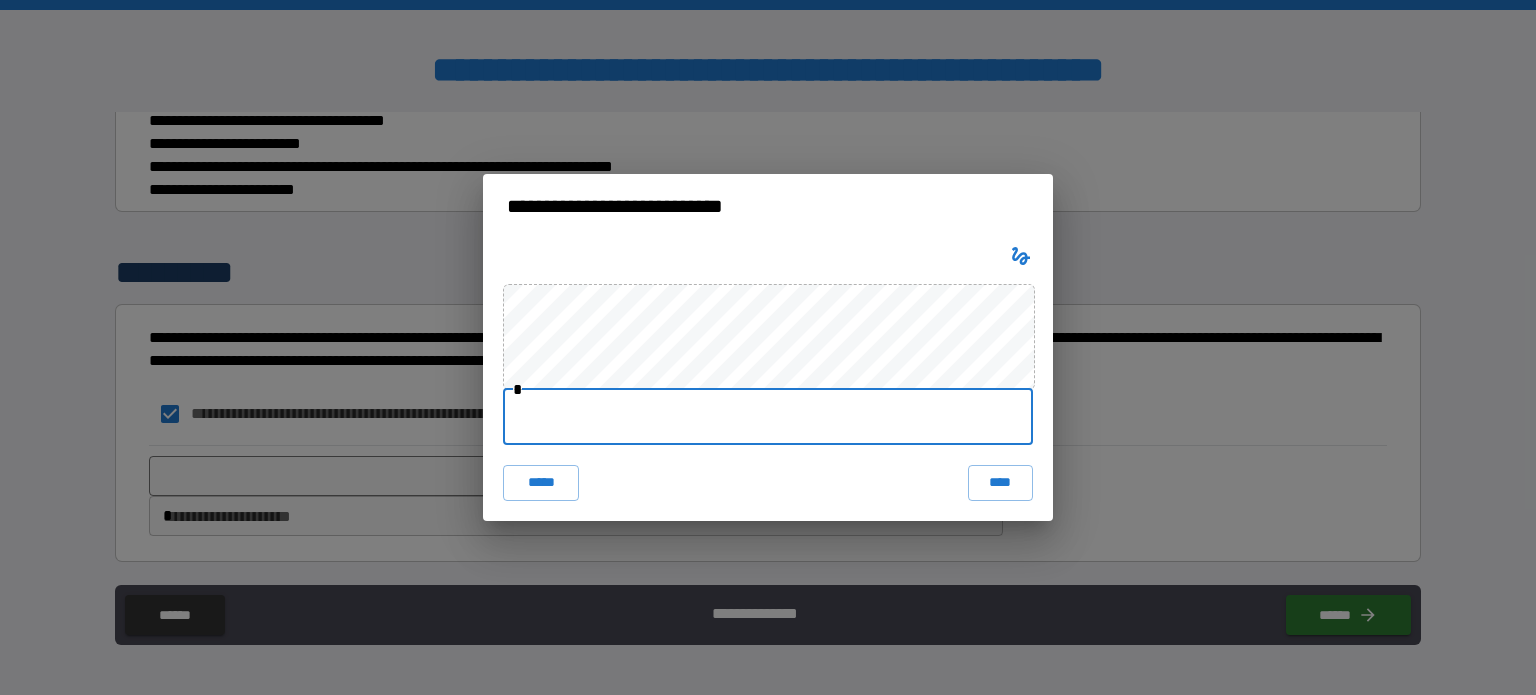 click at bounding box center [768, 417] 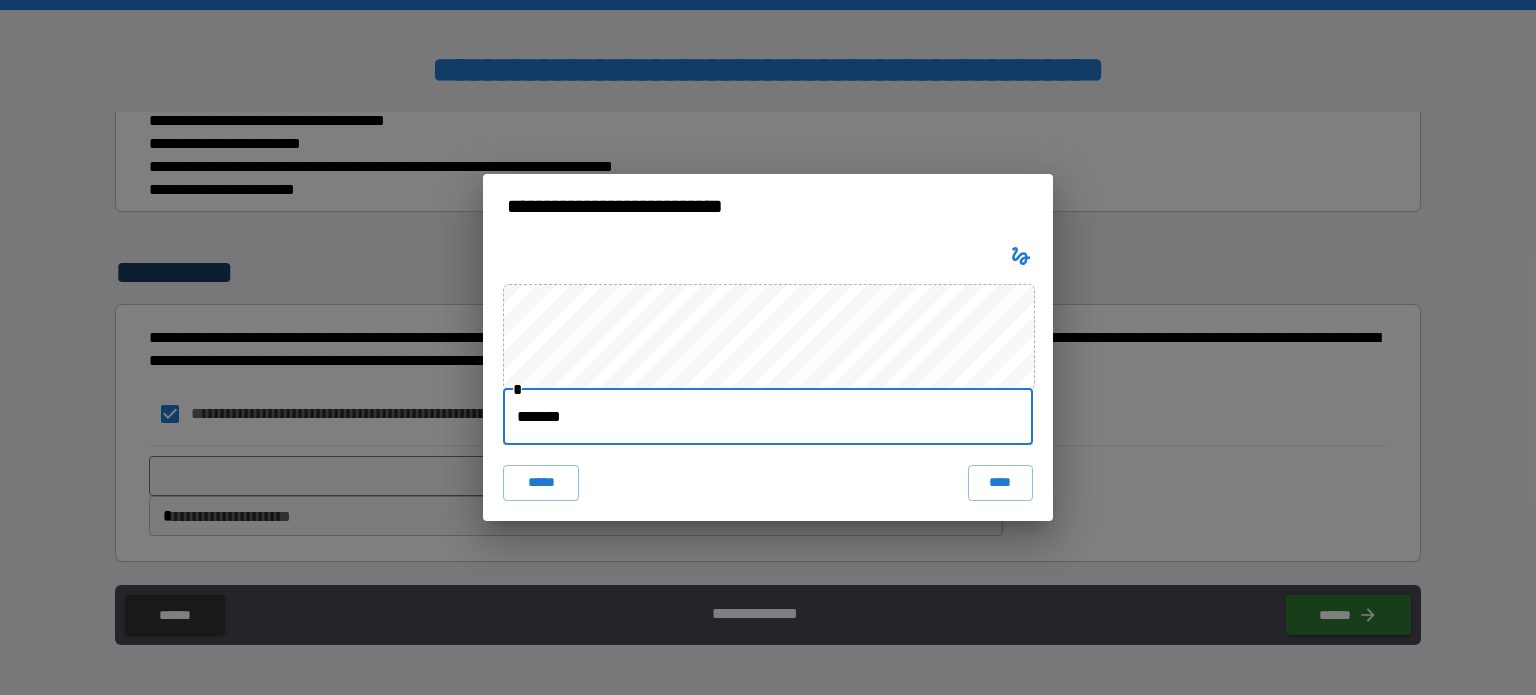 type on "**********" 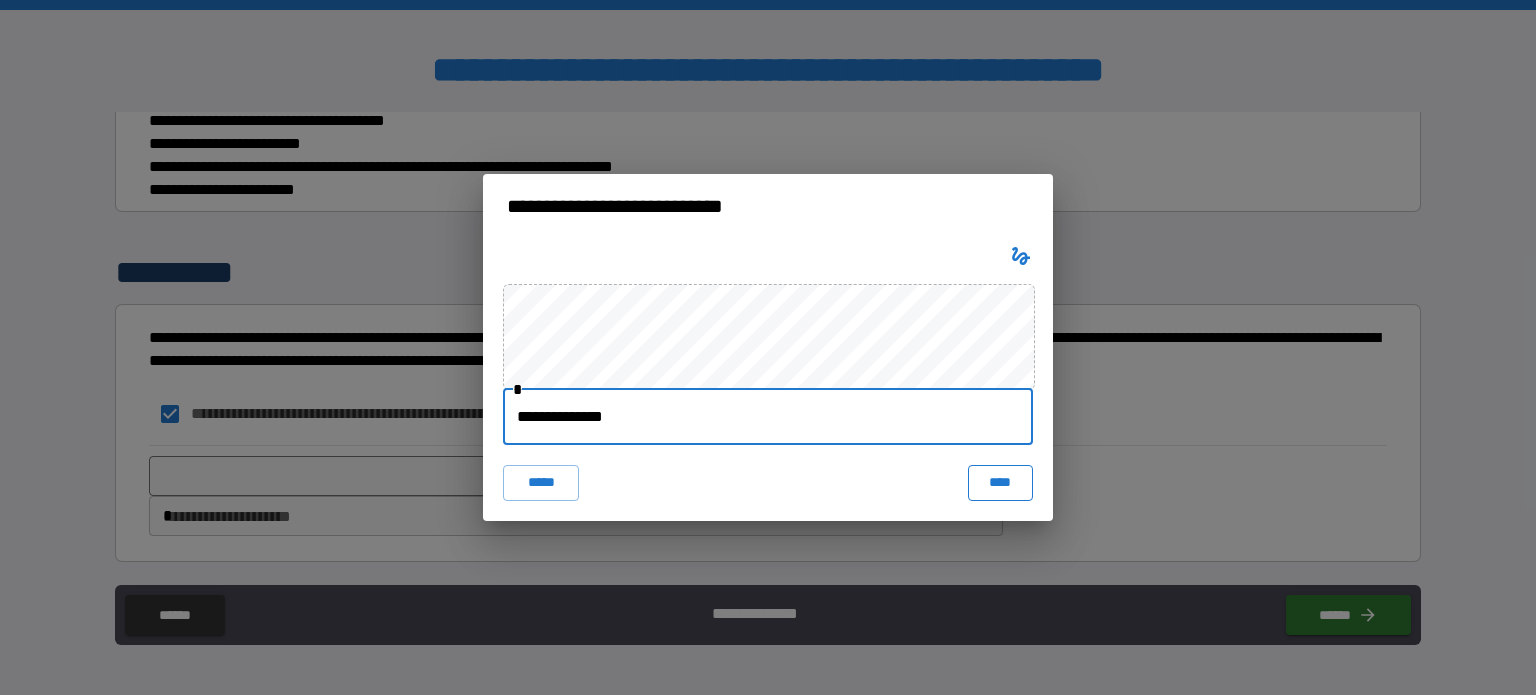 click on "****" at bounding box center [1000, 483] 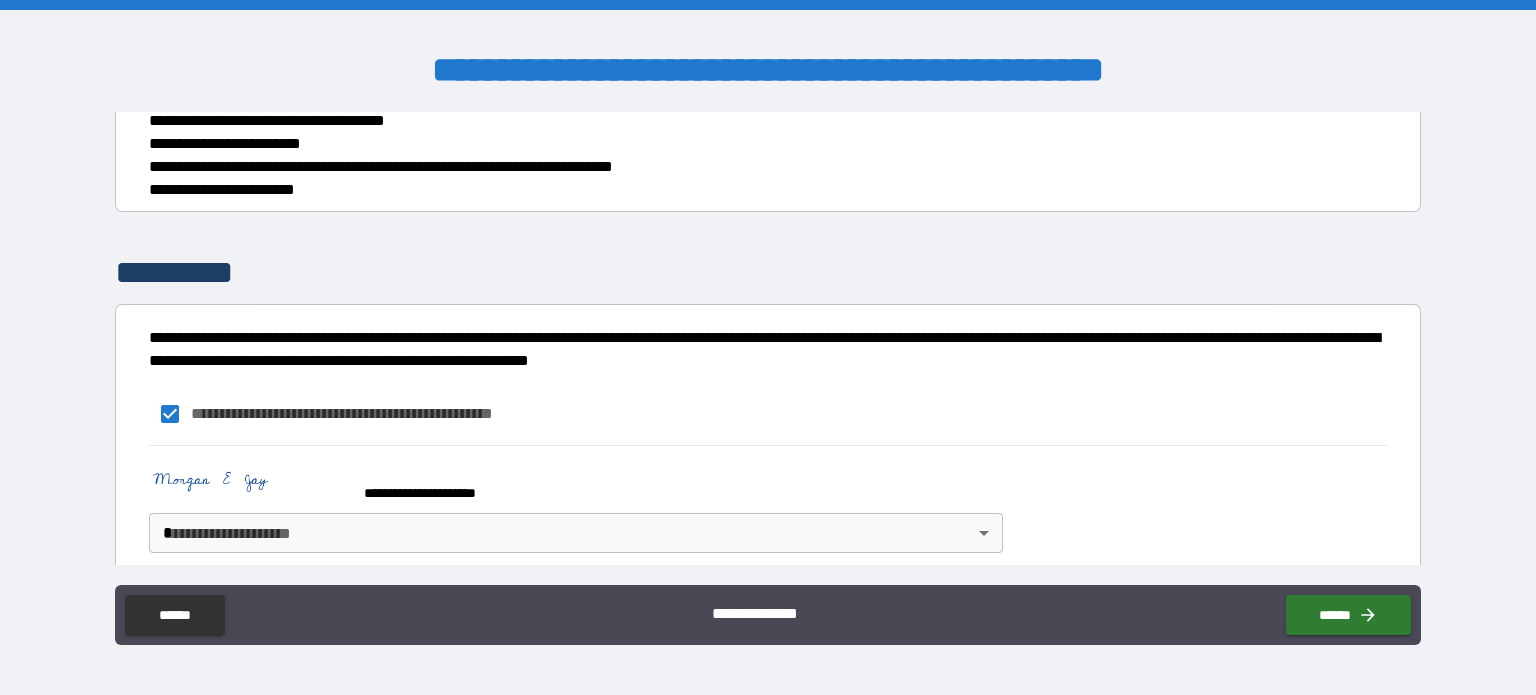 scroll, scrollTop: 1624, scrollLeft: 0, axis: vertical 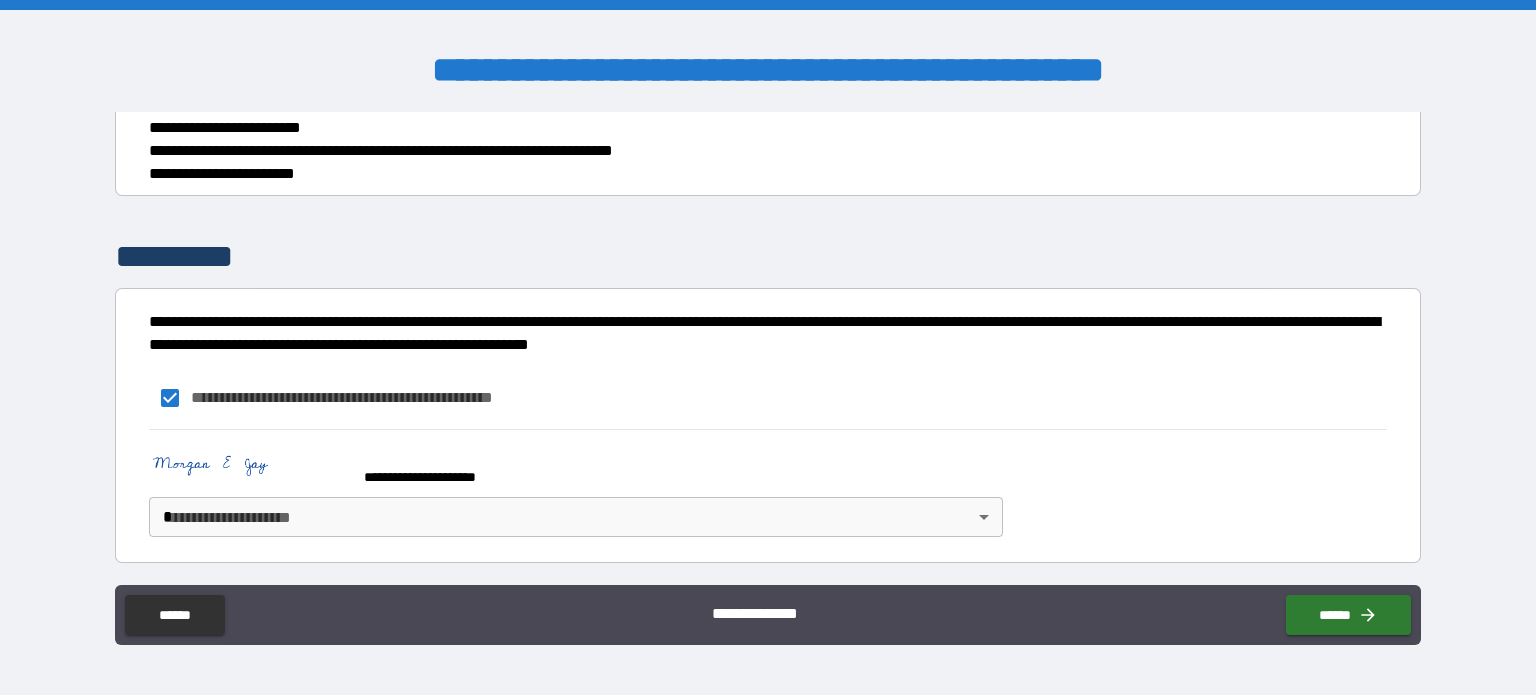 click on "**********" at bounding box center [768, 347] 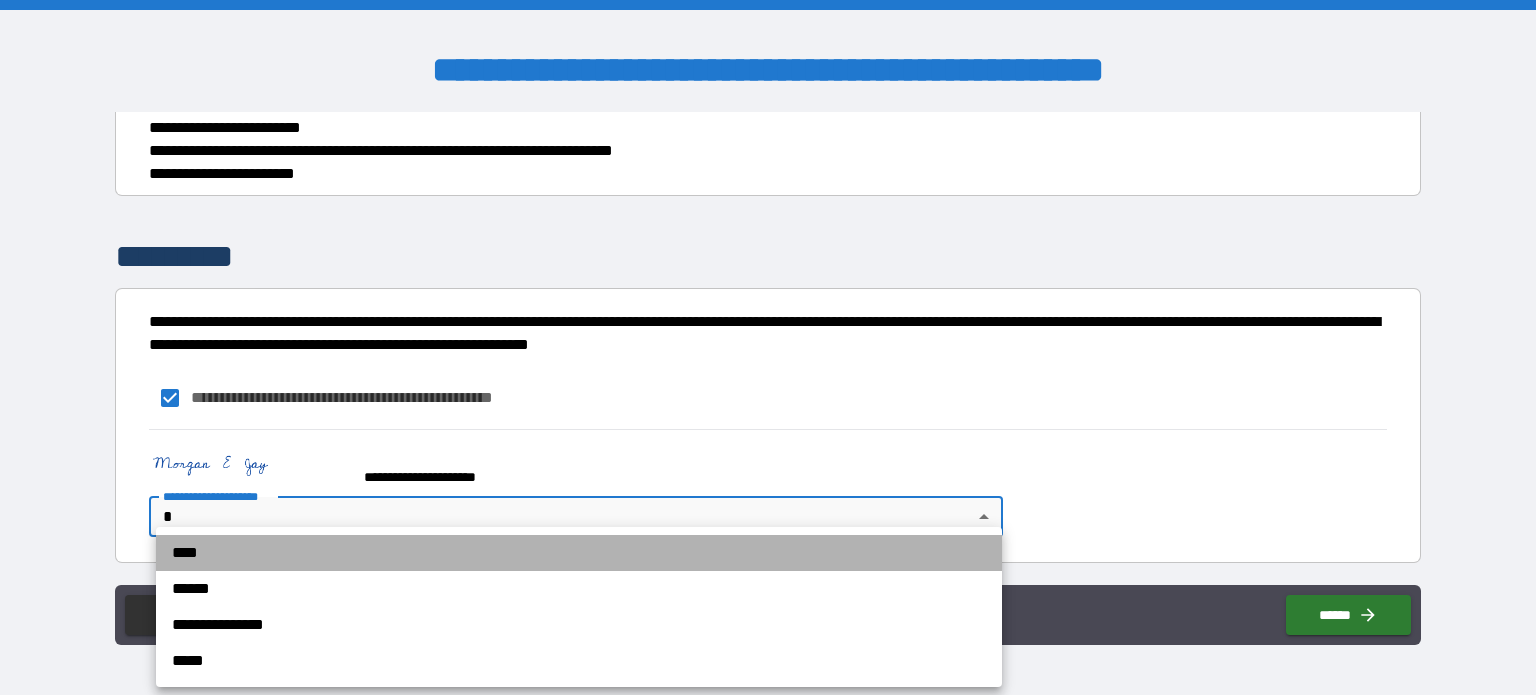 click on "****" at bounding box center [579, 553] 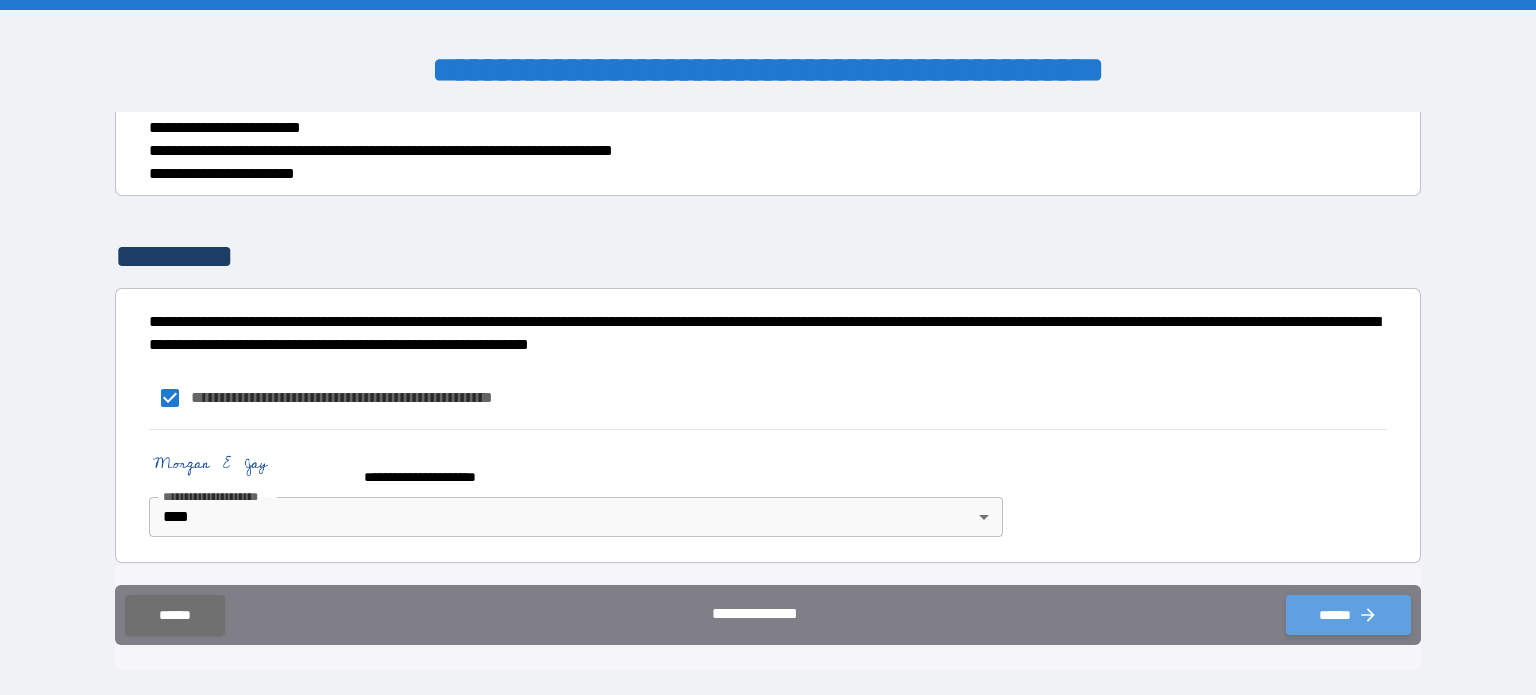click on "******" at bounding box center [1348, 615] 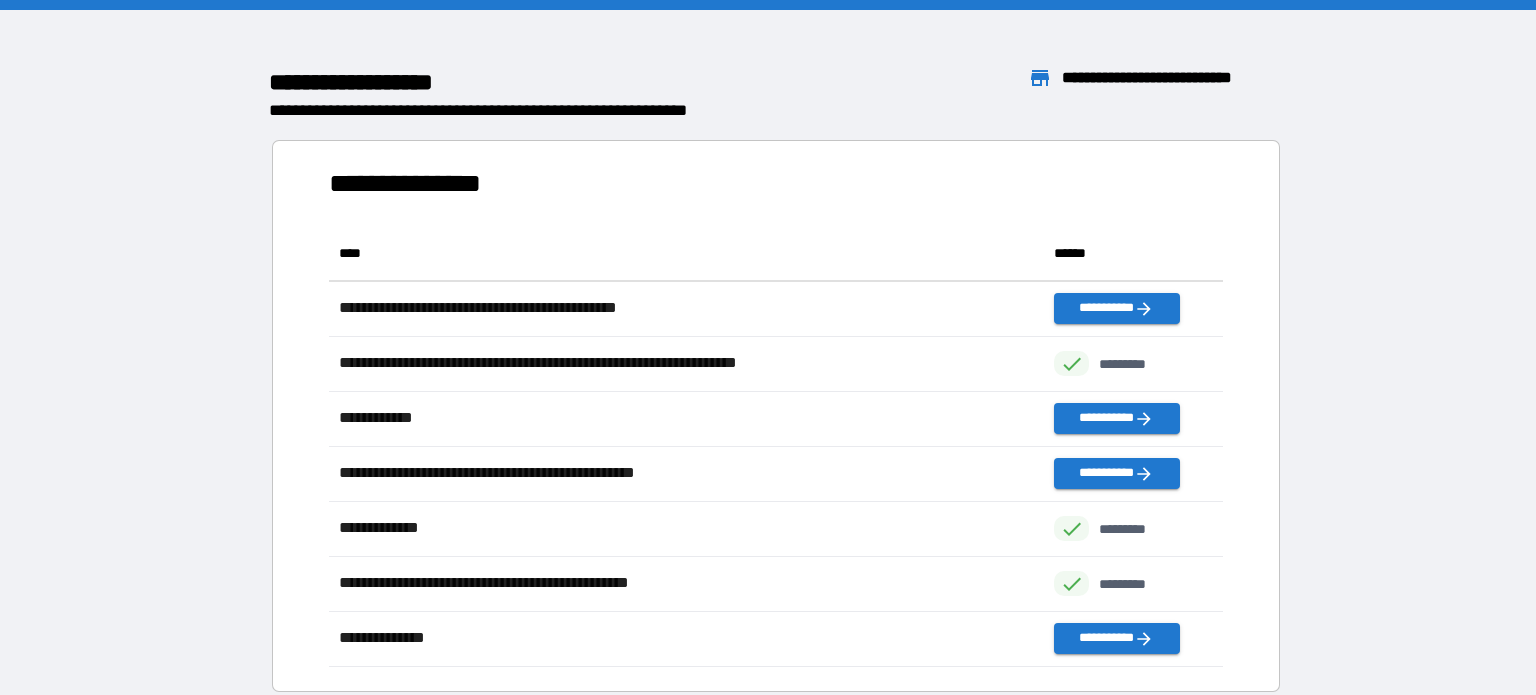 scroll, scrollTop: 1, scrollLeft: 0, axis: vertical 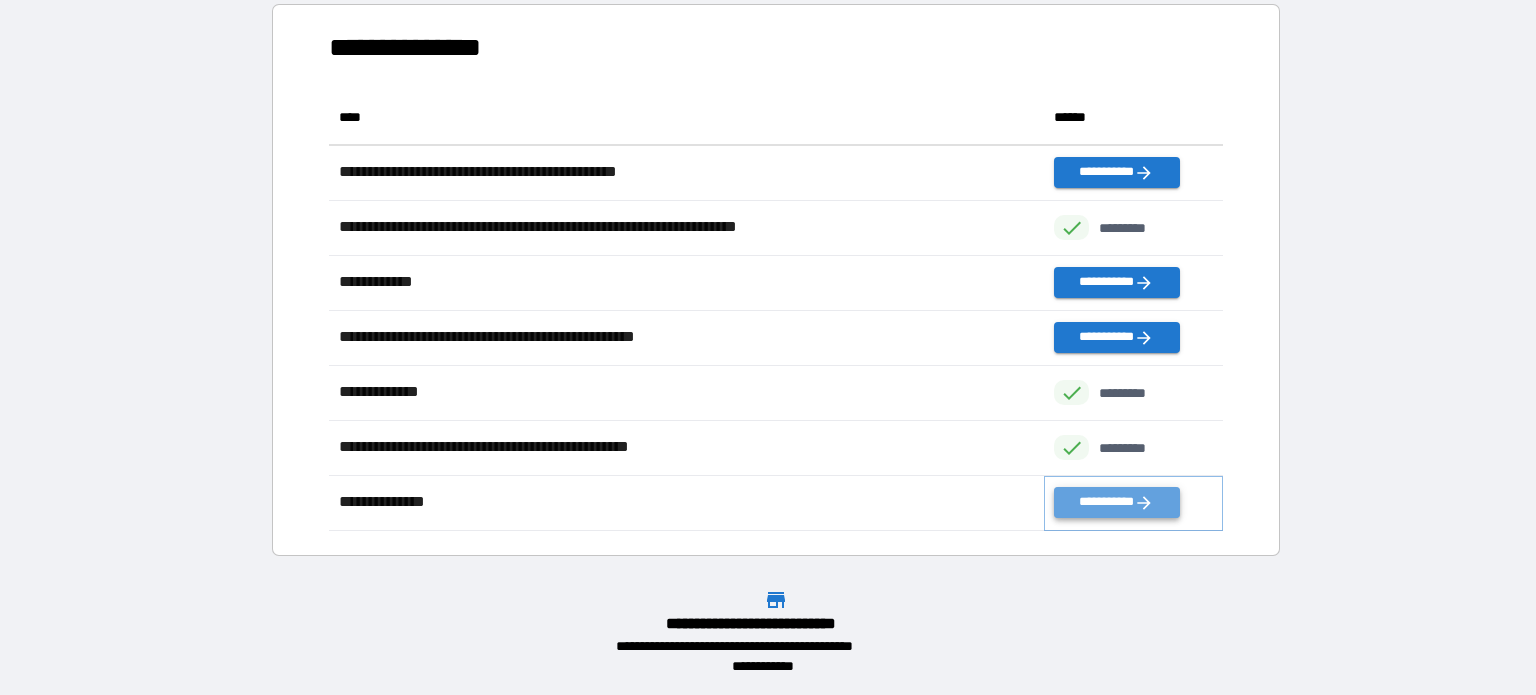 click on "**********" at bounding box center (1116, 502) 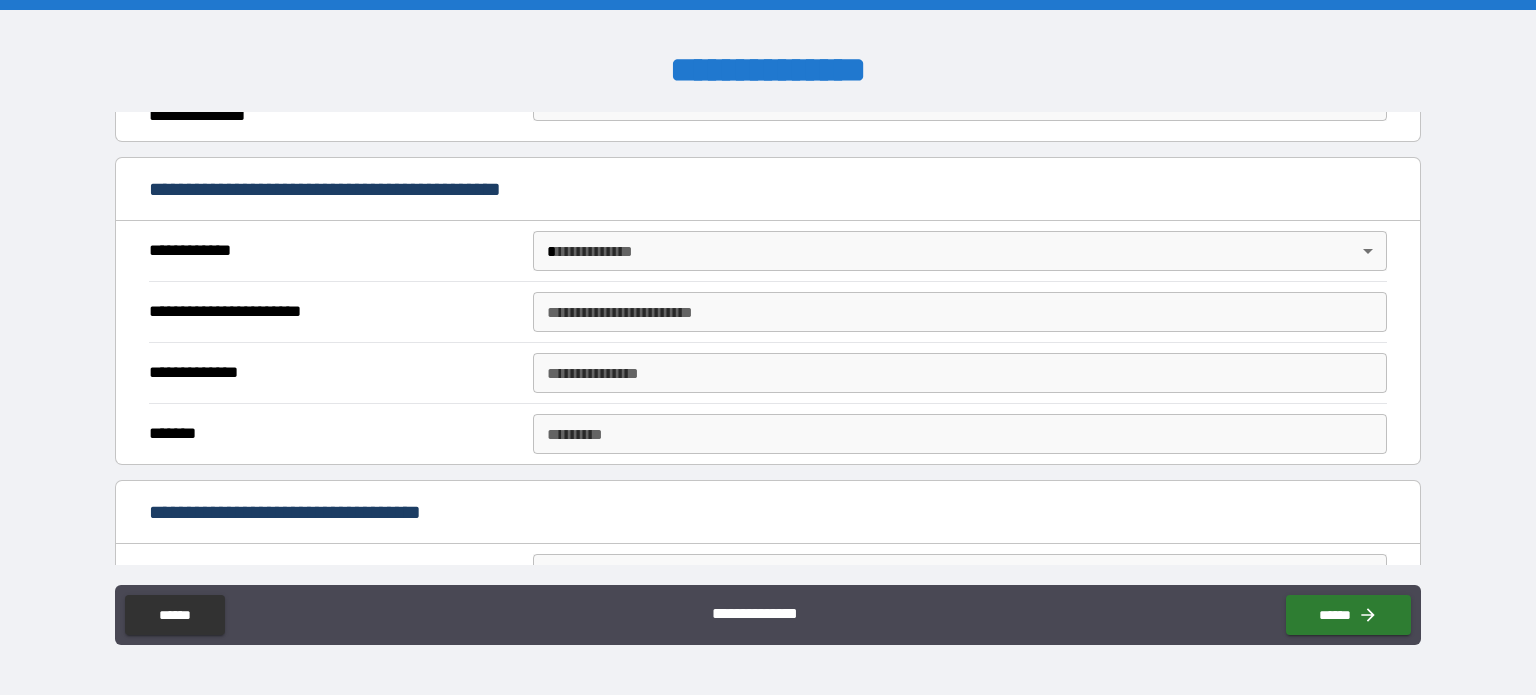 scroll, scrollTop: 0, scrollLeft: 0, axis: both 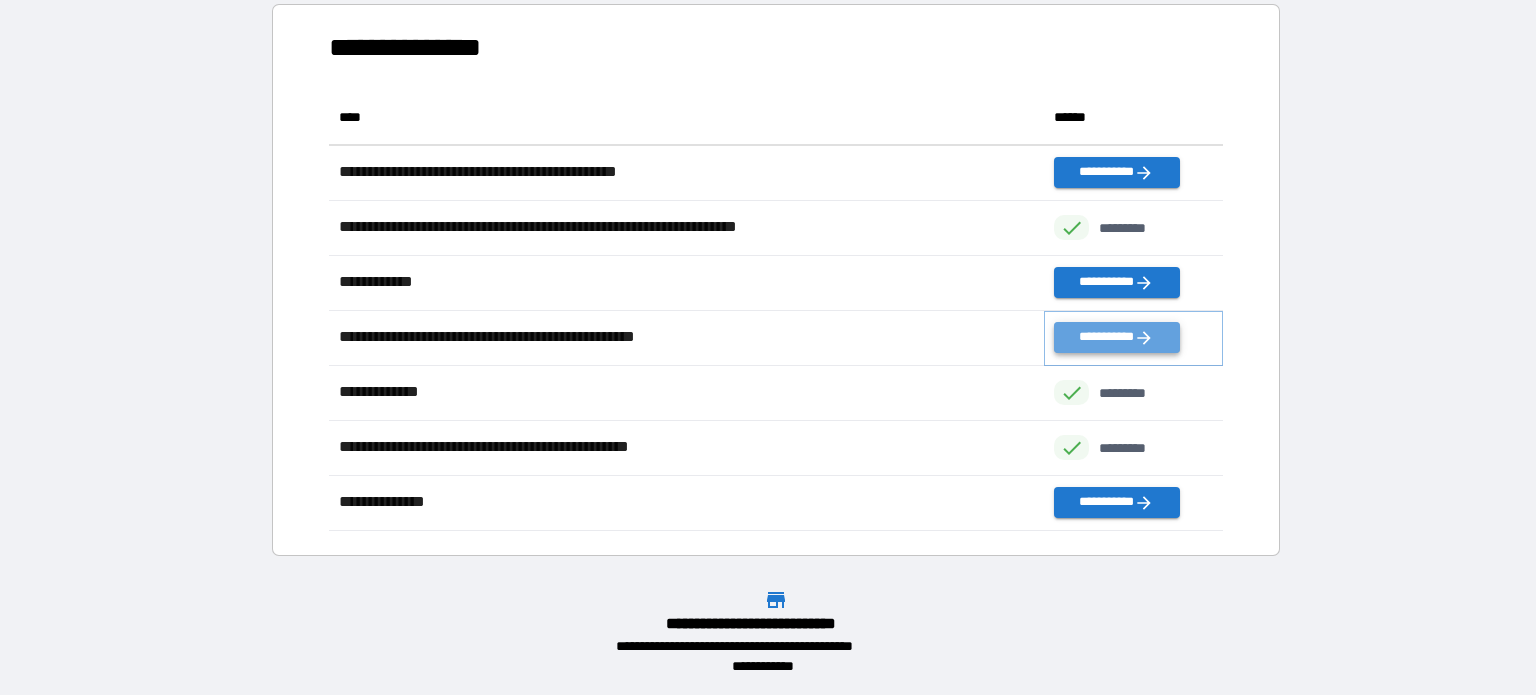 click on "**********" at bounding box center [1116, 337] 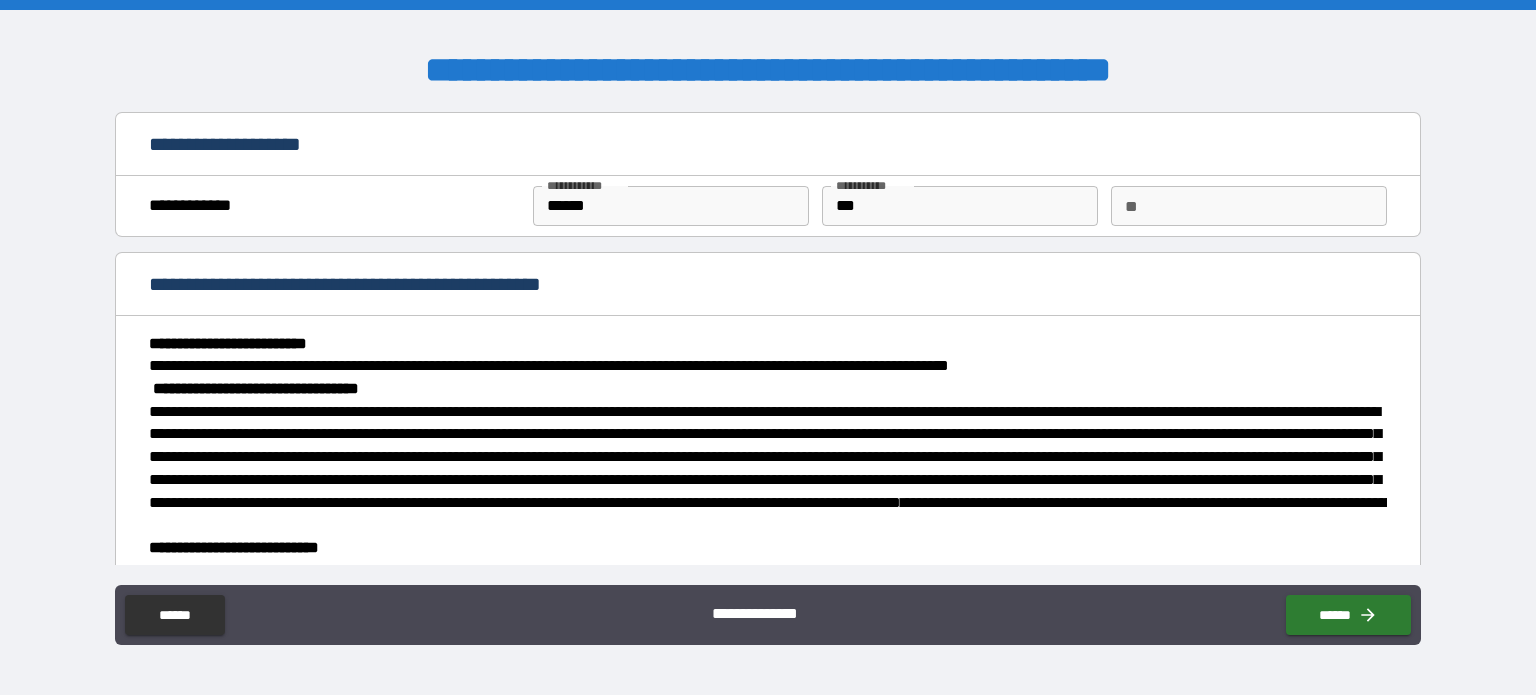 click on "**" at bounding box center (1249, 206) 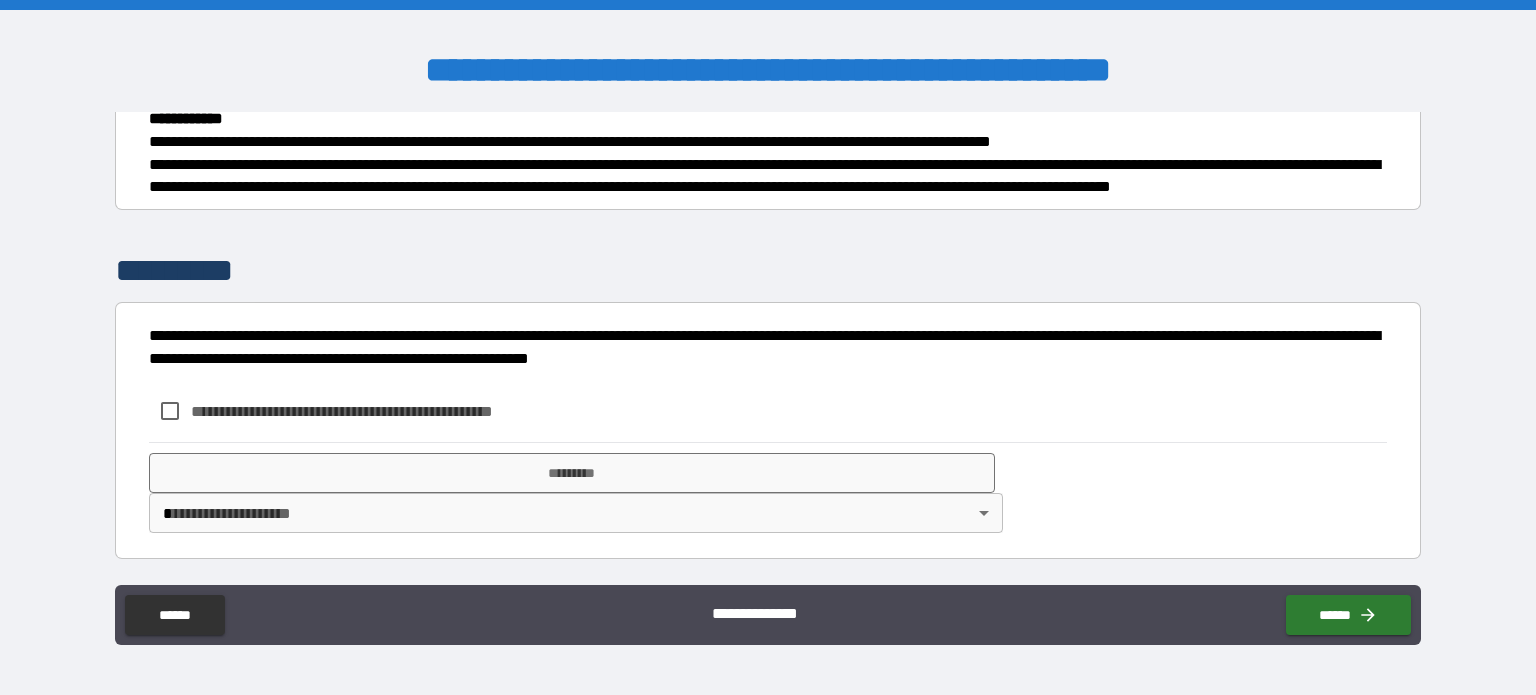 scroll, scrollTop: 858, scrollLeft: 0, axis: vertical 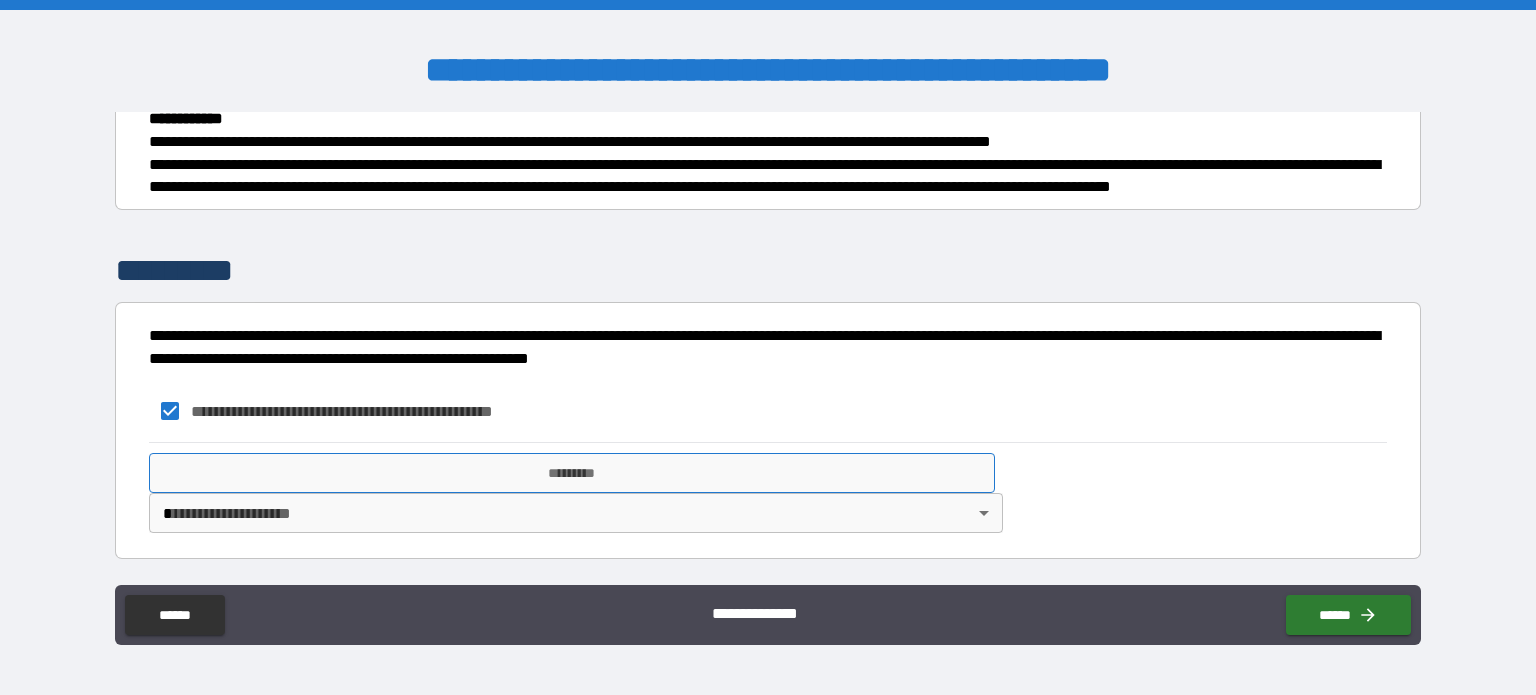 click on "*********" at bounding box center [572, 473] 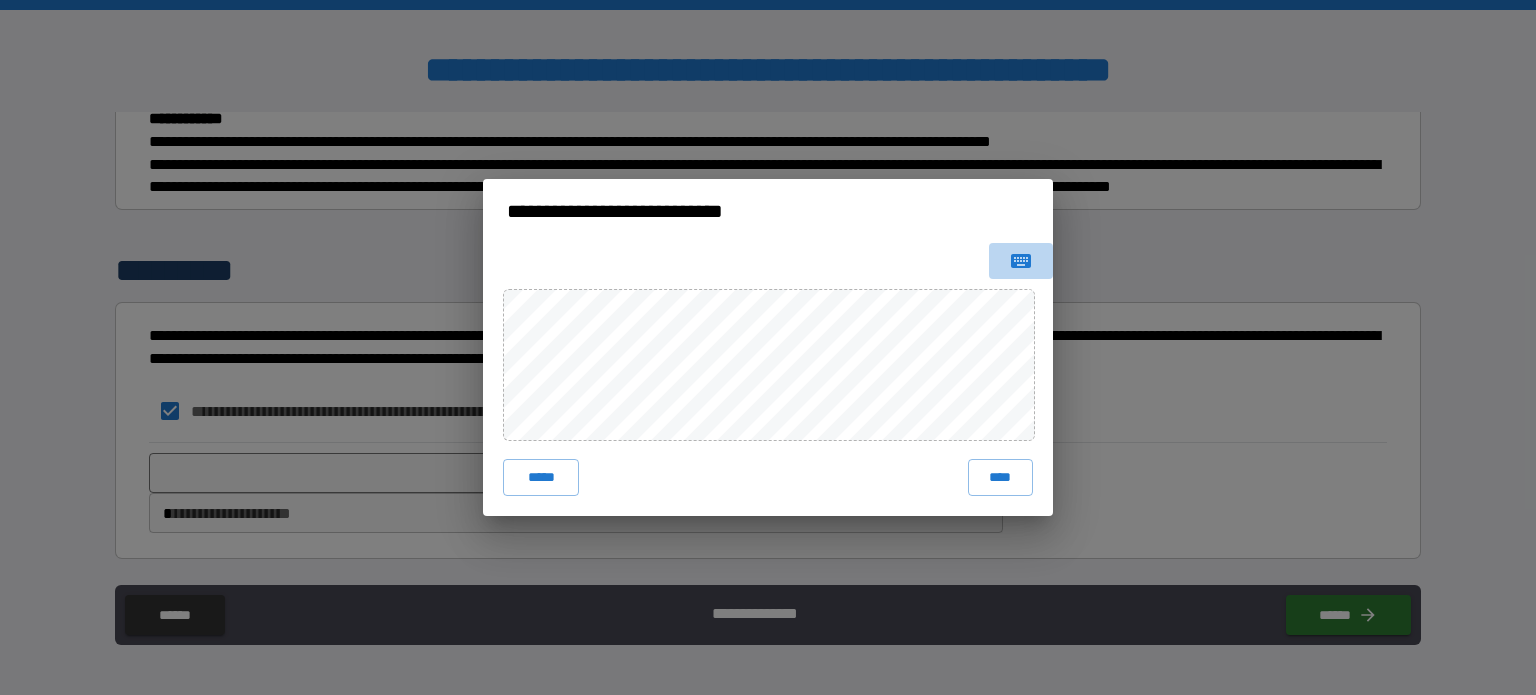 click 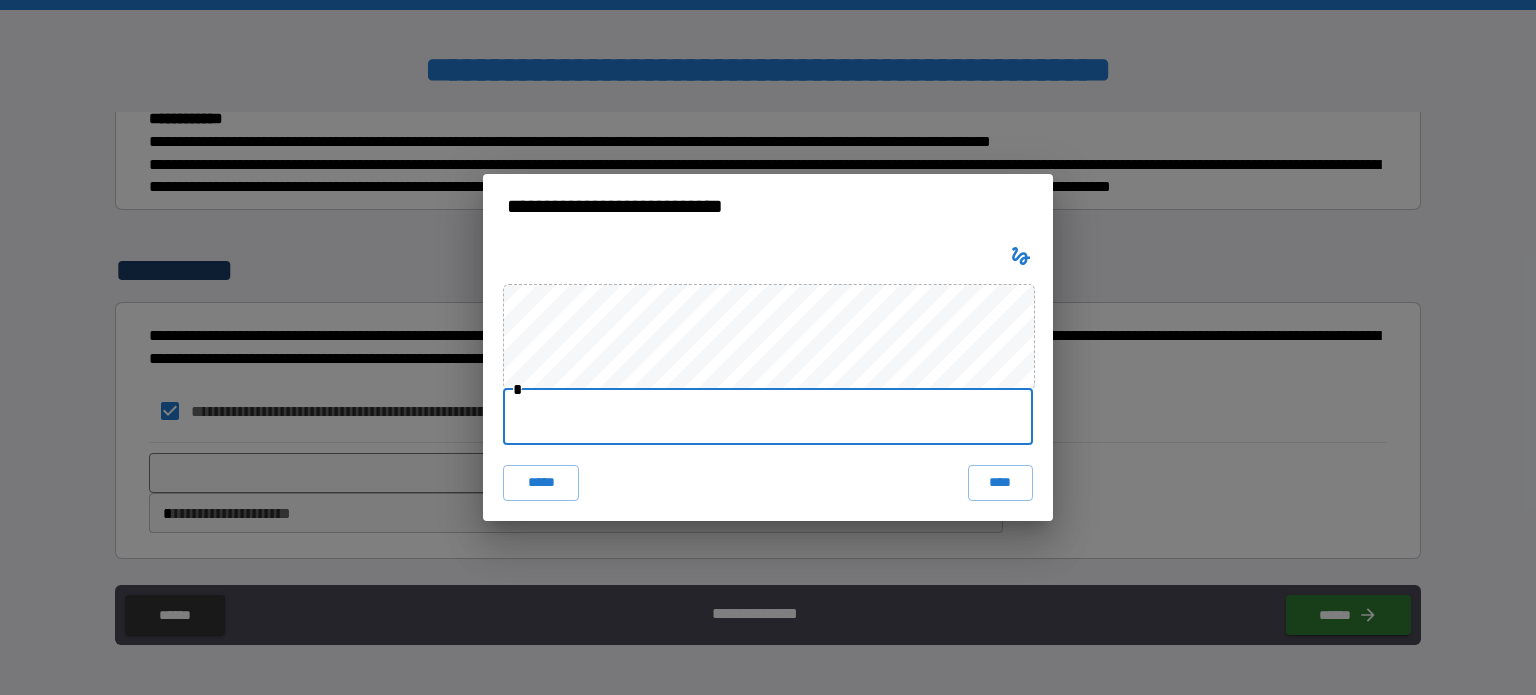 click at bounding box center [768, 417] 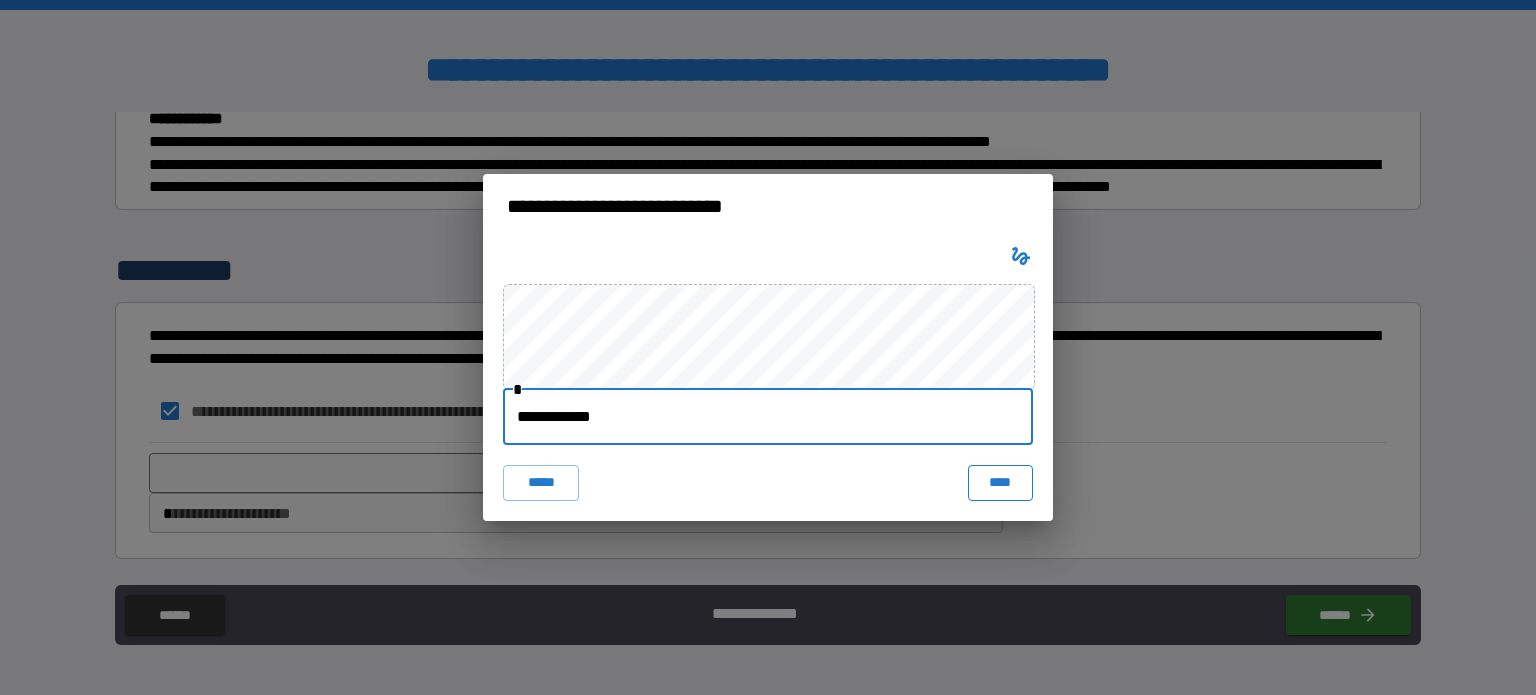 type on "**********" 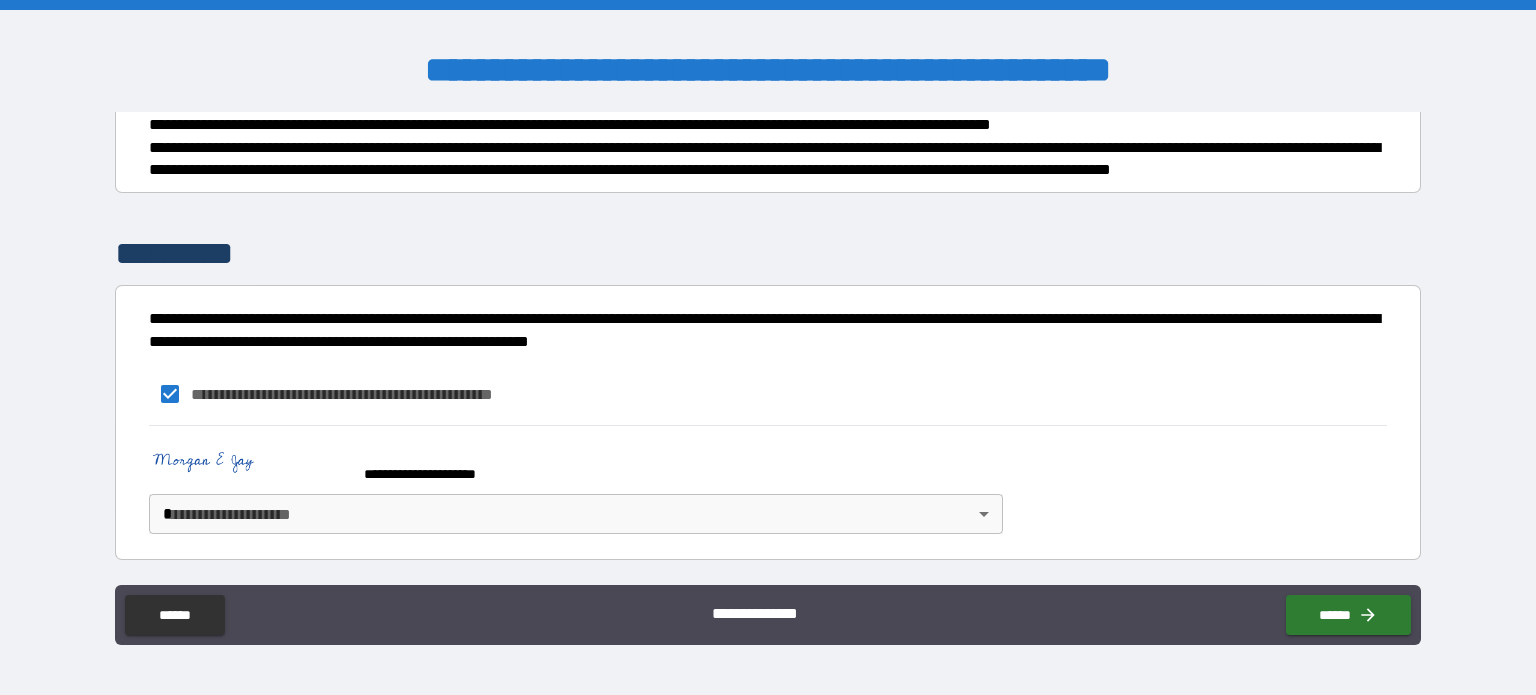 scroll, scrollTop: 875, scrollLeft: 0, axis: vertical 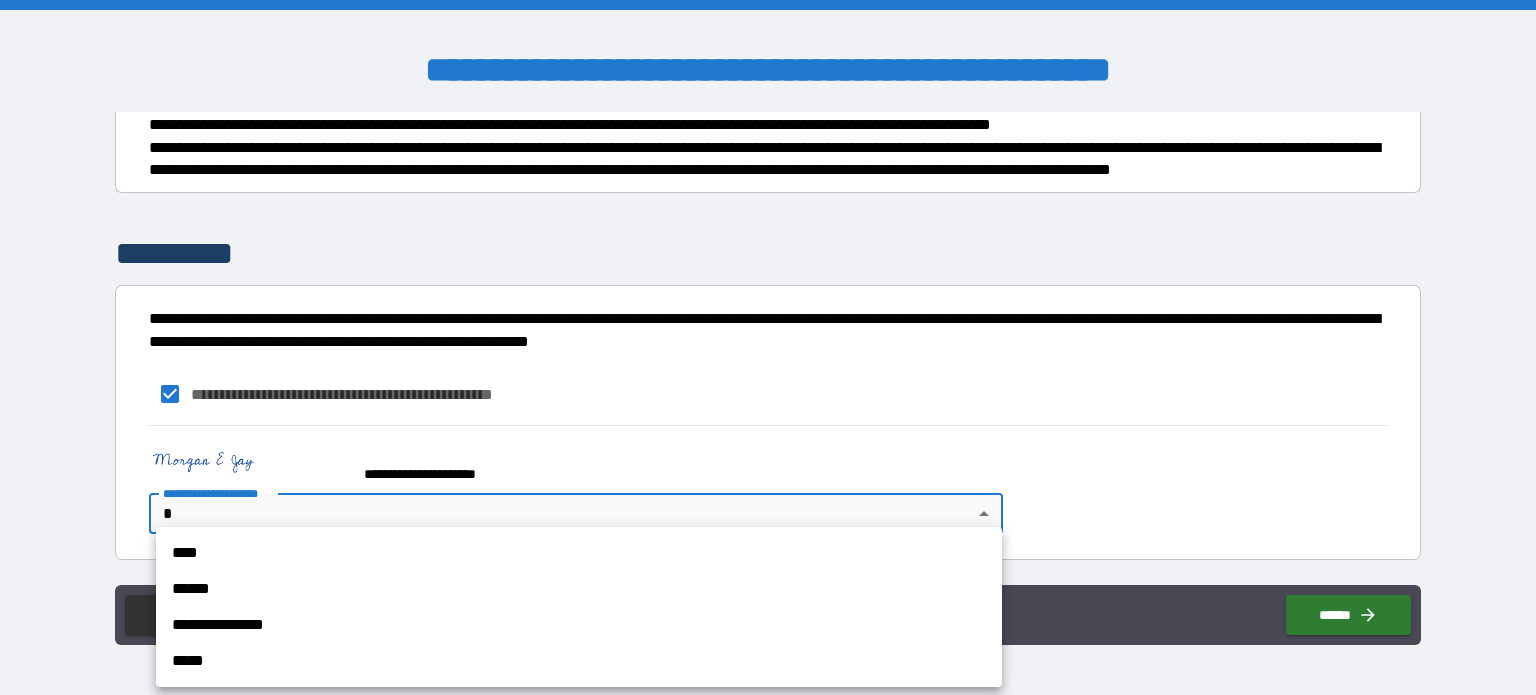click on "**********" at bounding box center [768, 347] 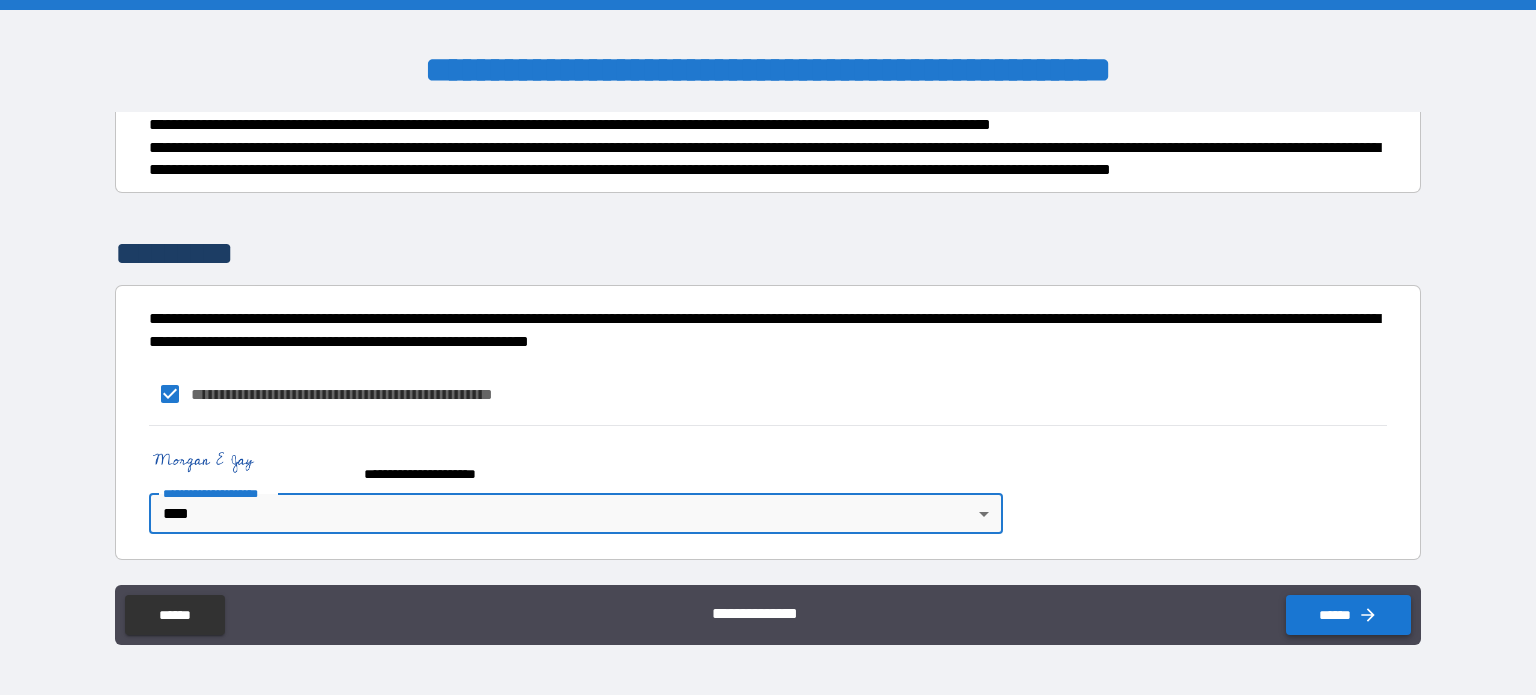 click on "******" at bounding box center (1348, 615) 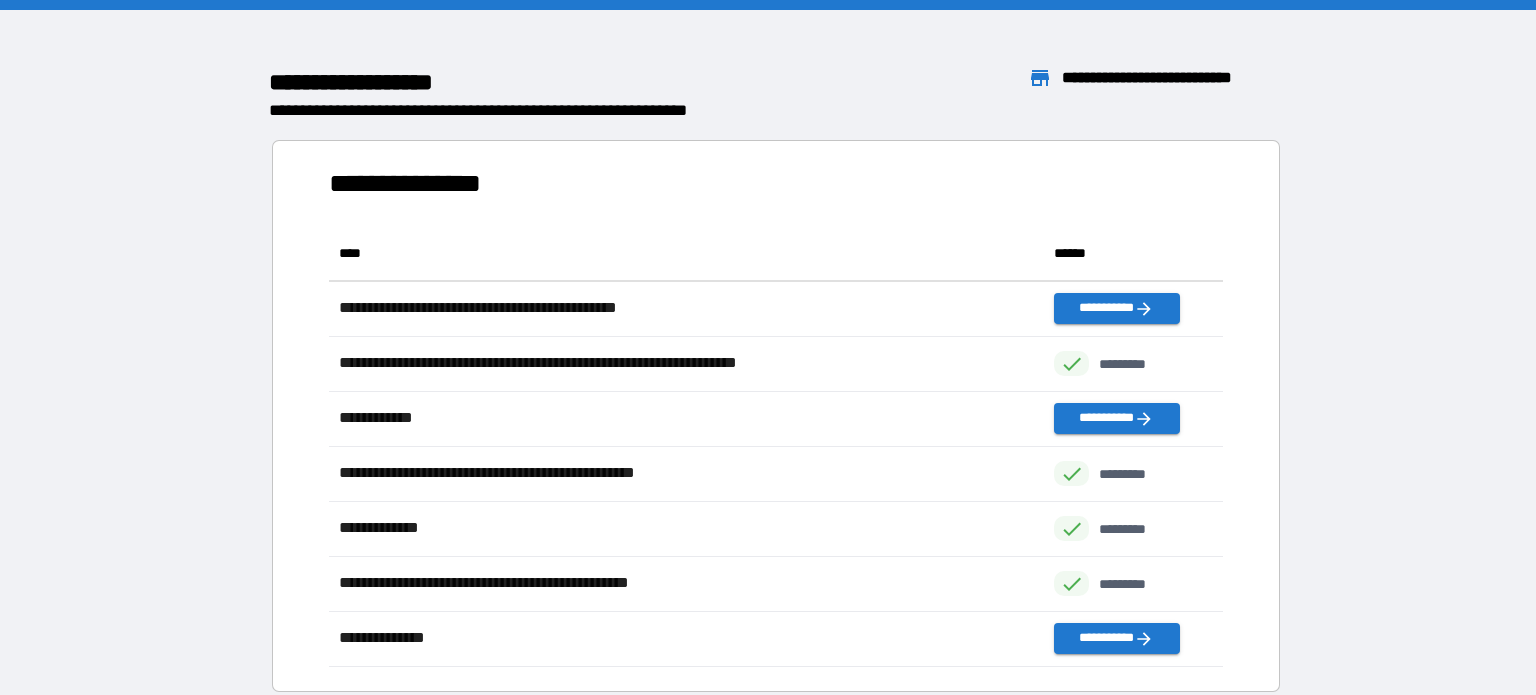 scroll, scrollTop: 1, scrollLeft: 0, axis: vertical 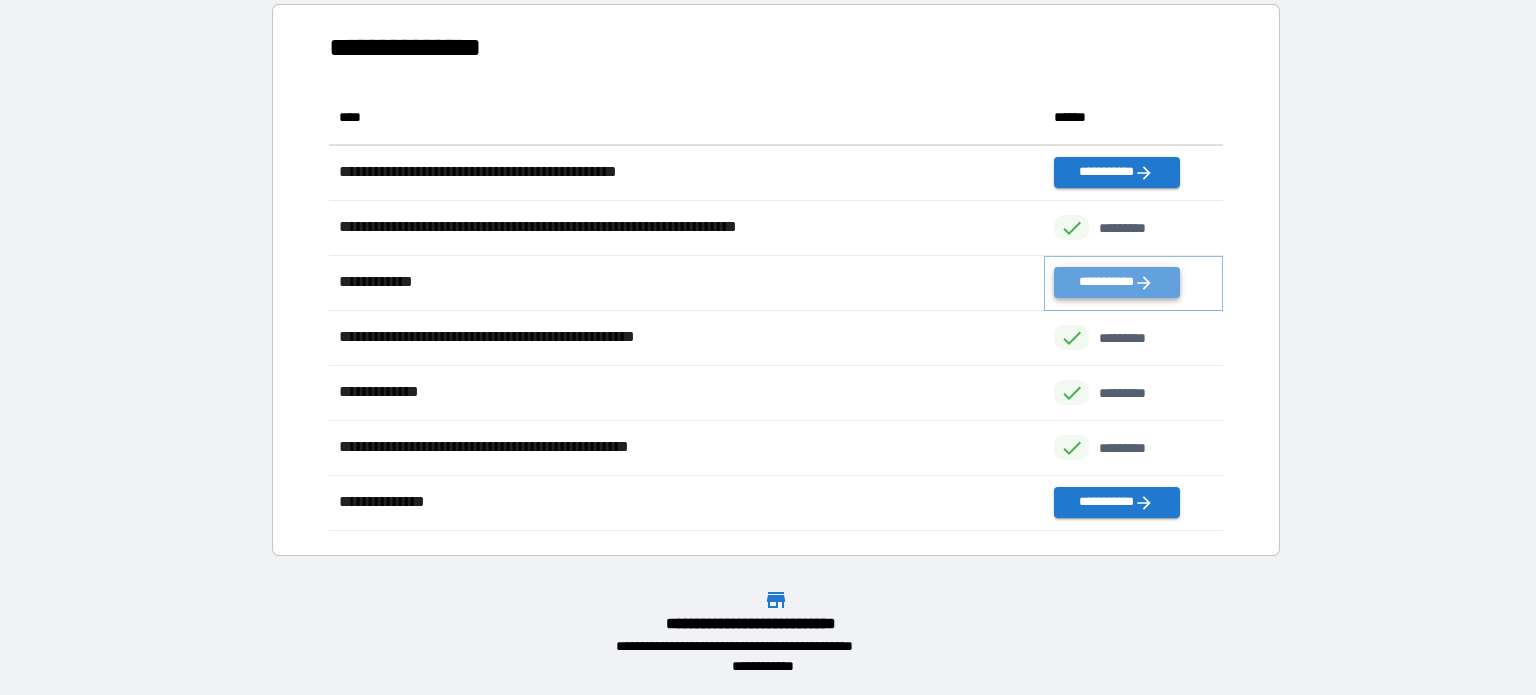 click on "**********" at bounding box center (1116, 282) 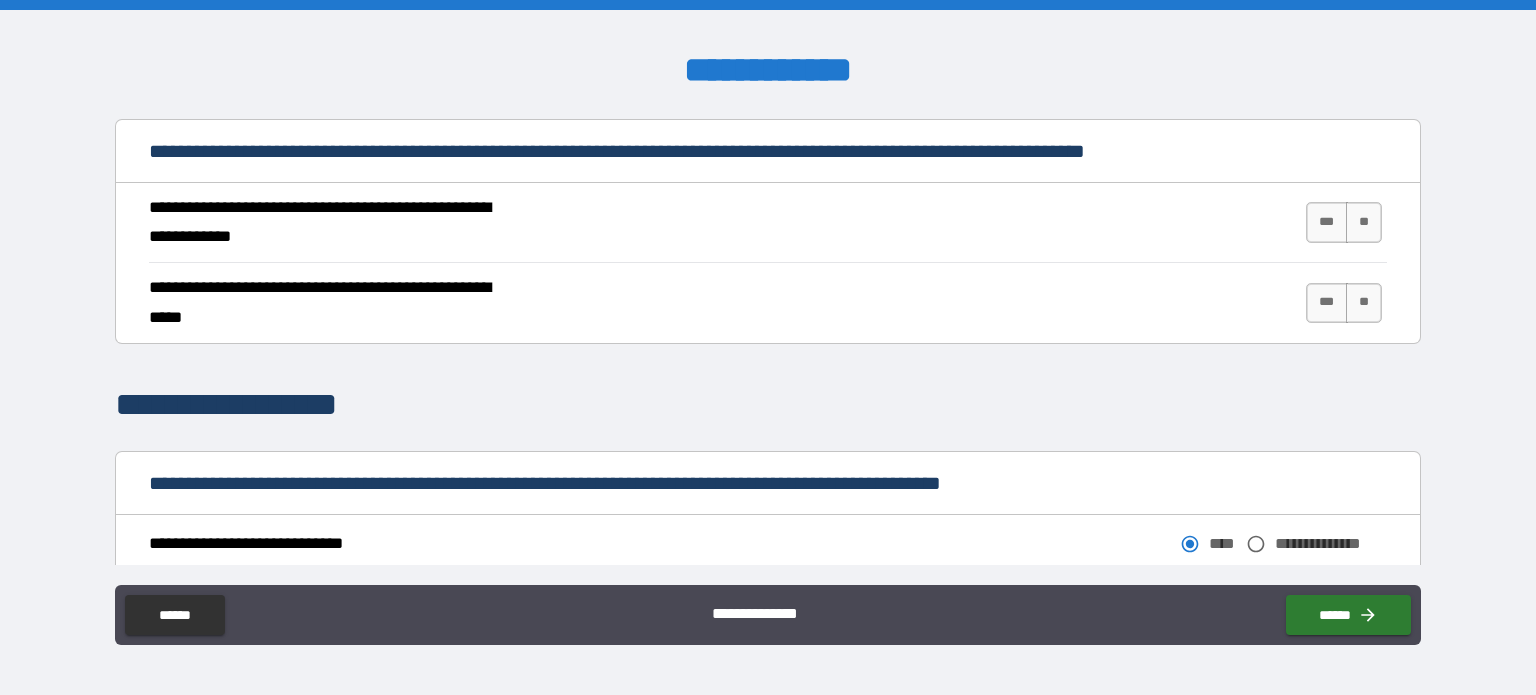 scroll, scrollTop: 756, scrollLeft: 0, axis: vertical 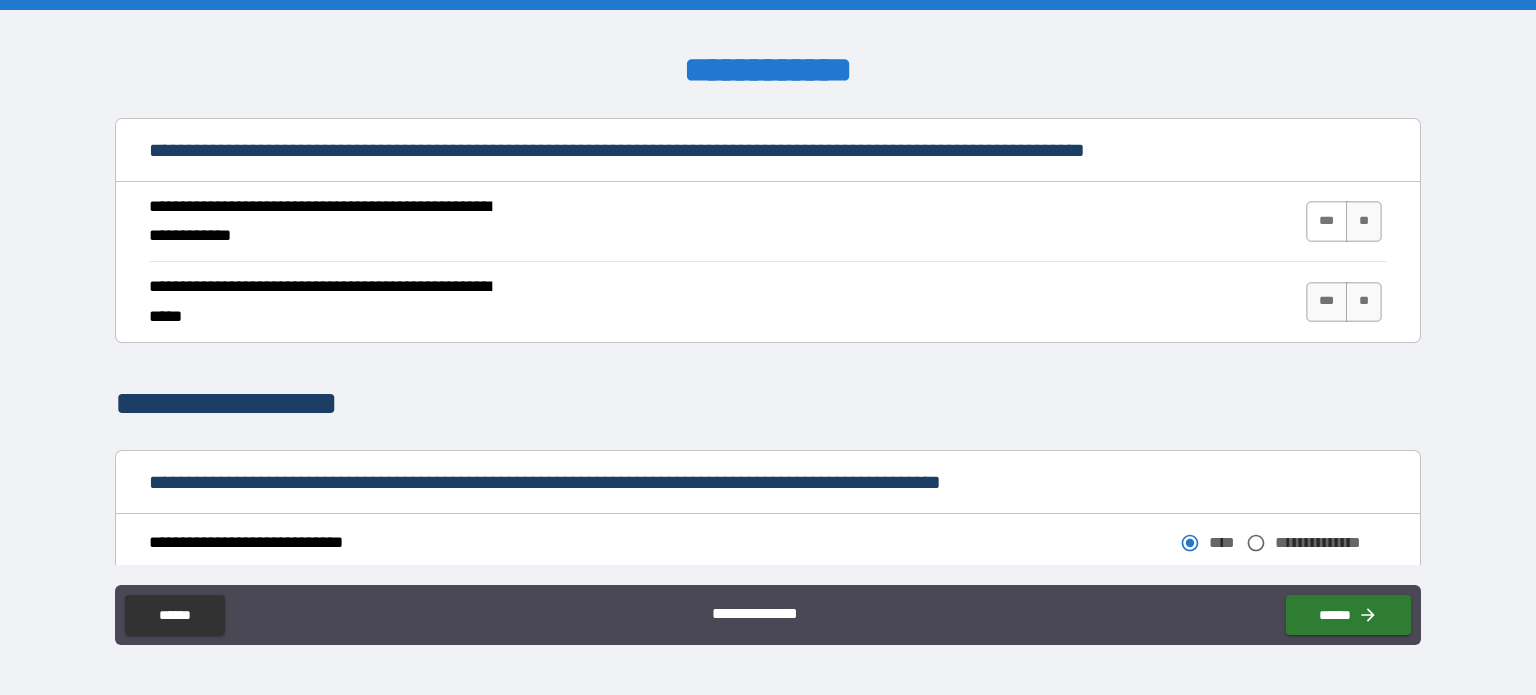 click on "***" at bounding box center (1327, 221) 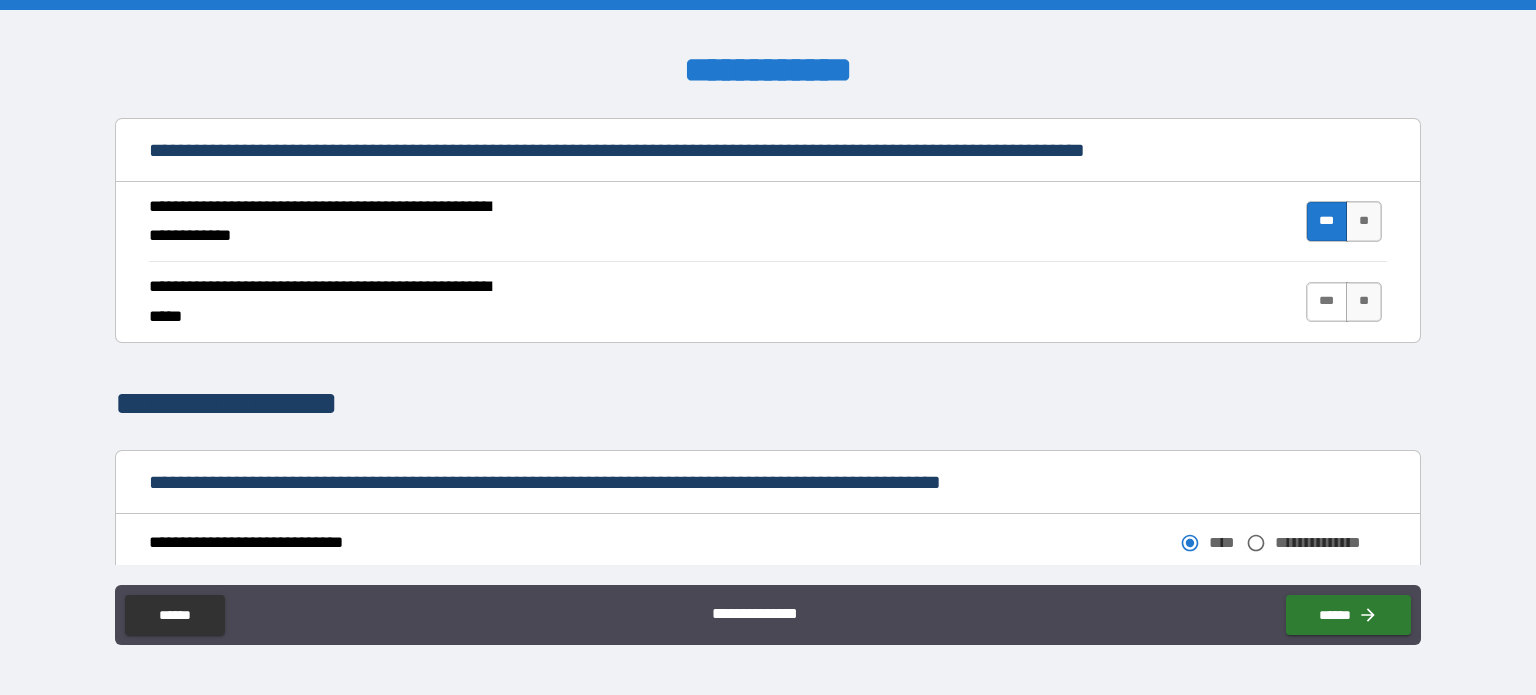 click on "***" at bounding box center [1327, 302] 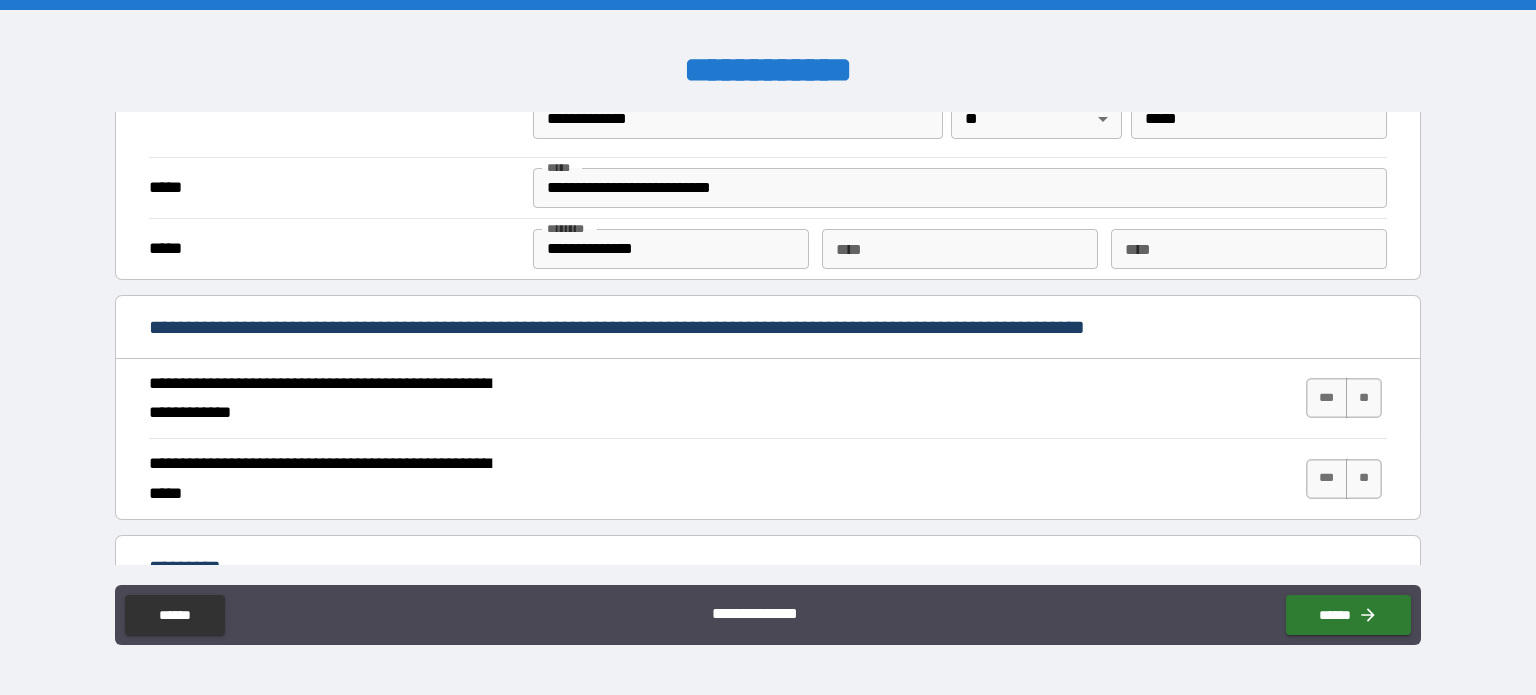 scroll, scrollTop: 1617, scrollLeft: 0, axis: vertical 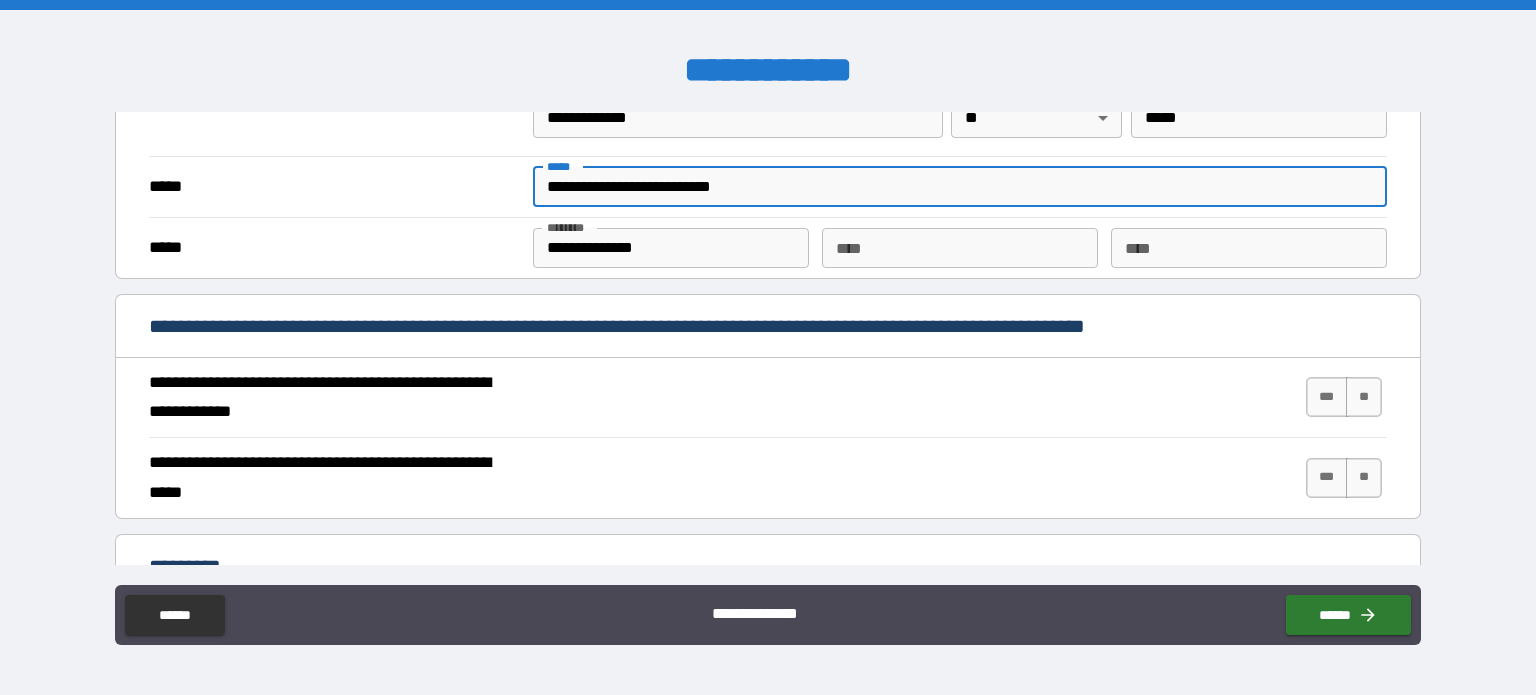 click on "**********" at bounding box center (960, 187) 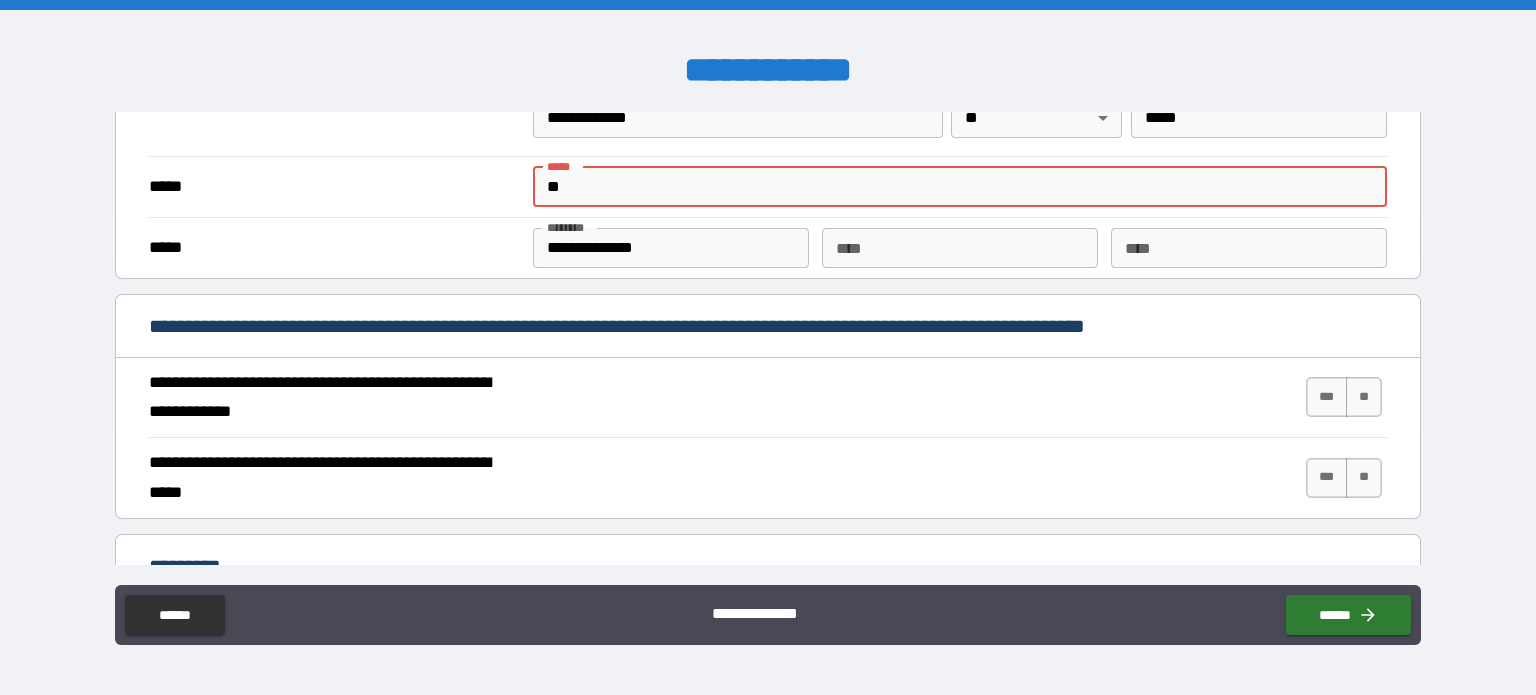 type on "*" 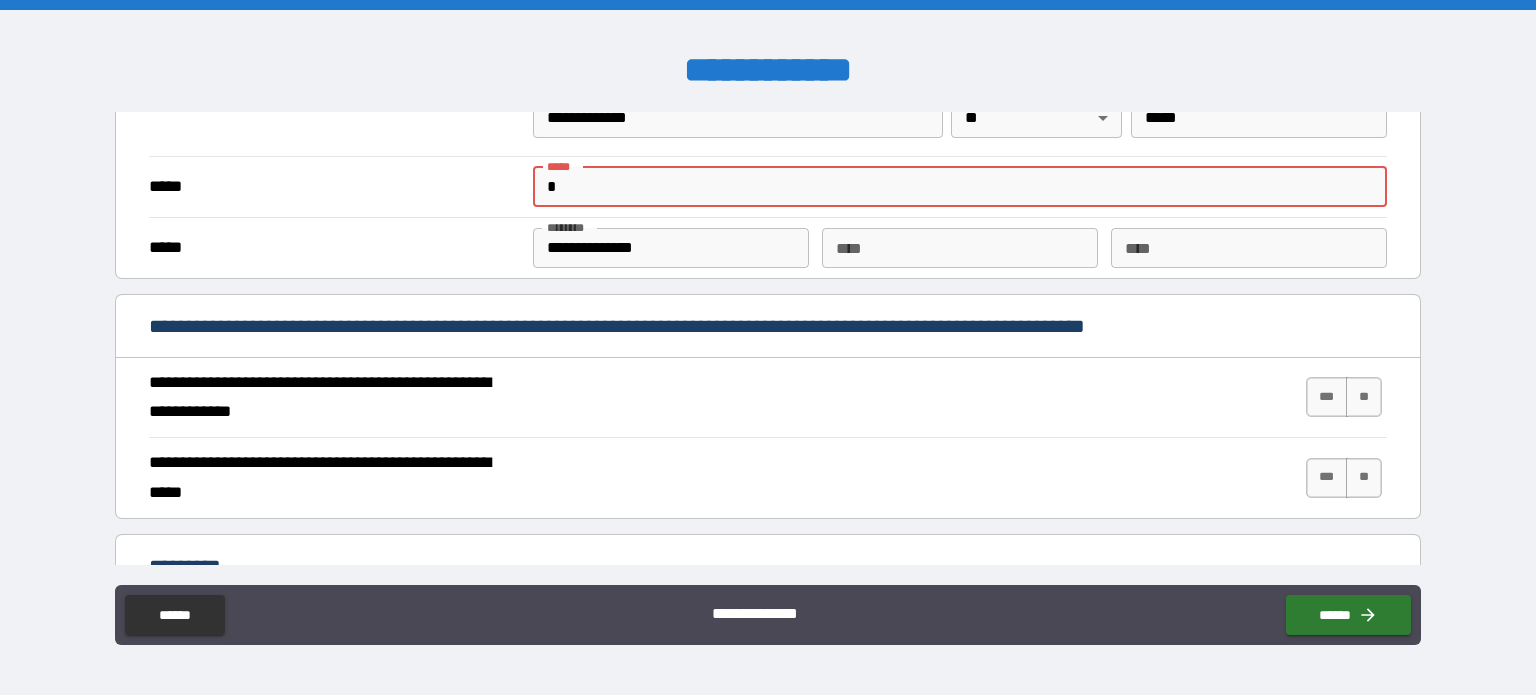 type on "**********" 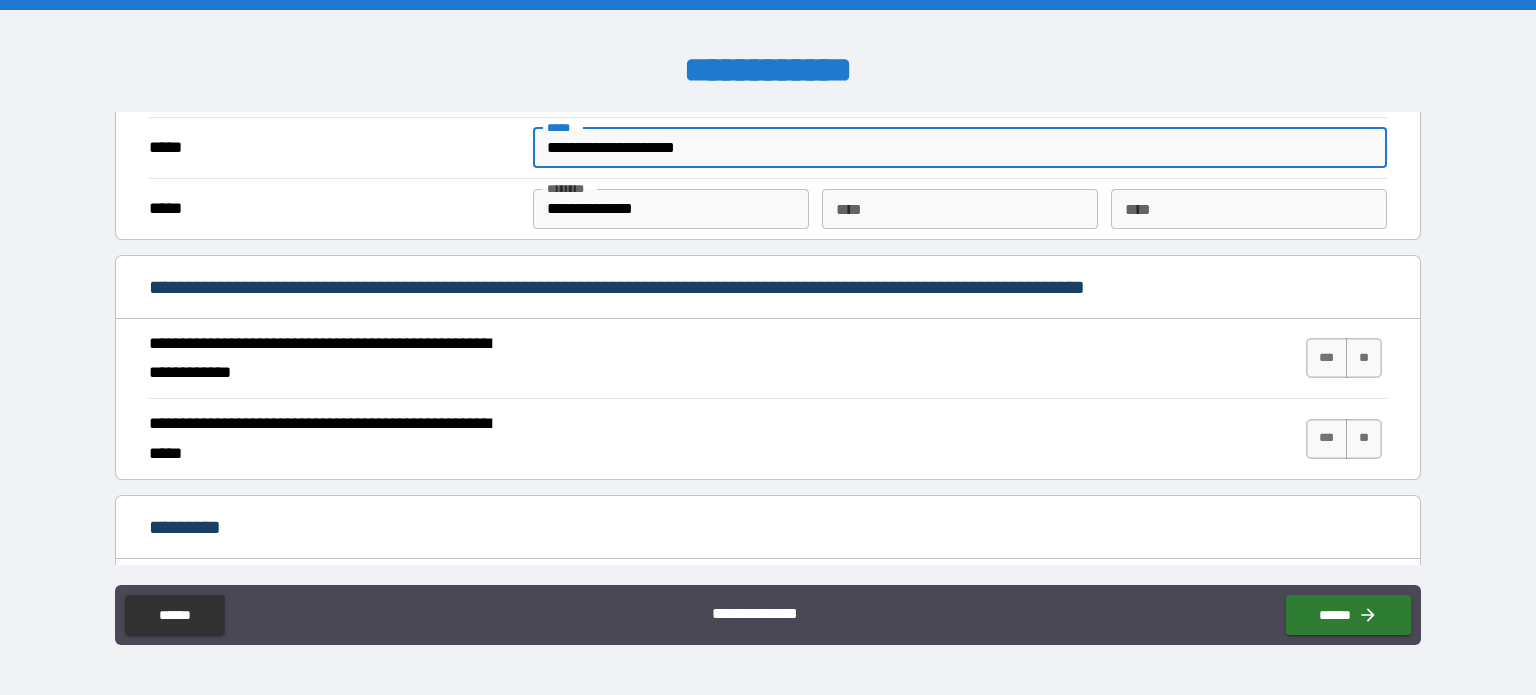 scroll, scrollTop: 1656, scrollLeft: 0, axis: vertical 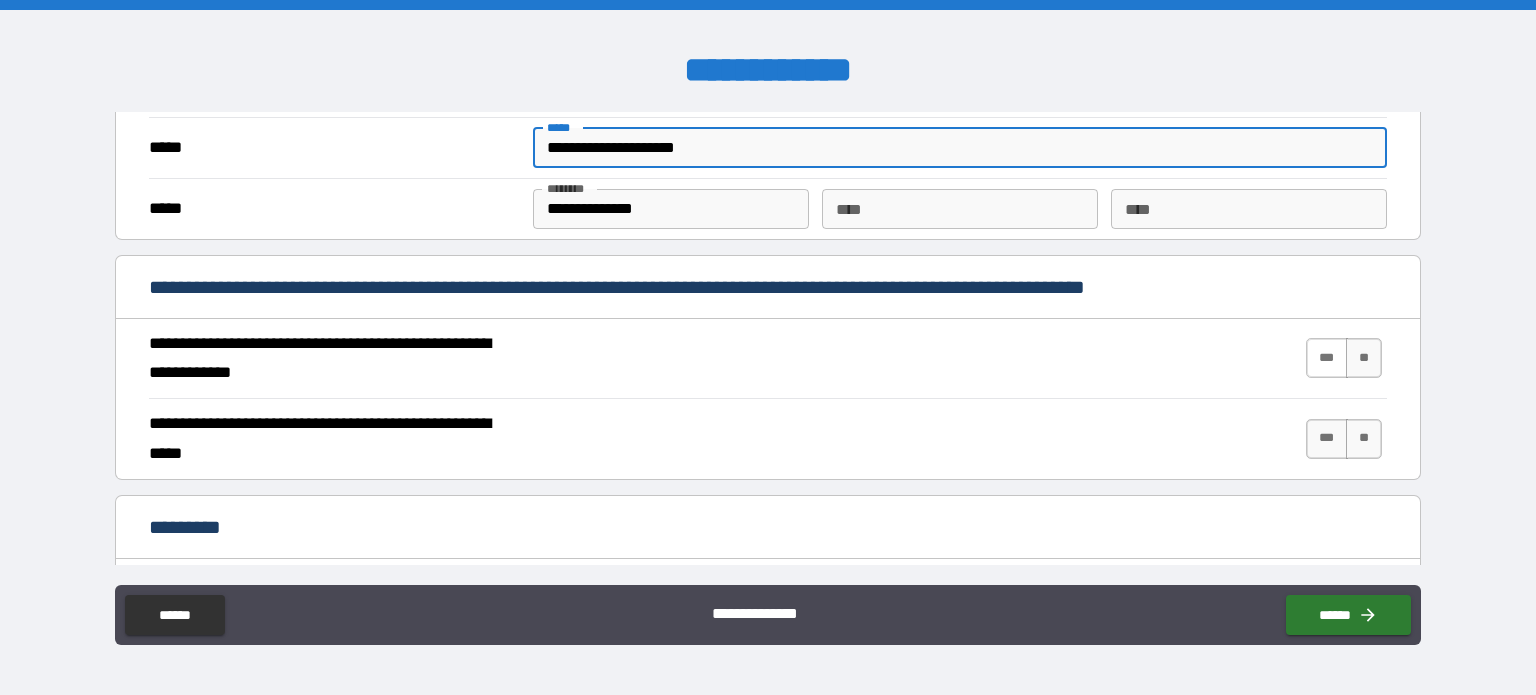 click on "***" at bounding box center (1327, 358) 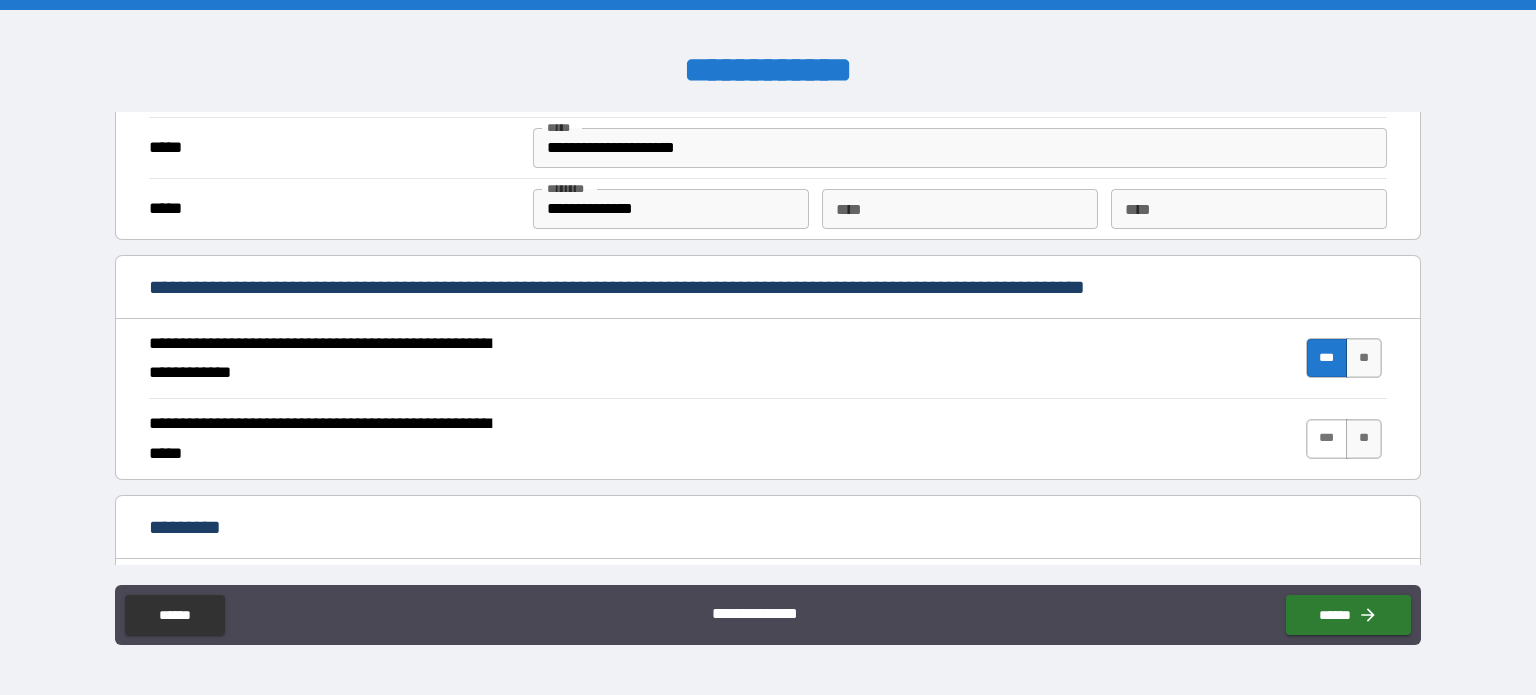 click on "***" at bounding box center (1327, 439) 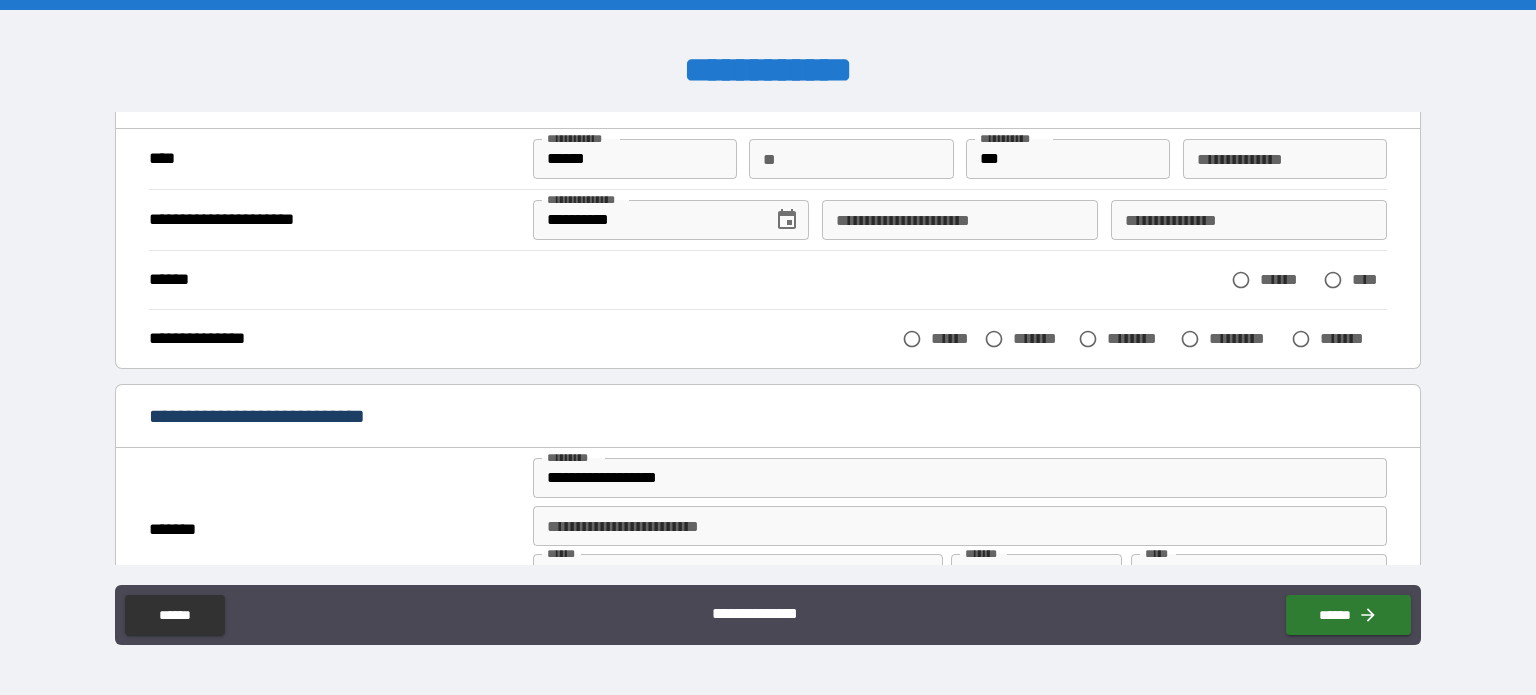 scroll, scrollTop: 130, scrollLeft: 0, axis: vertical 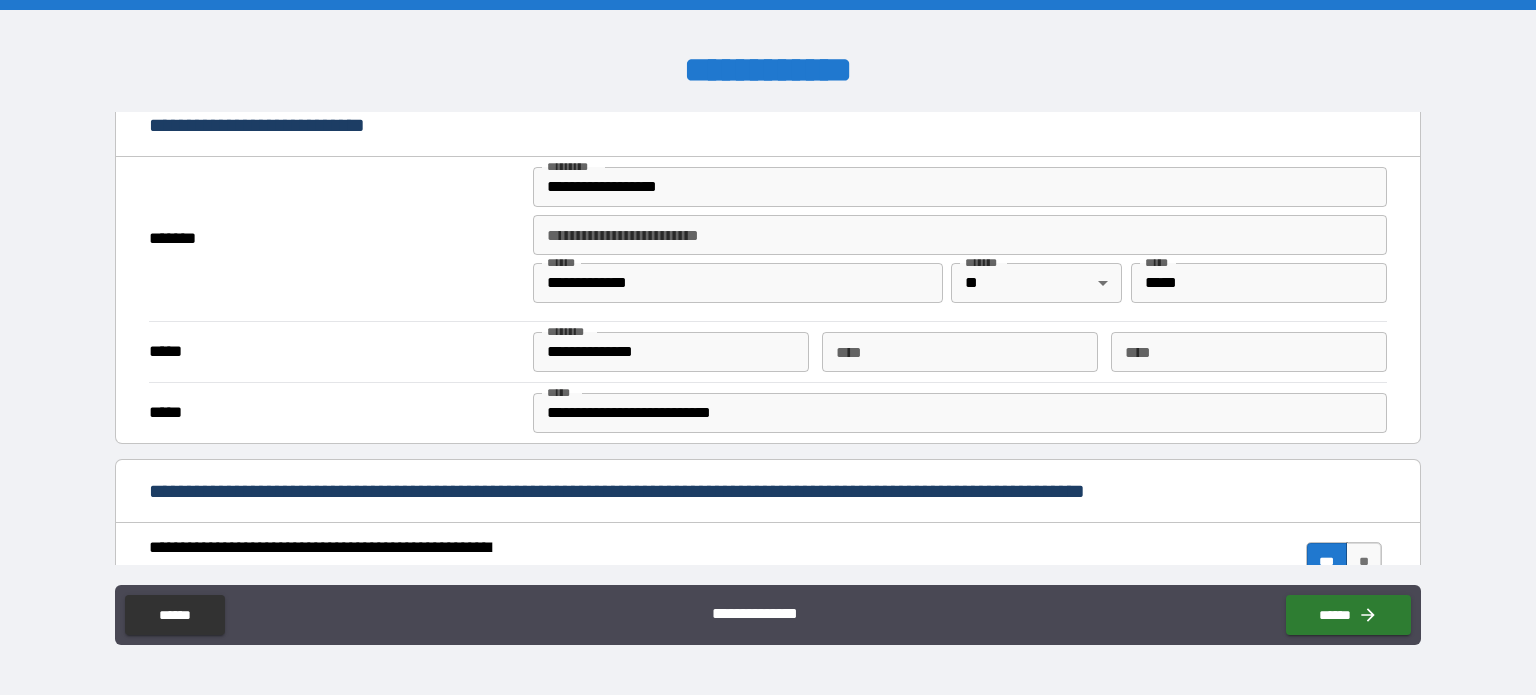click on "**********" at bounding box center (960, 413) 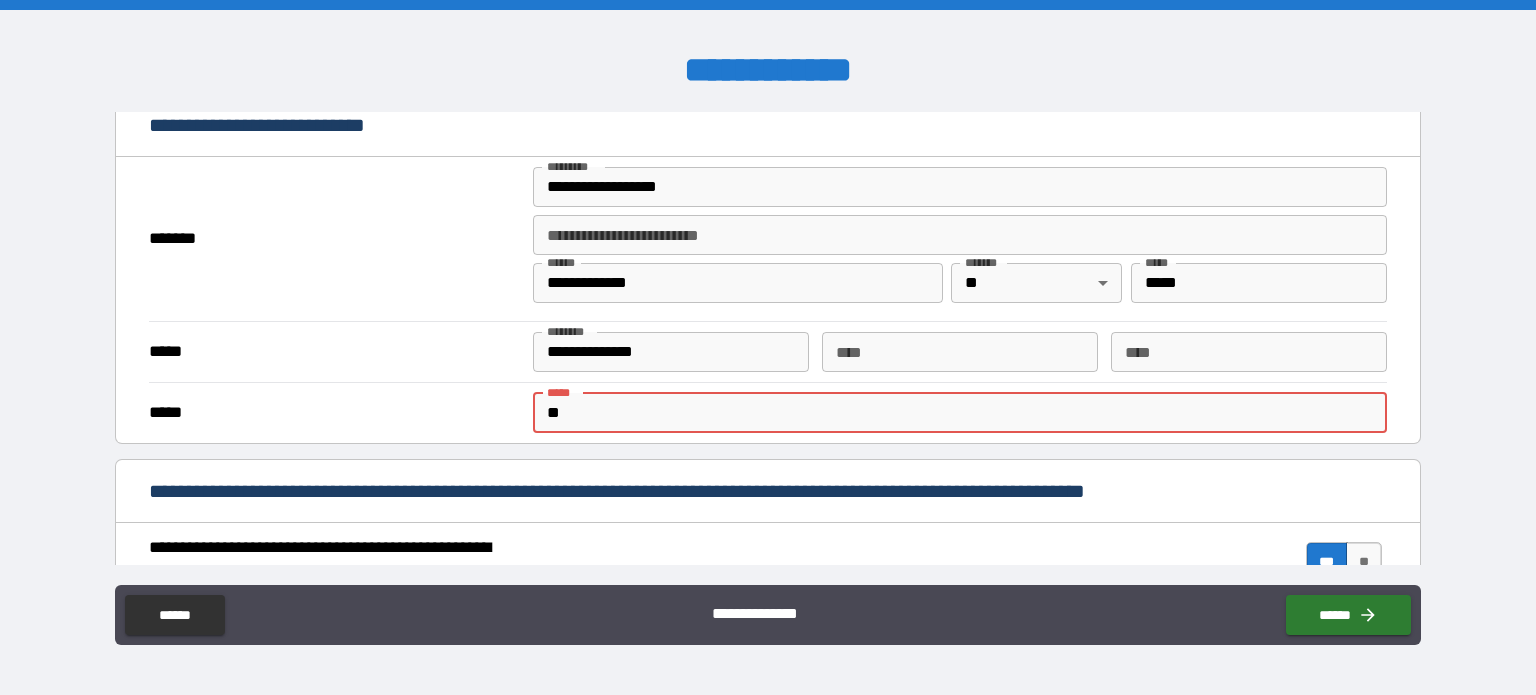 type on "*" 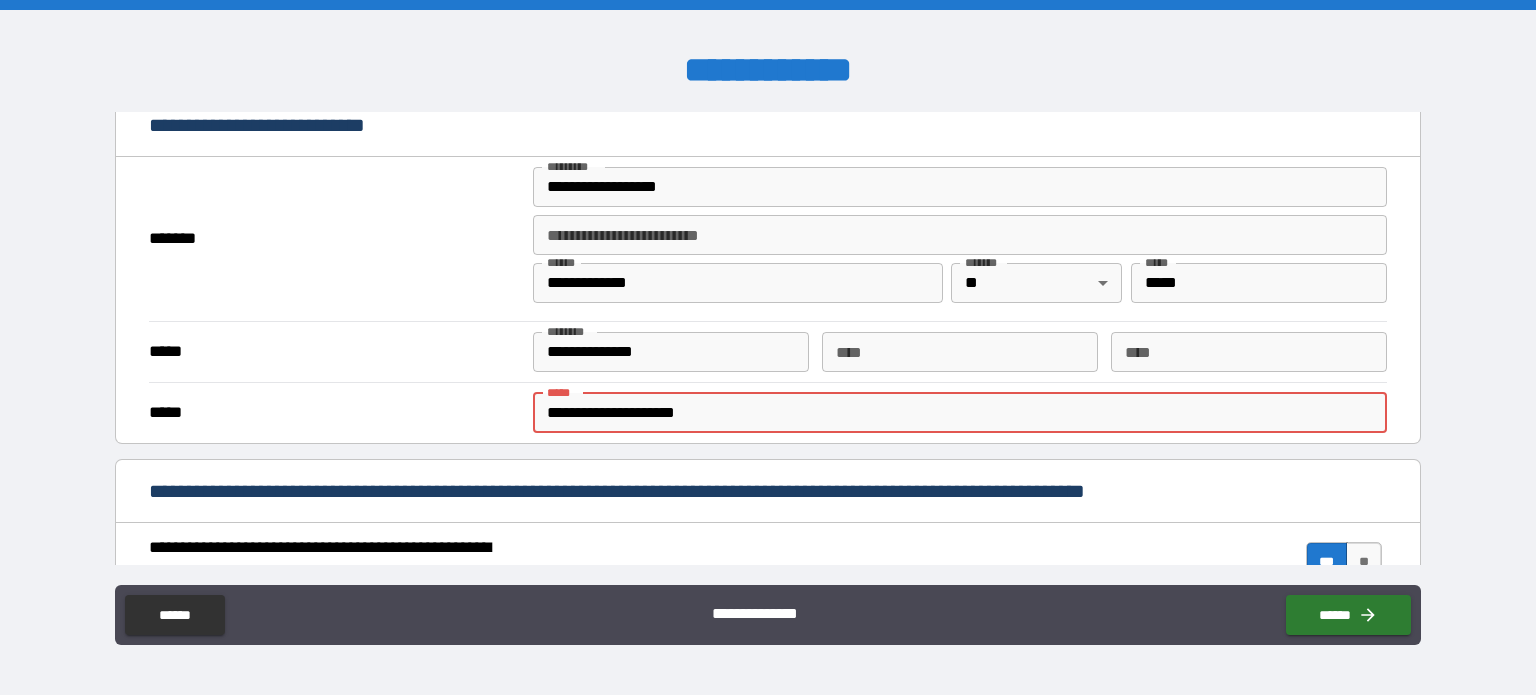 type on "******" 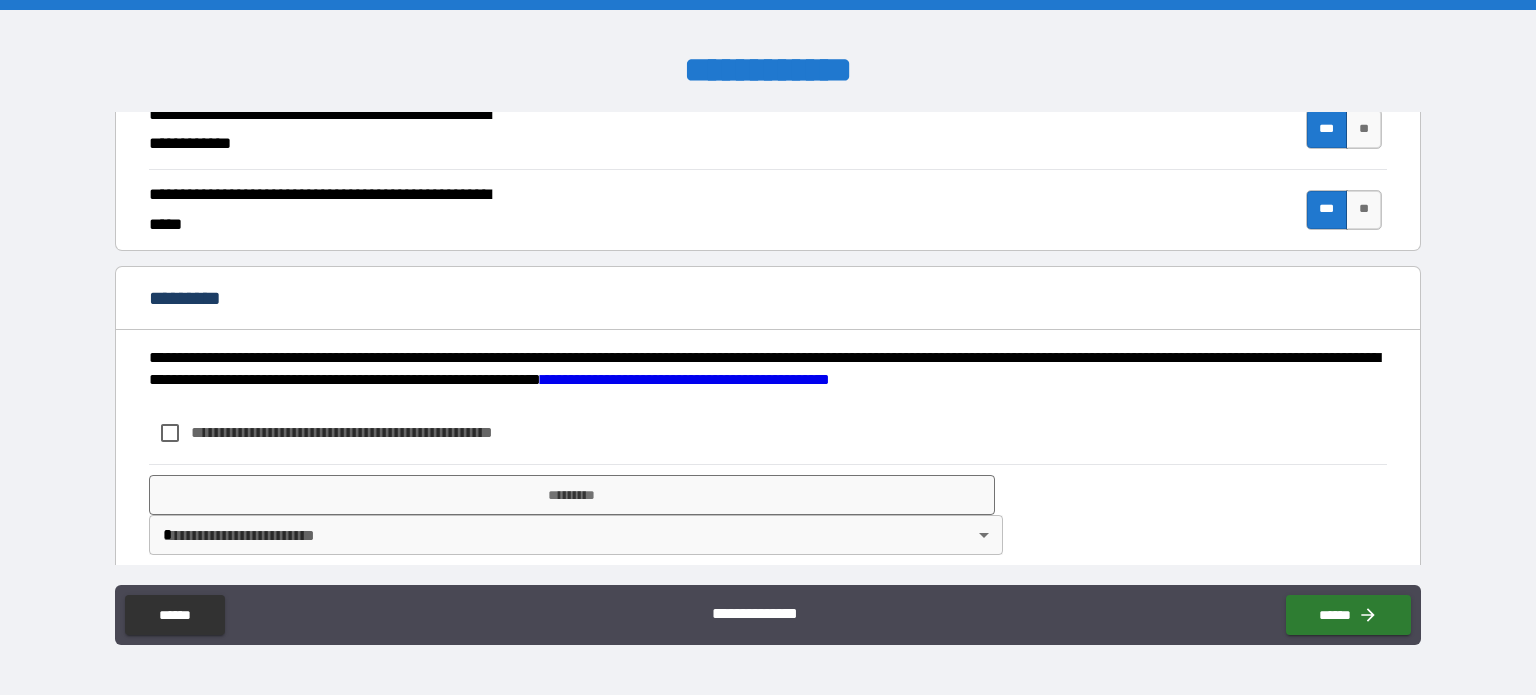 scroll, scrollTop: 1899, scrollLeft: 0, axis: vertical 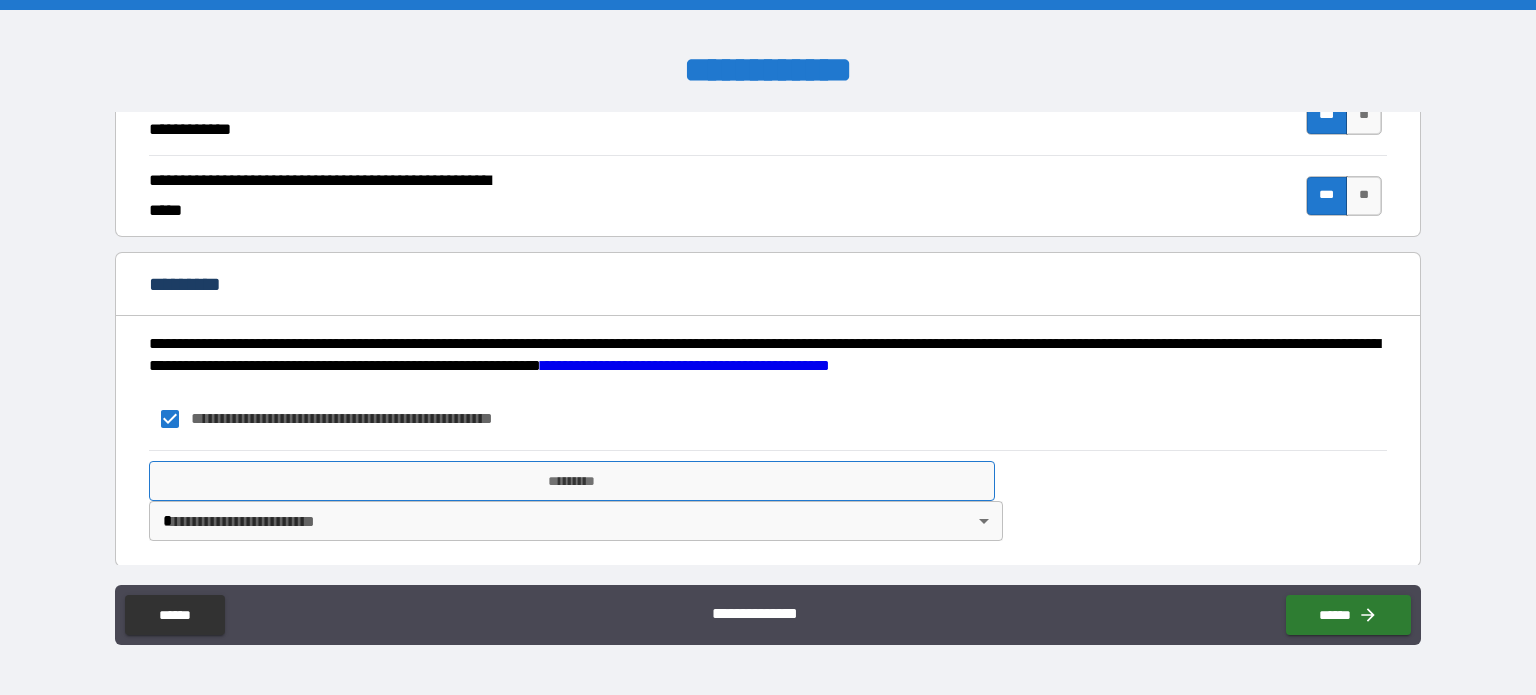 click on "*********" at bounding box center [572, 481] 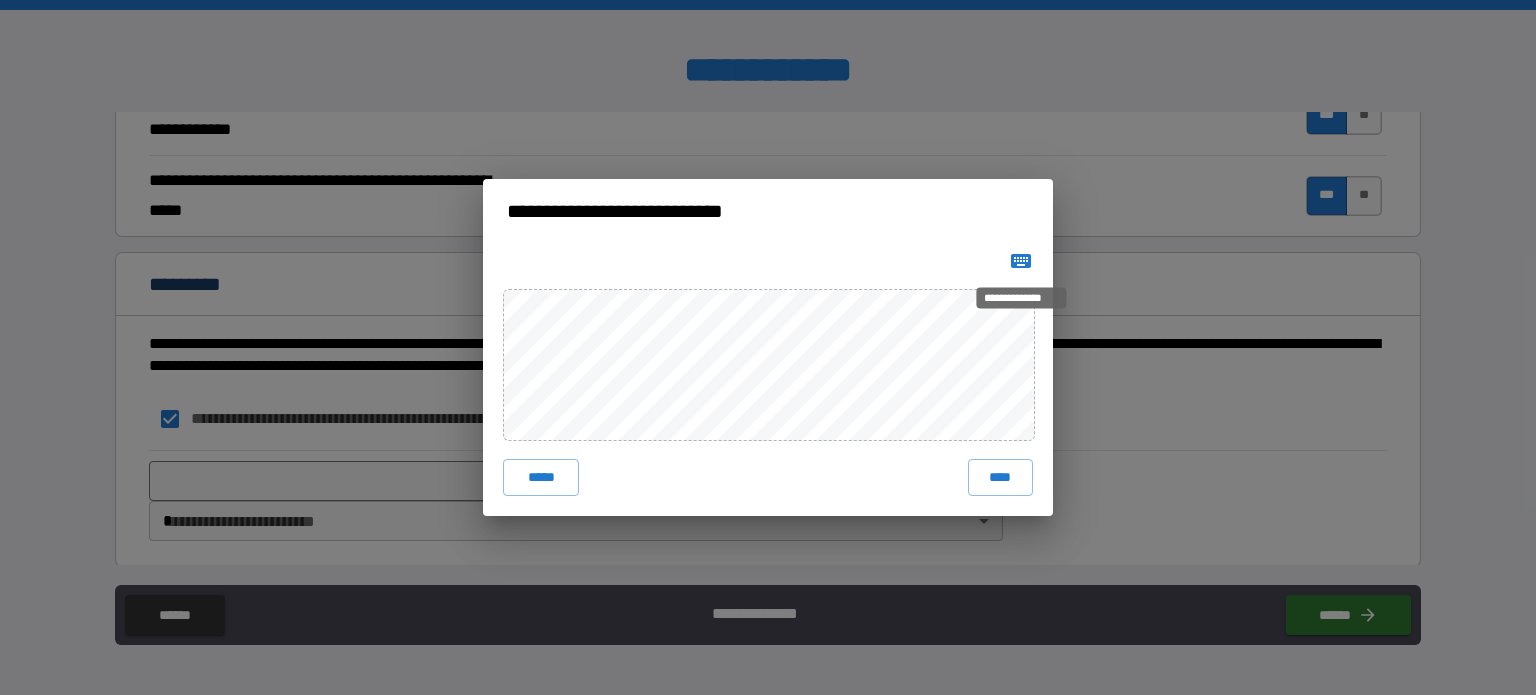 click 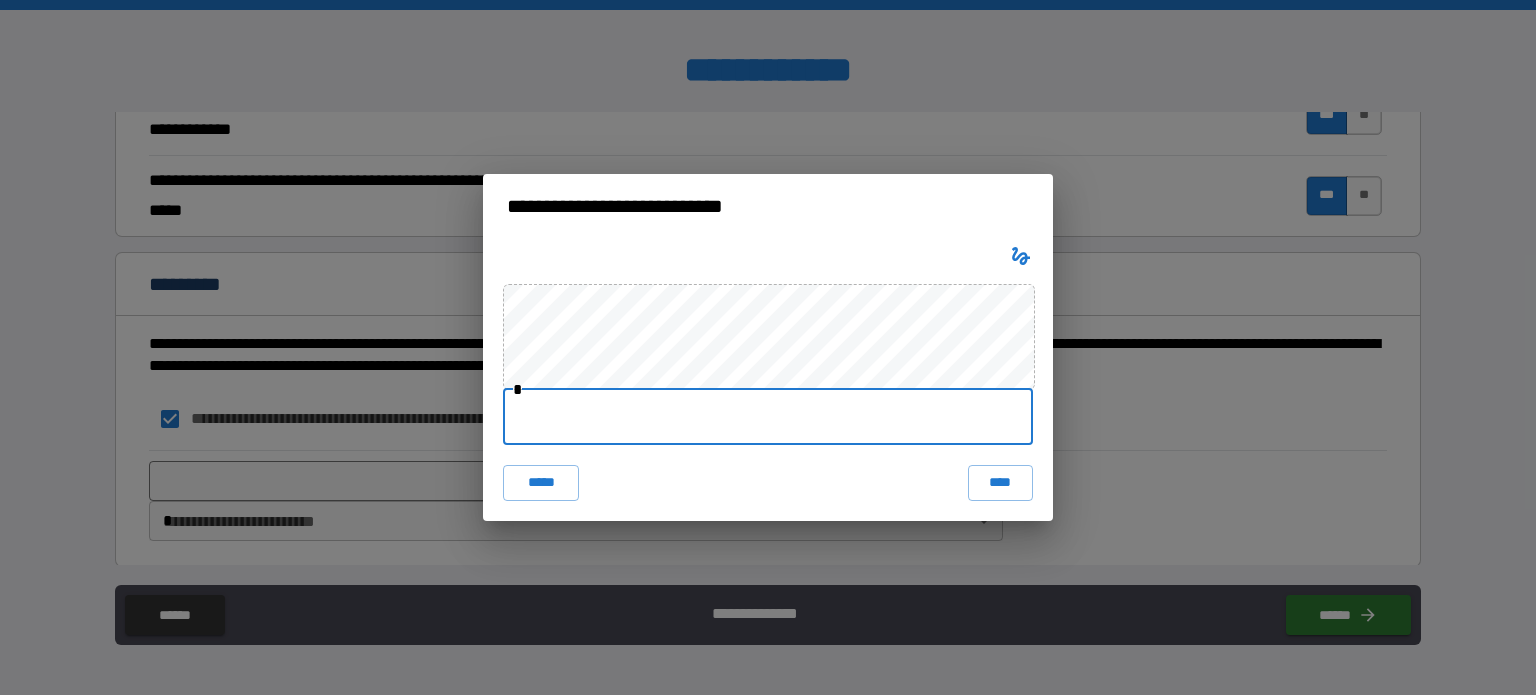 click at bounding box center (768, 417) 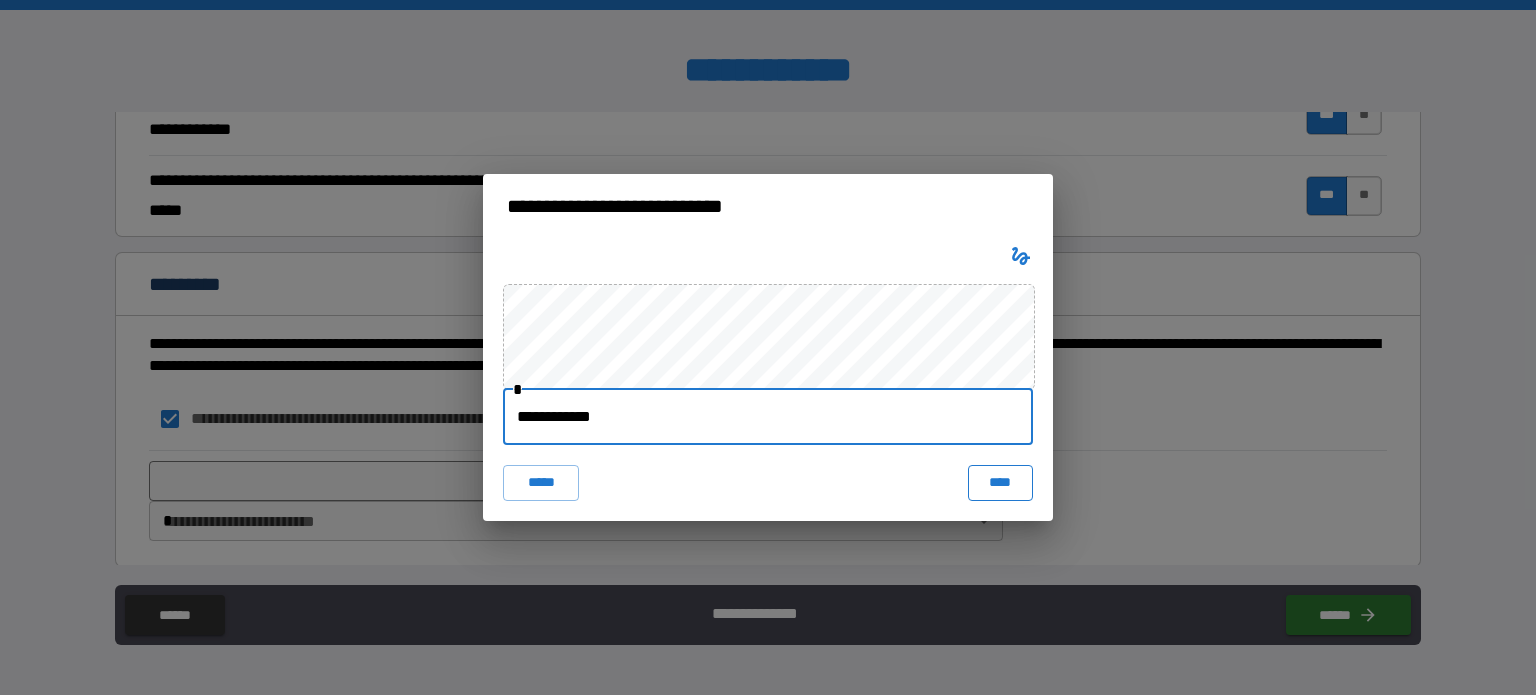 type on "**********" 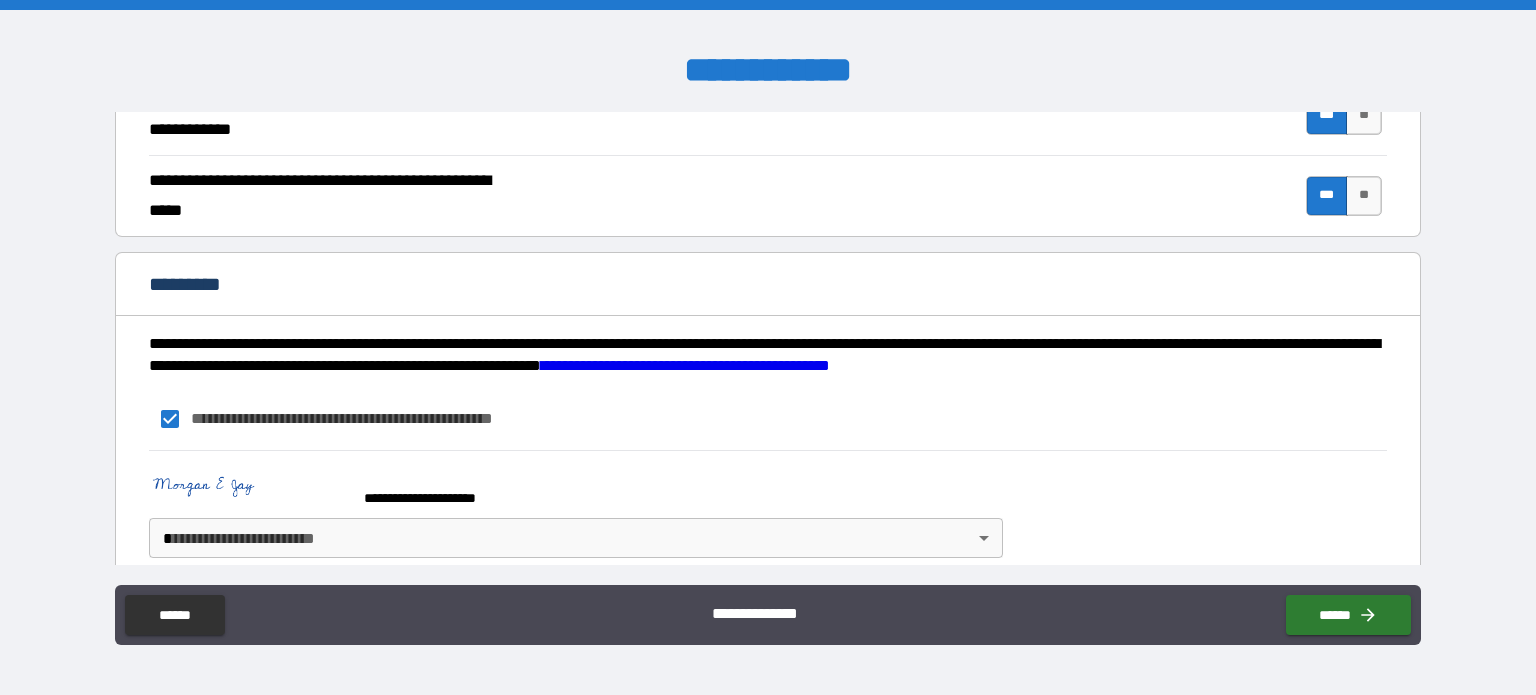 scroll, scrollTop: 1916, scrollLeft: 0, axis: vertical 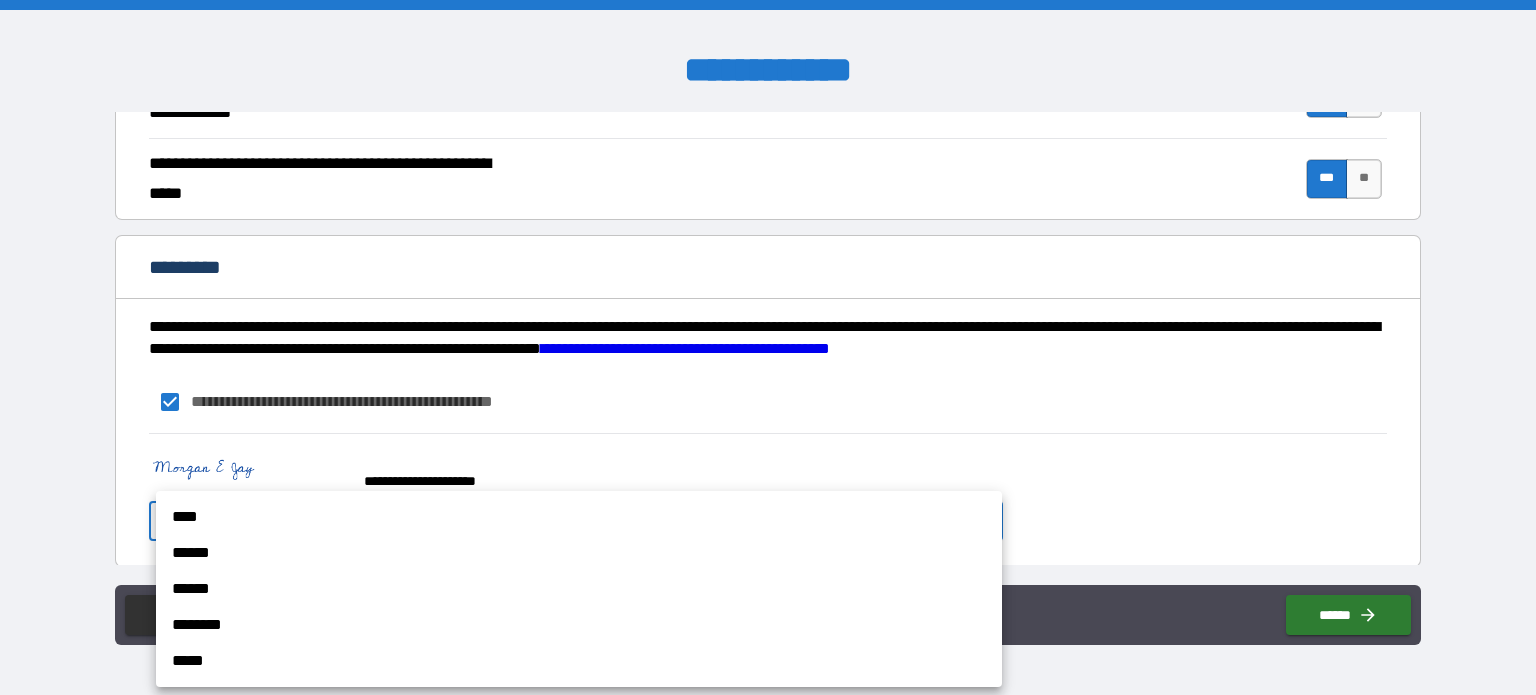click on "**********" at bounding box center [768, 347] 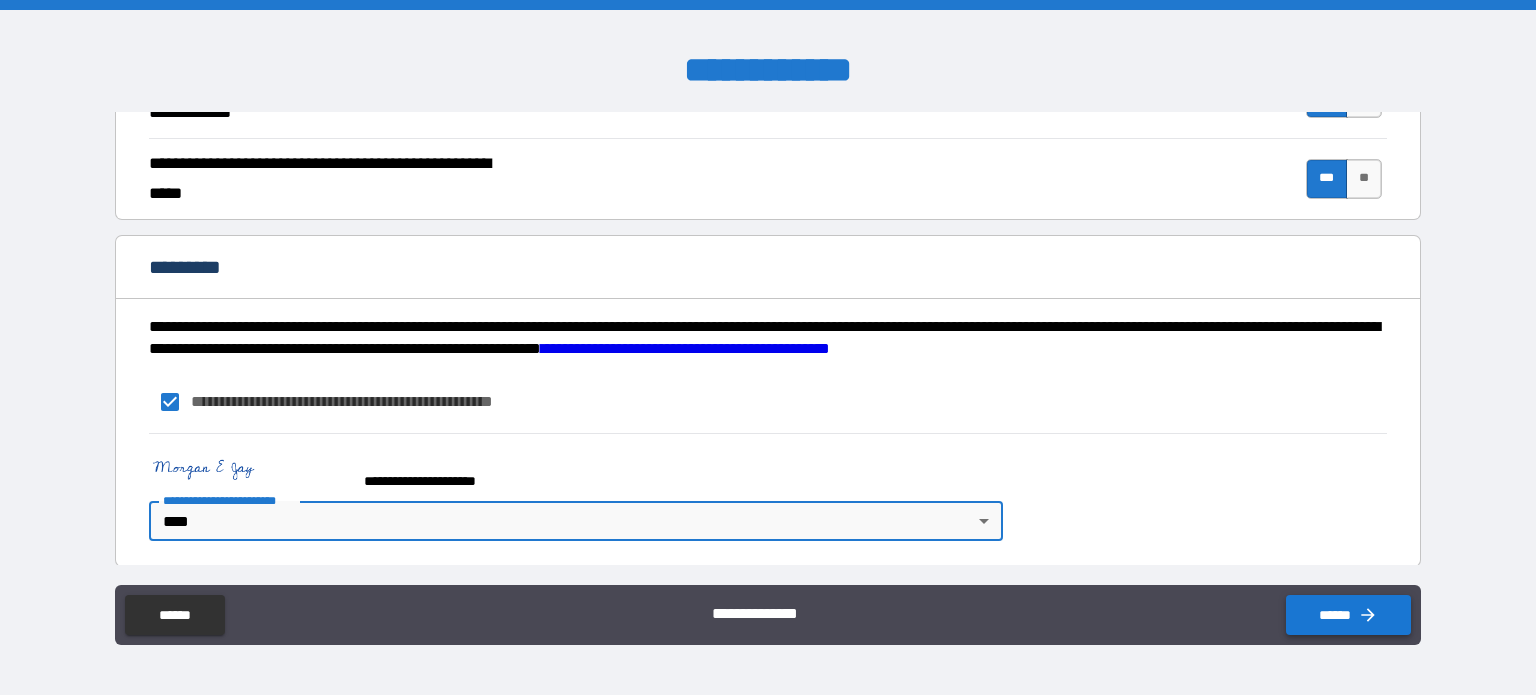 click on "******" at bounding box center (1348, 615) 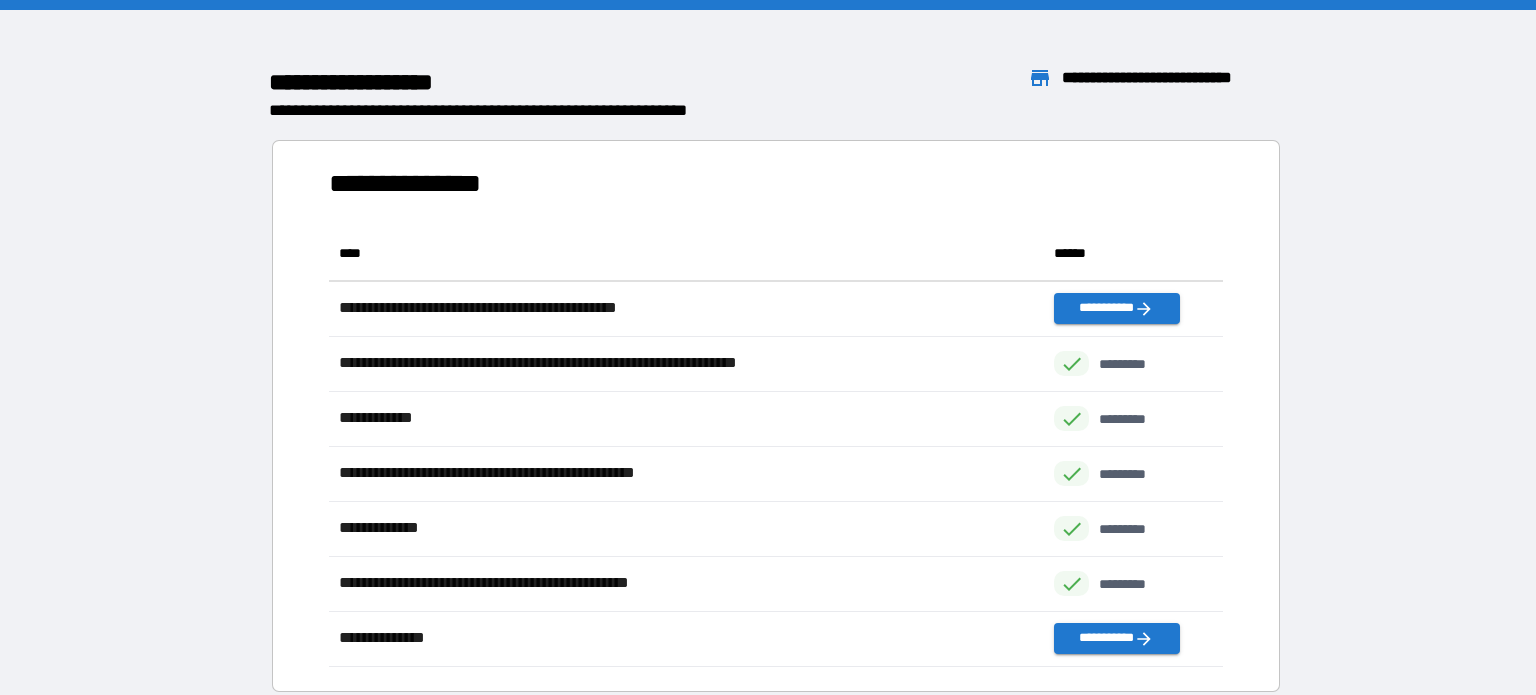 scroll, scrollTop: 1, scrollLeft: 0, axis: vertical 